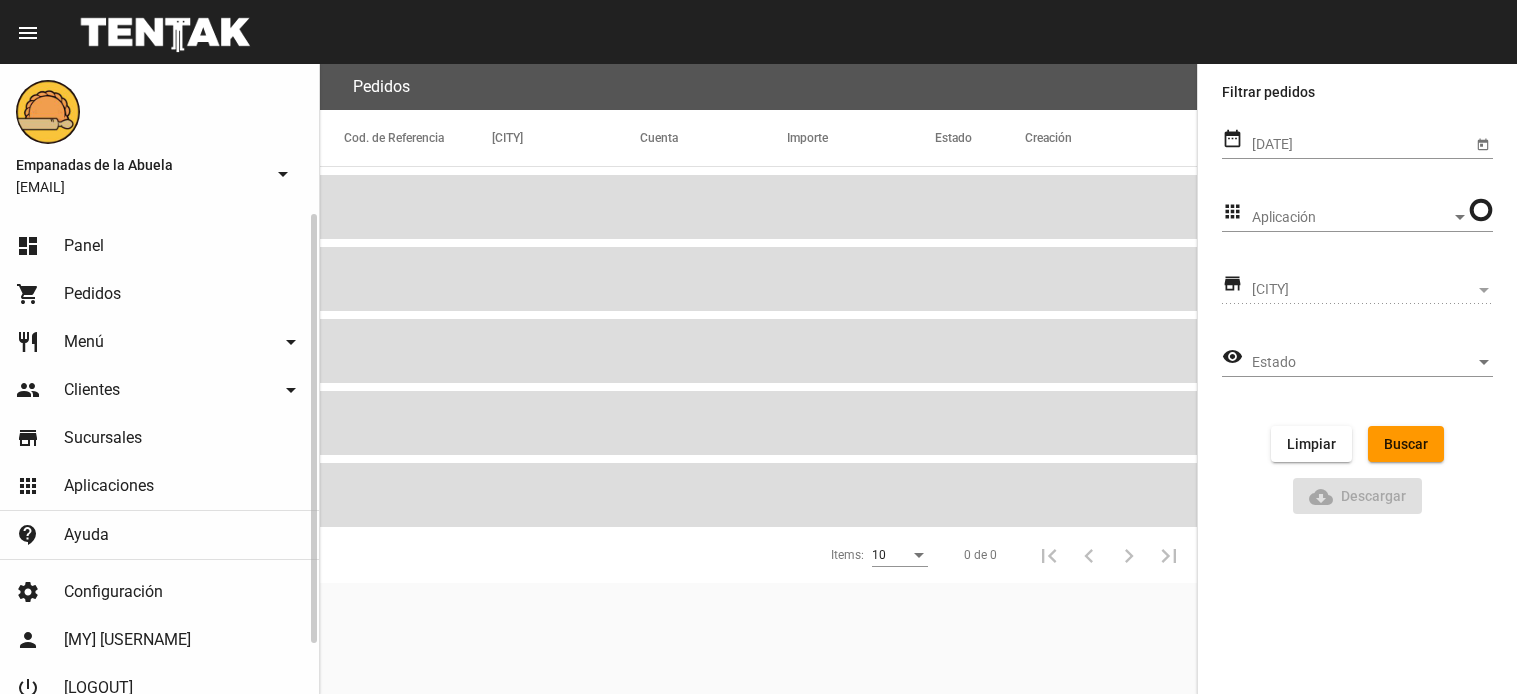 scroll, scrollTop: 0, scrollLeft: 0, axis: both 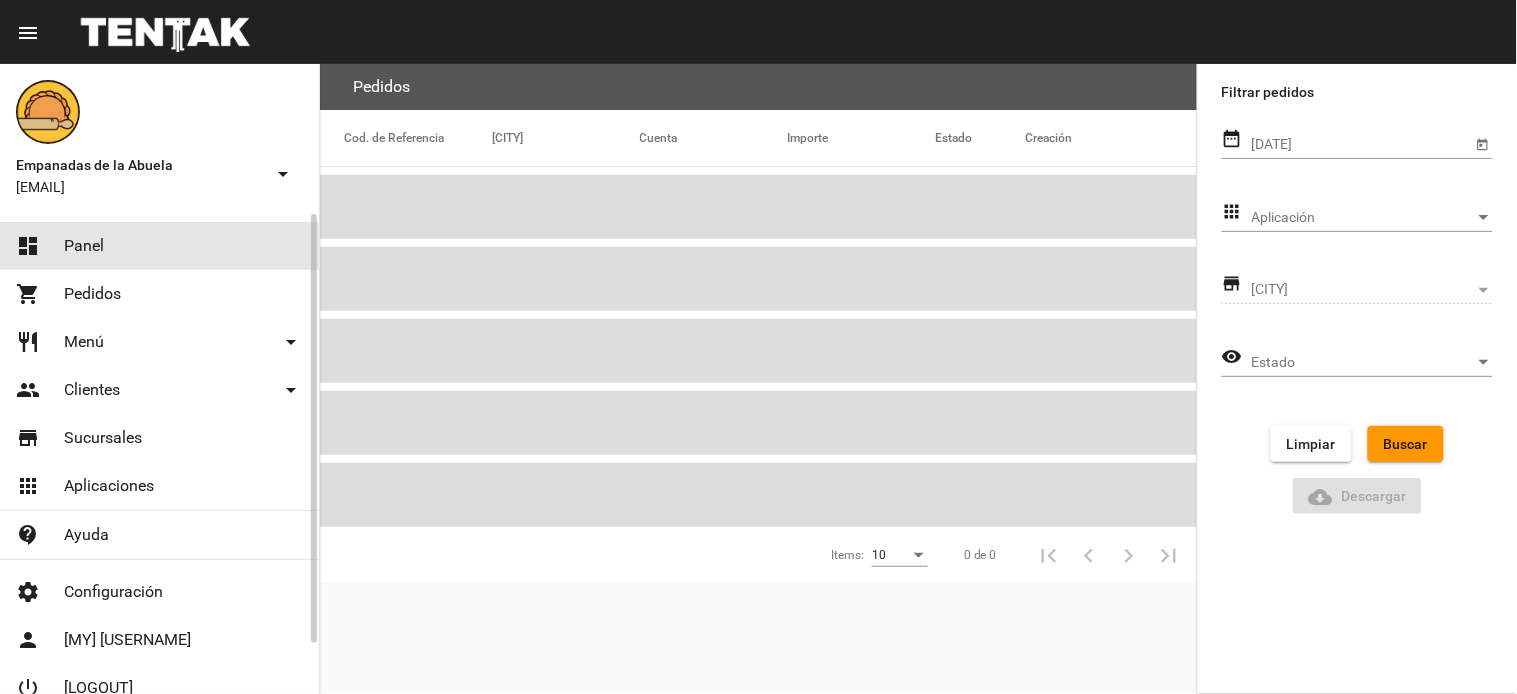 click on "[DATE]" 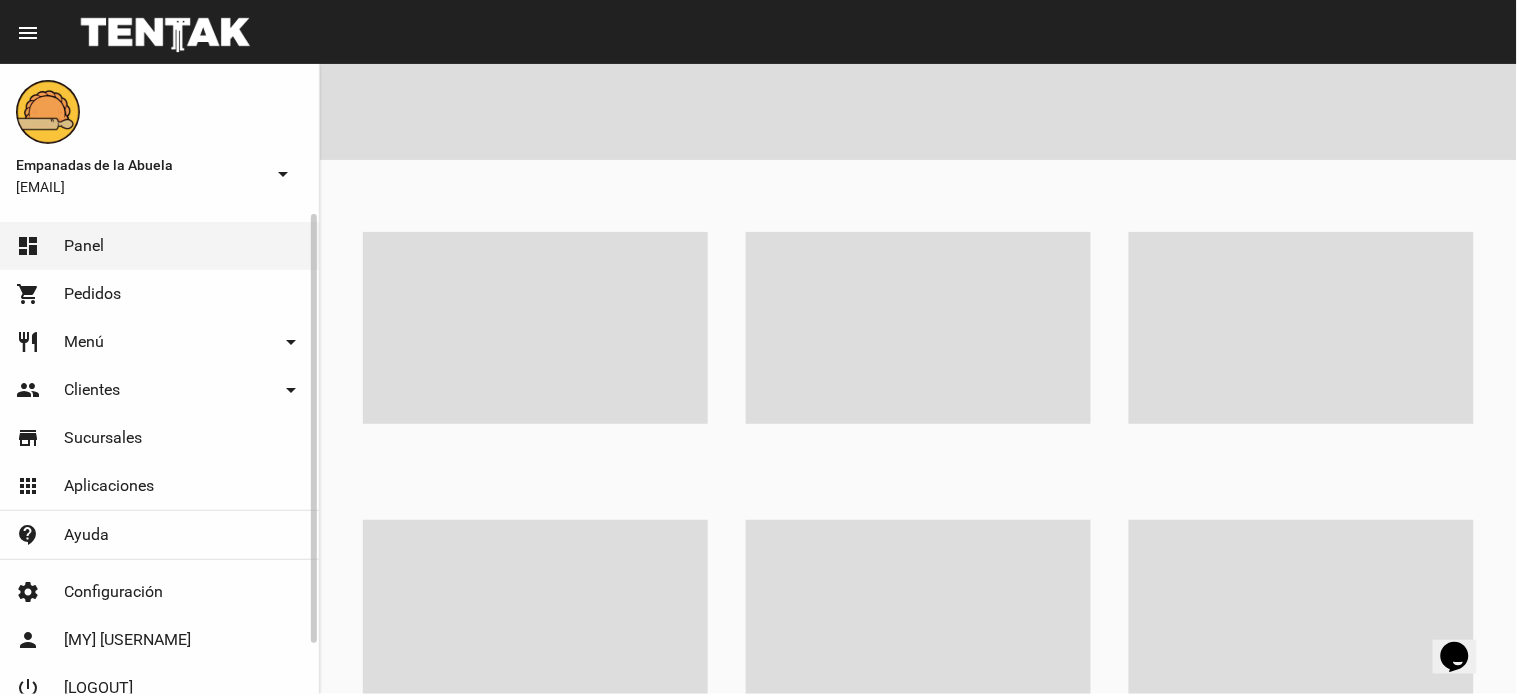 scroll, scrollTop: 0, scrollLeft: 0, axis: both 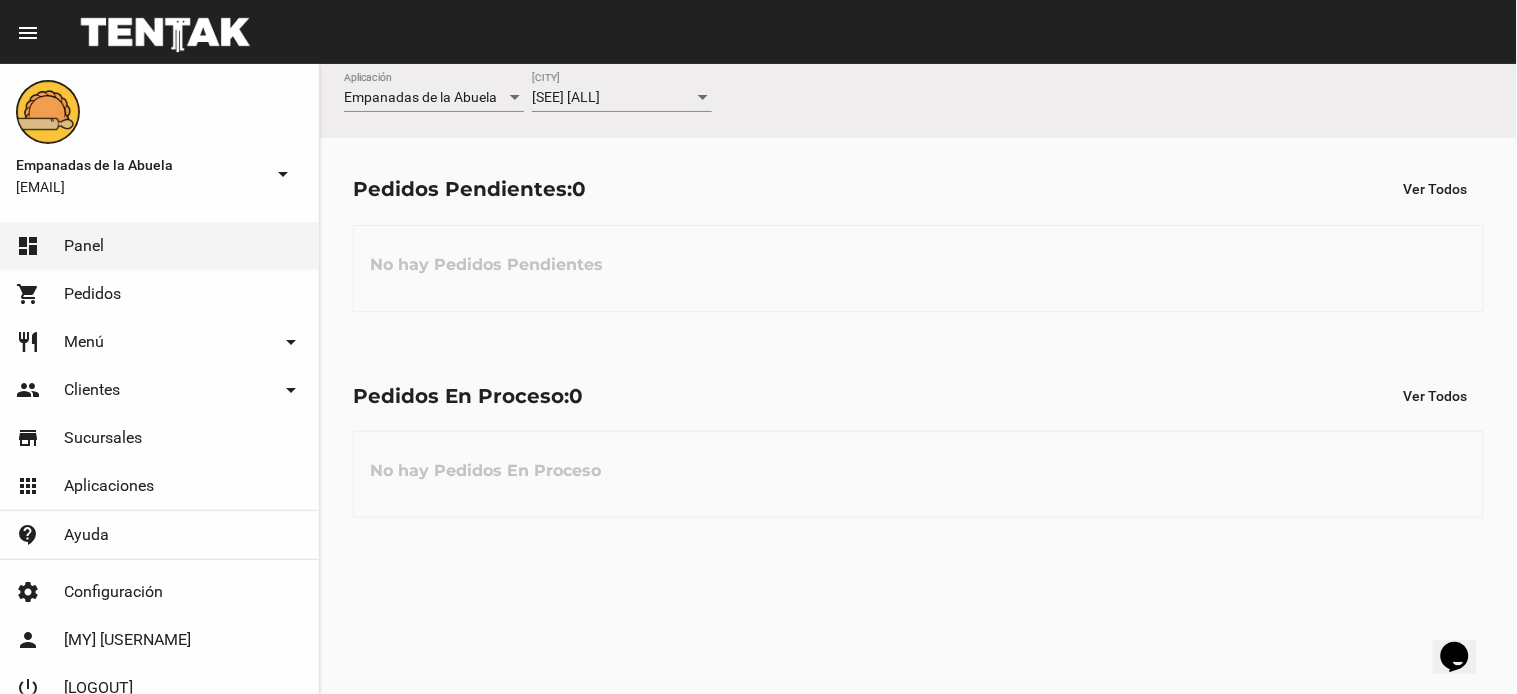 click on "-- Ver Todo --" at bounding box center [566, 97] 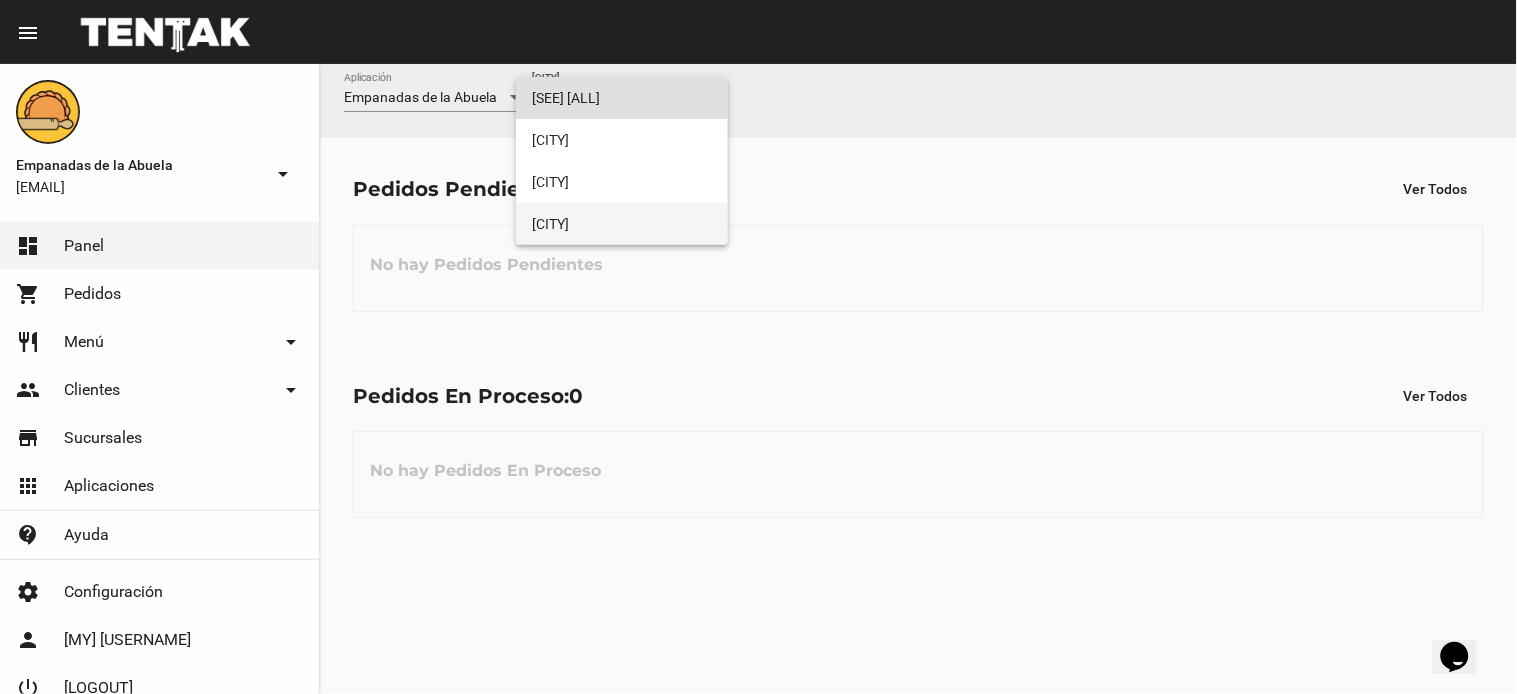 click on "Adrogué" at bounding box center (622, 224) 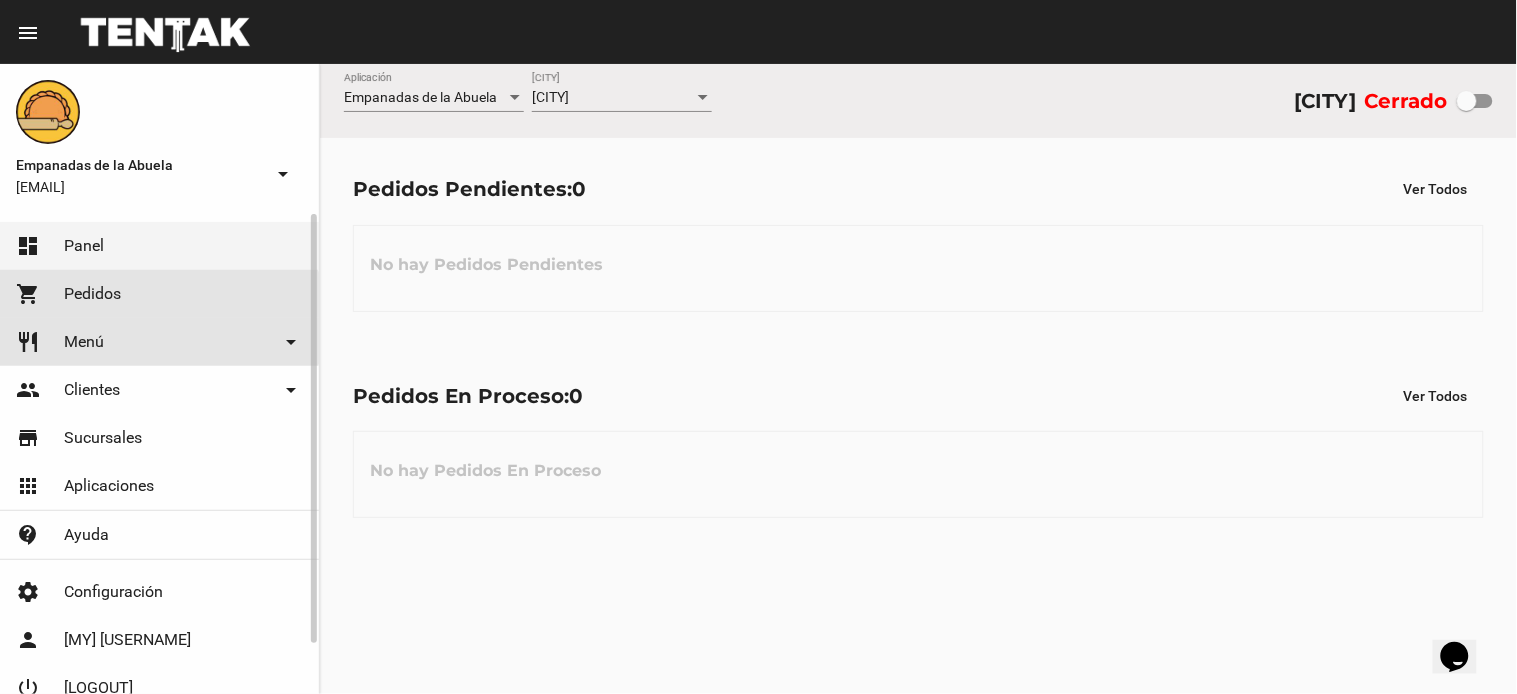 click on "restaurant Menú arrow_drop_down" 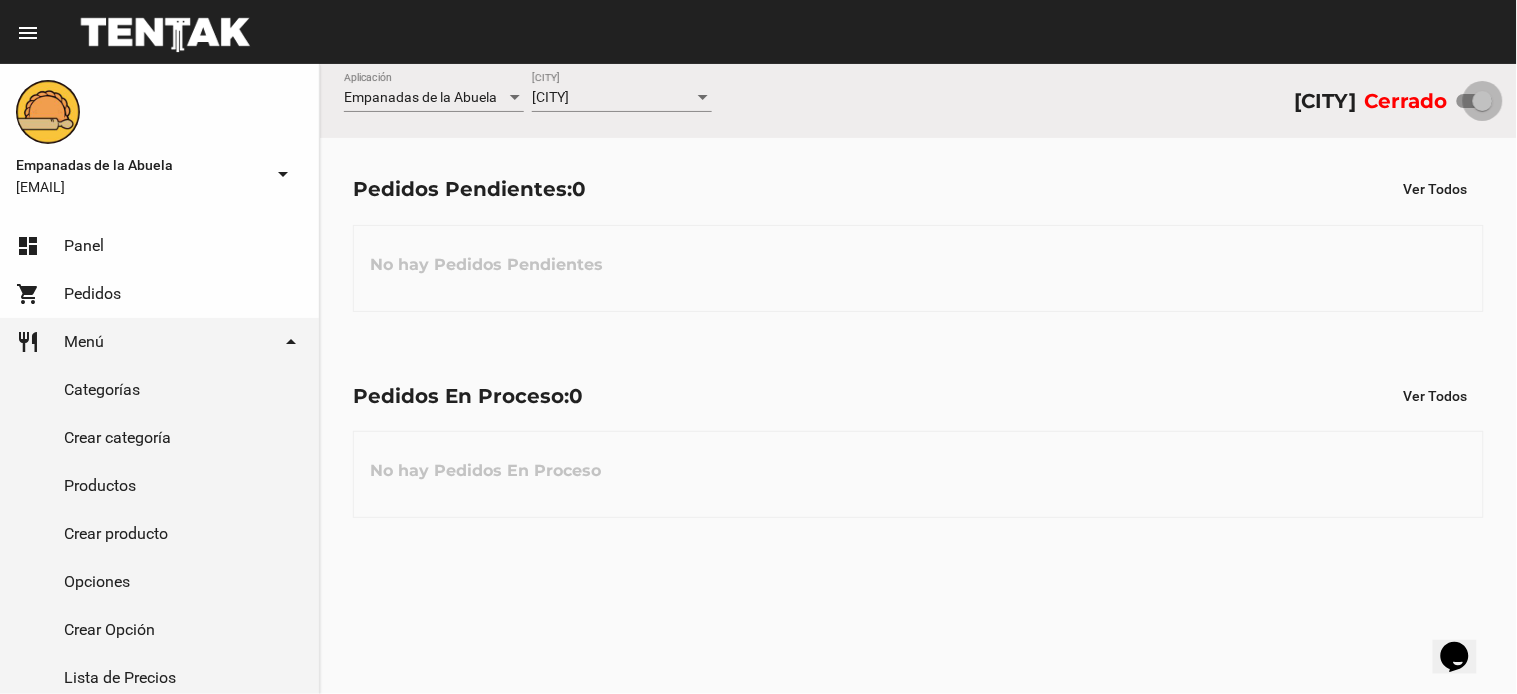 drag, startPoint x: 1461, startPoint y: 94, endPoint x: 1421, endPoint y: 124, distance: 50 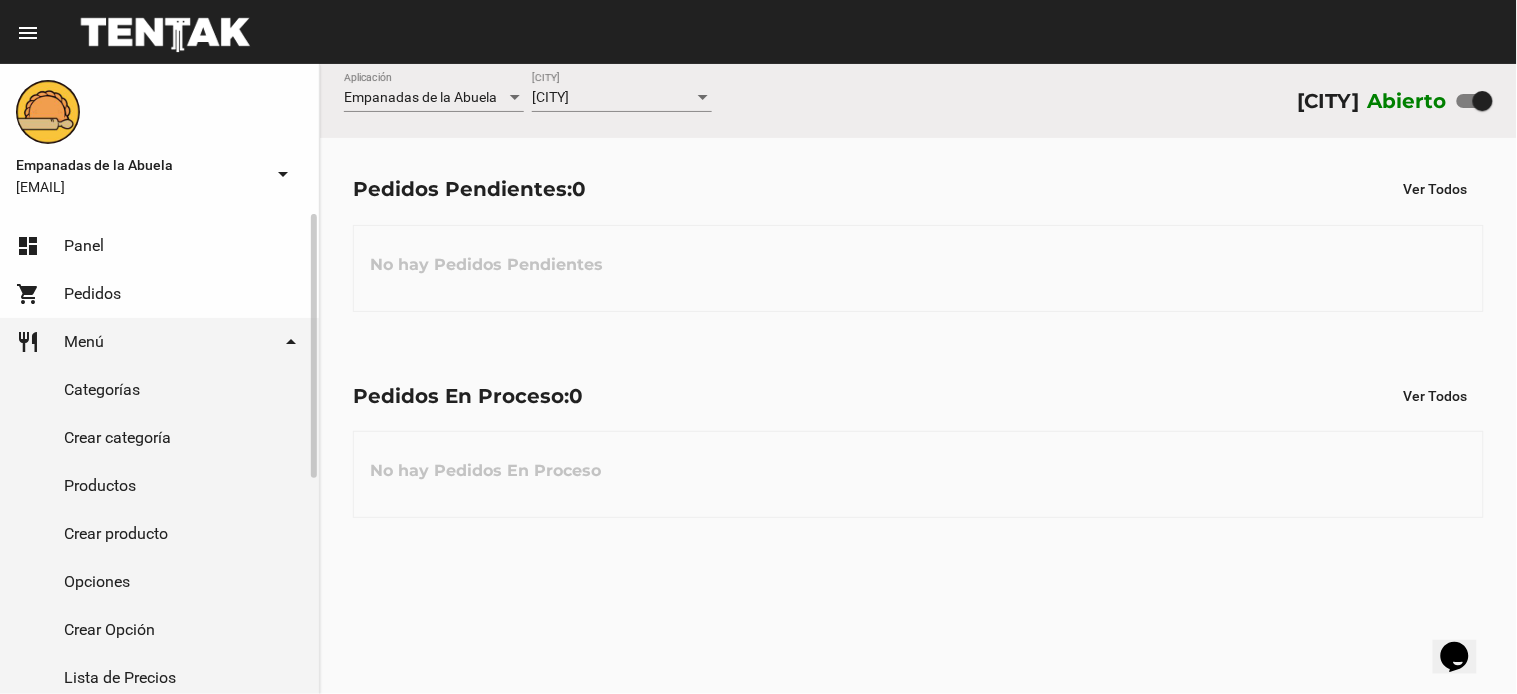 click on "Productos" 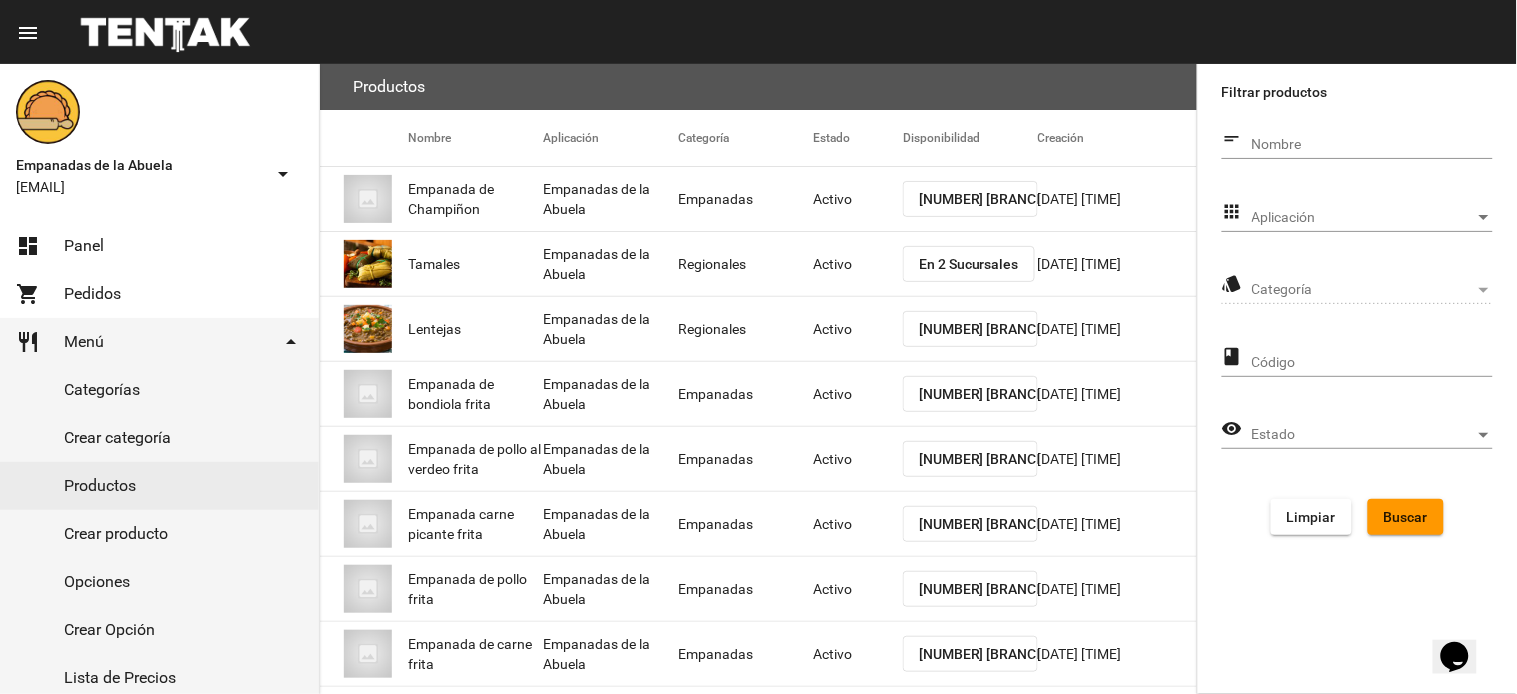click on "Aplicación" at bounding box center (1363, 218) 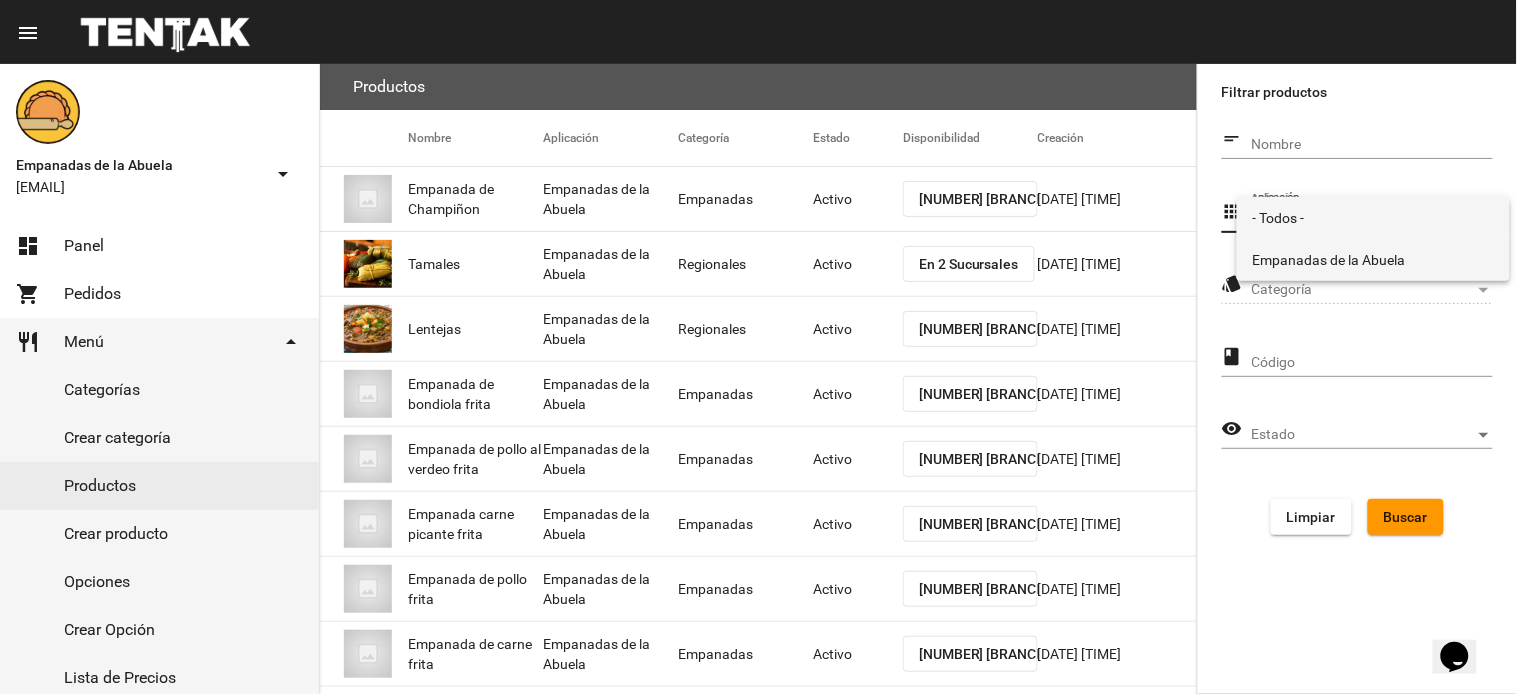 click on "Empanadas de la Abuela" at bounding box center (1373, 260) 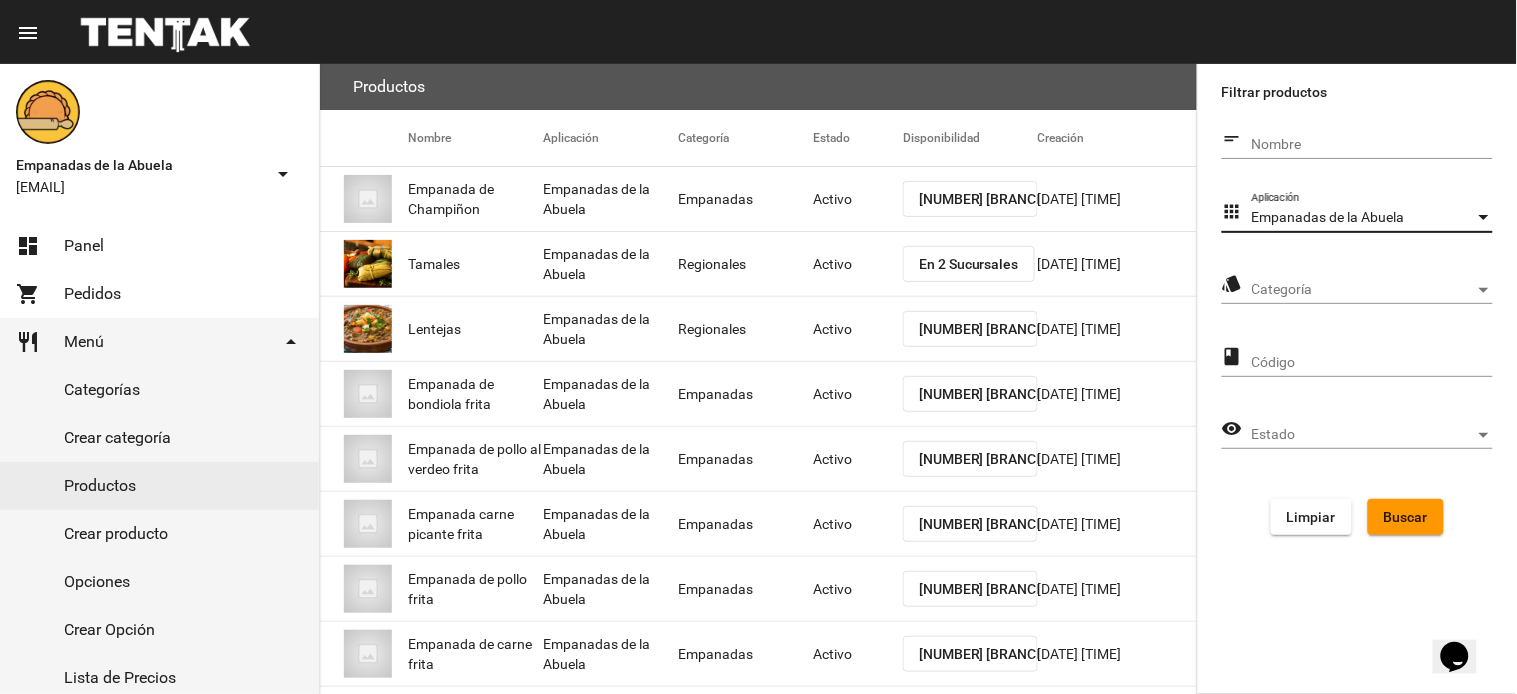 click on "Categoría" at bounding box center [1363, 290] 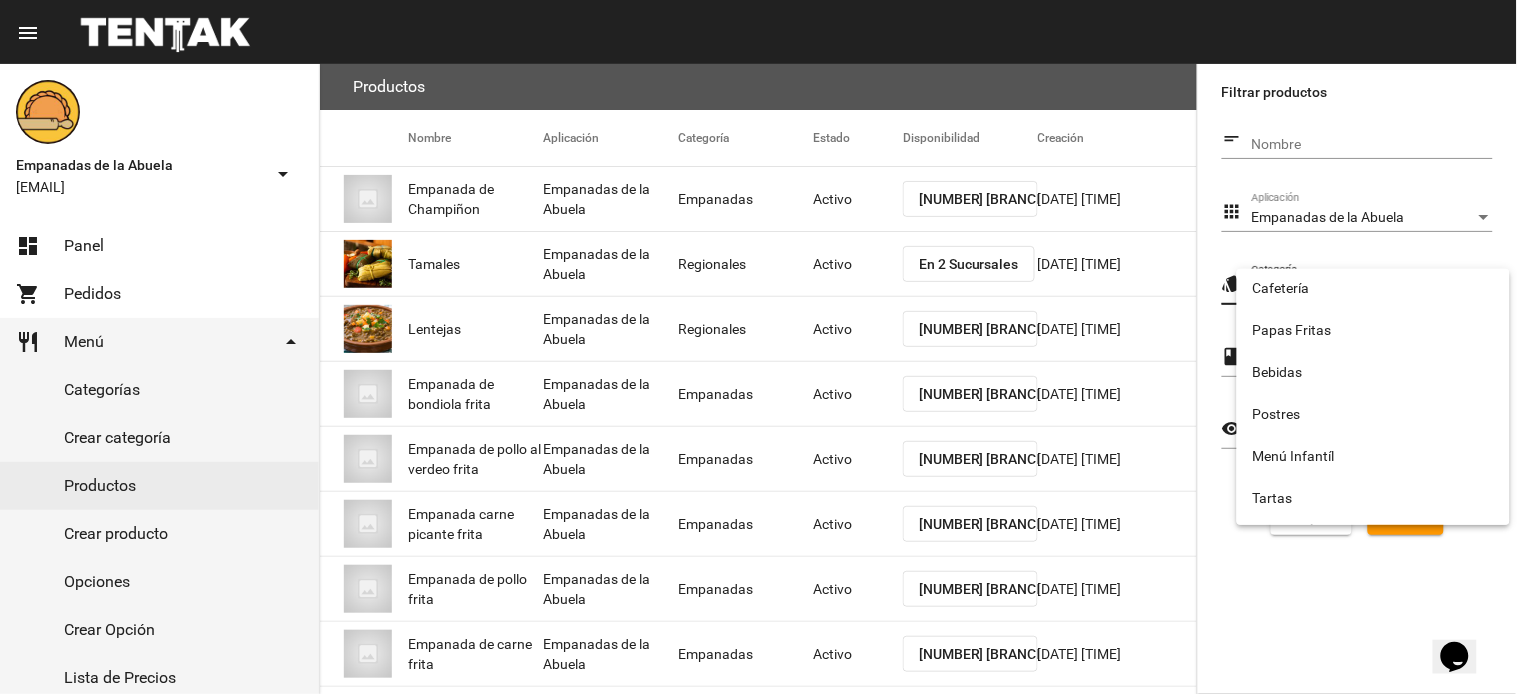 scroll, scrollTop: 332, scrollLeft: 0, axis: vertical 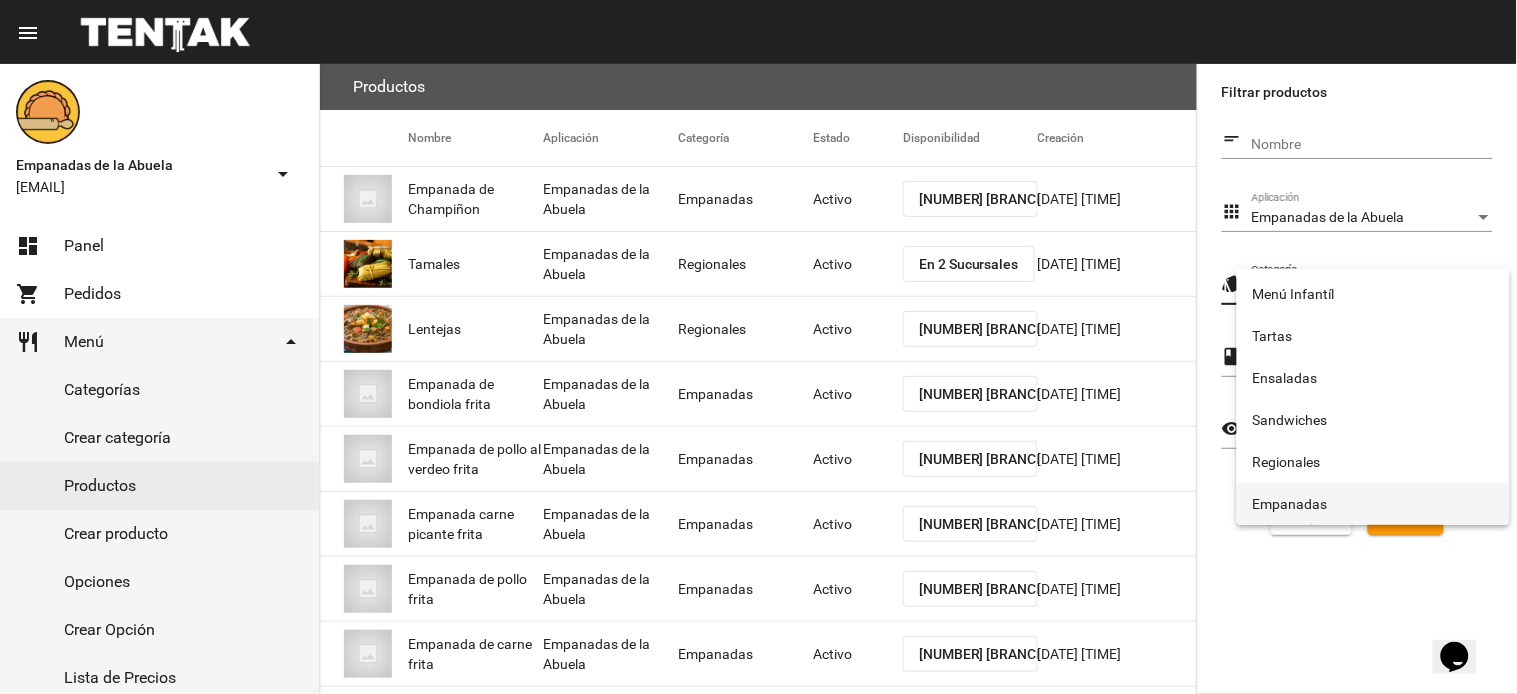click on "Empanadas" at bounding box center [1373, 504] 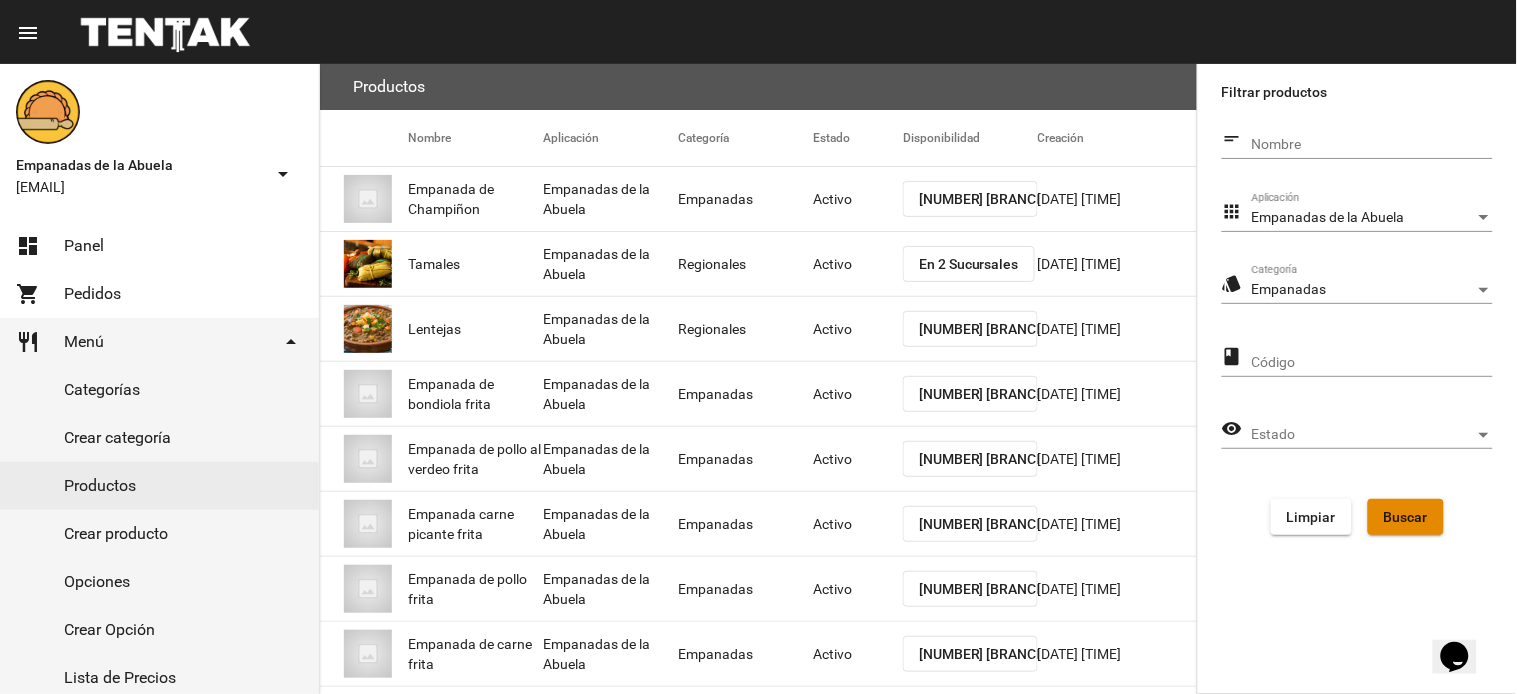 click on "Buscar" 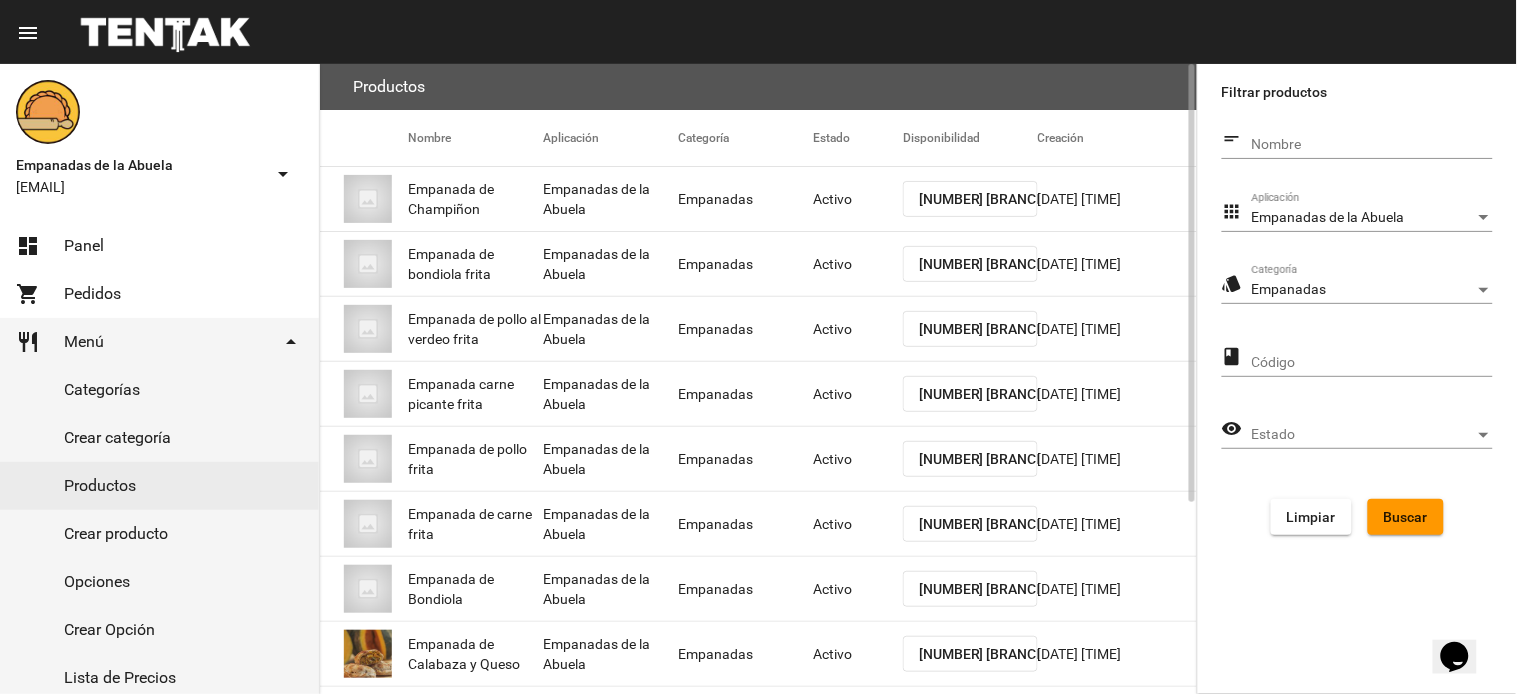 scroll, scrollTop: 275, scrollLeft: 0, axis: vertical 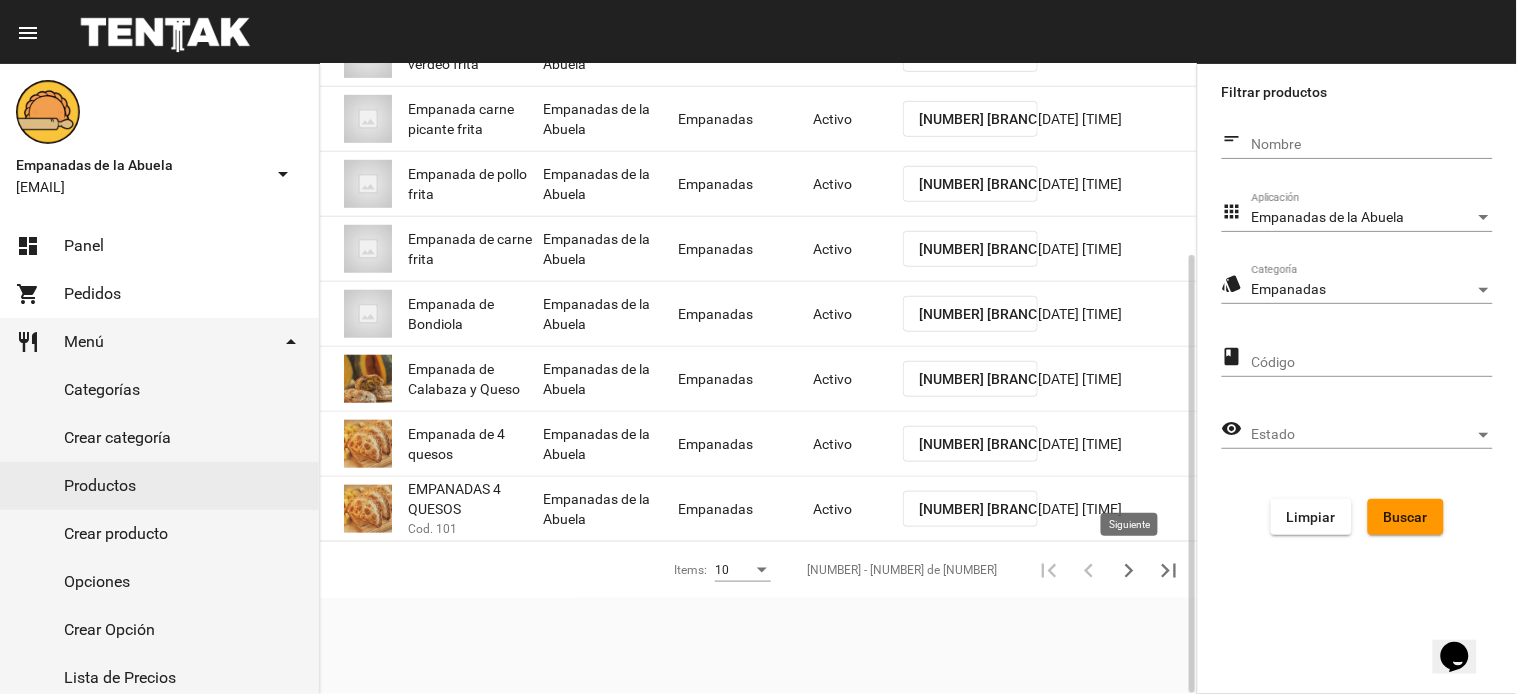 click 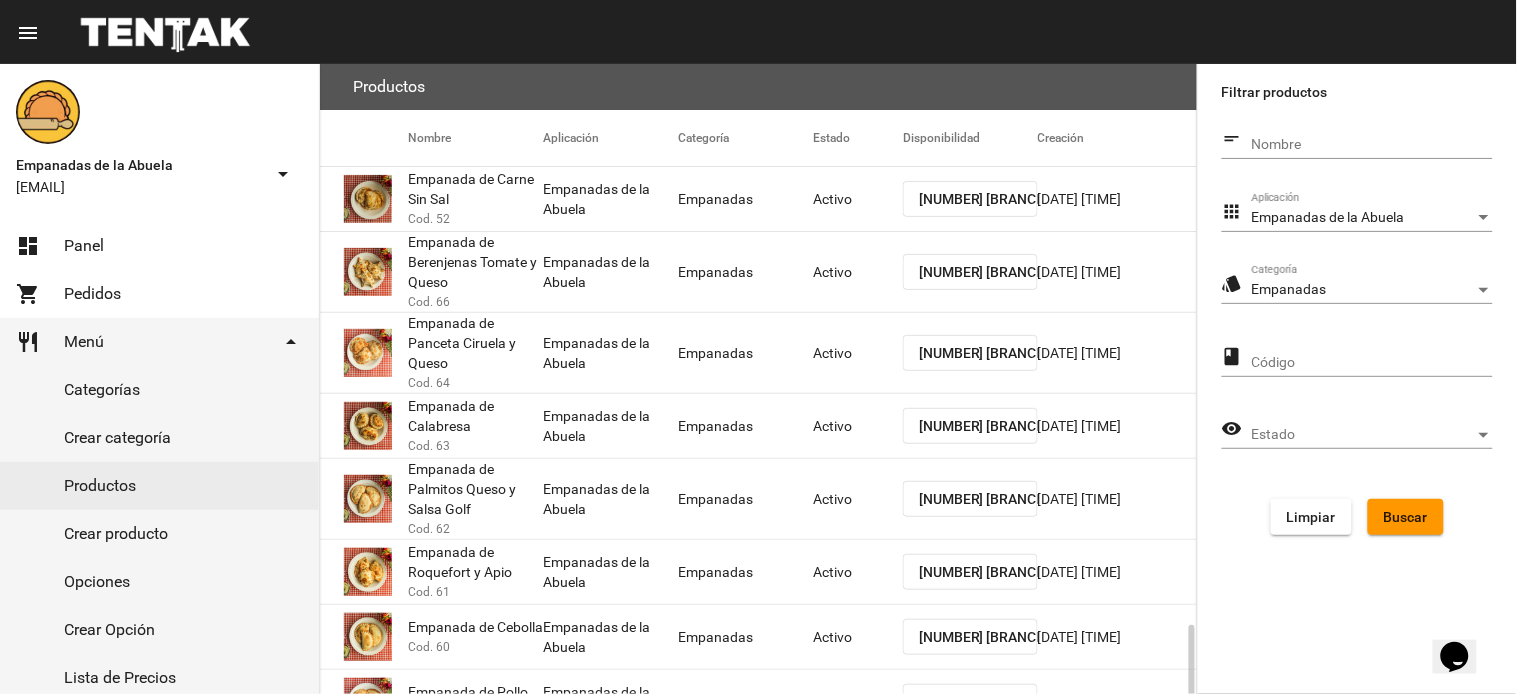 scroll, scrollTop: 340, scrollLeft: 0, axis: vertical 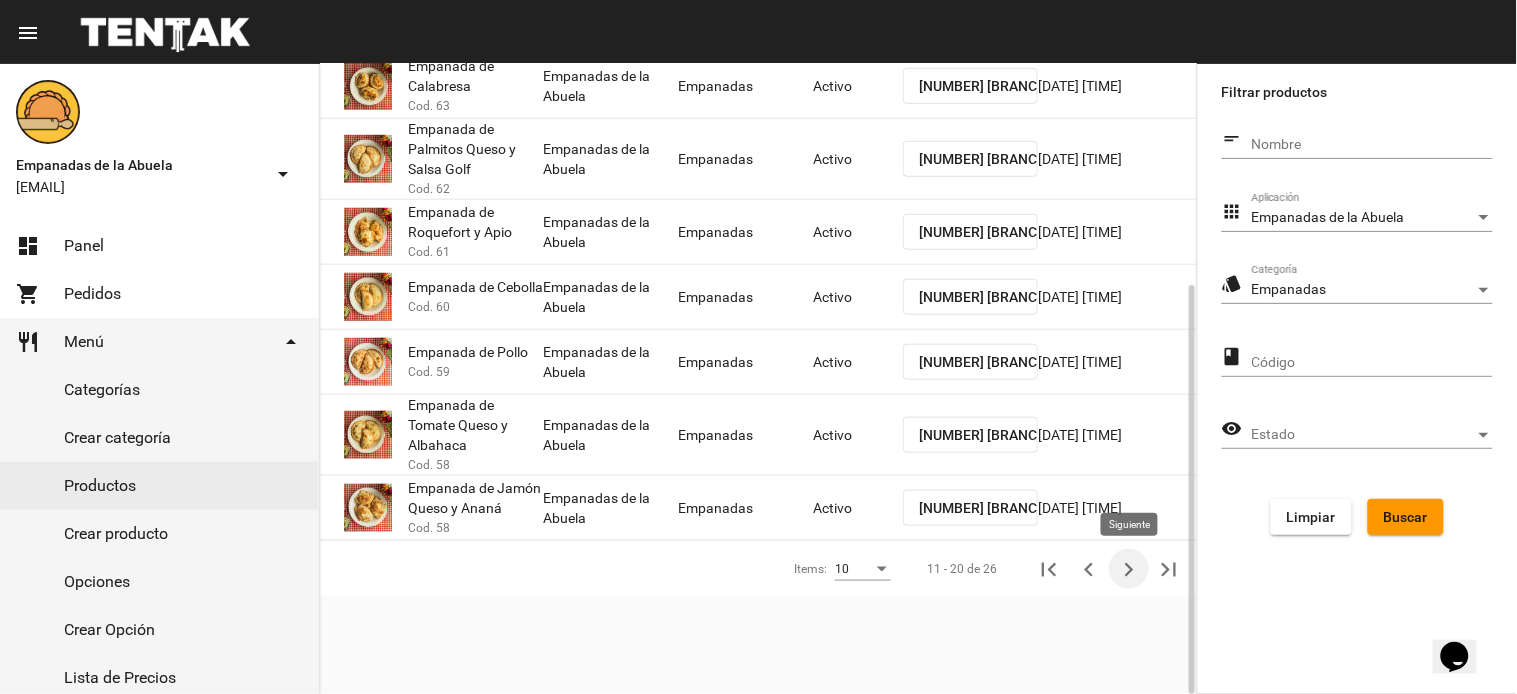 click 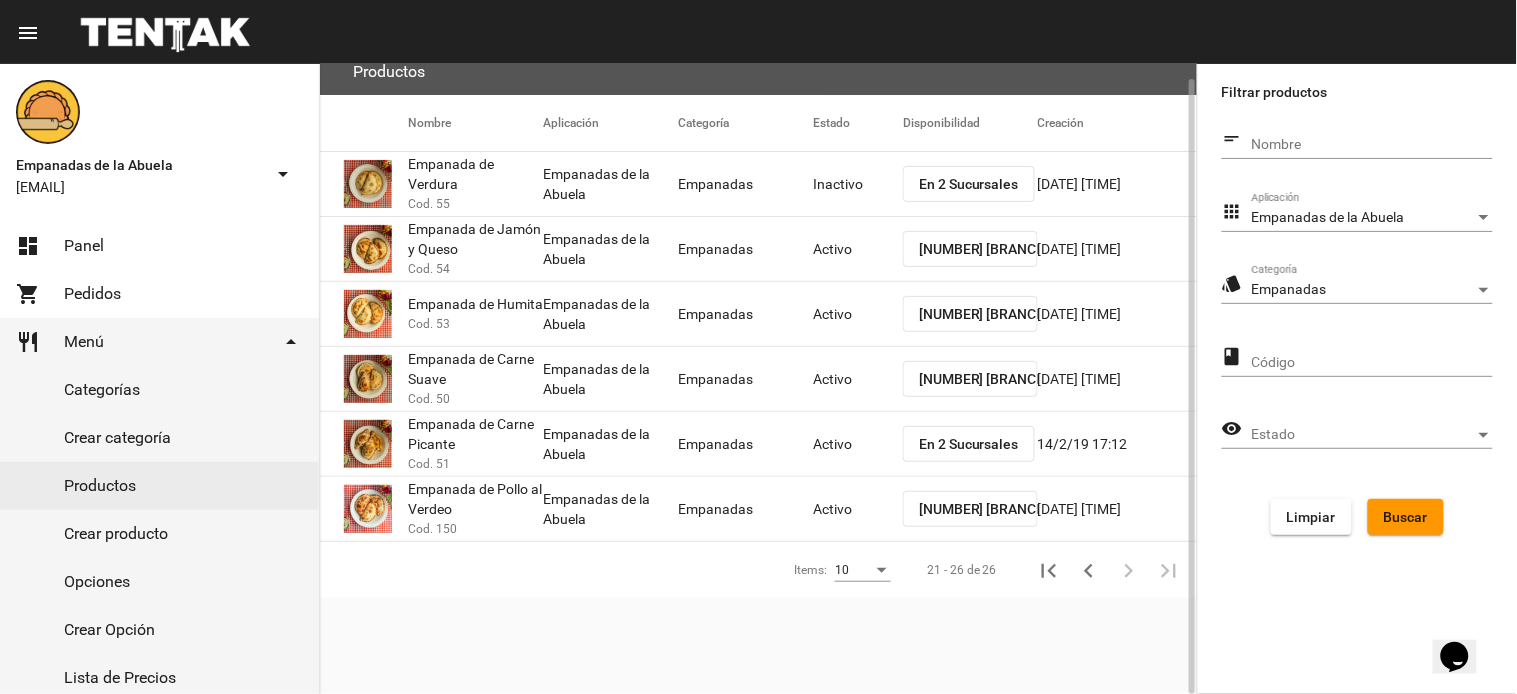 scroll, scrollTop: 0, scrollLeft: 0, axis: both 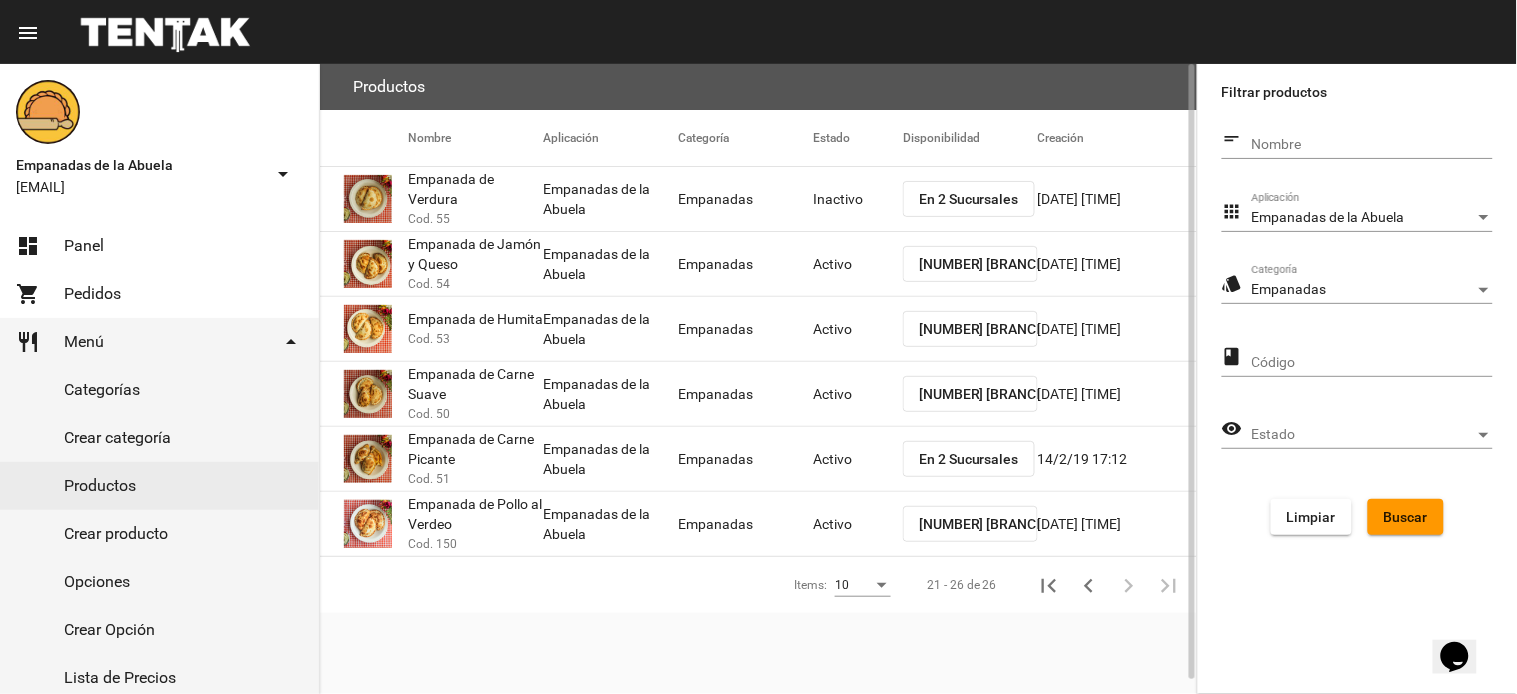 click on "En 2 Sucursales" 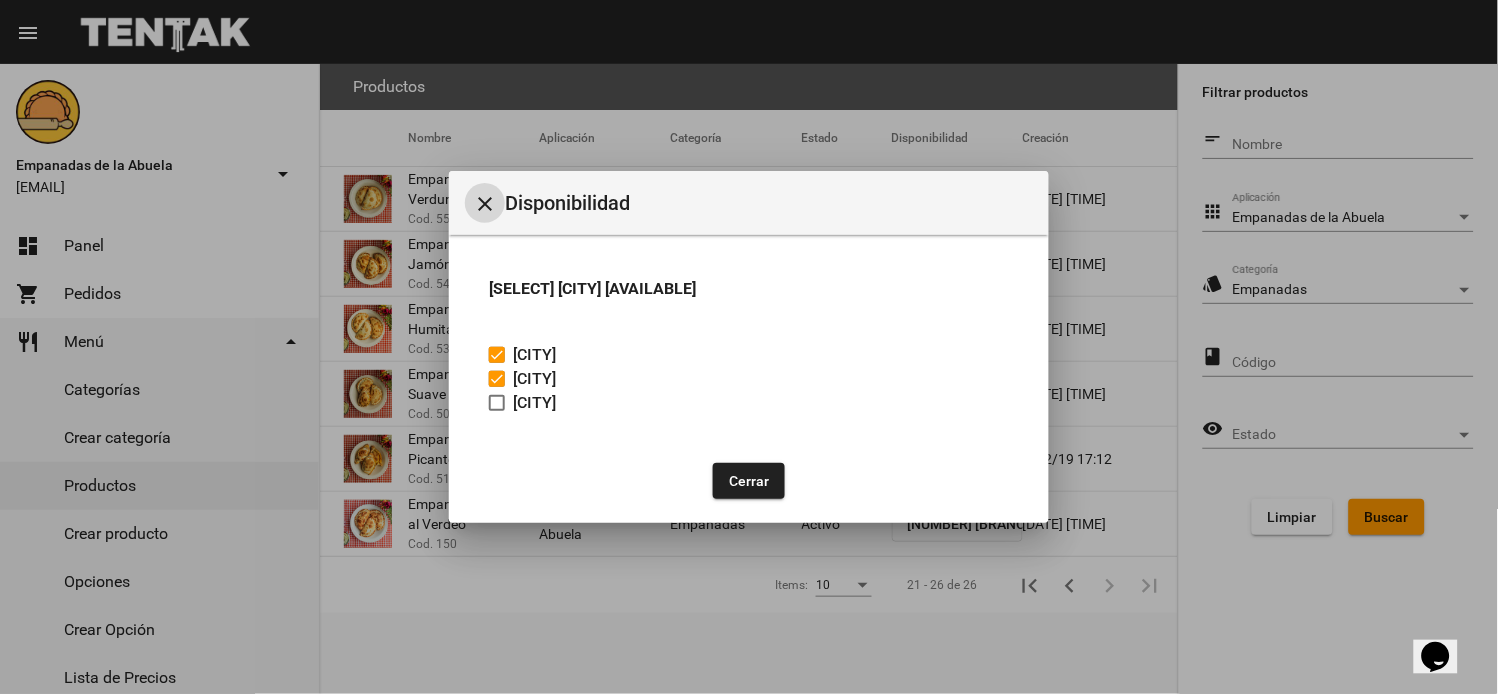 click on "Disponible en Adrogué" at bounding box center (522, 403) 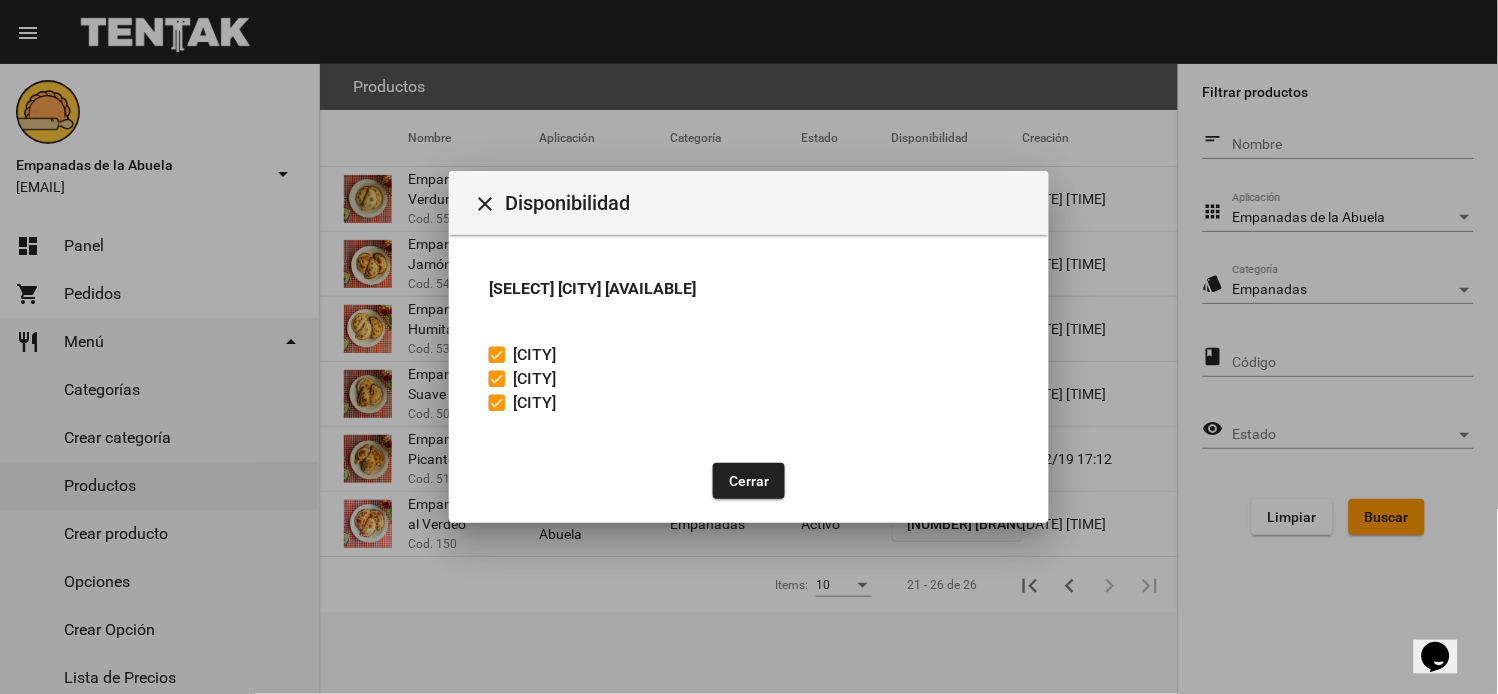 click on "Cerrar" 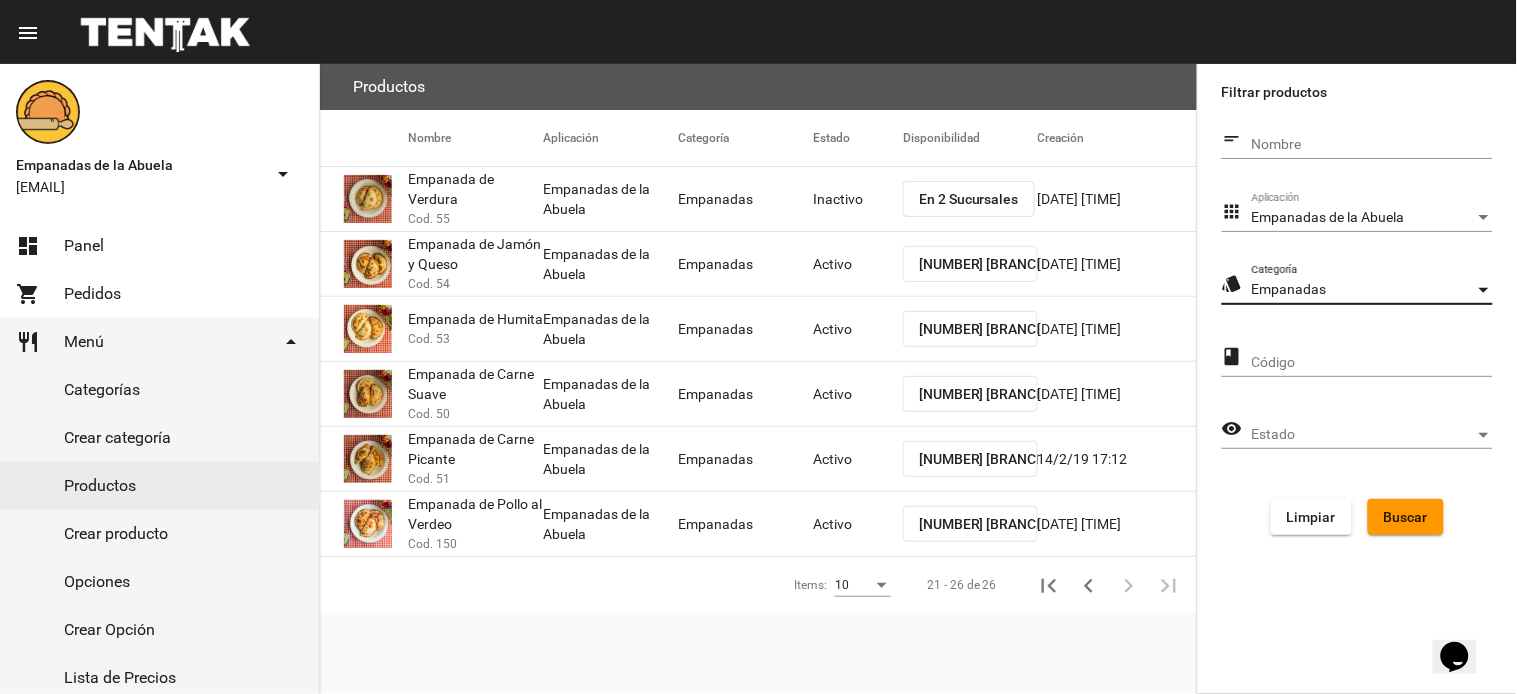 click on "Empanadas" at bounding box center [1363, 290] 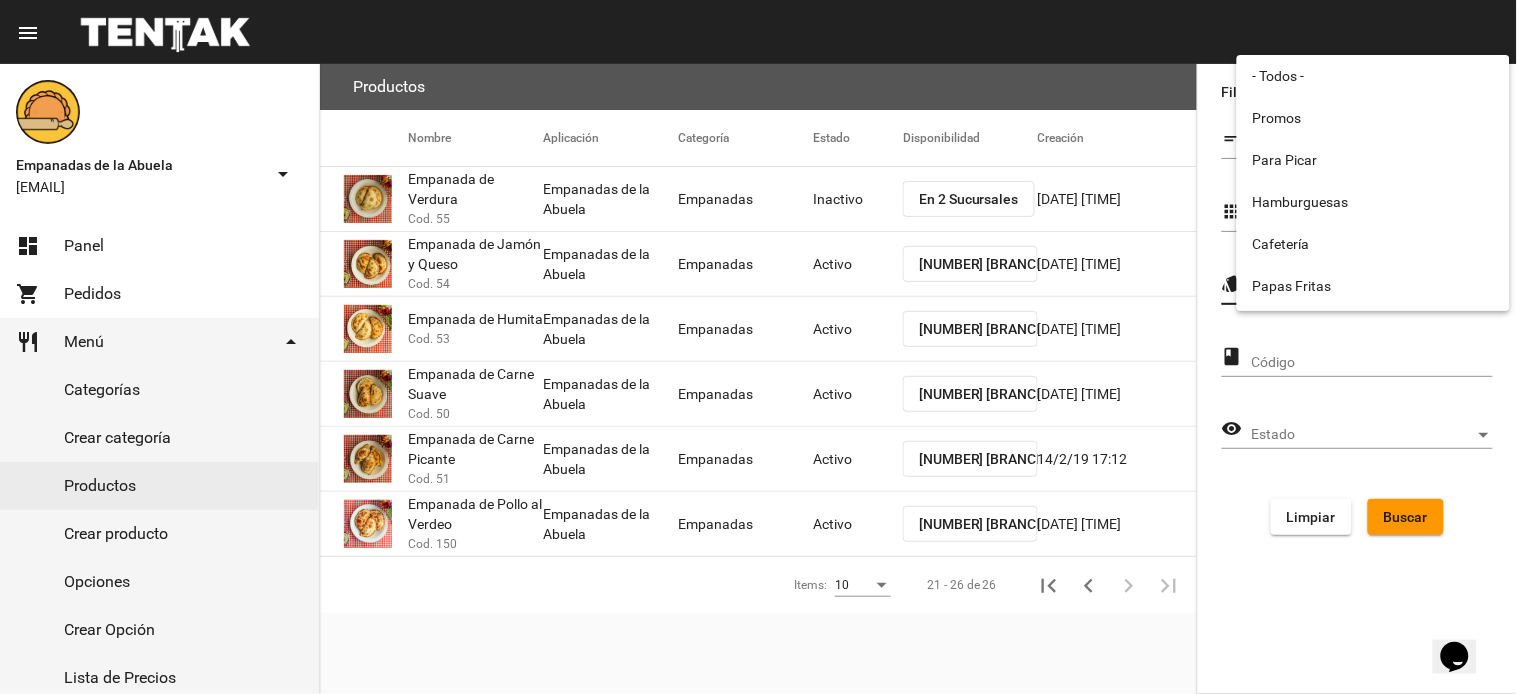 scroll, scrollTop: 331, scrollLeft: 0, axis: vertical 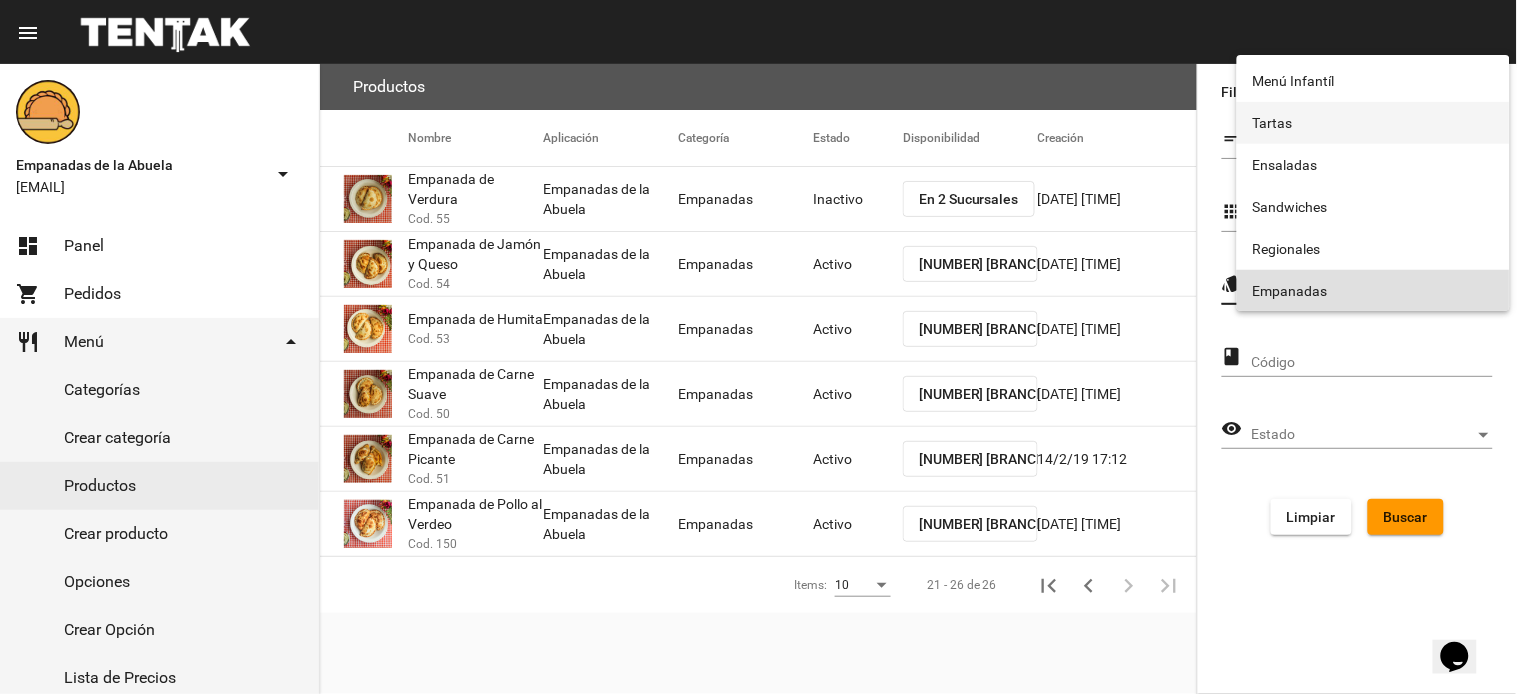 click on "Tartas" at bounding box center [1373, 123] 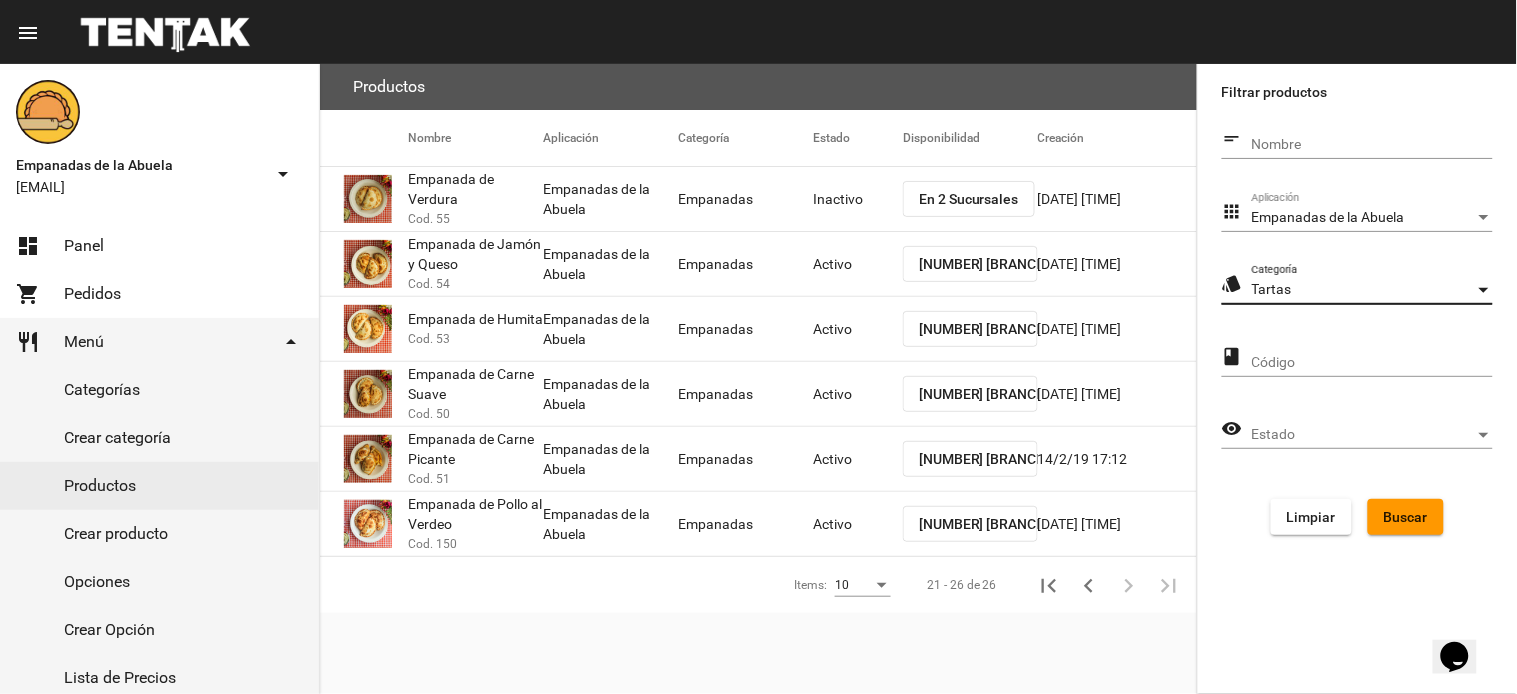 drag, startPoint x: 1401, startPoint y: 505, endPoint x: 1226, endPoint y: 474, distance: 177.7245 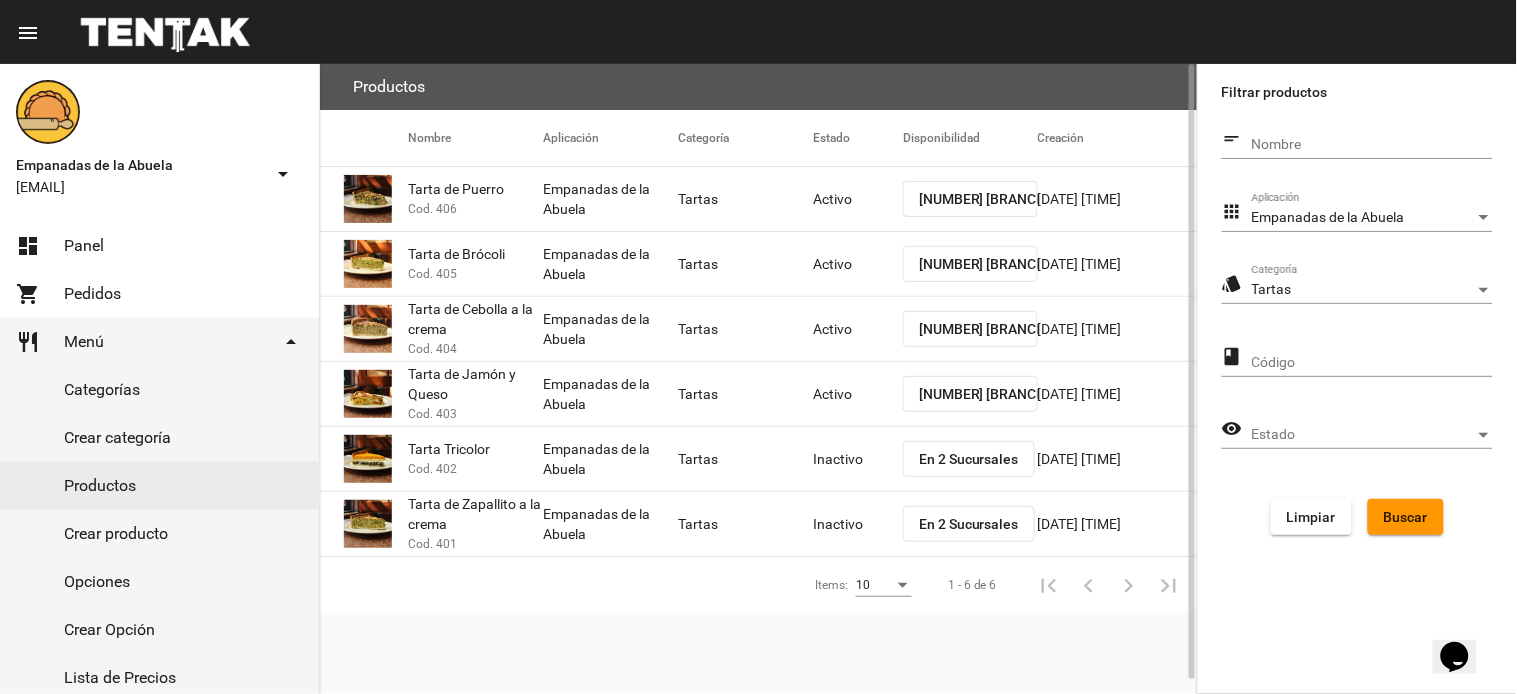 click on "Inactivo" 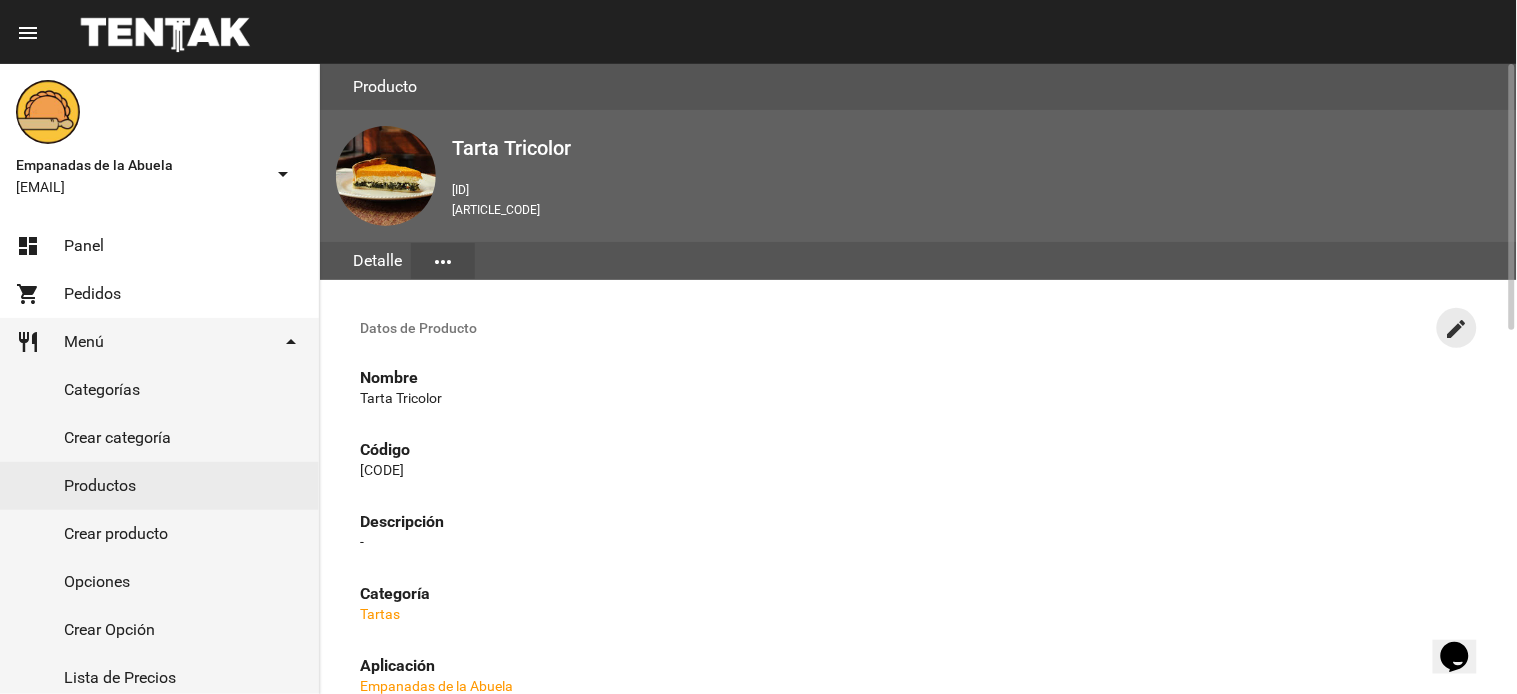 click on "create" 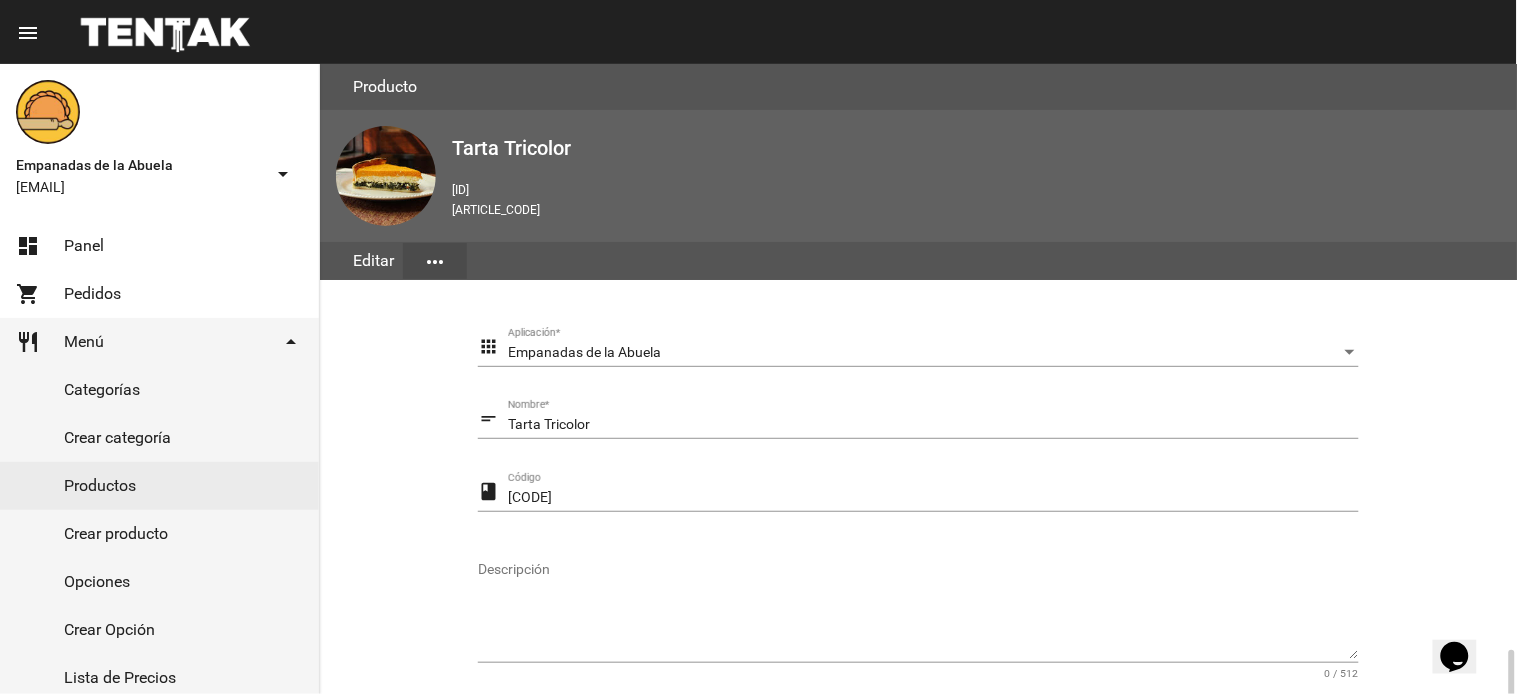 scroll, scrollTop: 358, scrollLeft: 0, axis: vertical 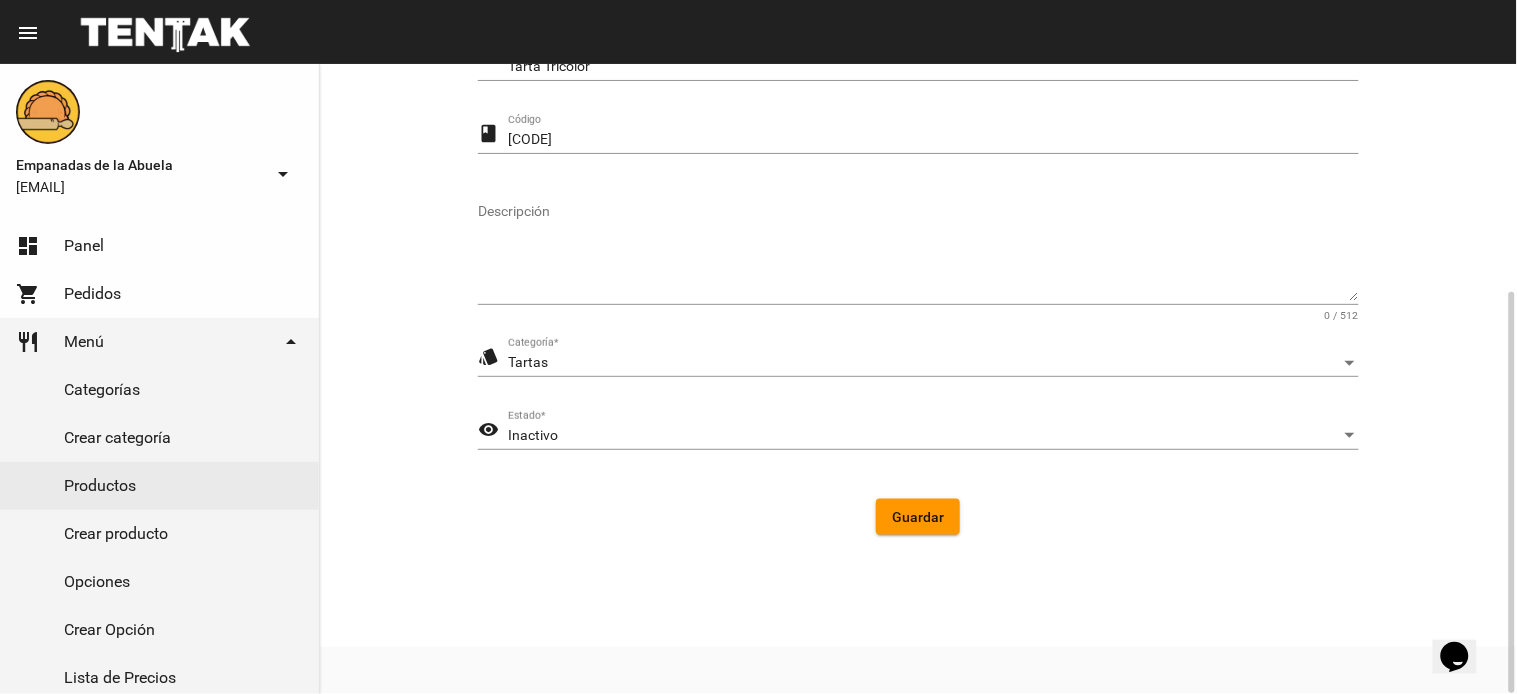 click on "Inactivo Estado  *" 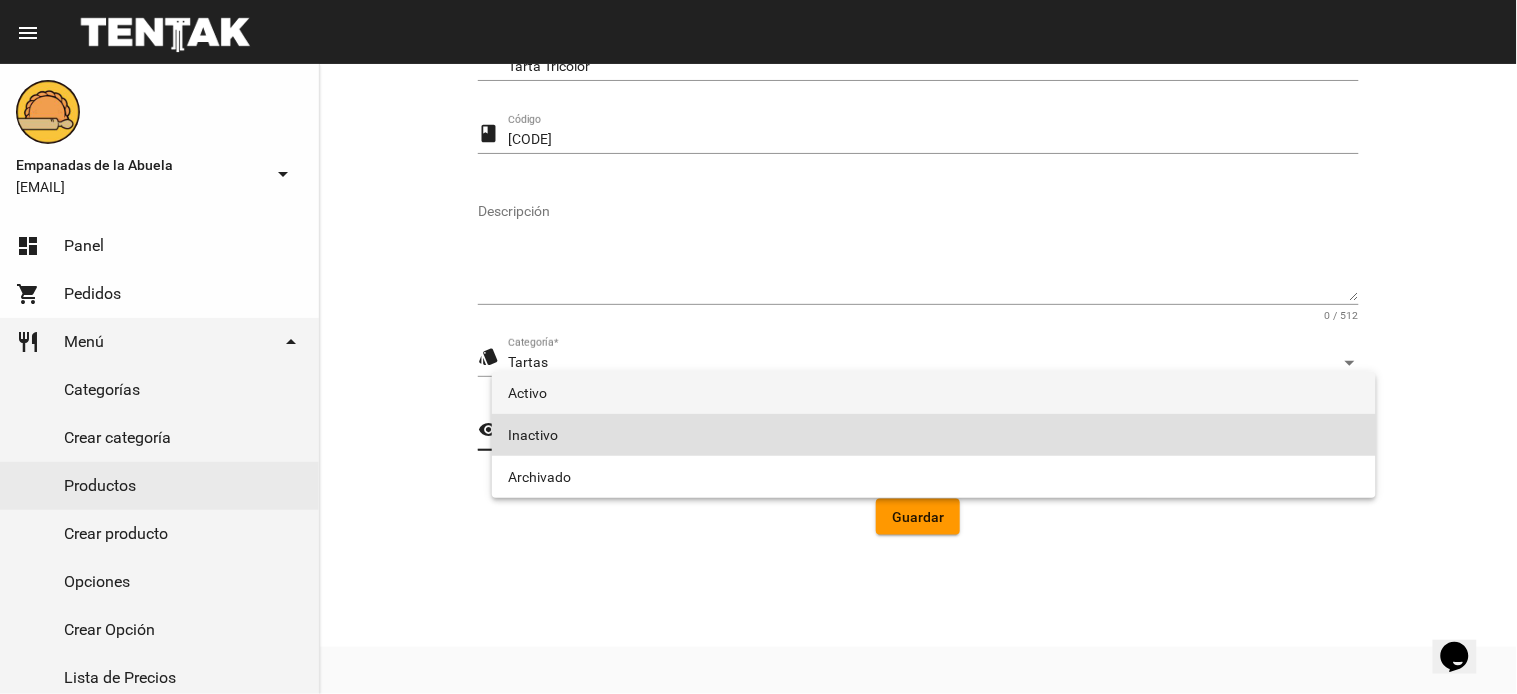click on "Activo" at bounding box center (934, 393) 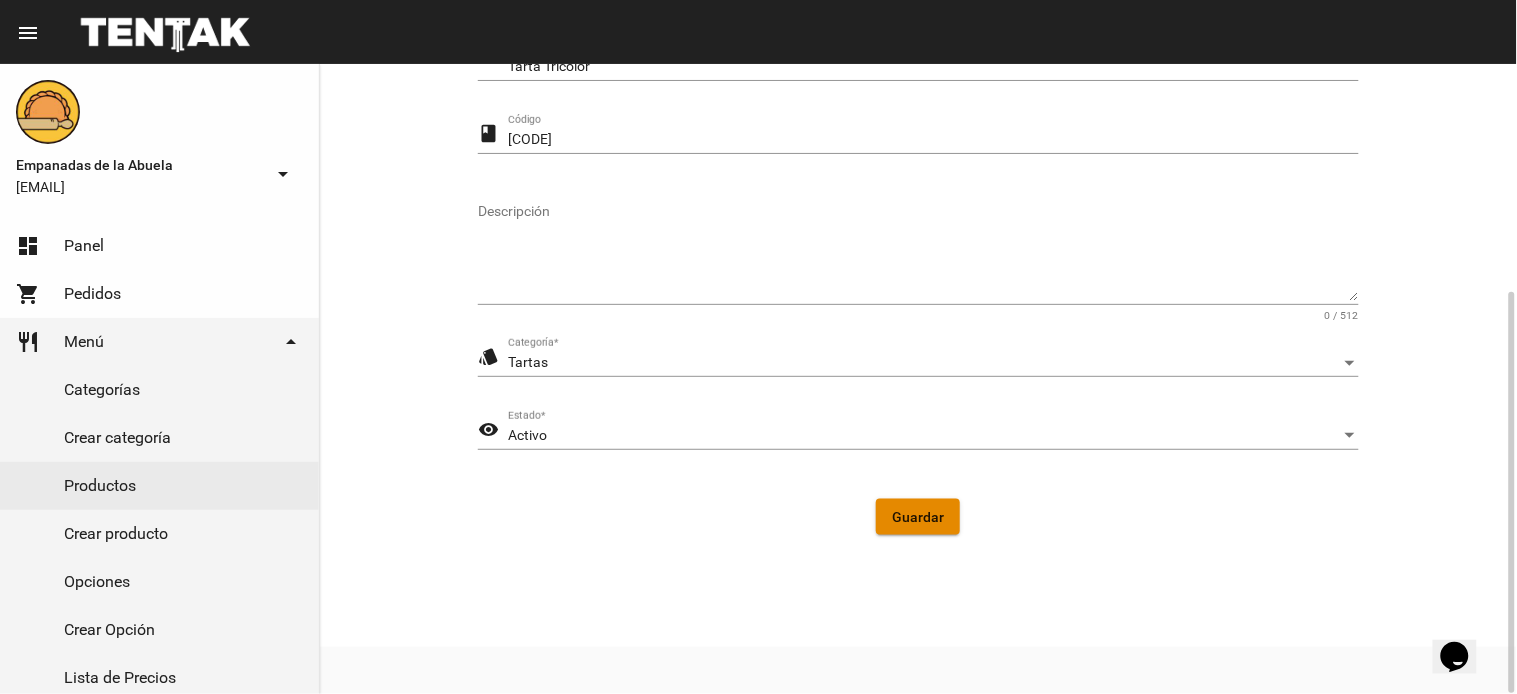 click on "Guardar" 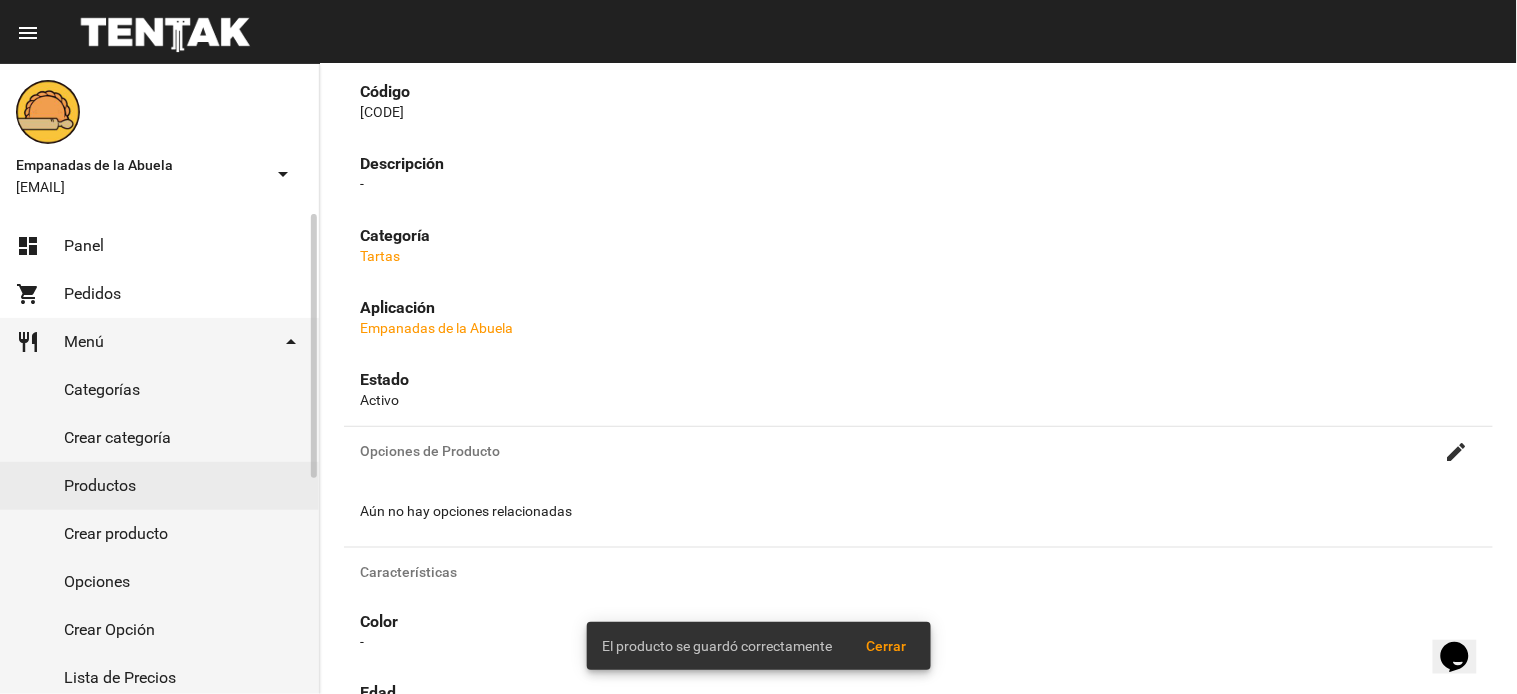 scroll, scrollTop: 0, scrollLeft: 0, axis: both 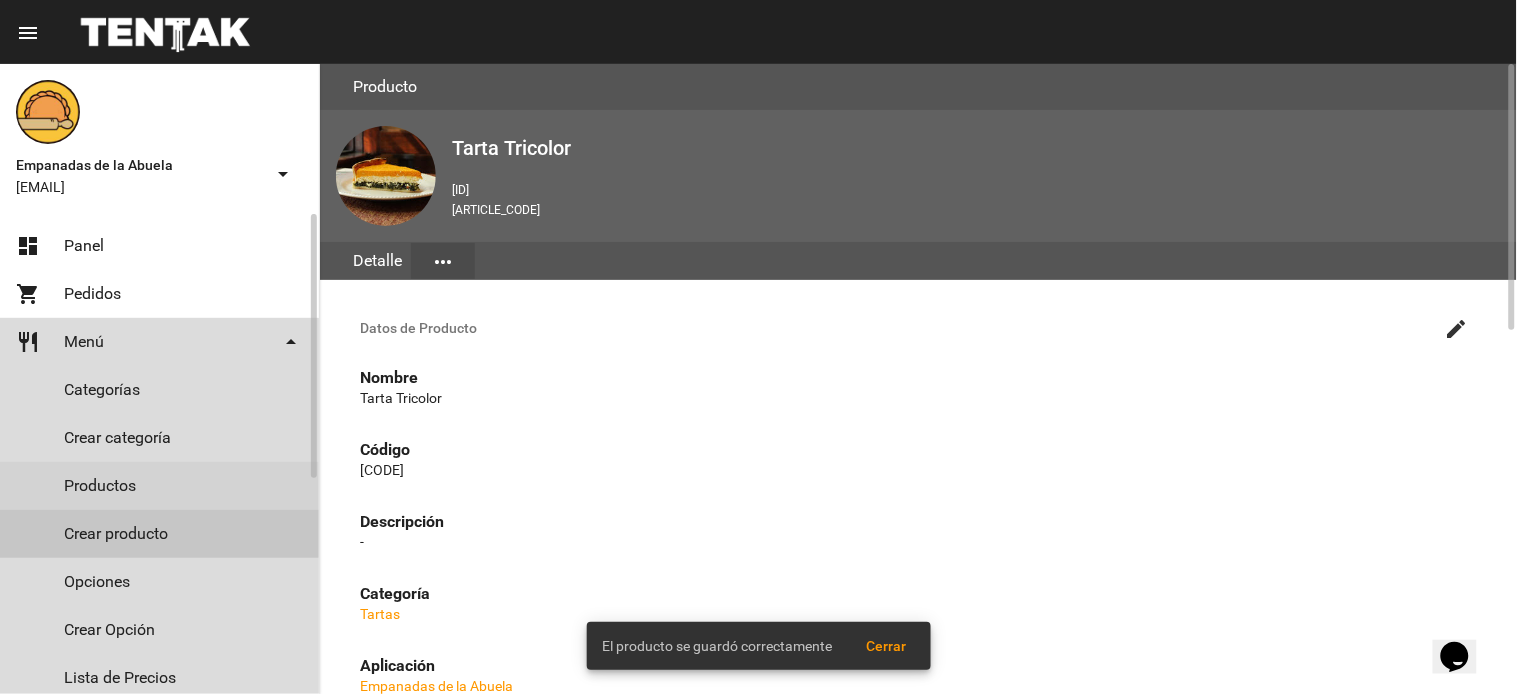click on "Crear producto" 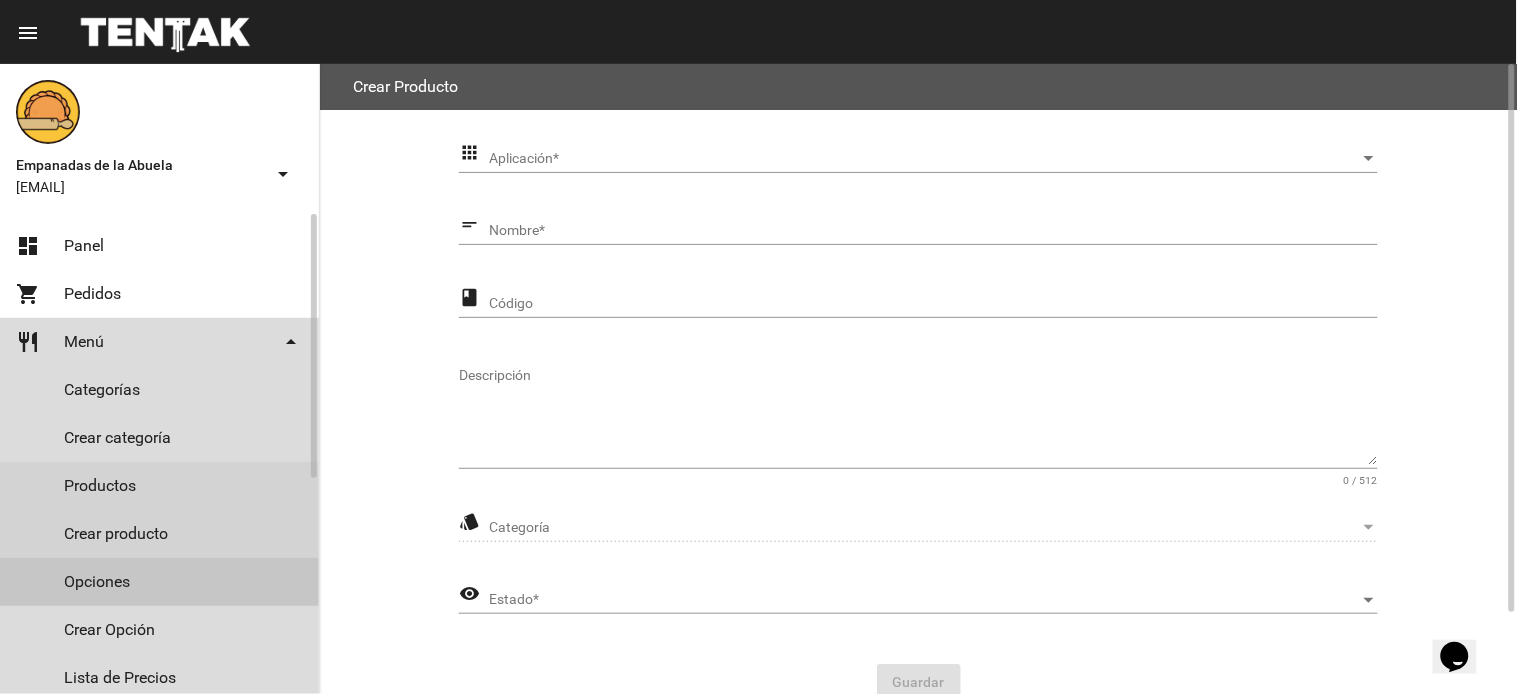 click on "Opciones" 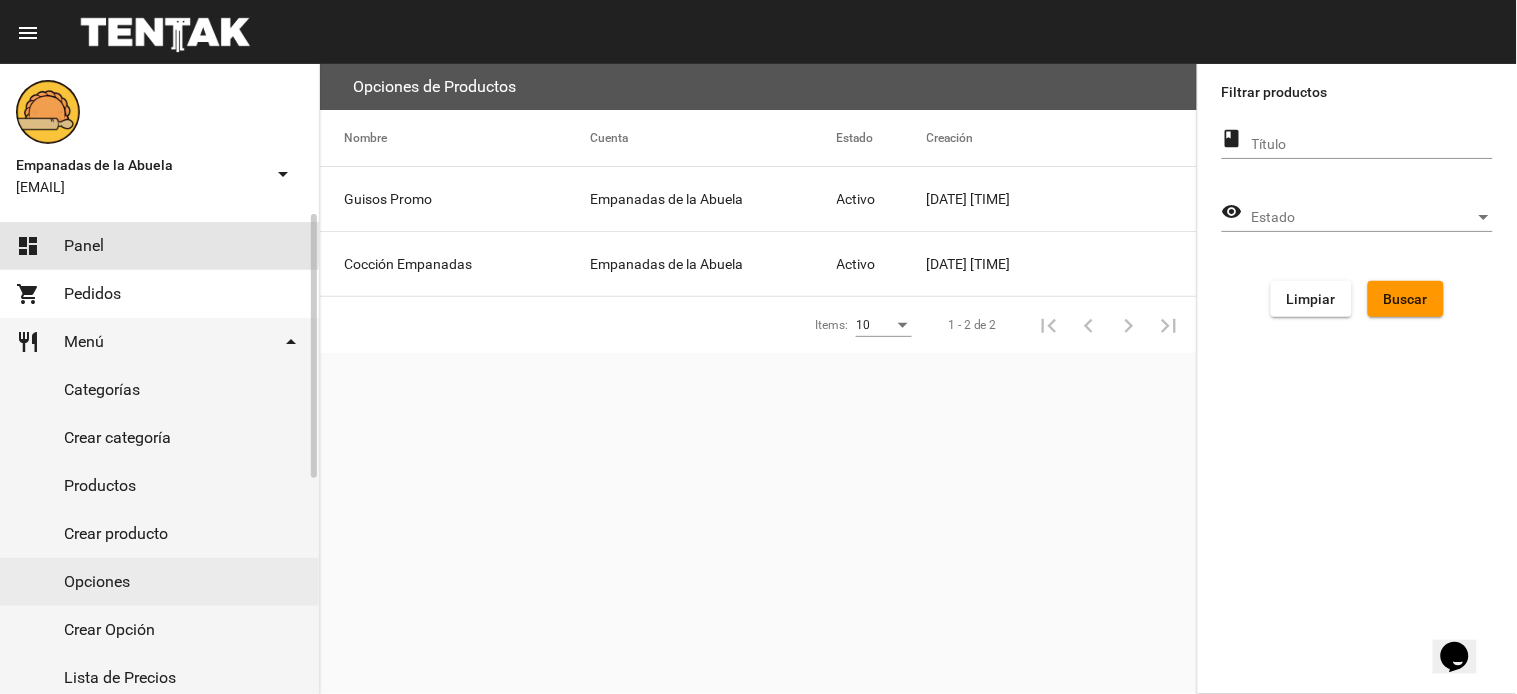 click on "dashboard Panel" 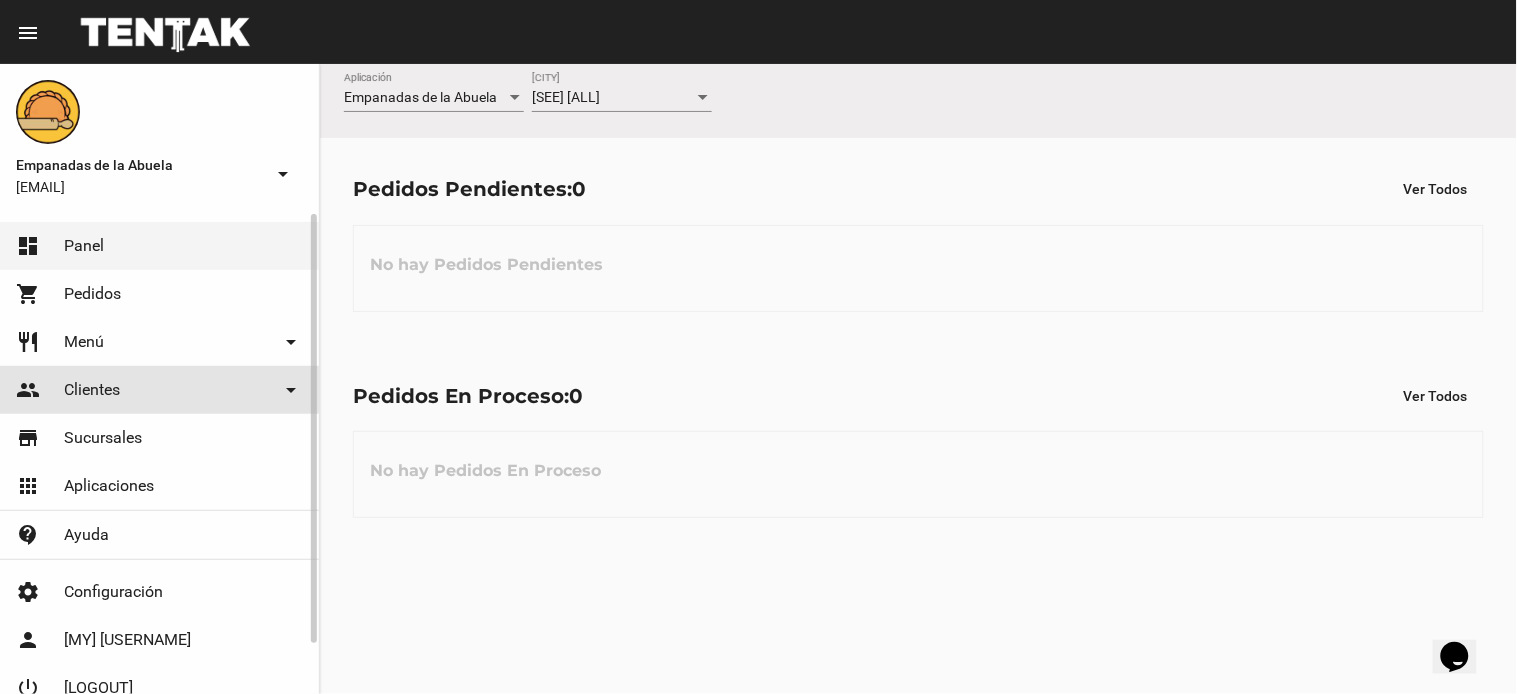click on "Clientes" 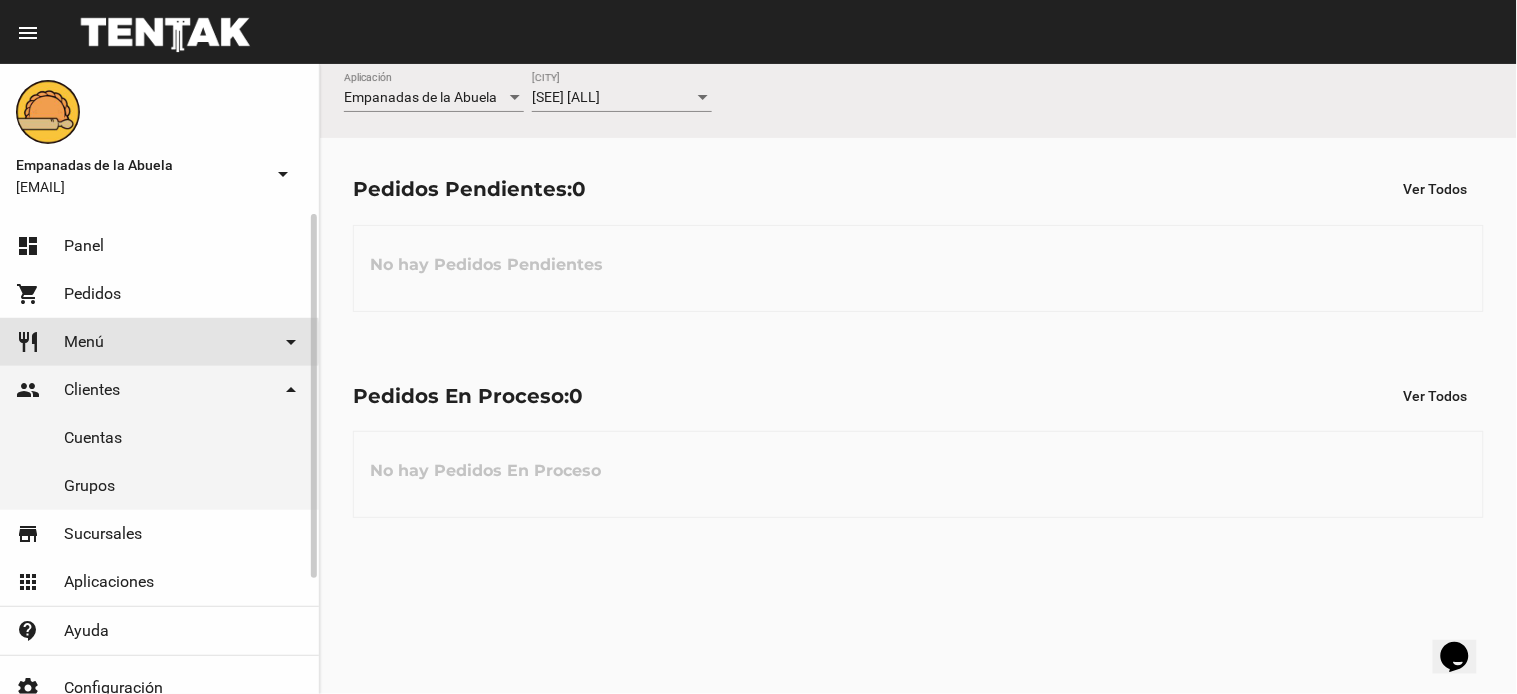 click on "Menú" 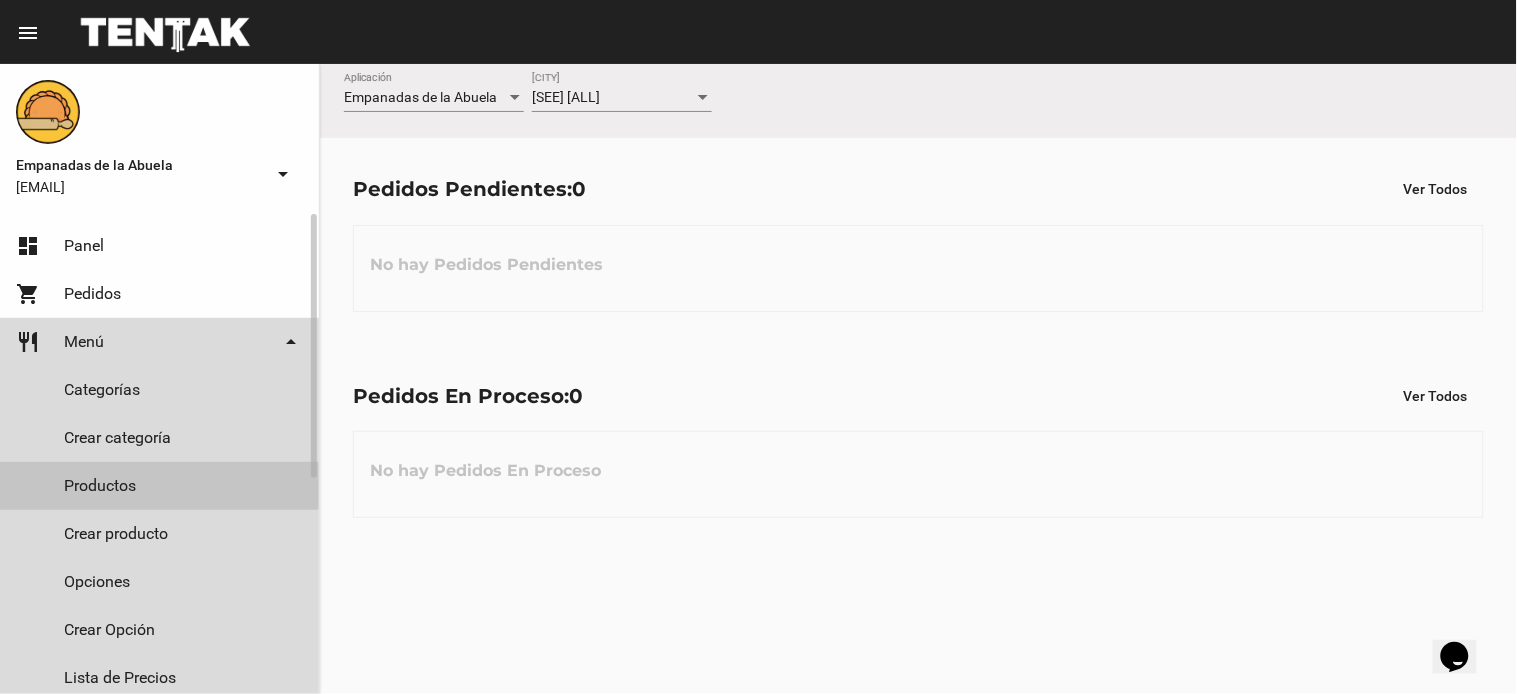 click on "Productos" 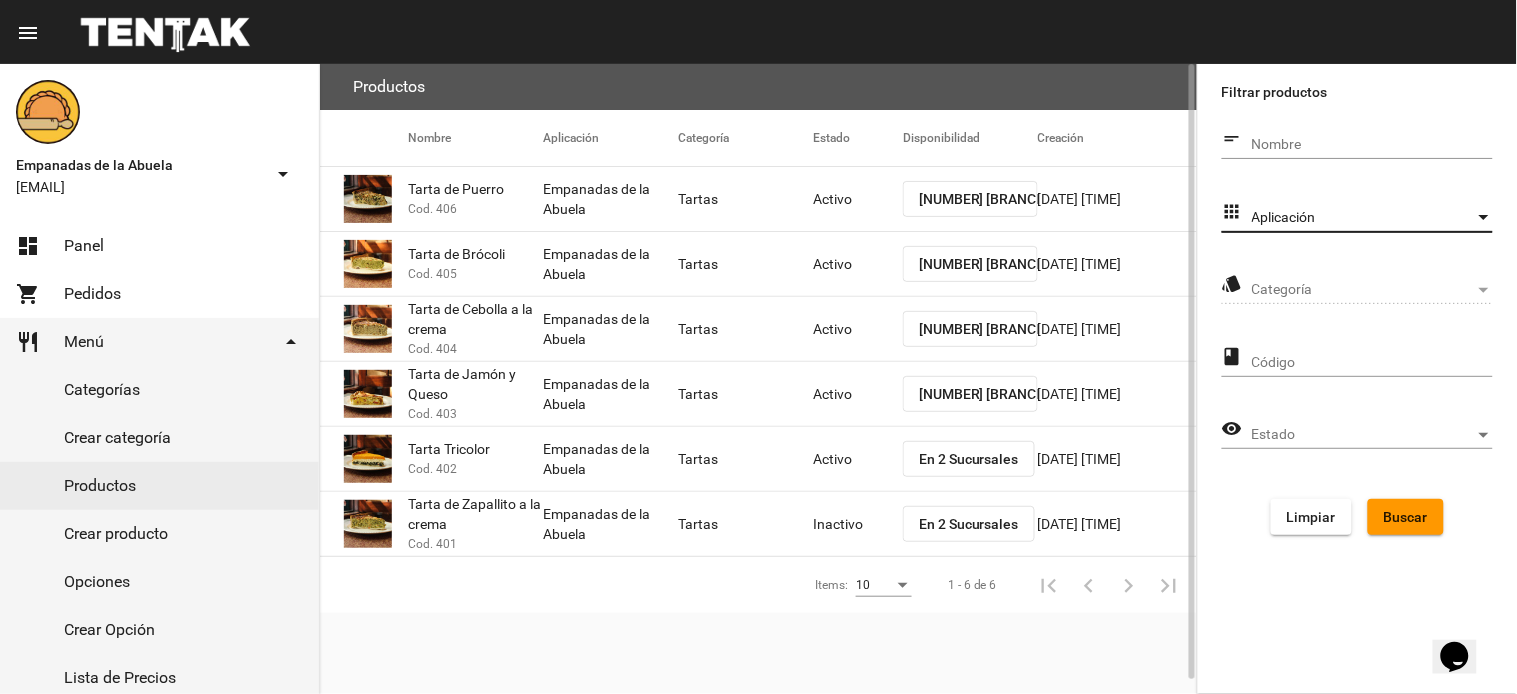click on "Aplicación" at bounding box center [1363, 218] 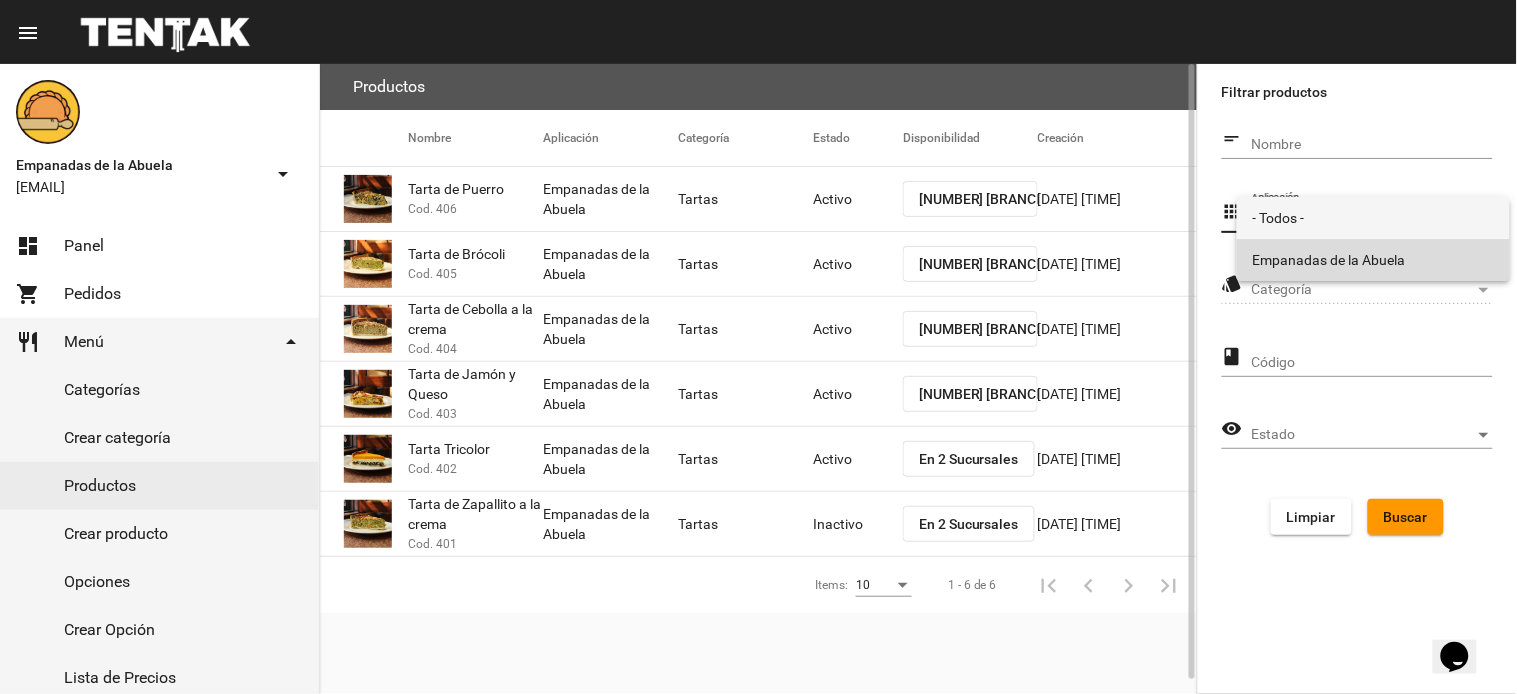 click on "Empanadas de la Abuela" at bounding box center [1373, 260] 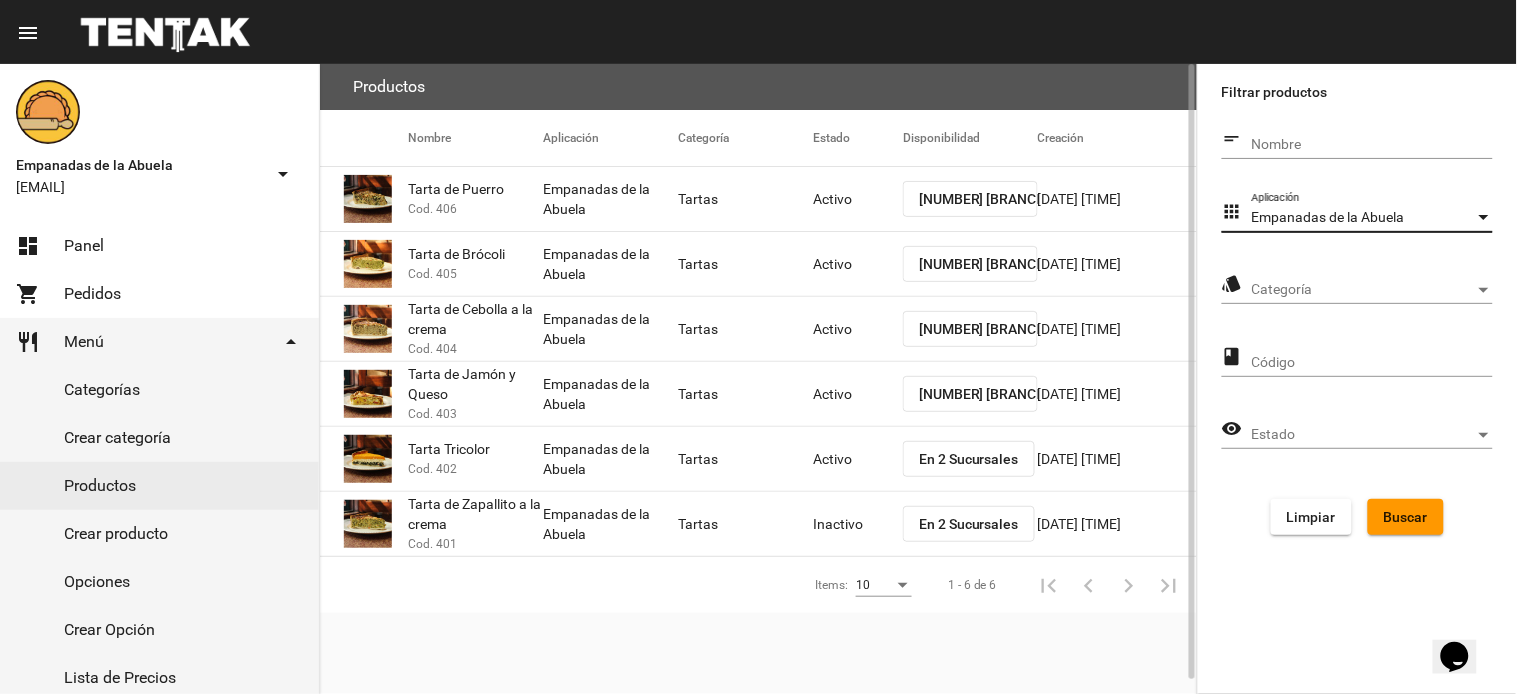 click on "Categoría Categoría" 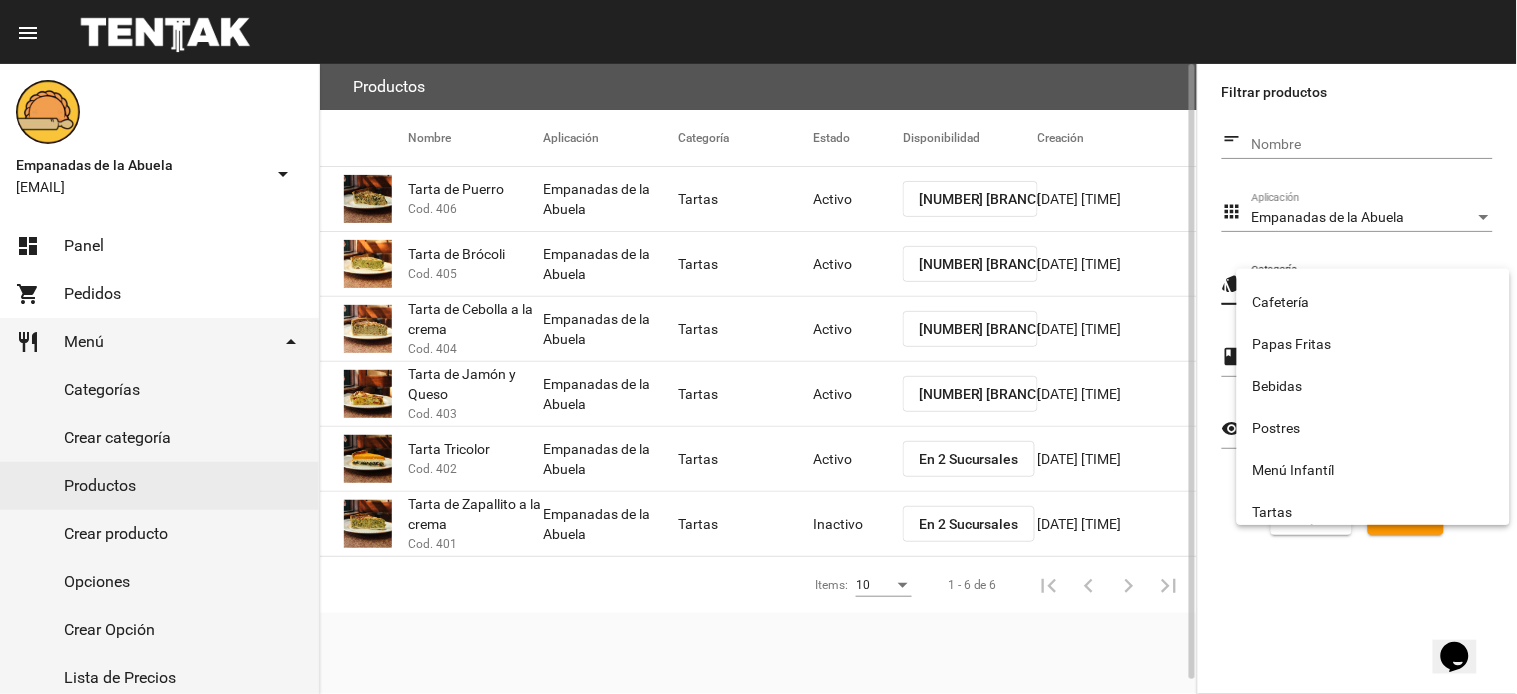 scroll, scrollTop: 332, scrollLeft: 0, axis: vertical 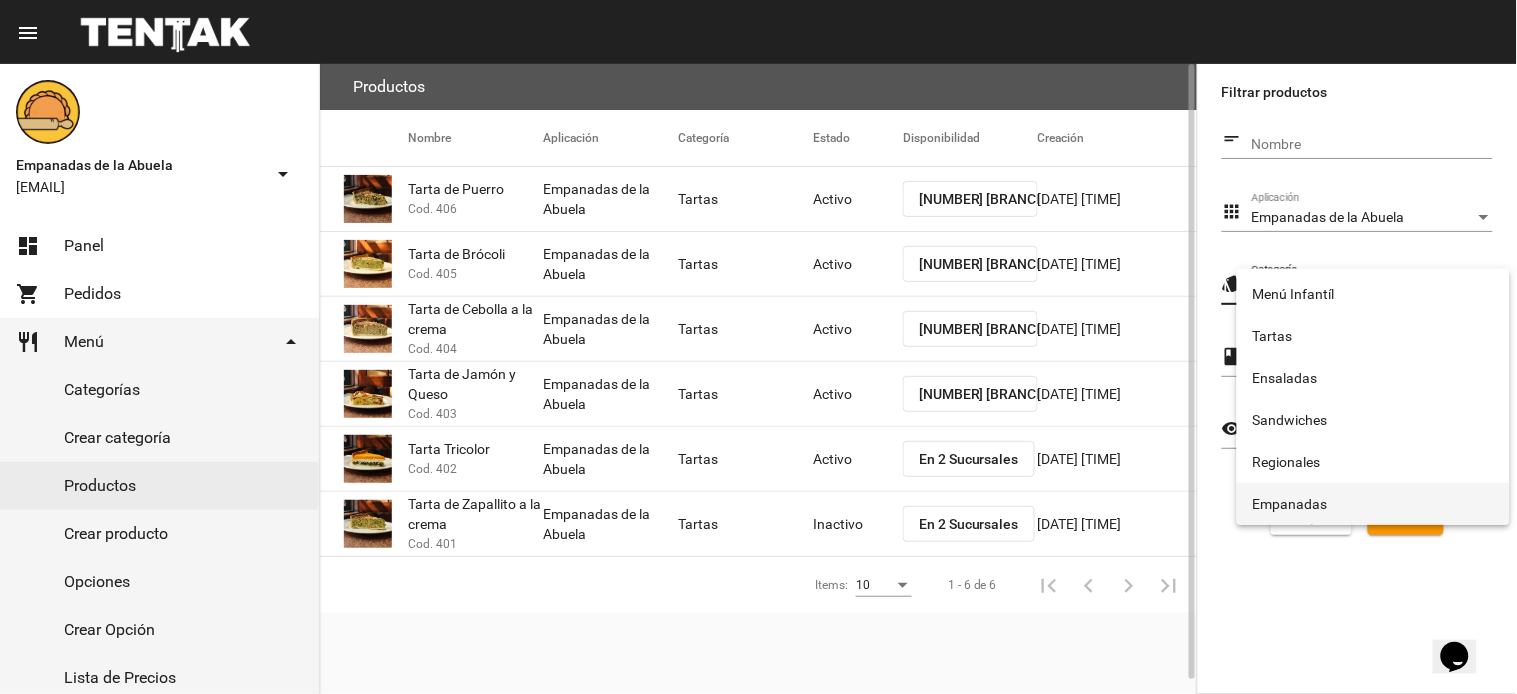 click on "Empanadas" at bounding box center (1373, 504) 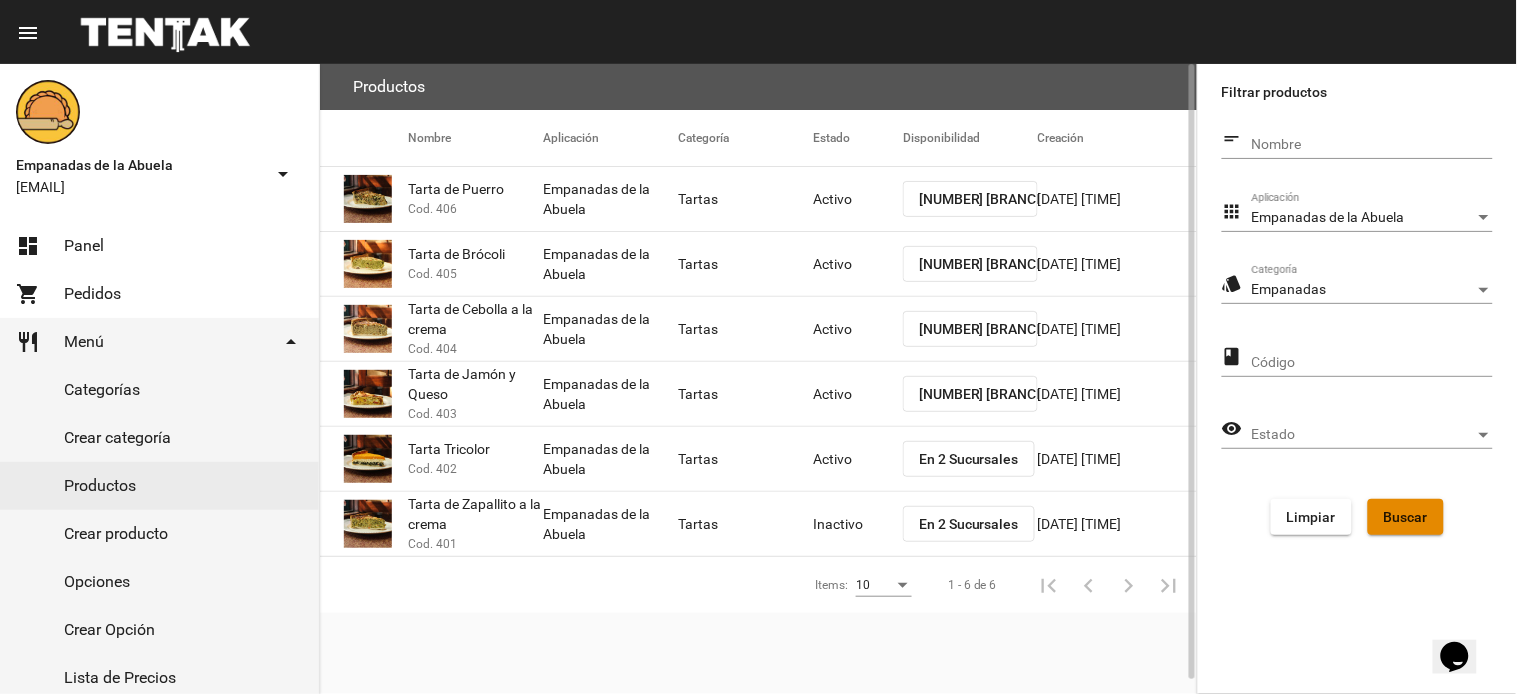 click on "Buscar" 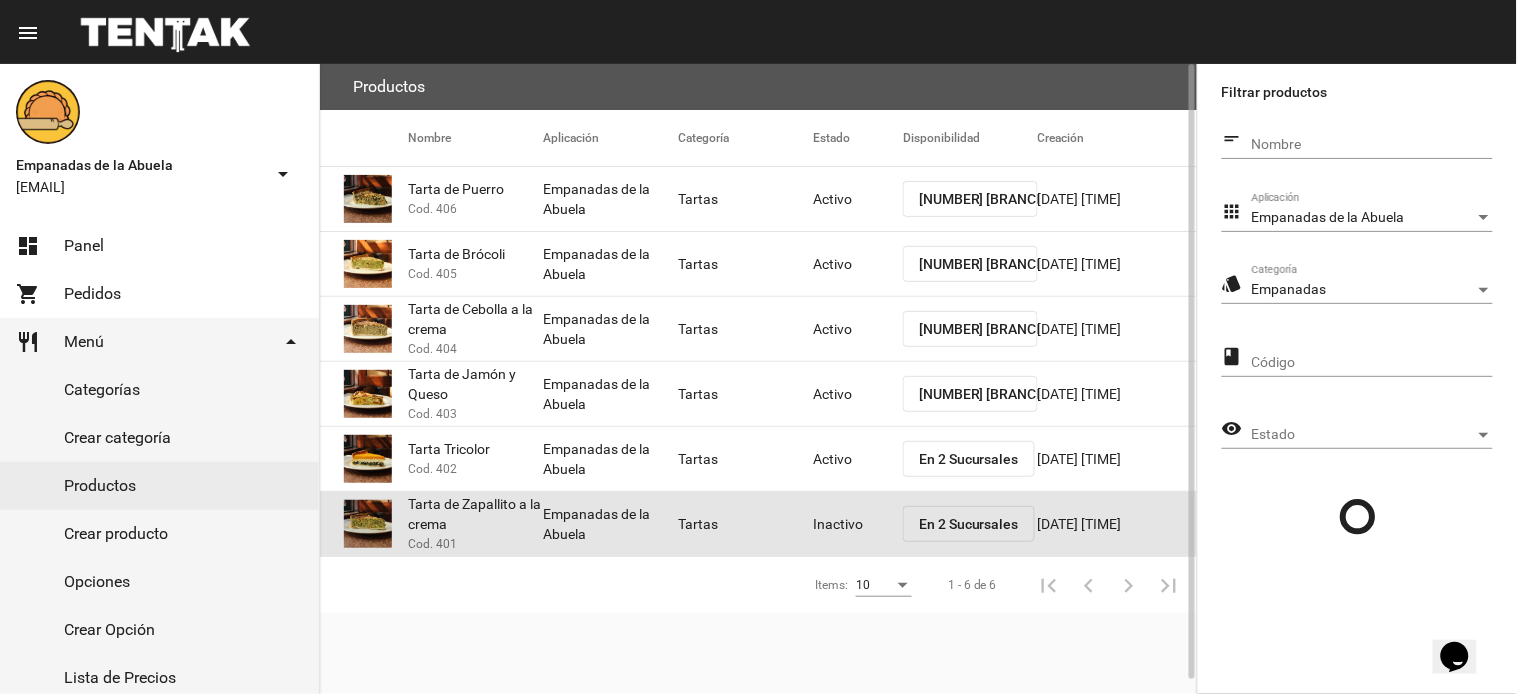 click on "Inactivo" 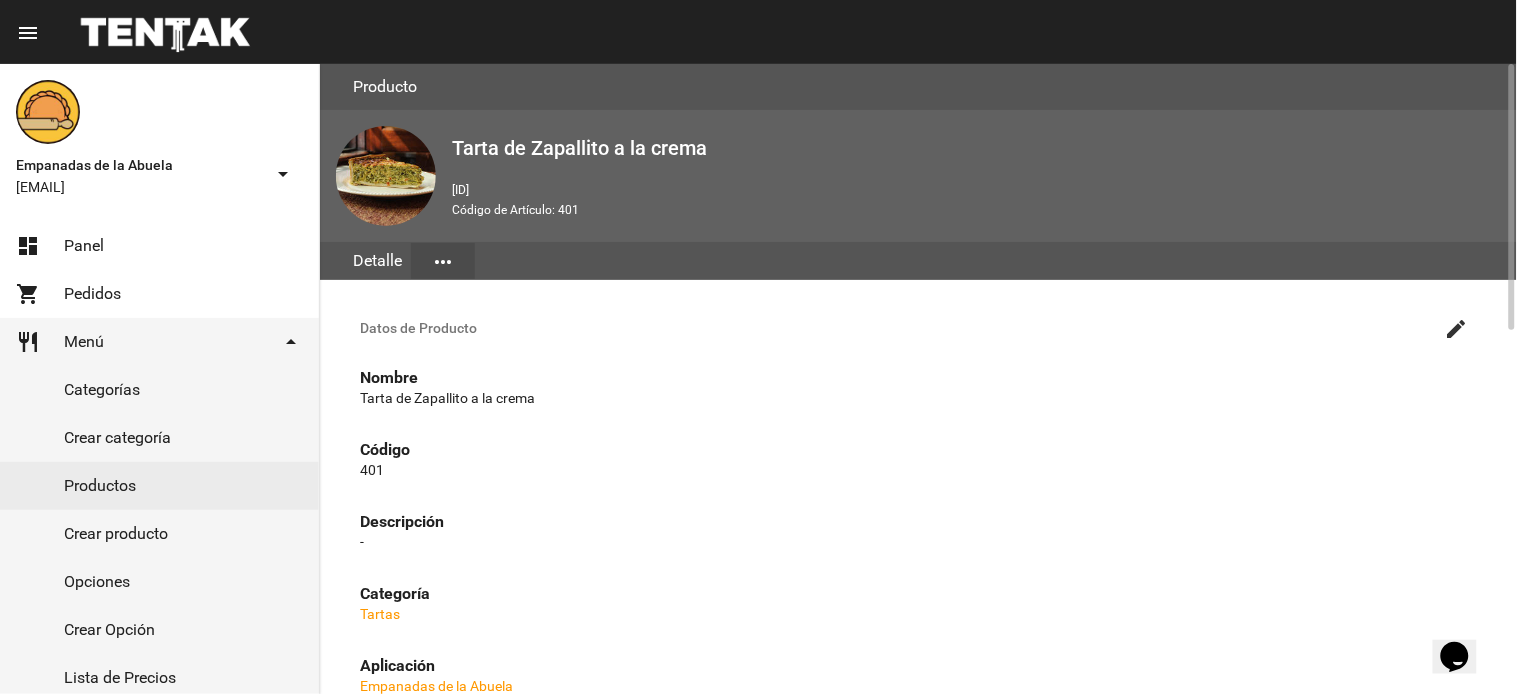 click on "create" 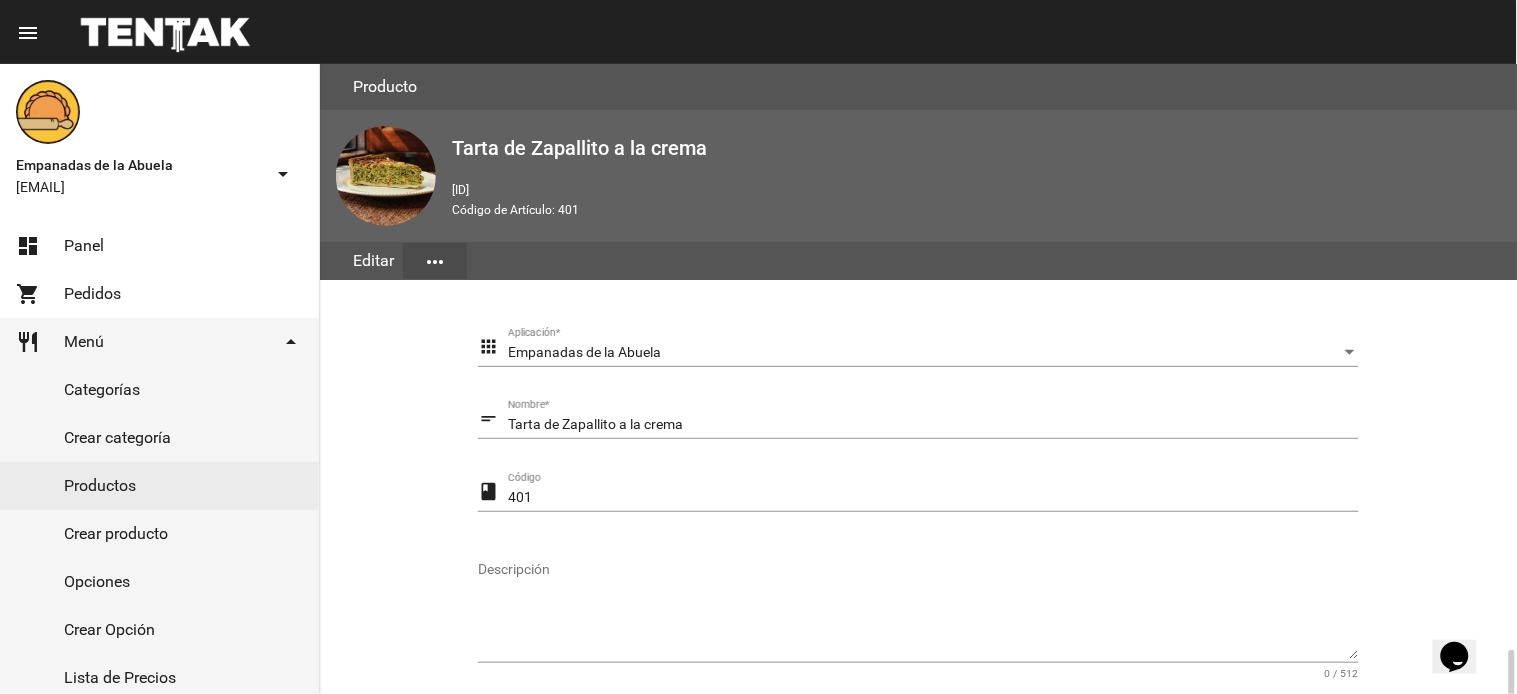 scroll, scrollTop: 358, scrollLeft: 0, axis: vertical 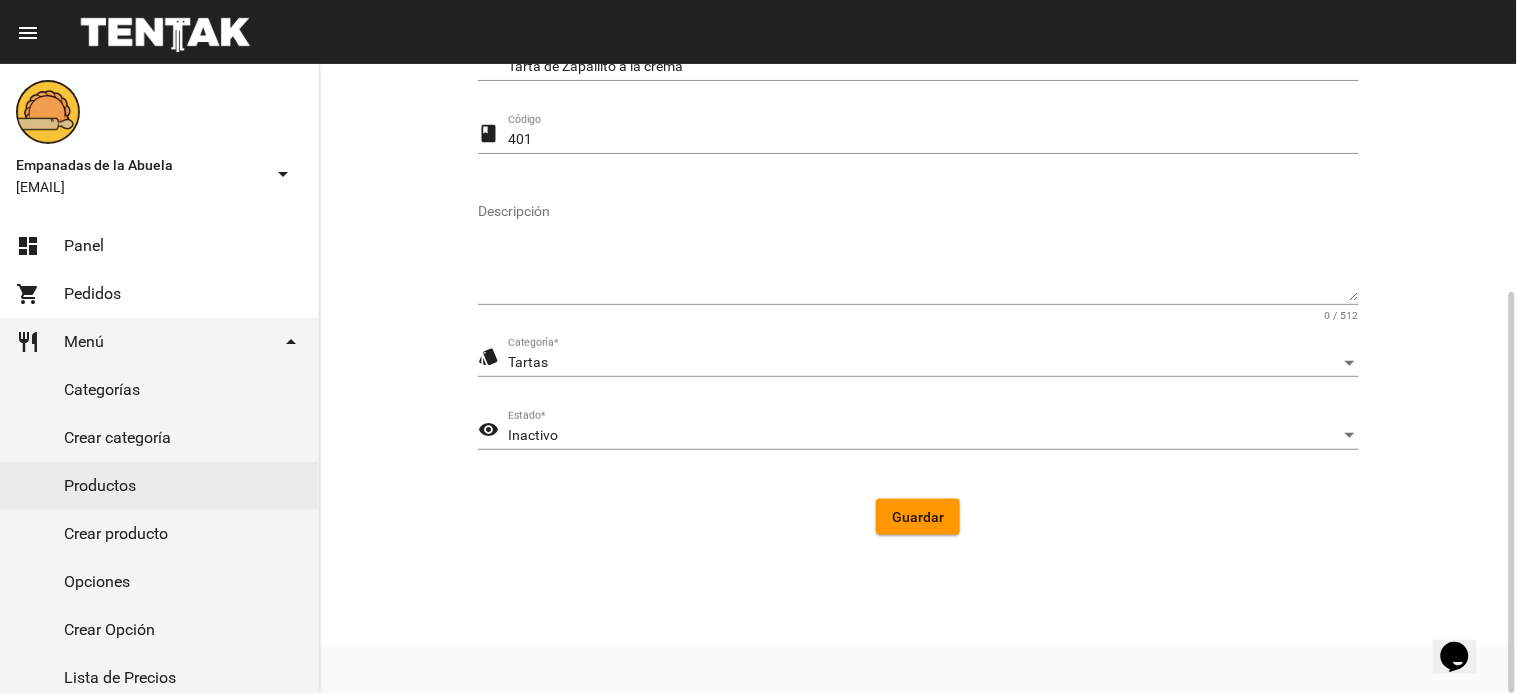 click on "Inactivo Estado  *" 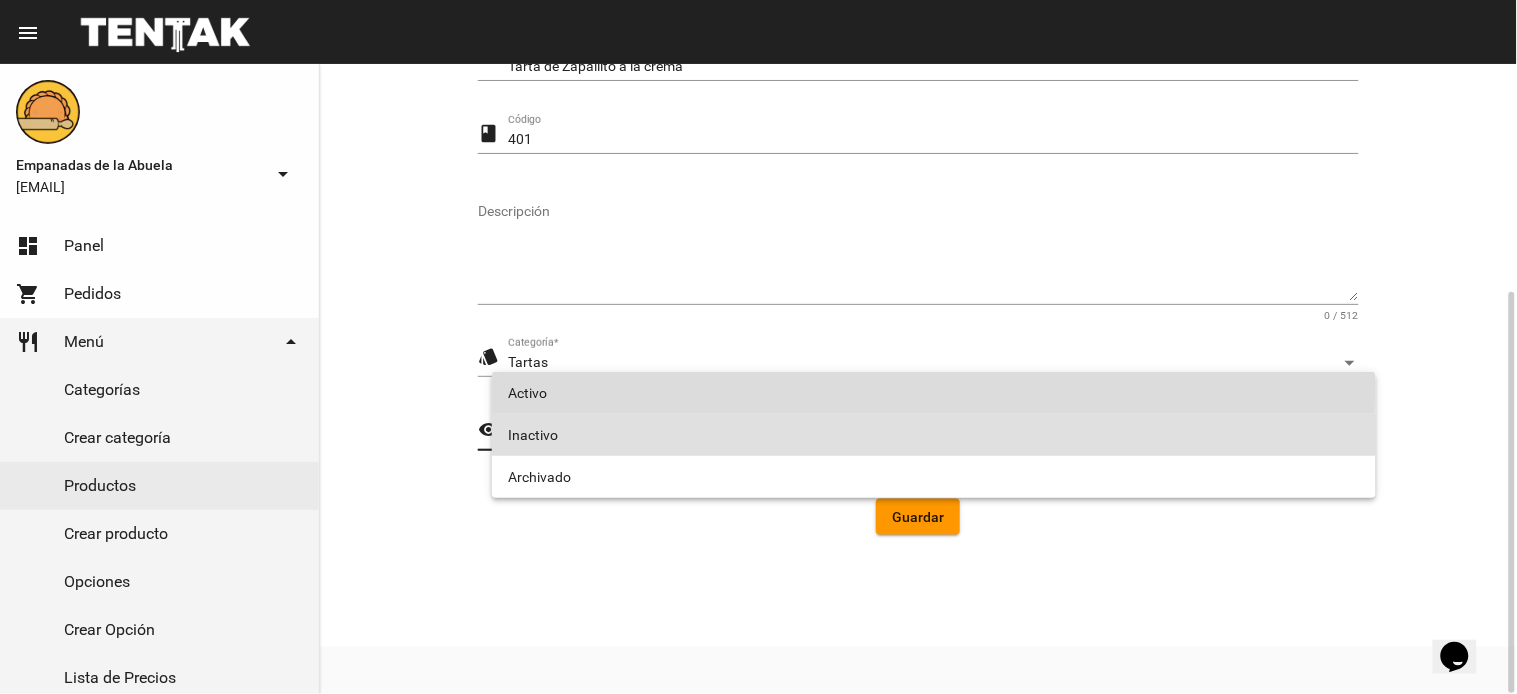 drag, startPoint x: 678, startPoint y: 382, endPoint x: 880, endPoint y: 510, distance: 239.14012 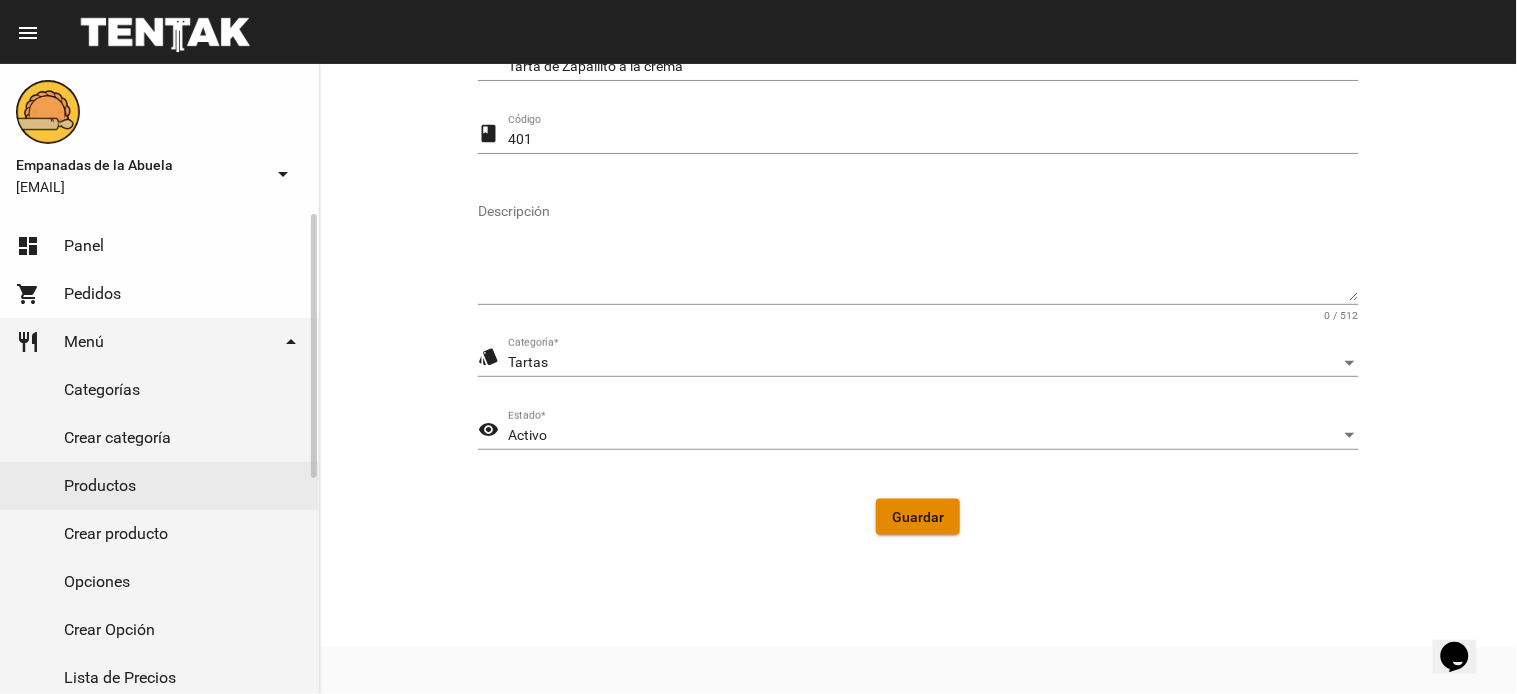 drag, startPoint x: 912, startPoint y: 517, endPoint x: 30, endPoint y: 638, distance: 890.26117 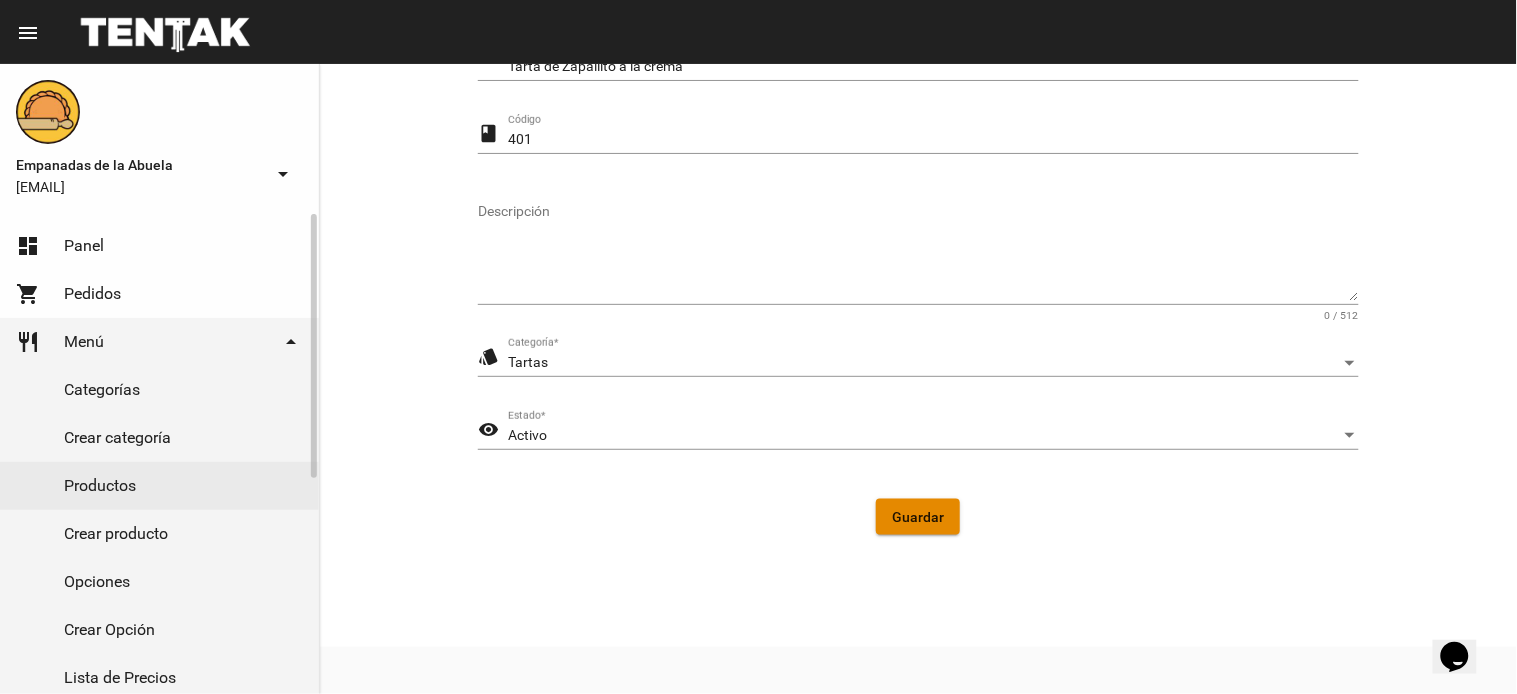 click on "Guardar" 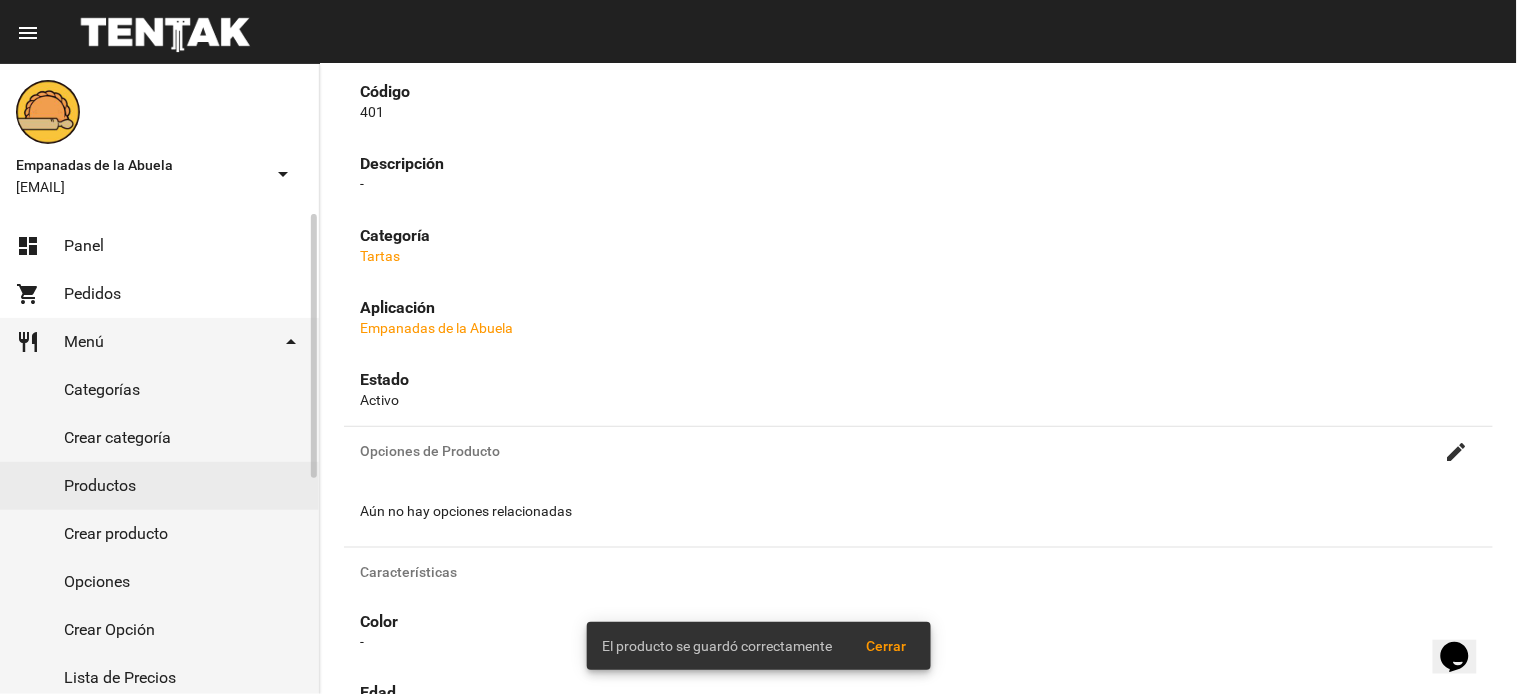 scroll, scrollTop: 0, scrollLeft: 0, axis: both 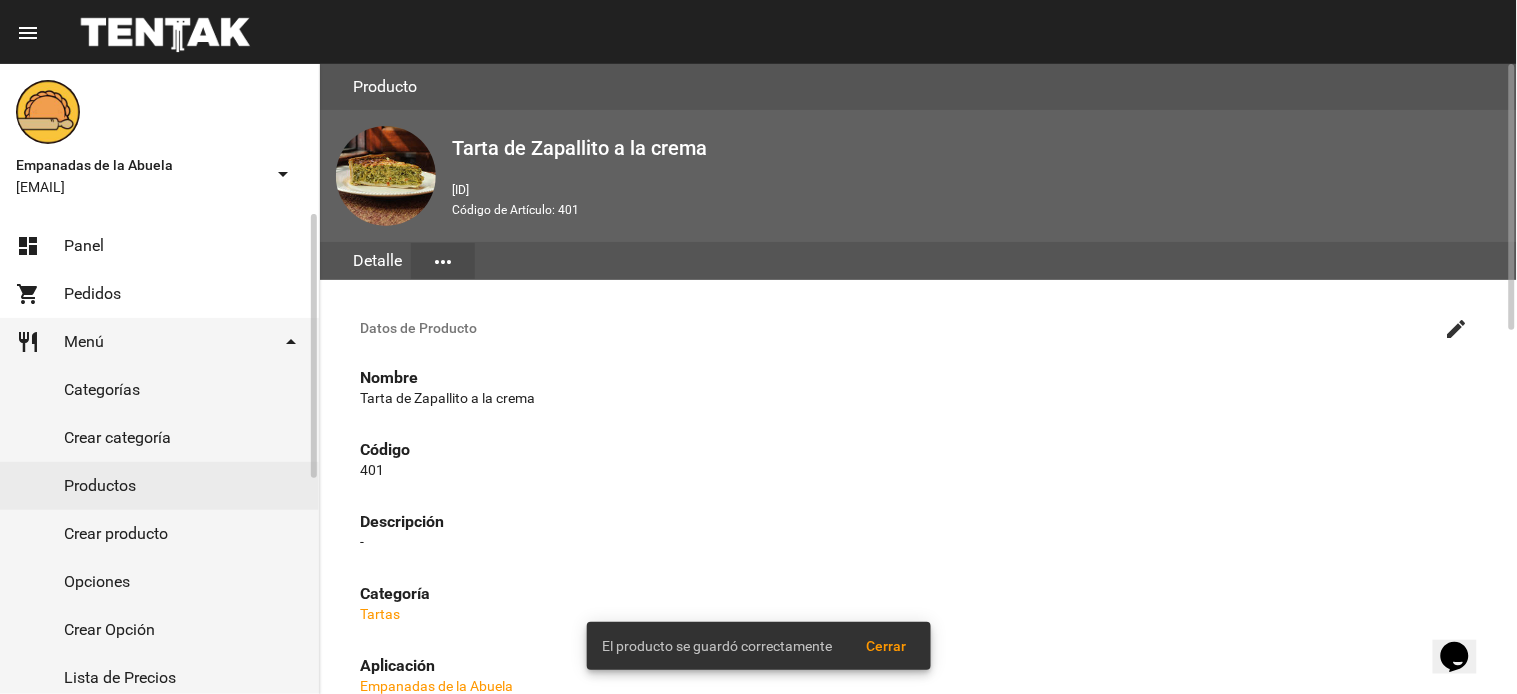 click on "Opciones" 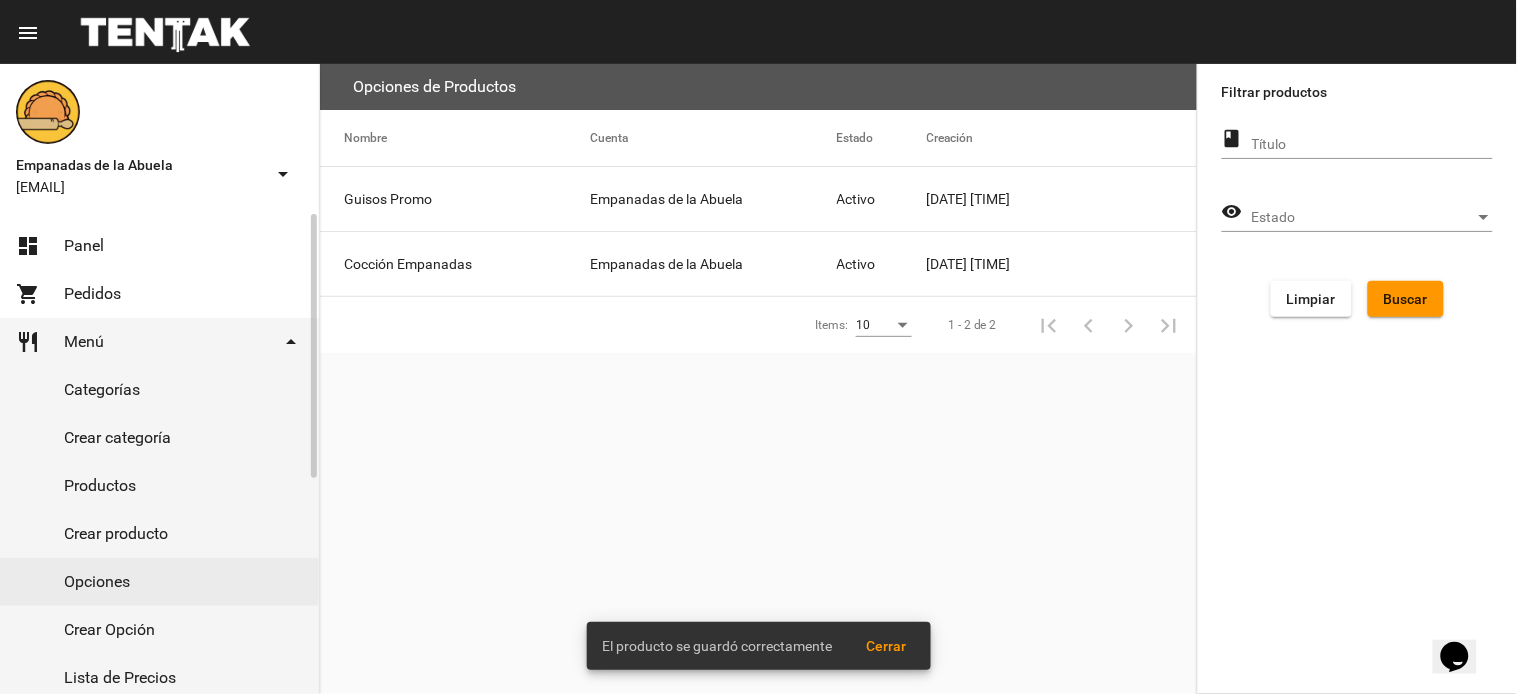 click on "Categorías" 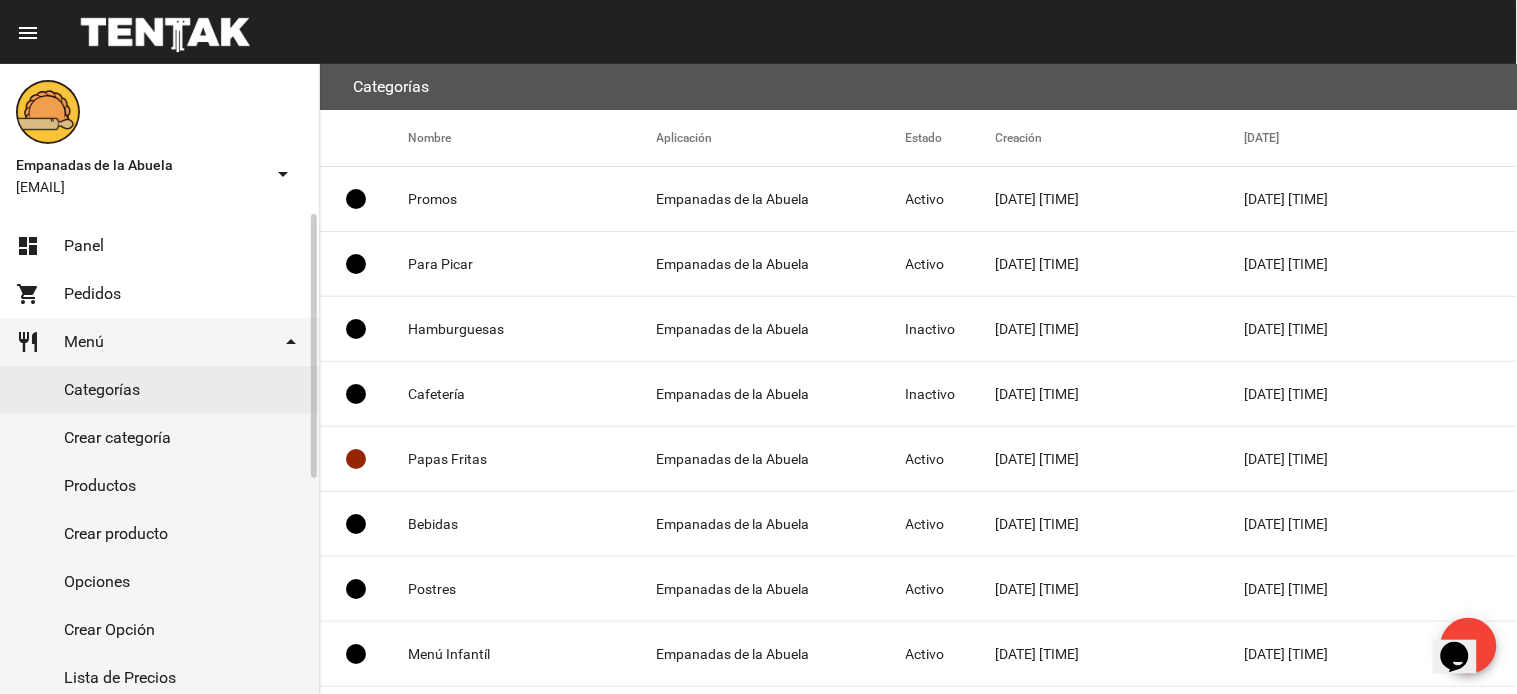 click on "restaurant Menú arrow_drop_down" 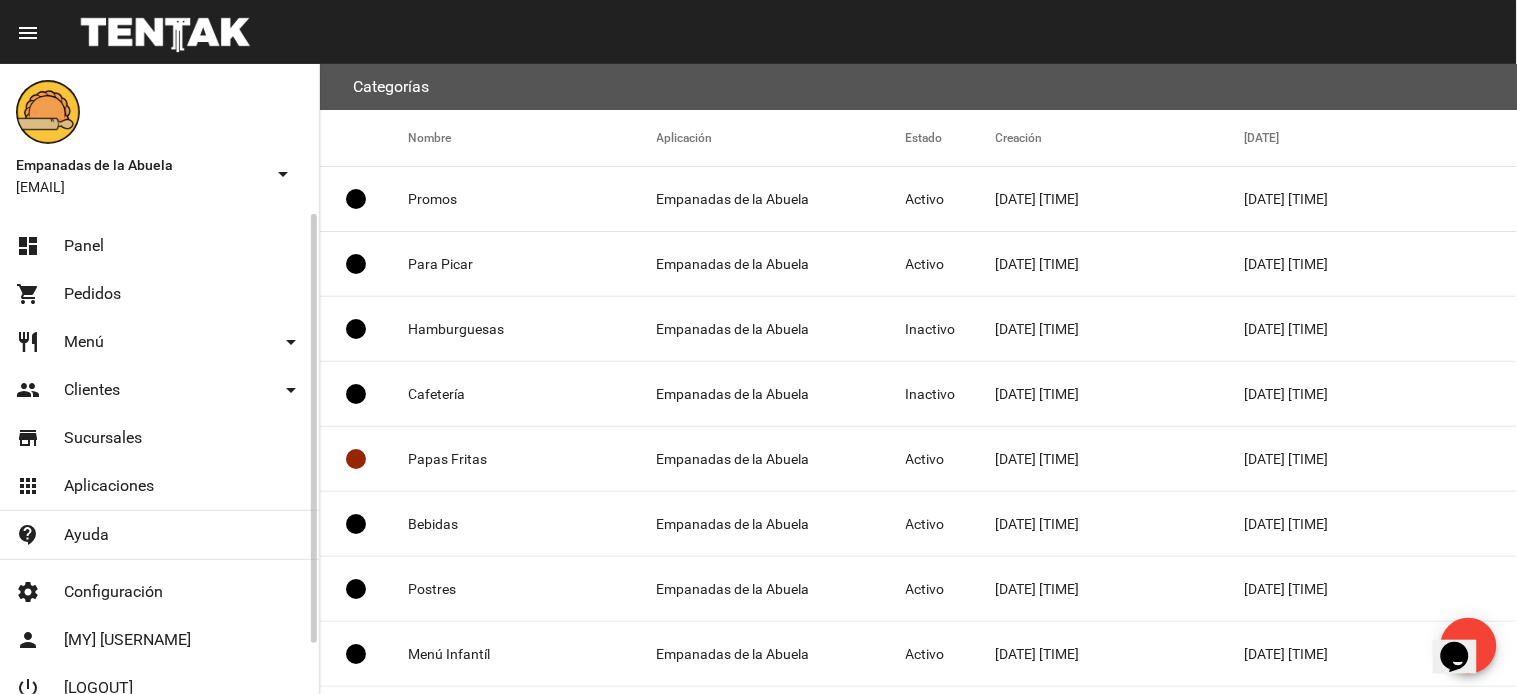 click on "restaurant Menú arrow_drop_down" 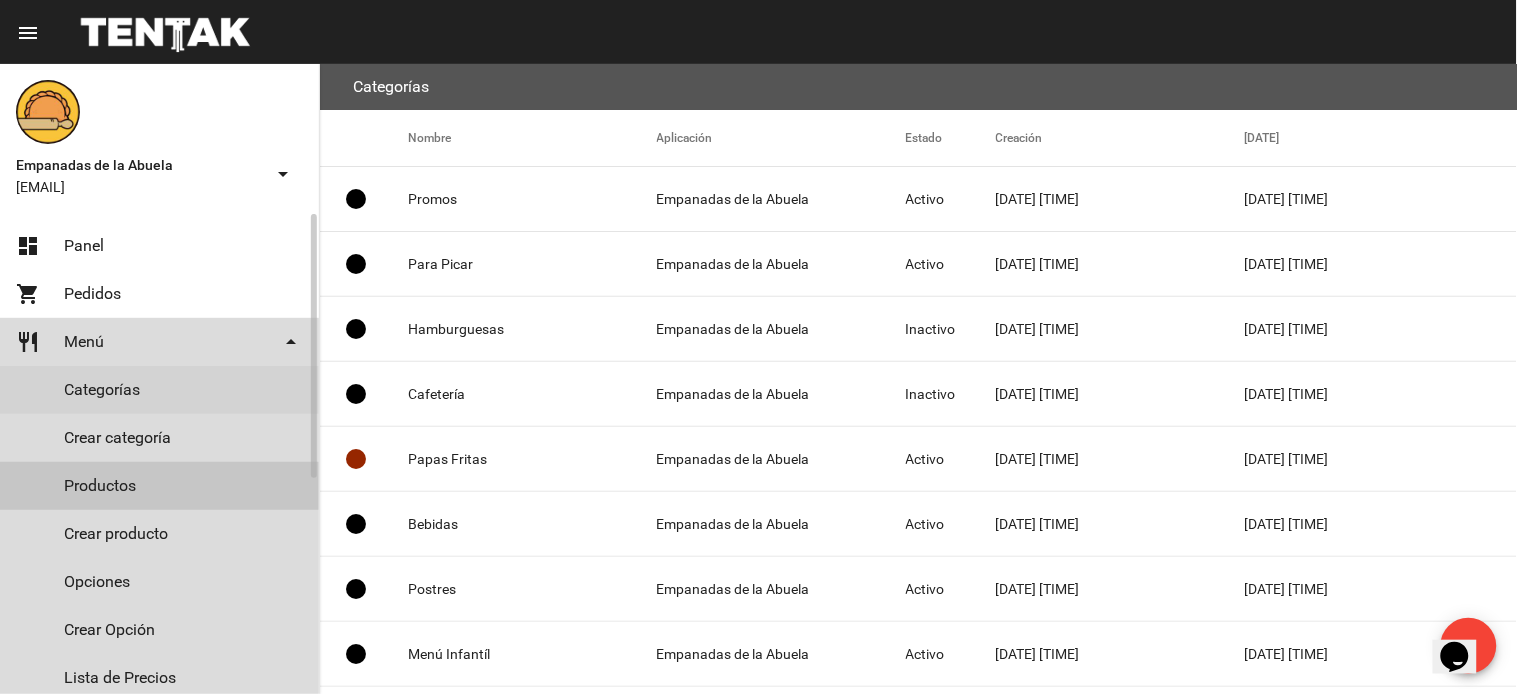 click on "Productos" 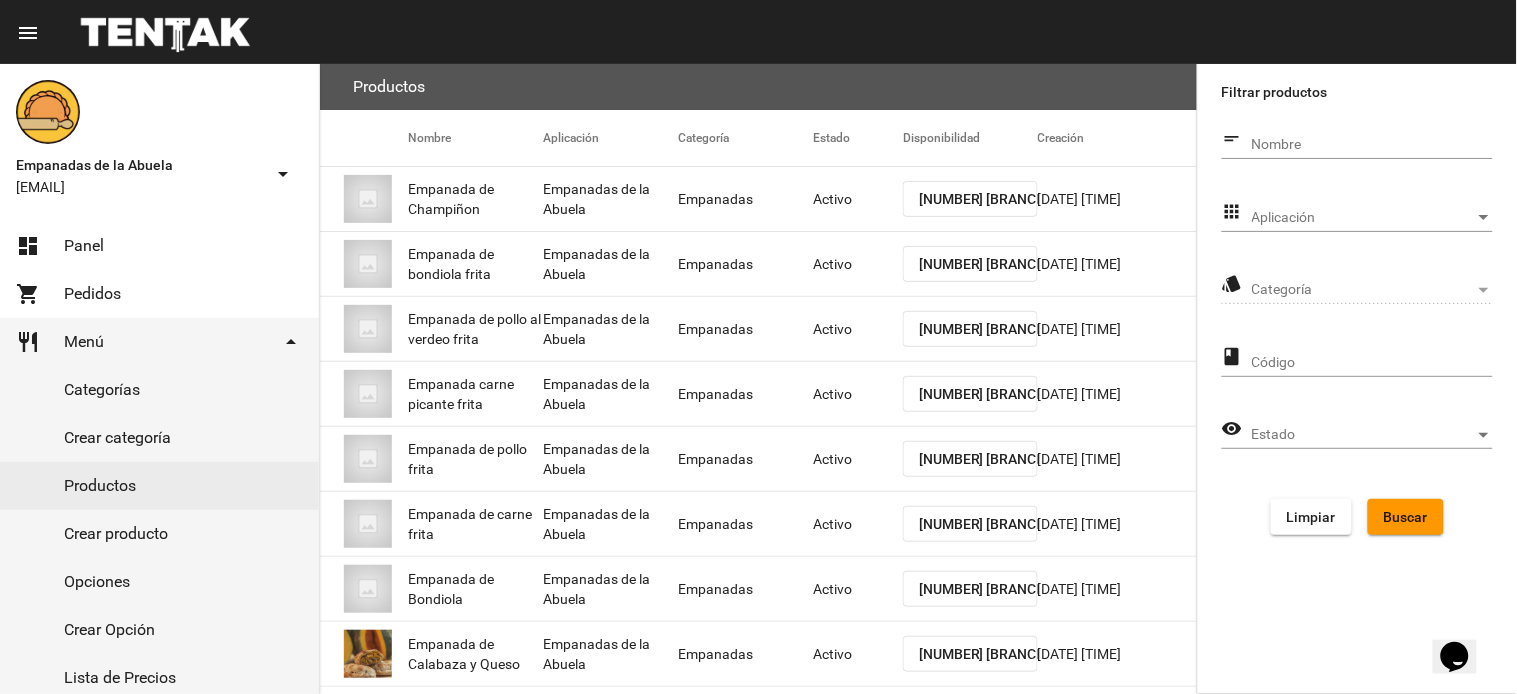 click on "Aplicación Aplicación" 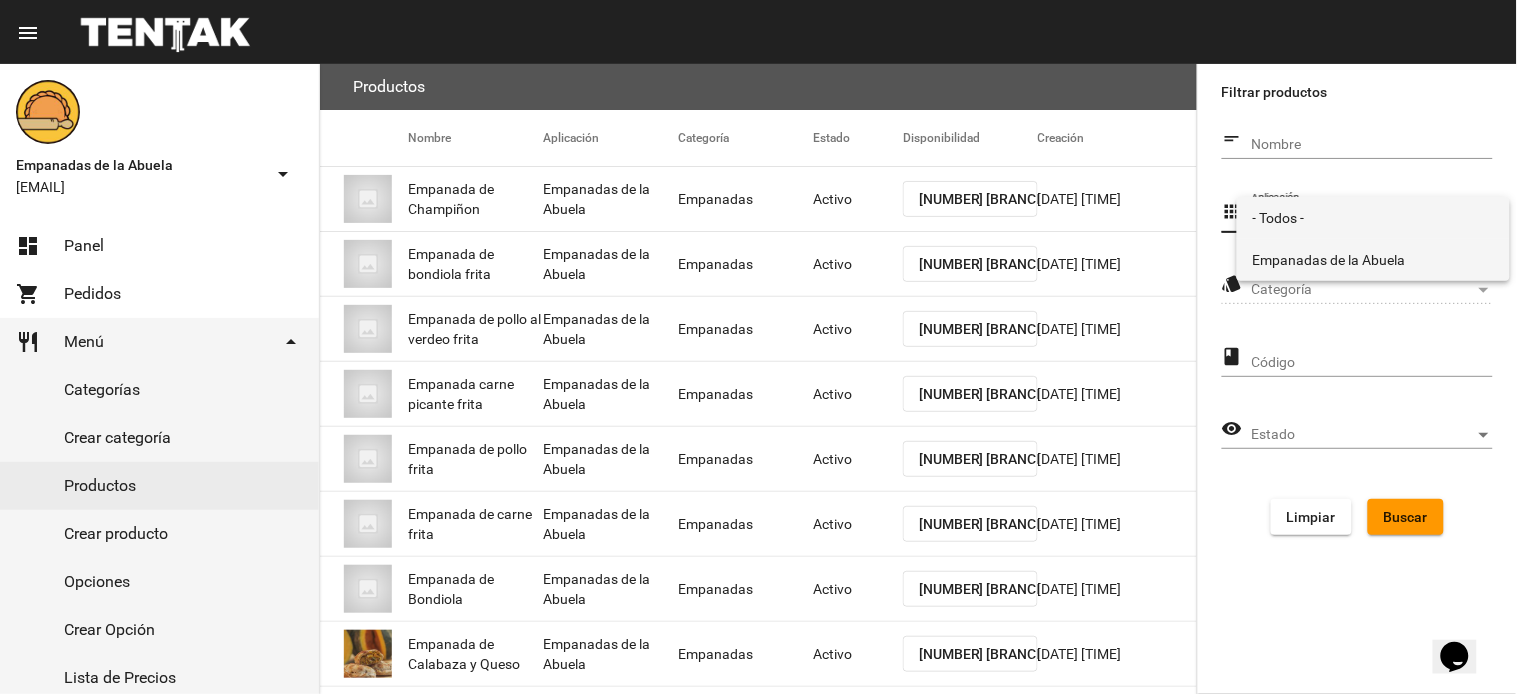 click on "Empanadas de la Abuela" at bounding box center [1373, 260] 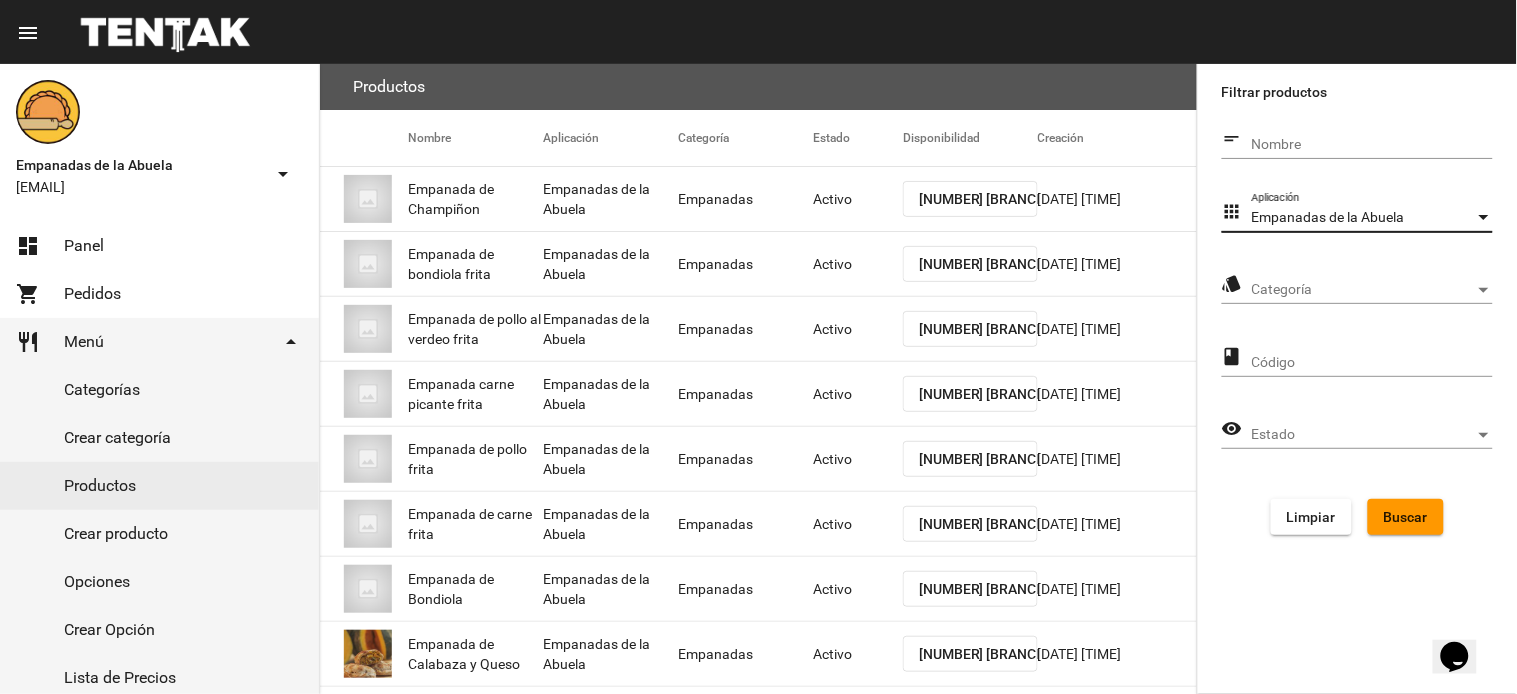 click on "Categoría" at bounding box center (1363, 290) 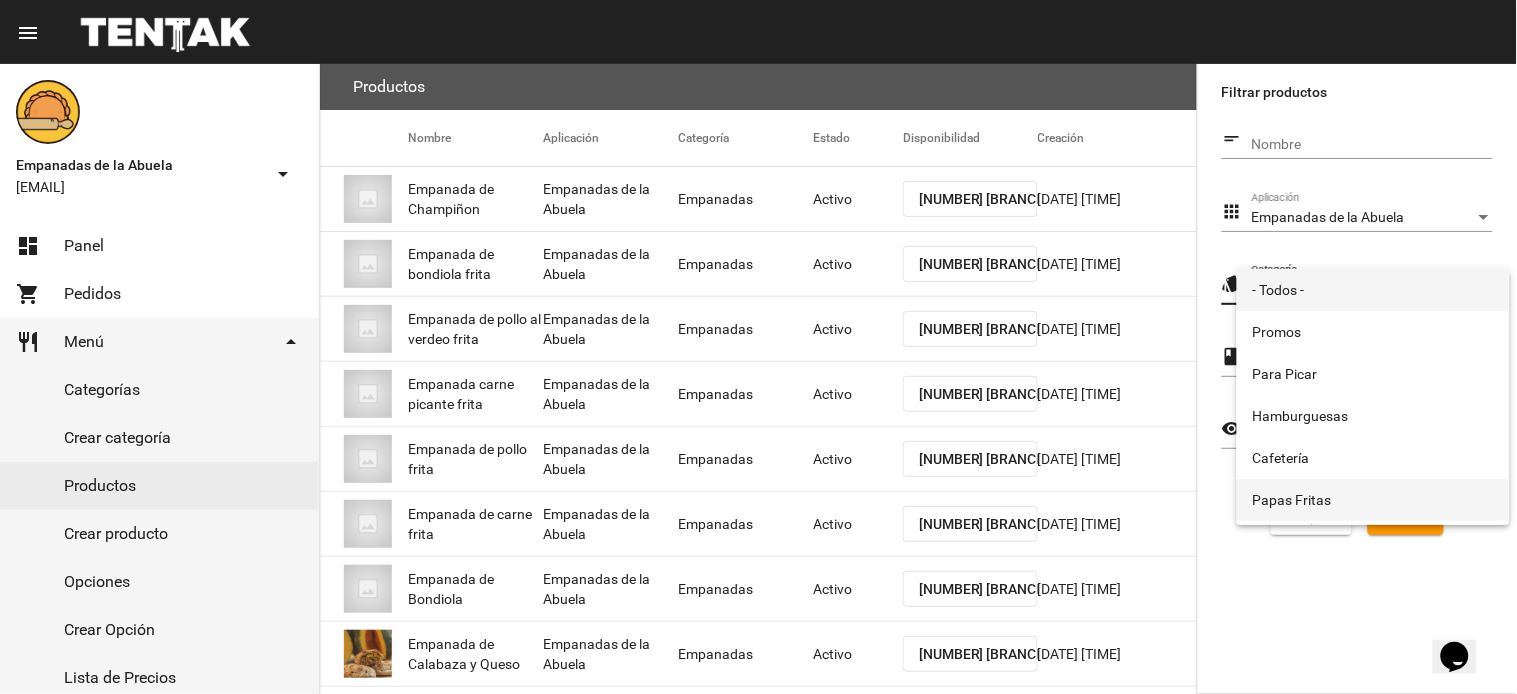 scroll, scrollTop: 332, scrollLeft: 0, axis: vertical 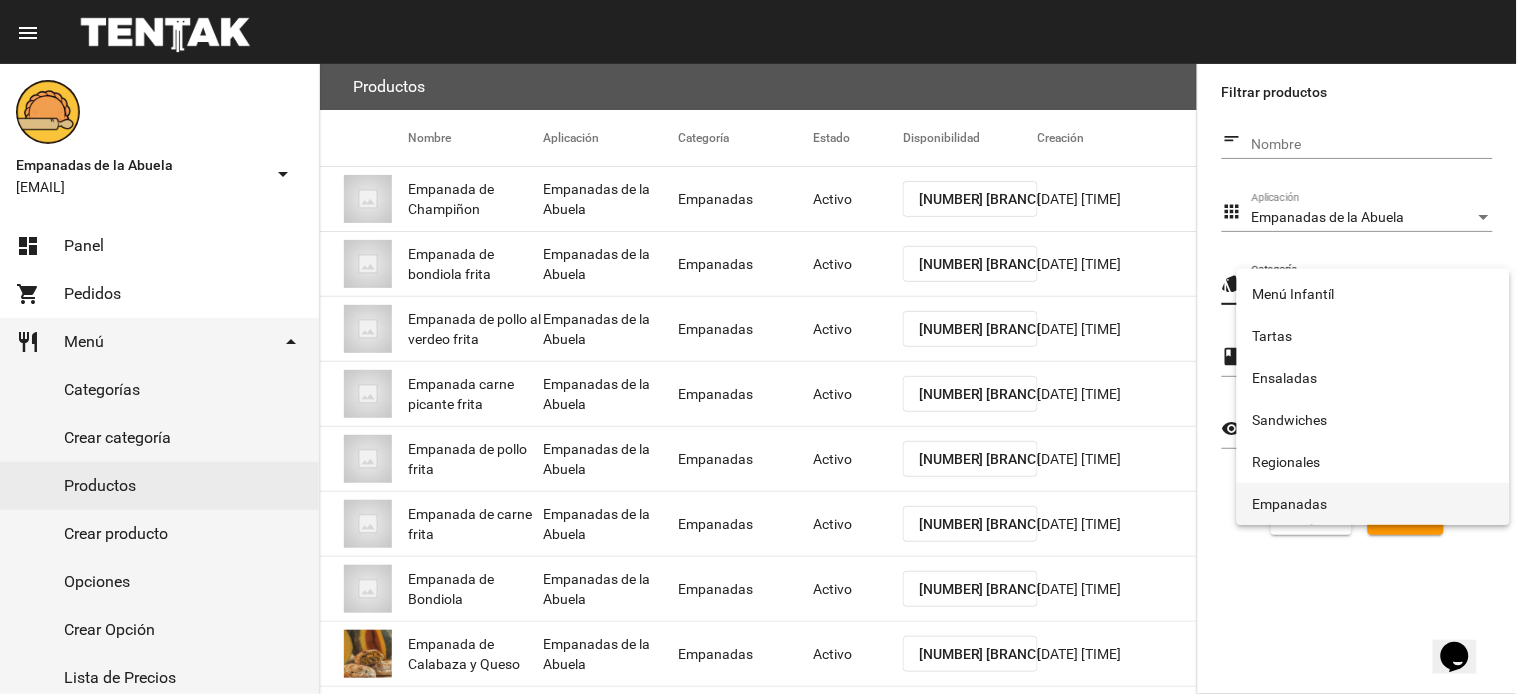 click on "Empanadas" at bounding box center (1373, 504) 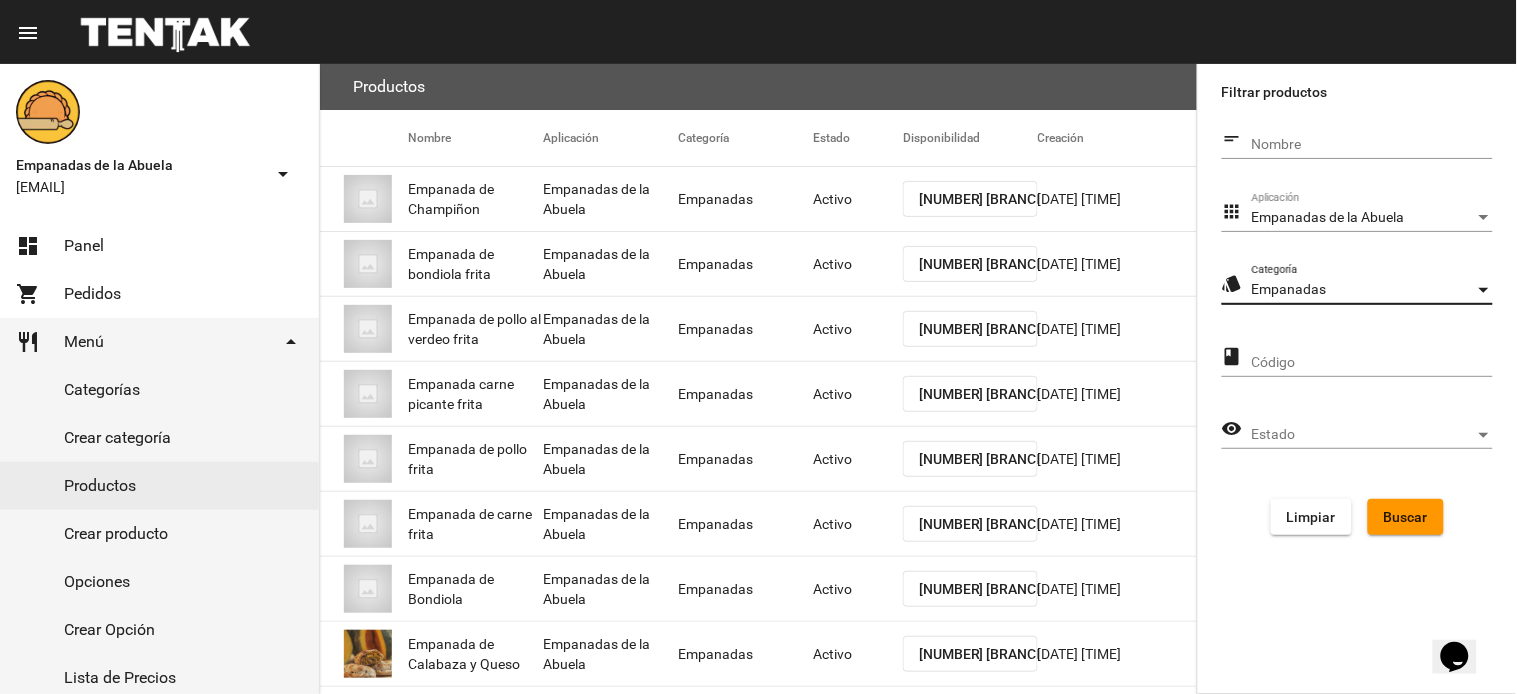 click on "Buscar" 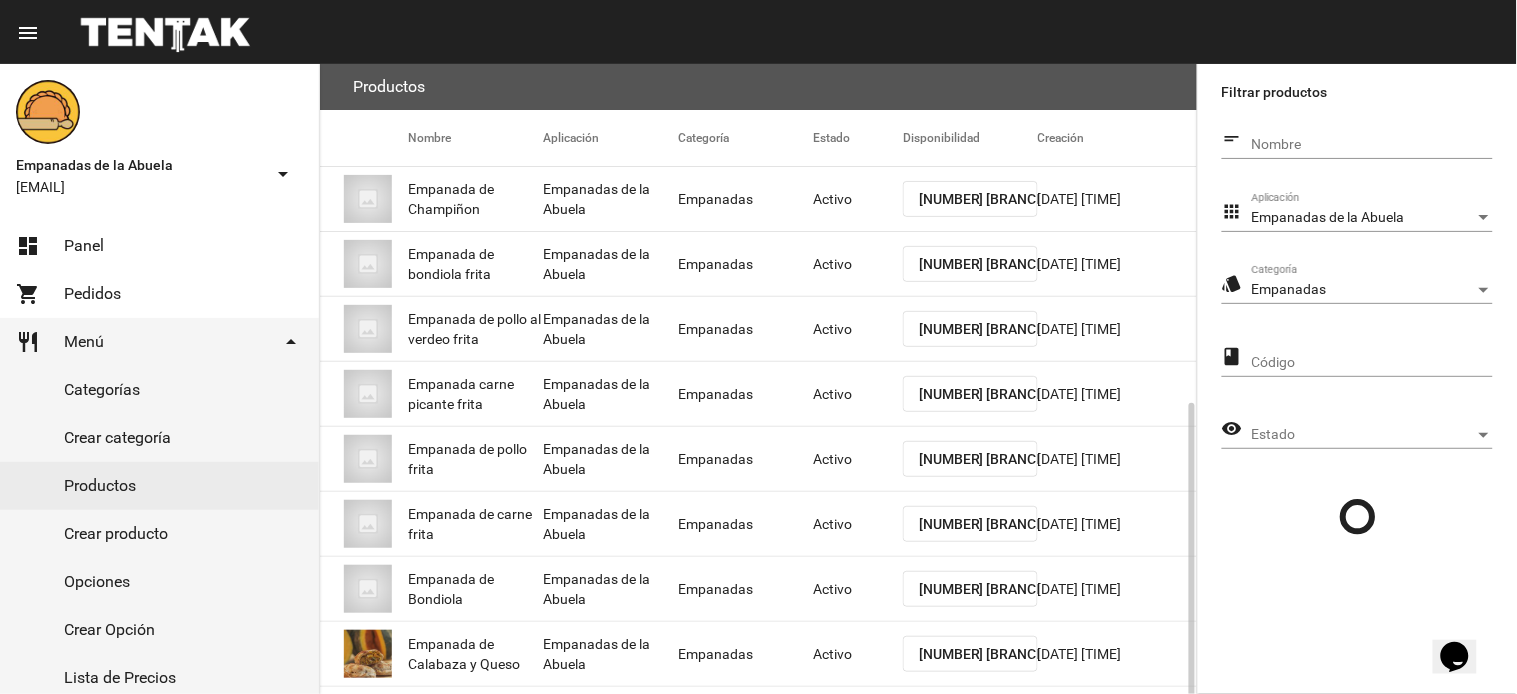 scroll, scrollTop: 275, scrollLeft: 0, axis: vertical 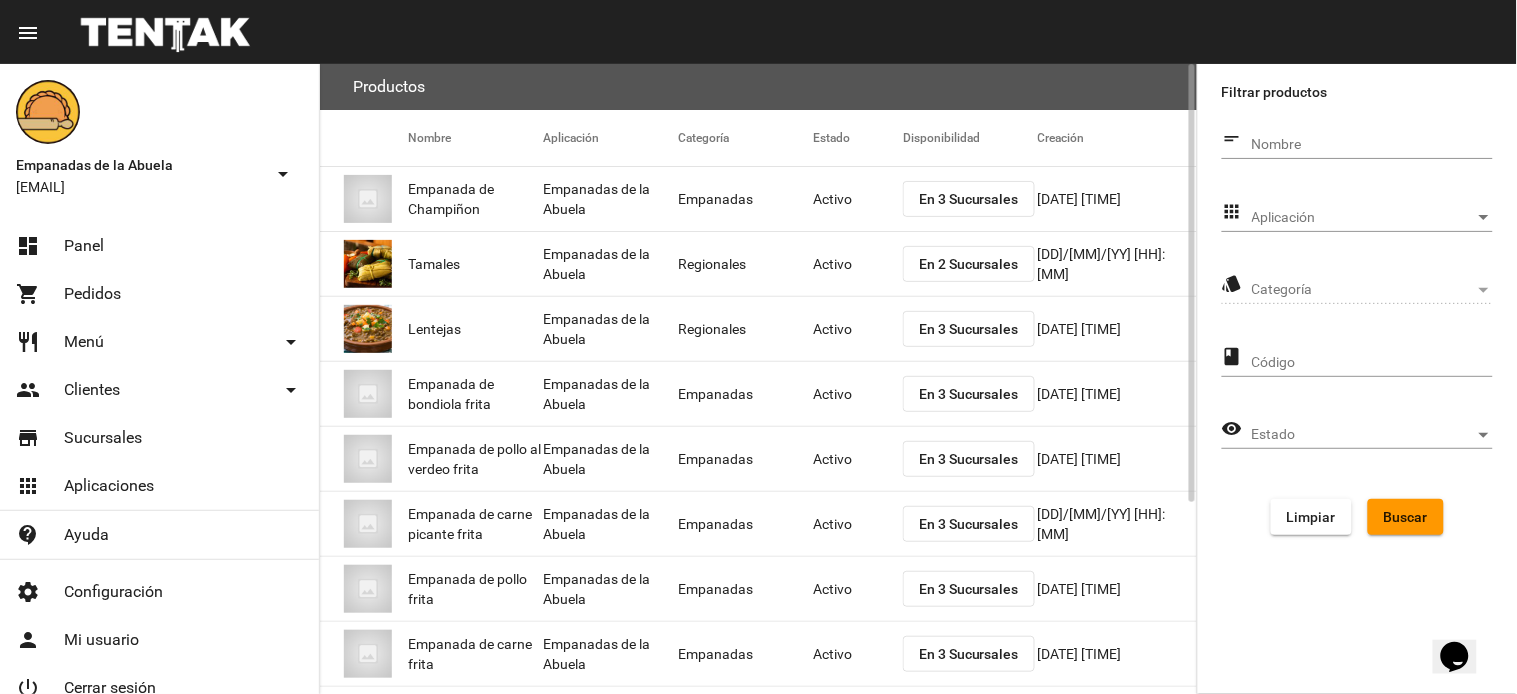 click on "En 2 Sucursales" 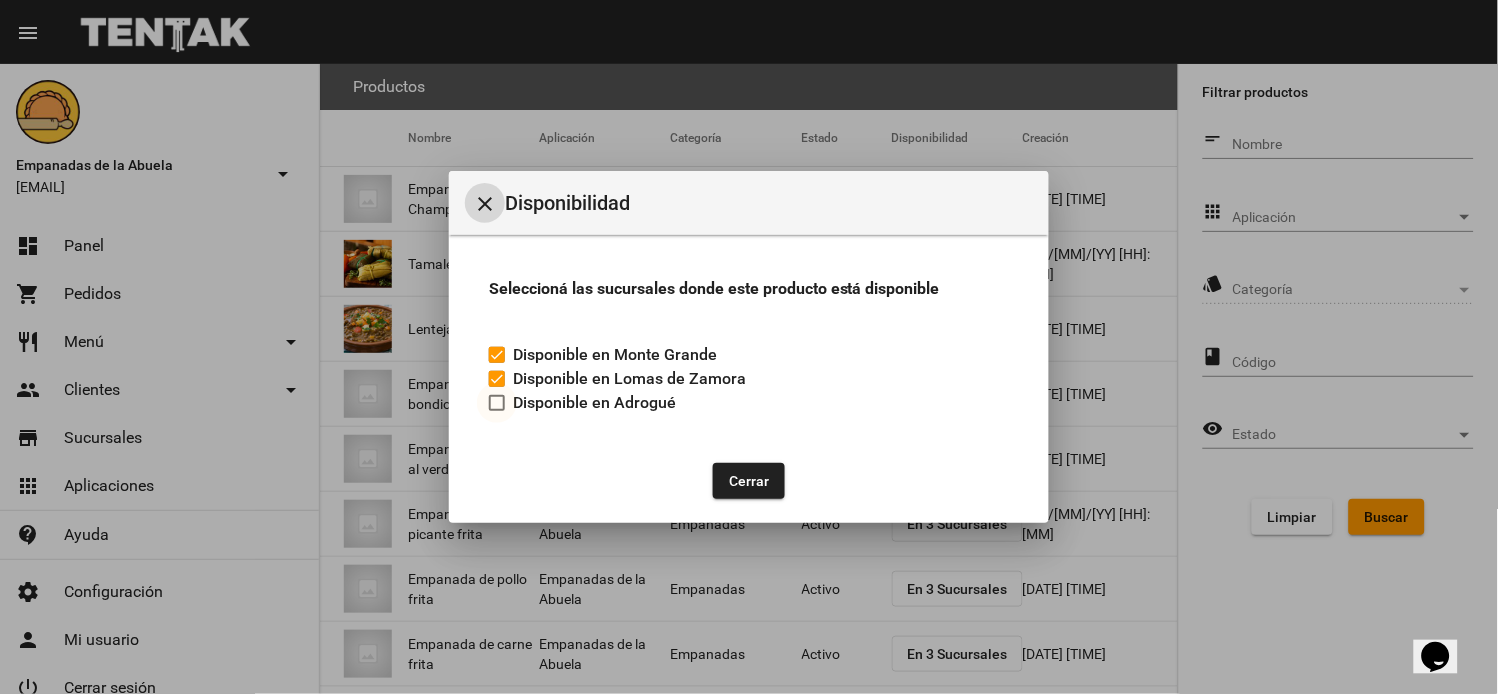 click at bounding box center (497, 403) 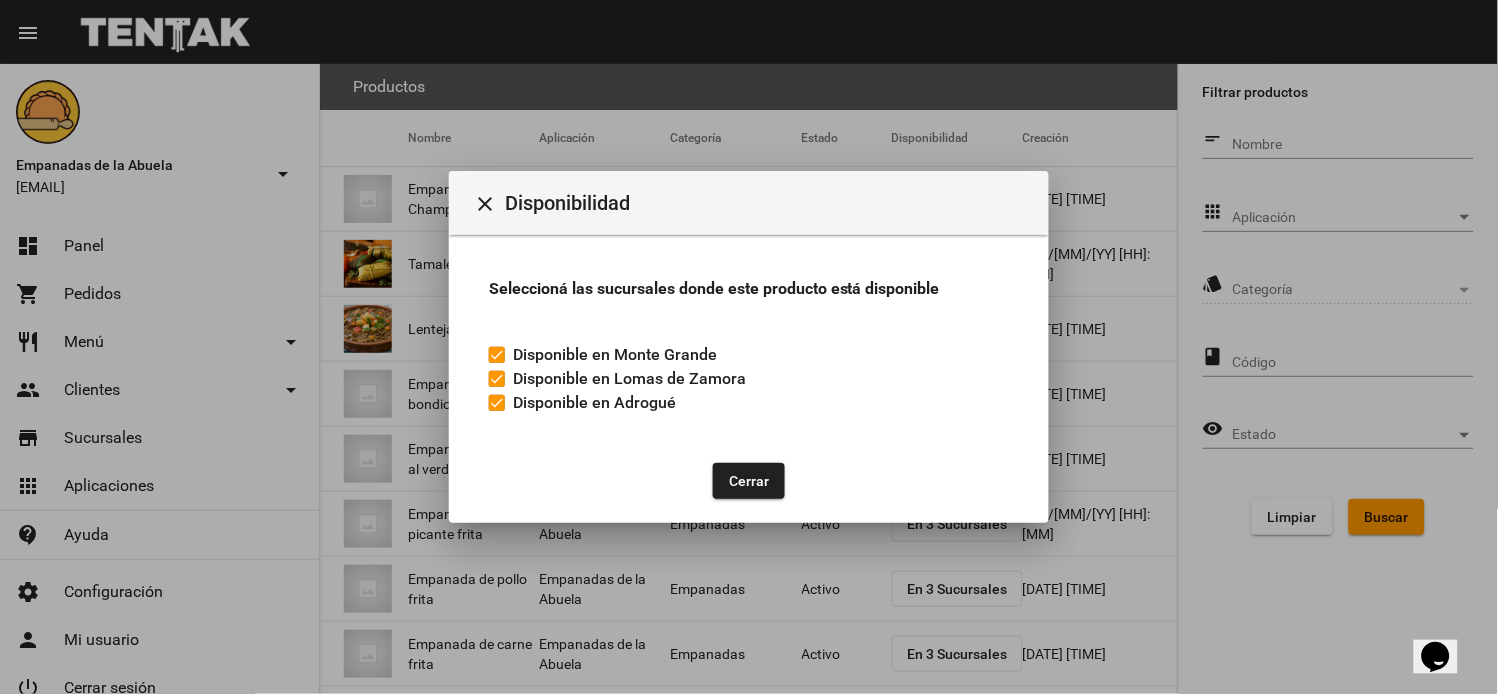 click on "Cerrar" 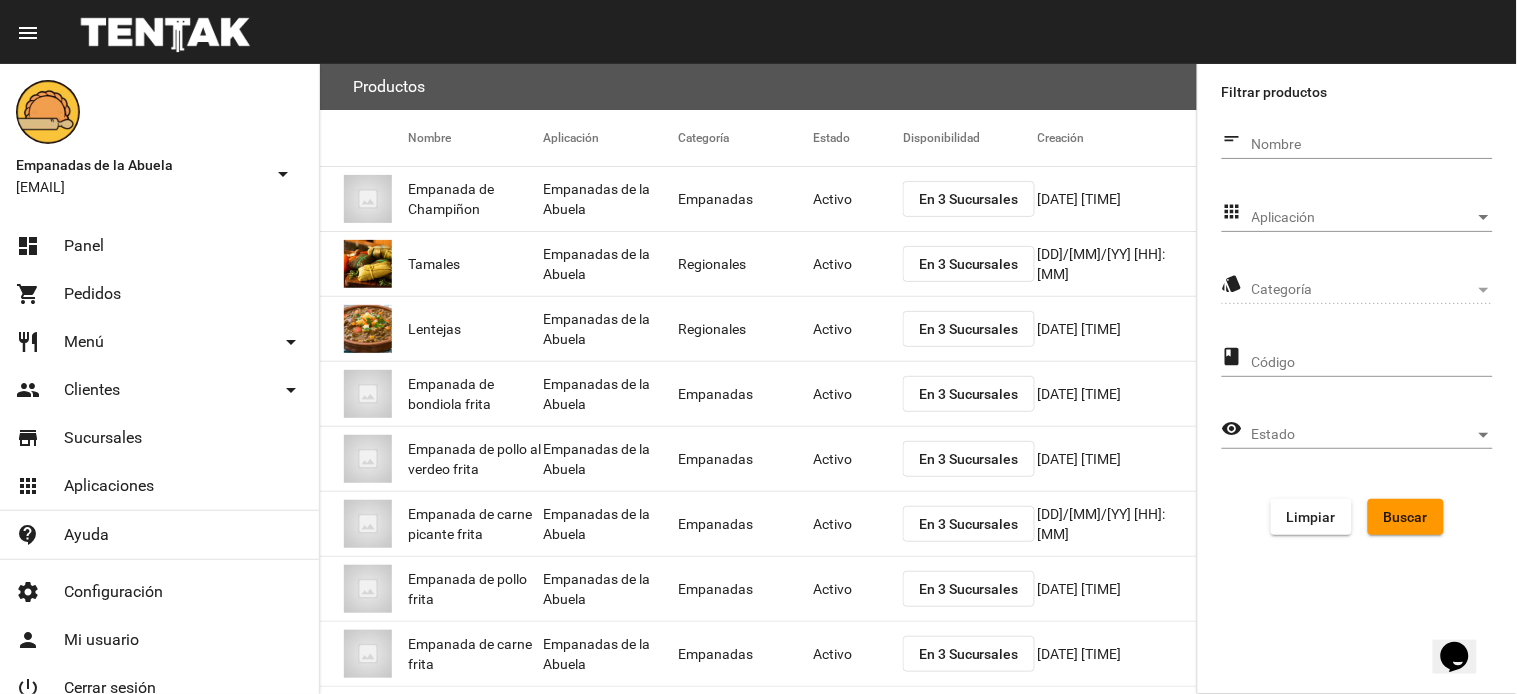 click on "Aplicación Aplicación" 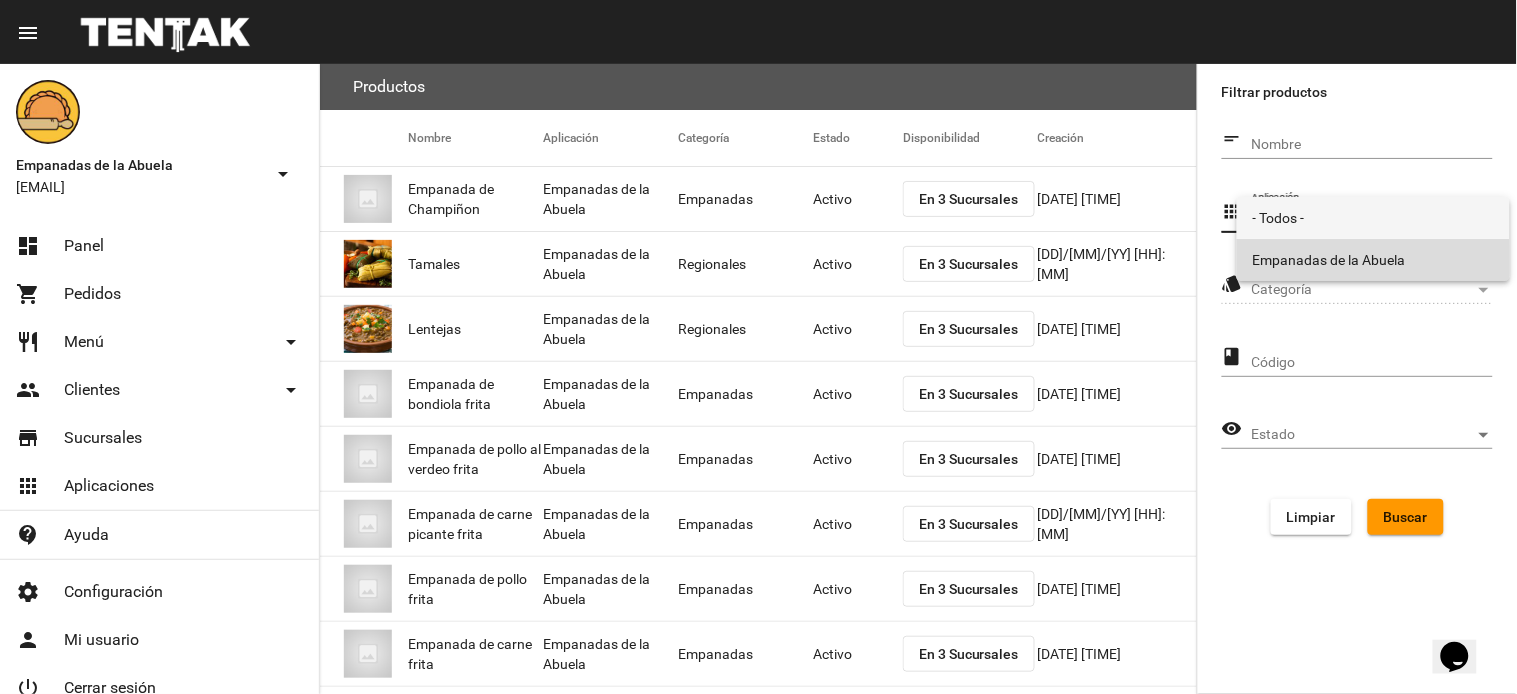 click on "Empanadas de la Abuela" at bounding box center (1373, 260) 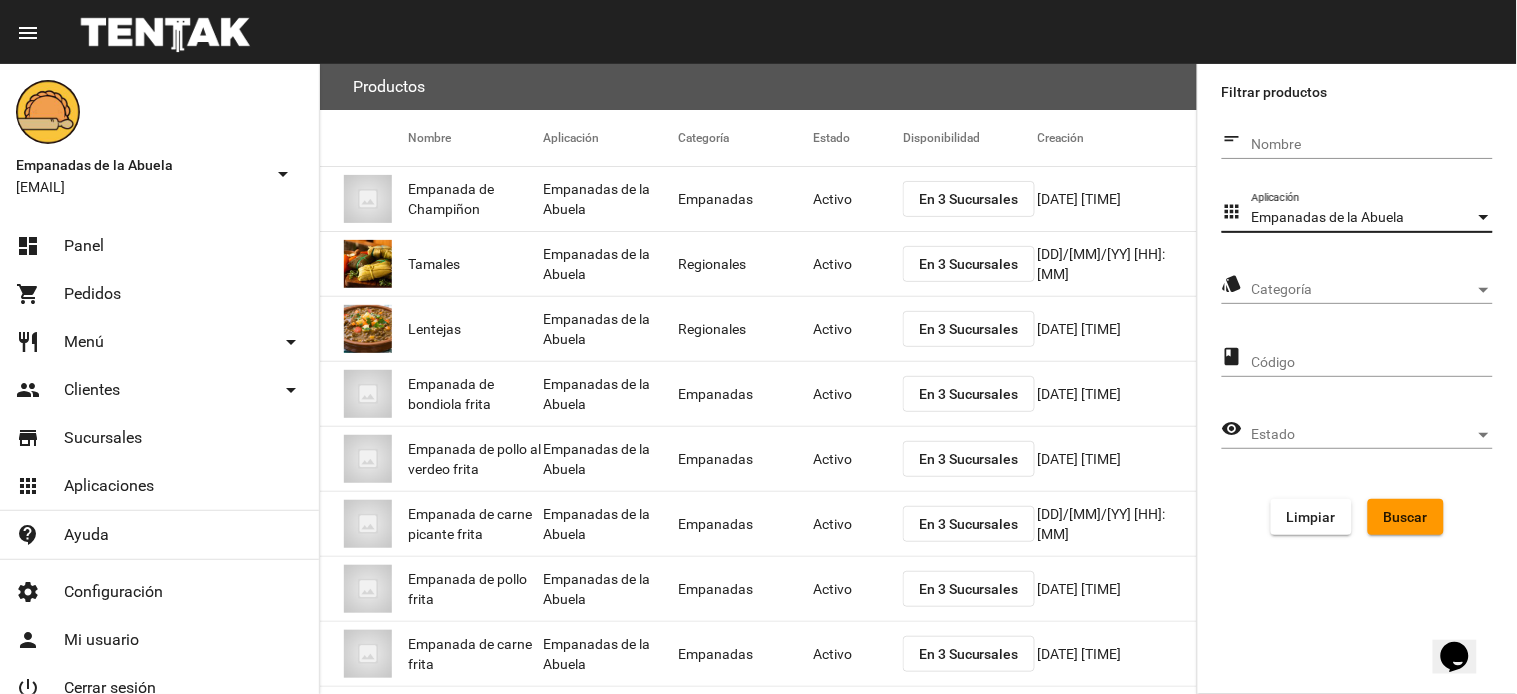 click on "Categoría" at bounding box center (1363, 290) 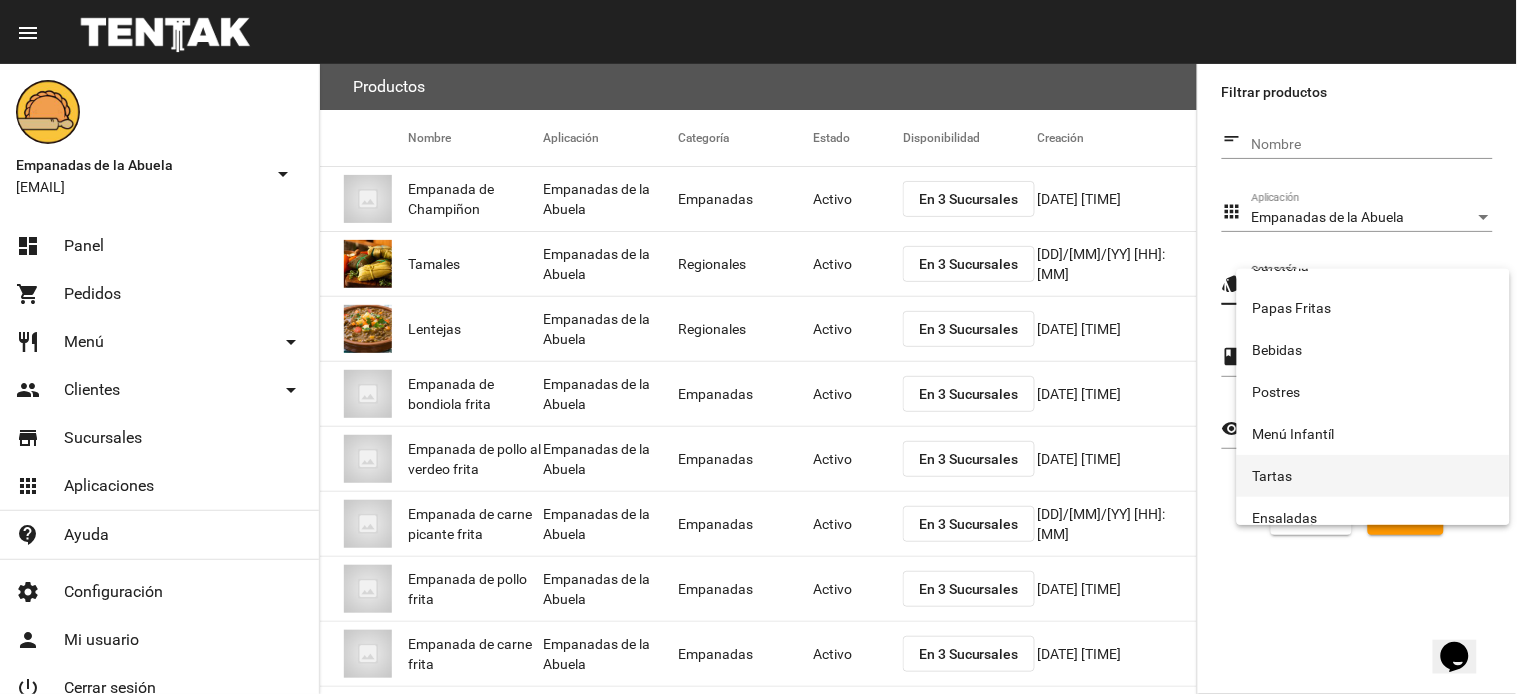 scroll, scrollTop: 332, scrollLeft: 0, axis: vertical 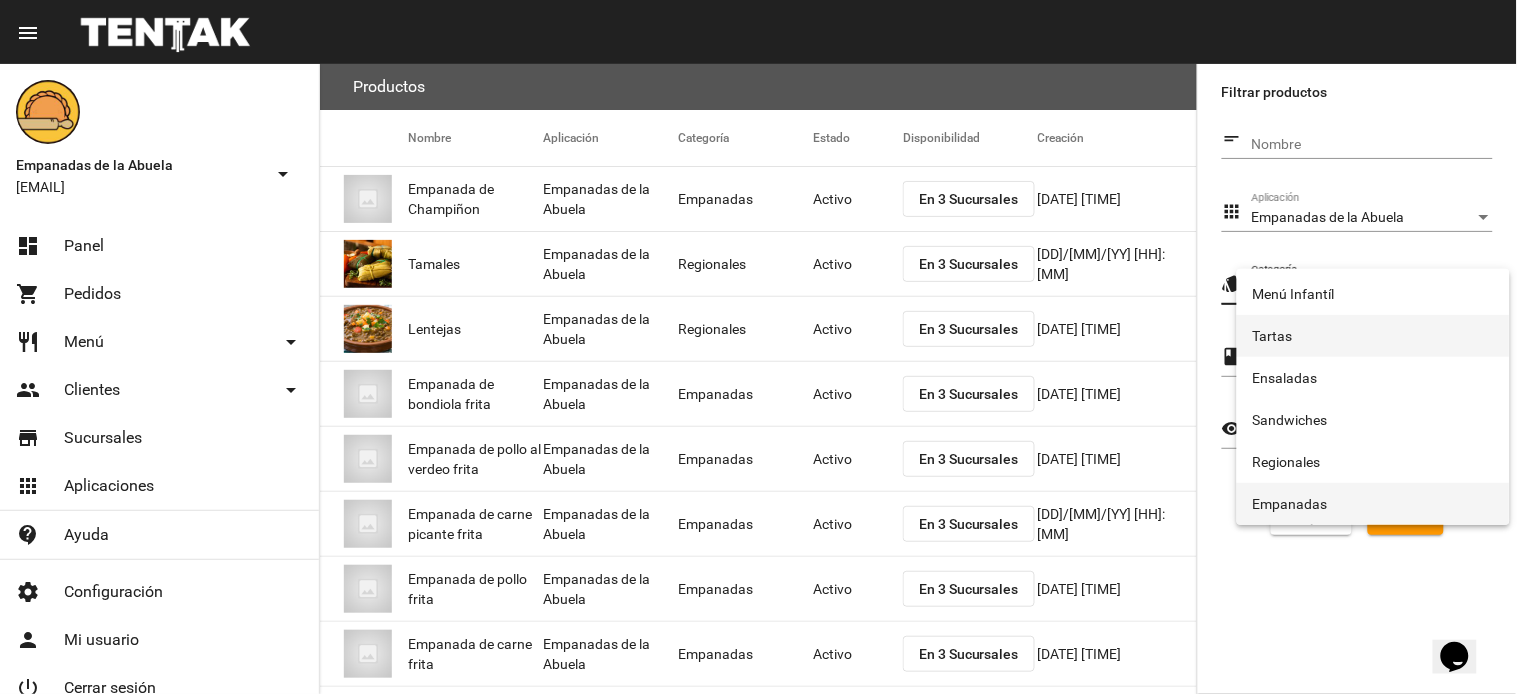 click on "Empanadas" at bounding box center (1373, 504) 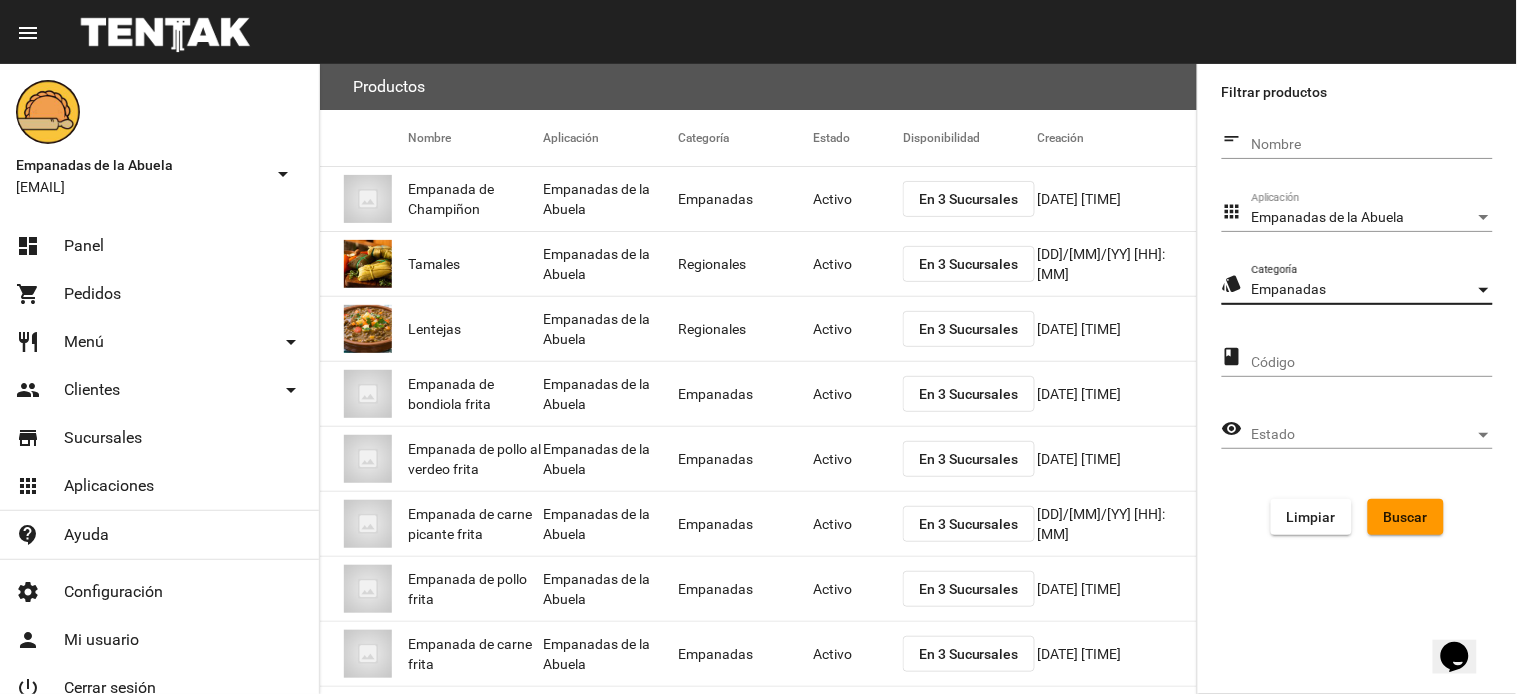 click on "Buscar" 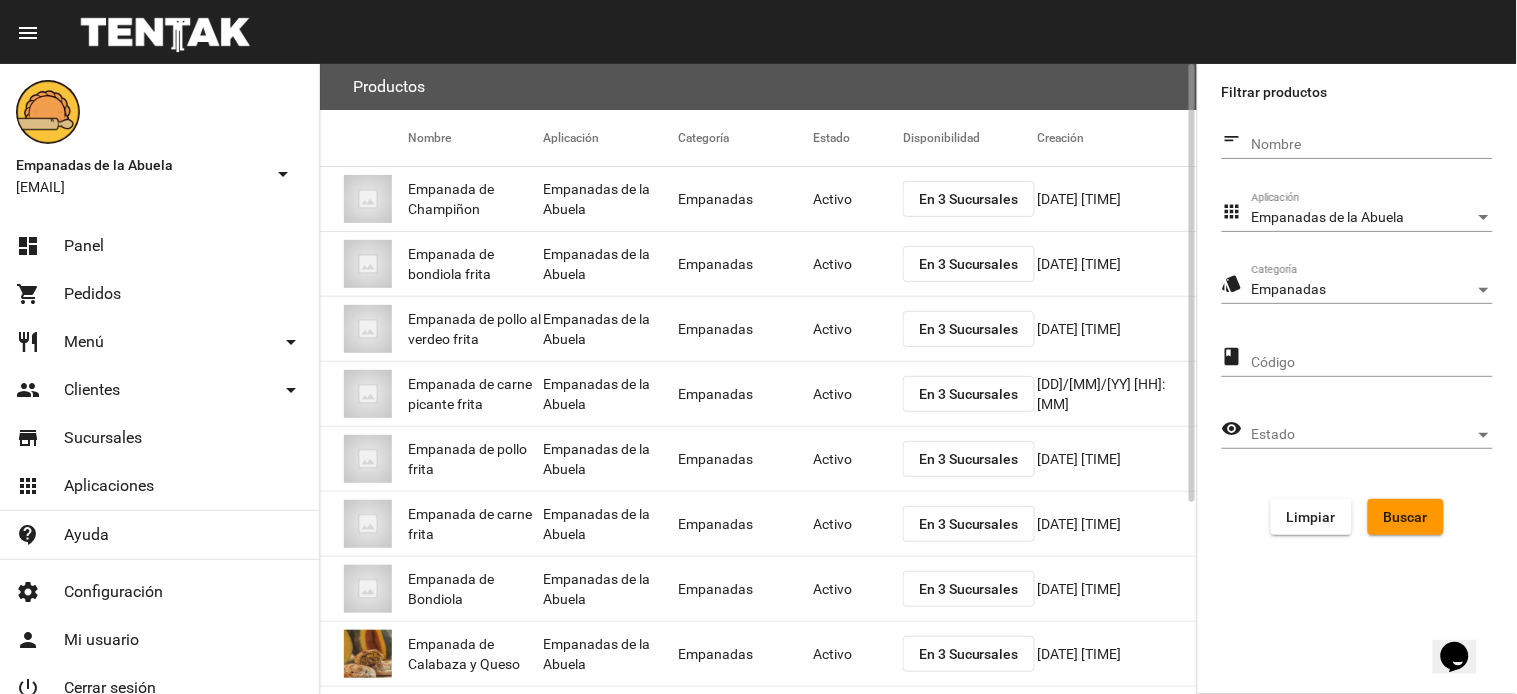 scroll, scrollTop: 275, scrollLeft: 0, axis: vertical 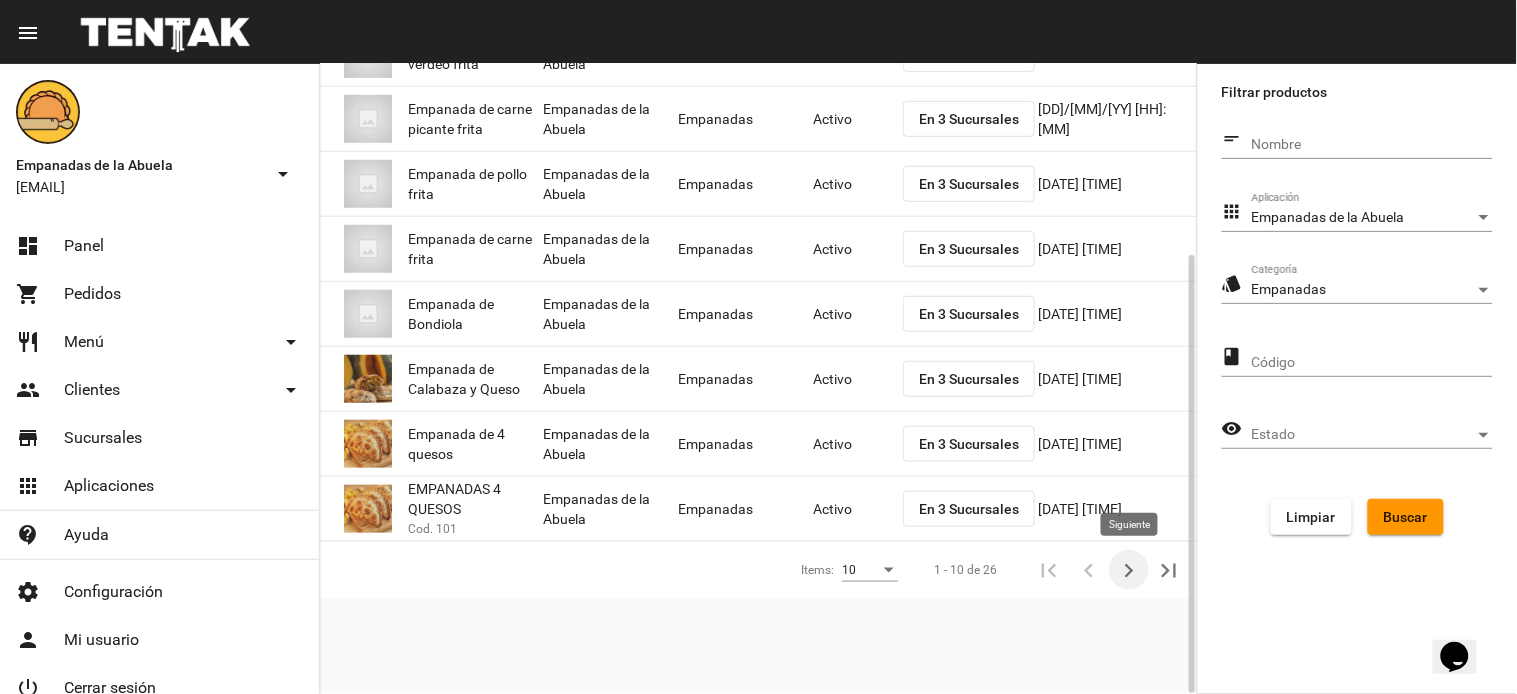 click 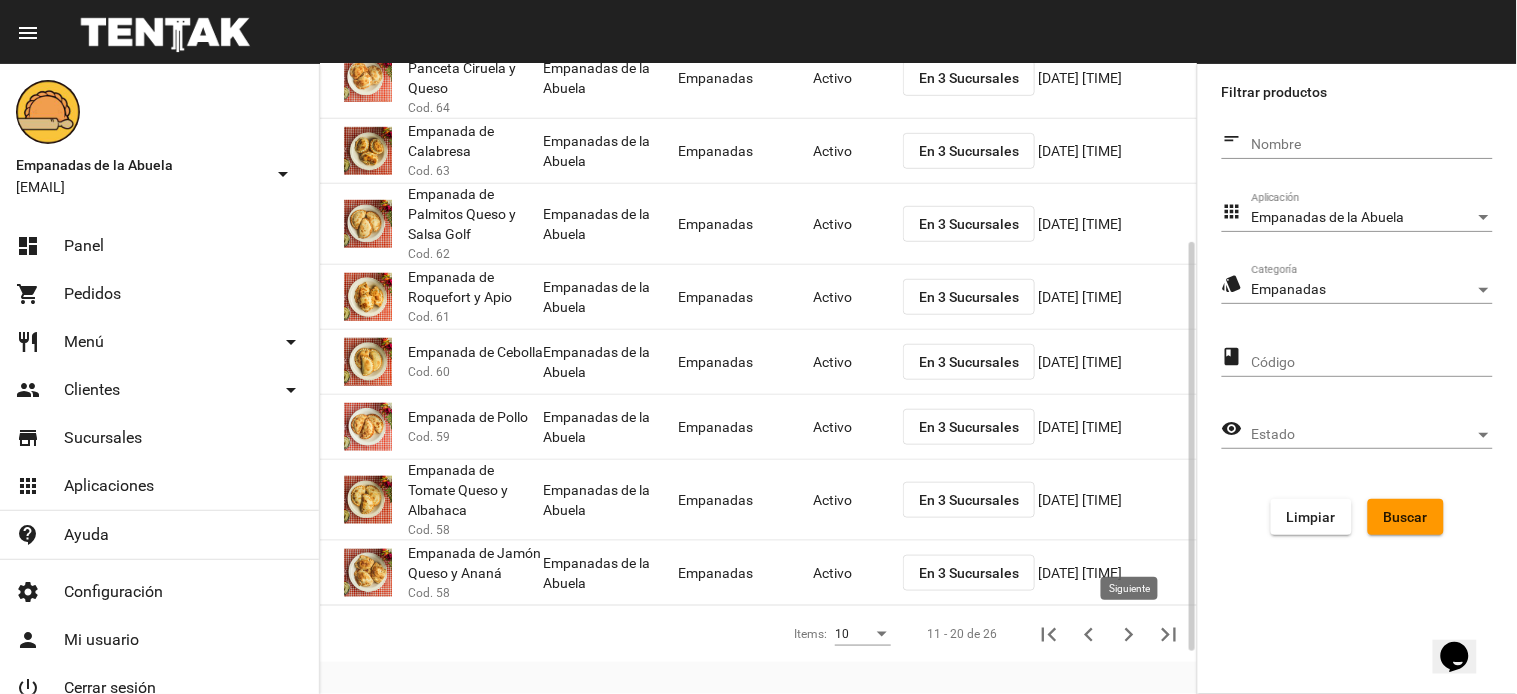 click 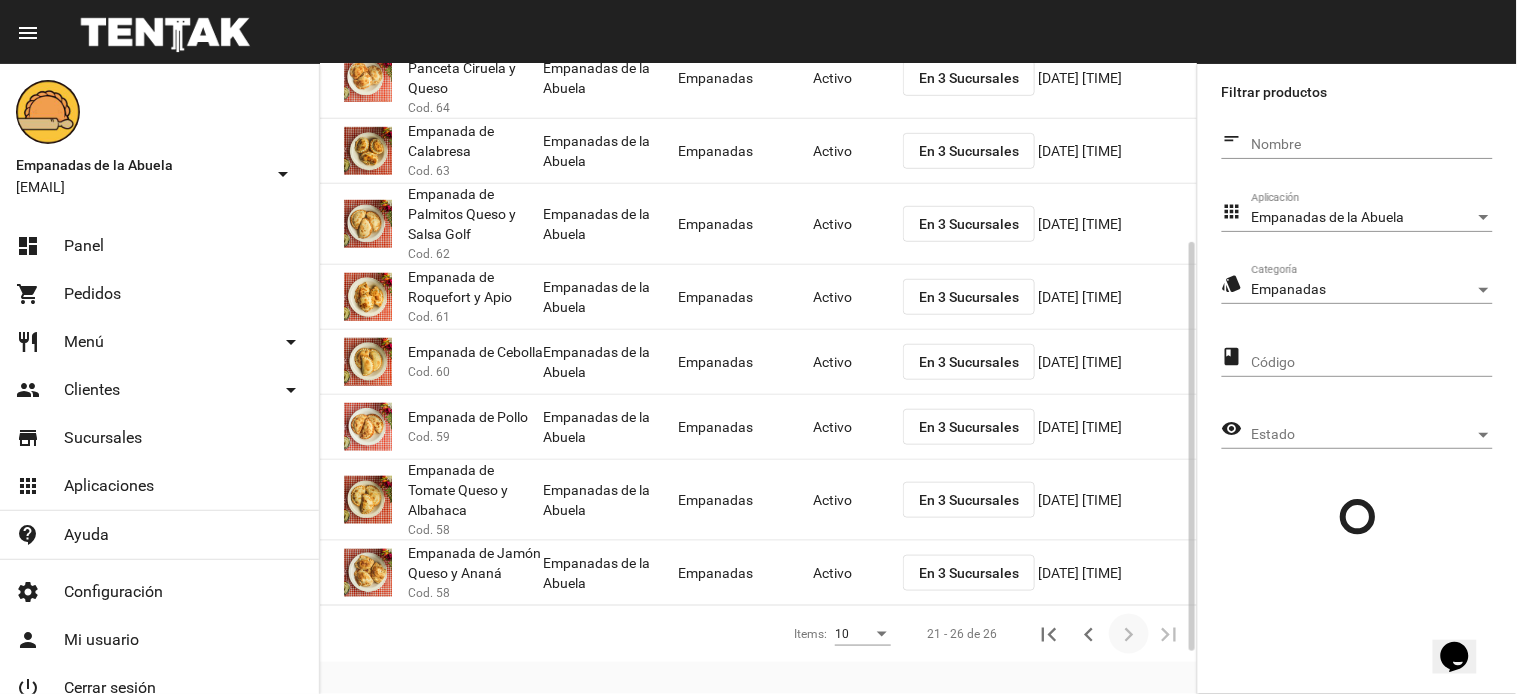 scroll, scrollTop: 15, scrollLeft: 0, axis: vertical 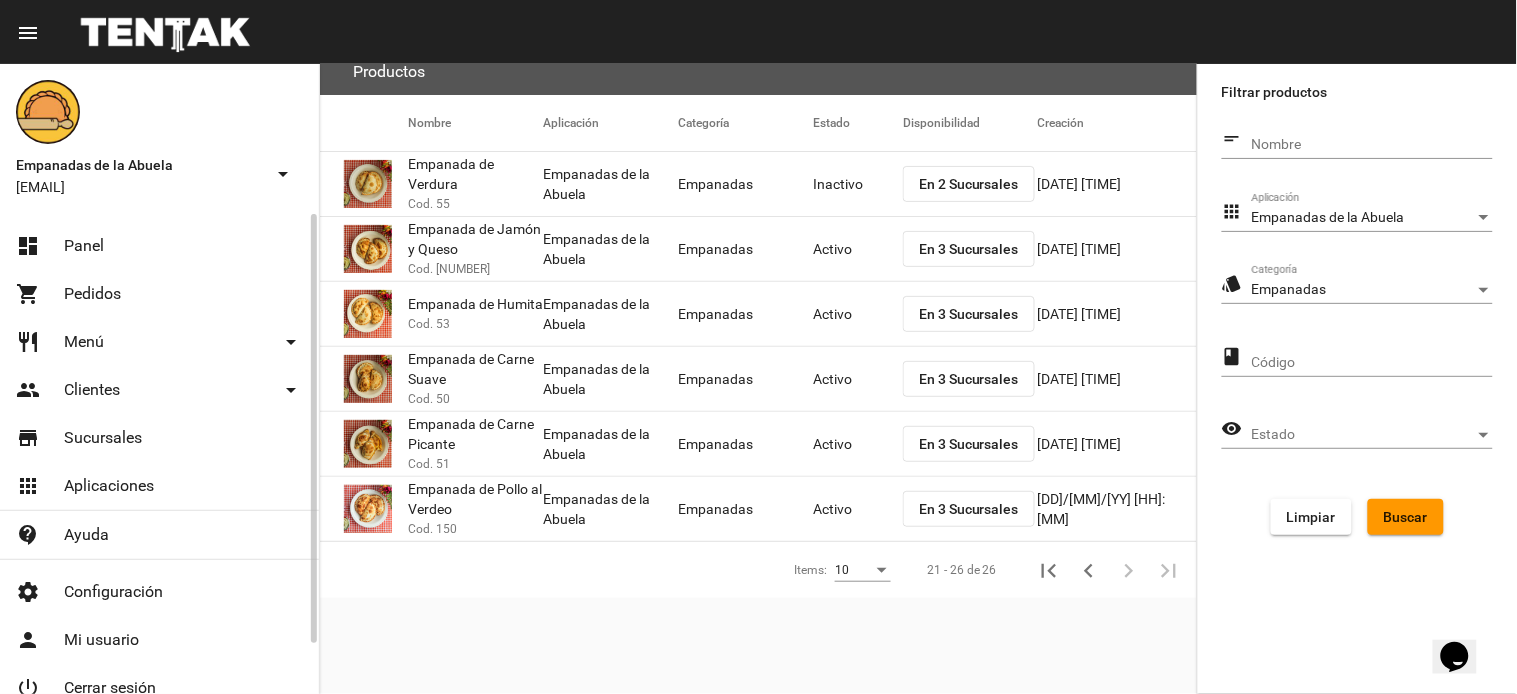 click on "[DATE]" 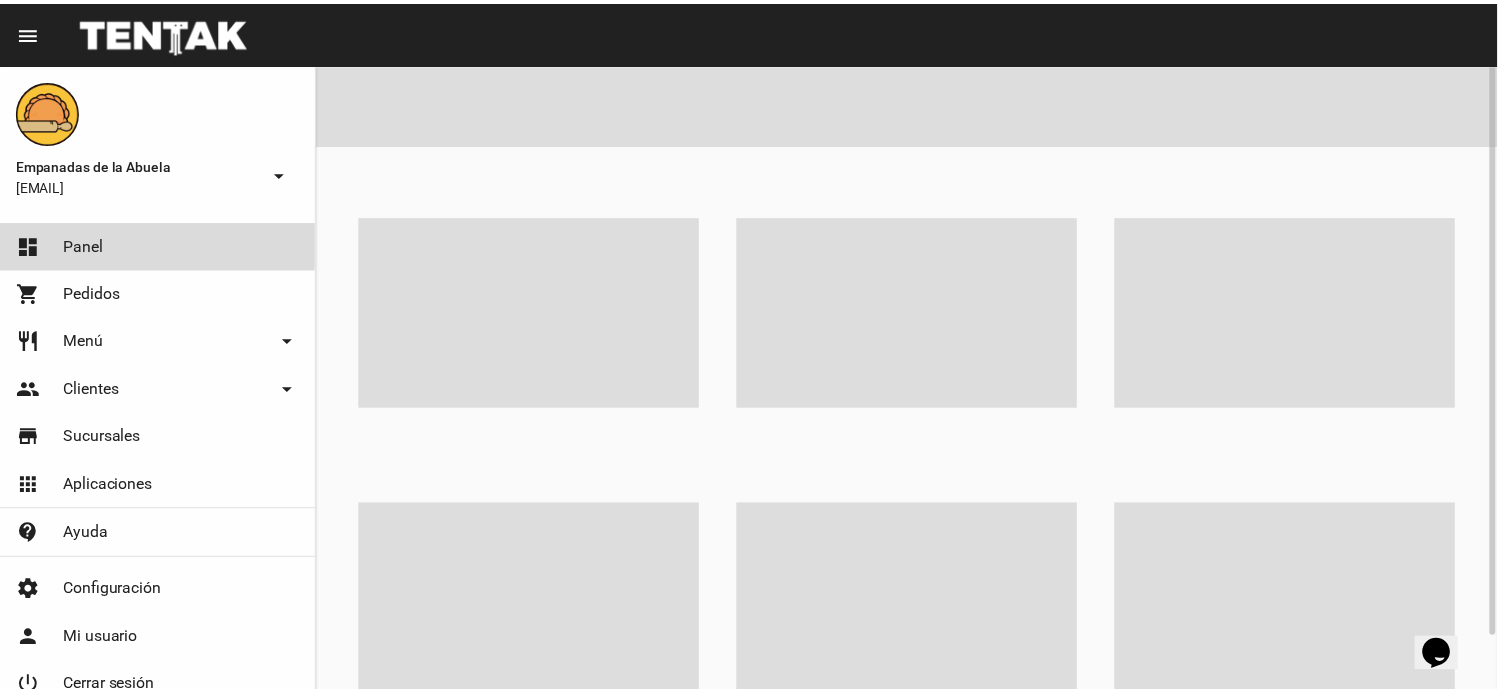 scroll, scrollTop: 0, scrollLeft: 0, axis: both 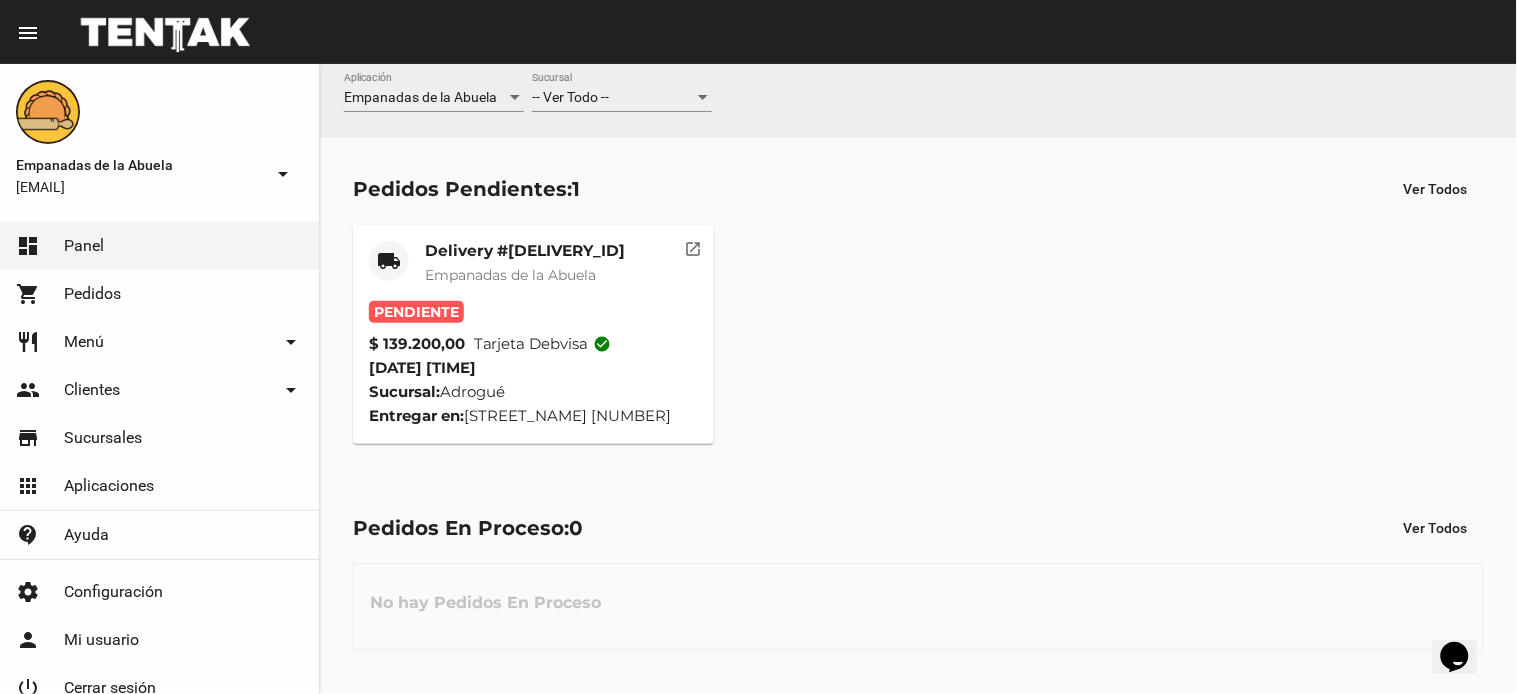 click on "Delivery #C412FA14" 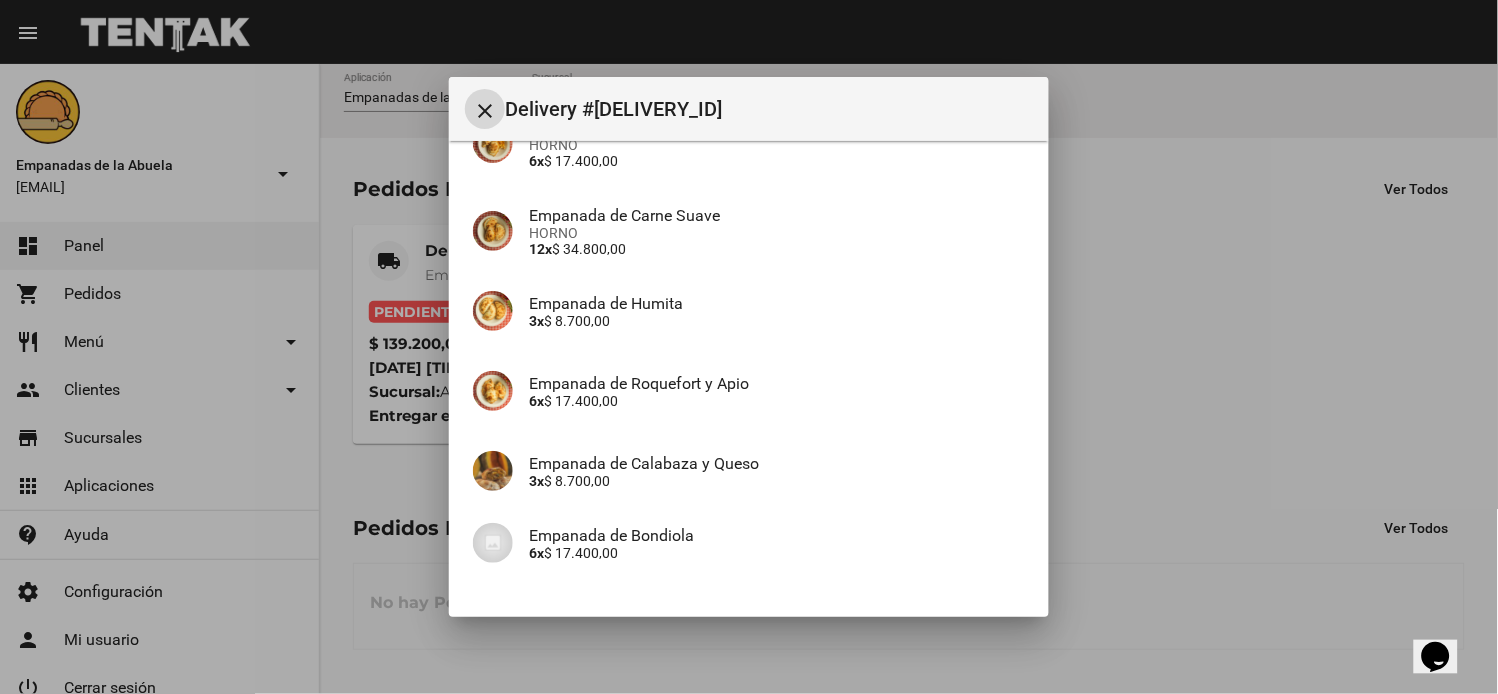 scroll, scrollTop: 465, scrollLeft: 0, axis: vertical 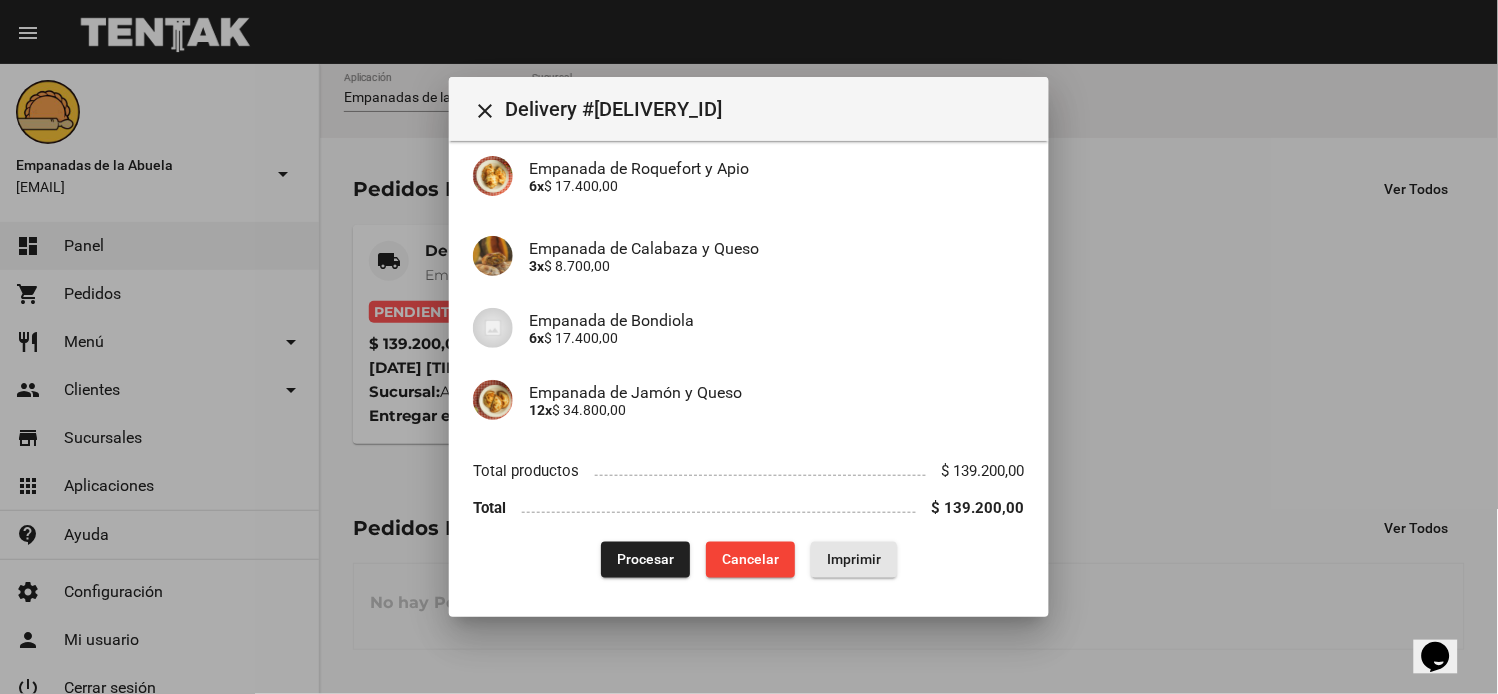 click on "Imprimir" 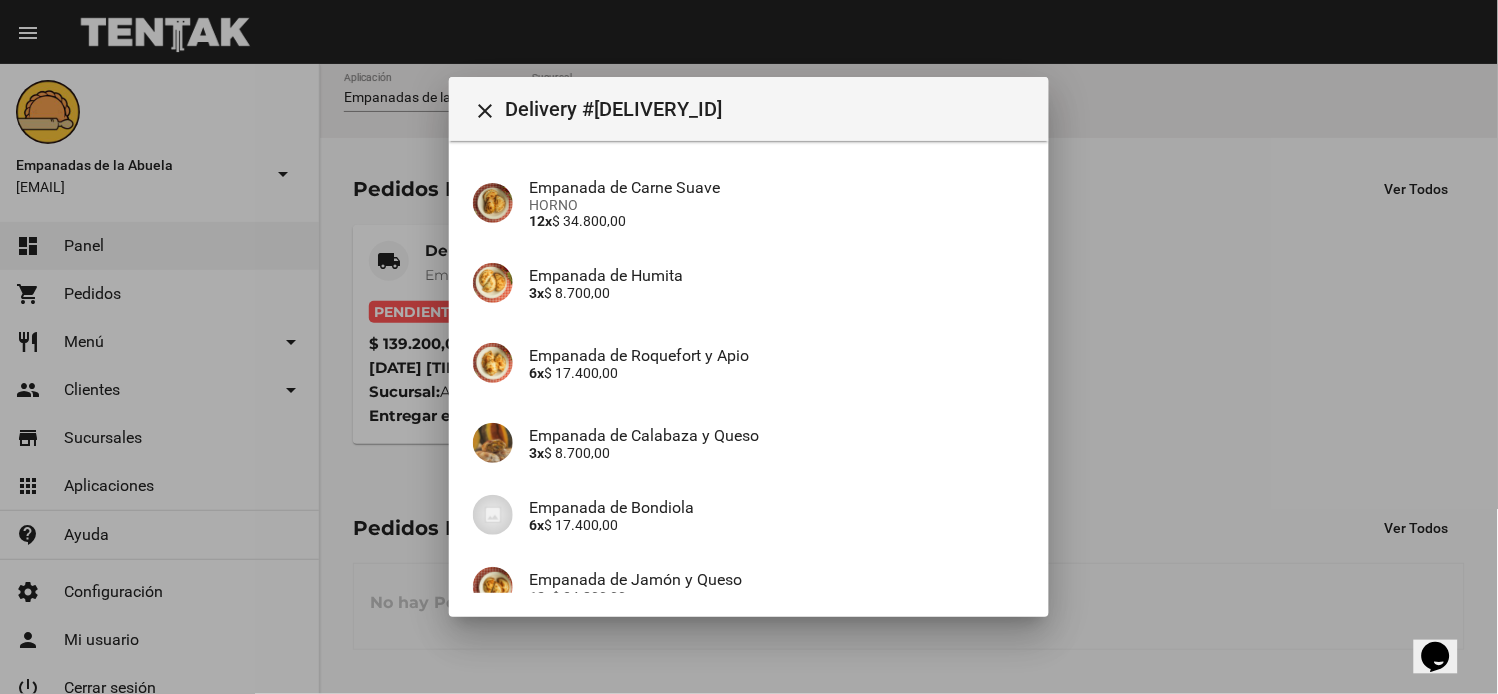 scroll, scrollTop: 465, scrollLeft: 0, axis: vertical 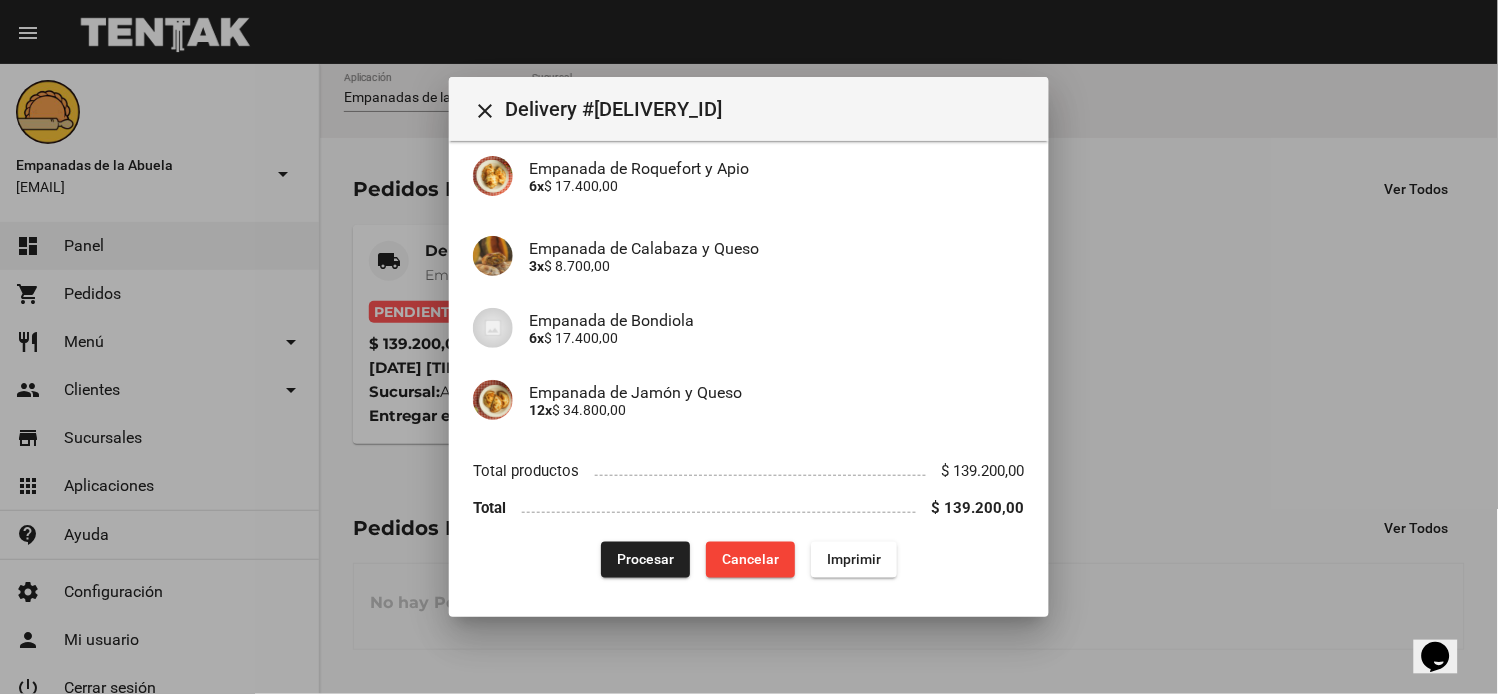 click on "Procesar" 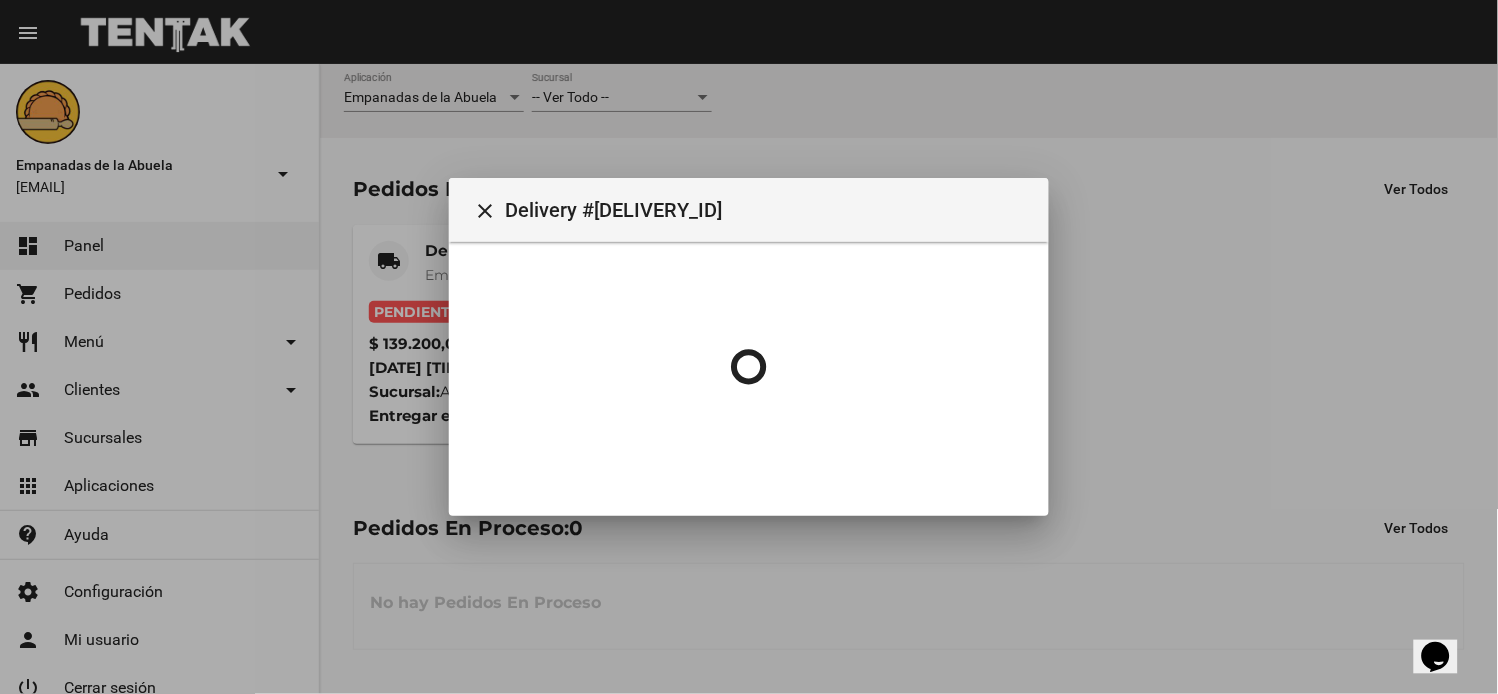 scroll, scrollTop: 0, scrollLeft: 0, axis: both 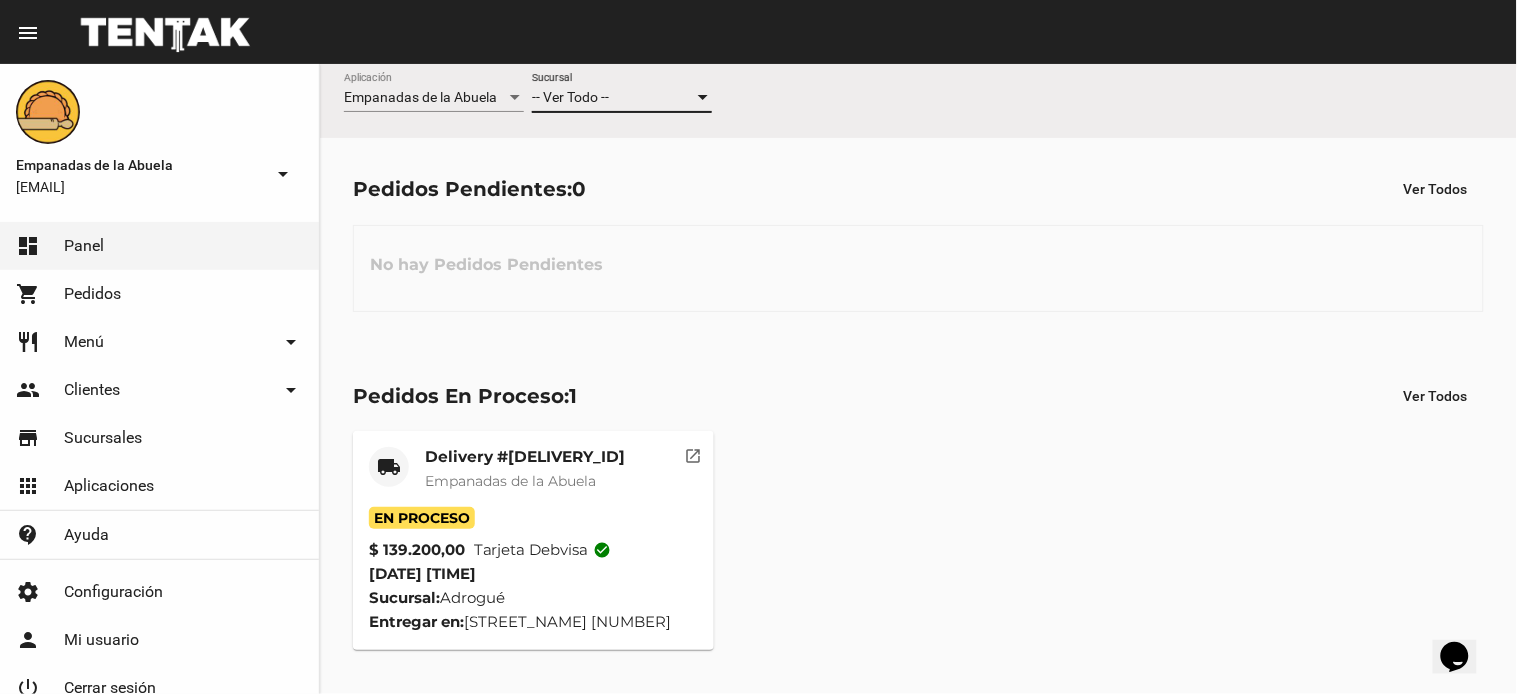 click on "[SEE] [ALL]" at bounding box center [570, 97] 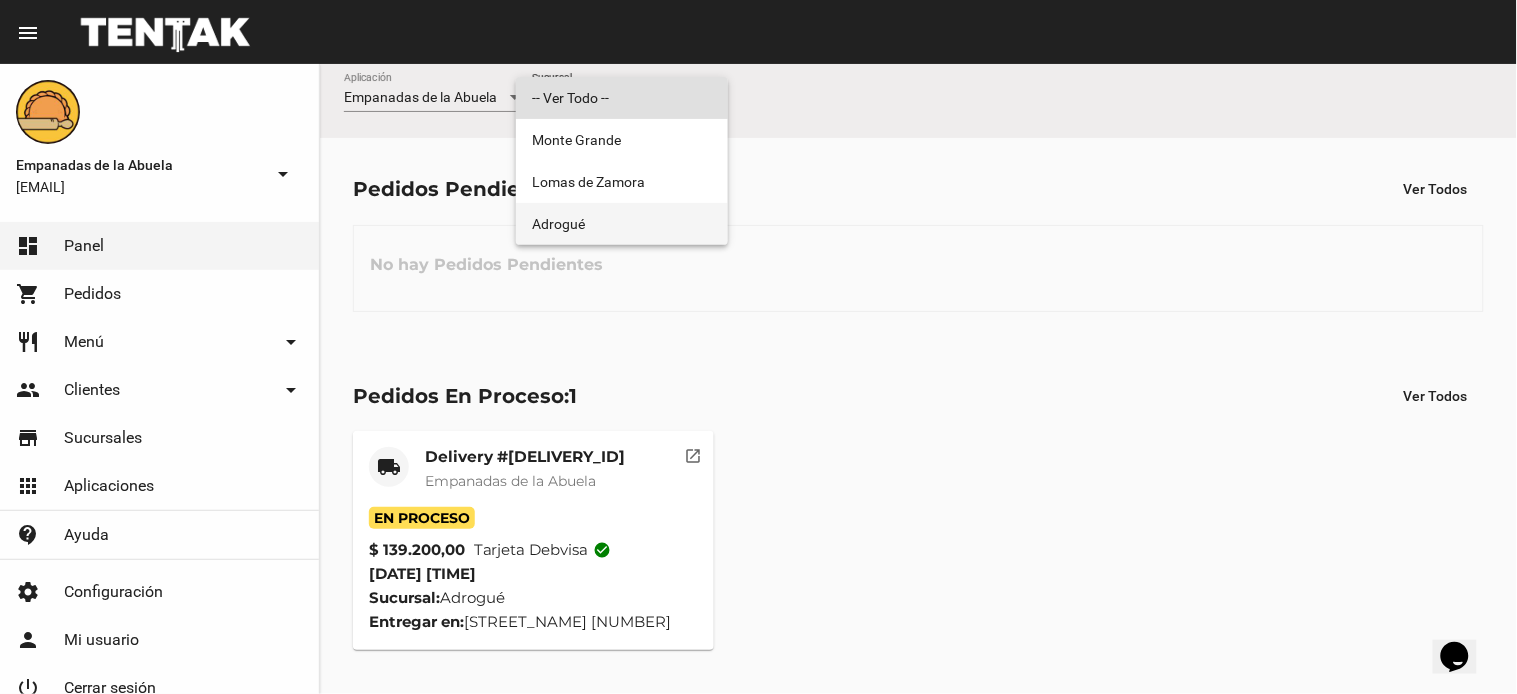 click on "[CITY]" at bounding box center (622, 224) 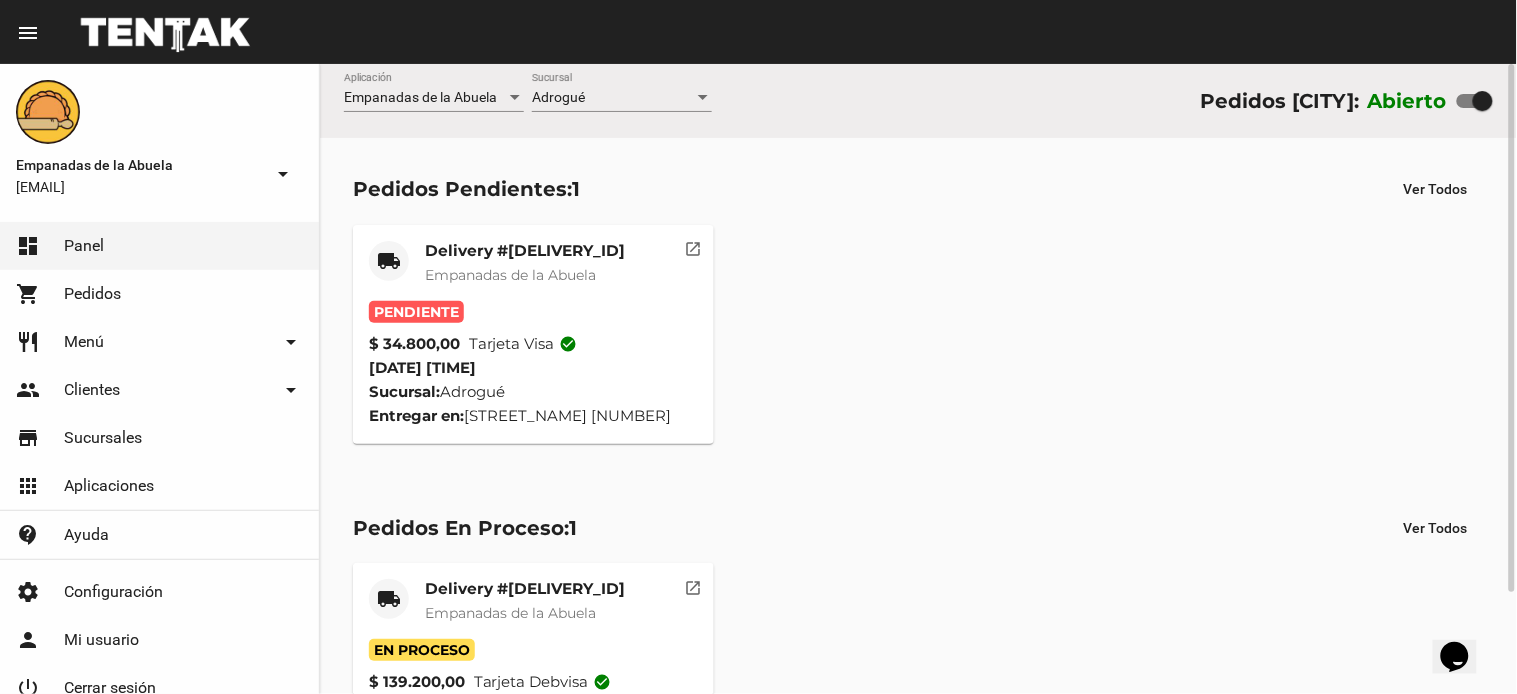 click on "Empanadas de la Abuela" 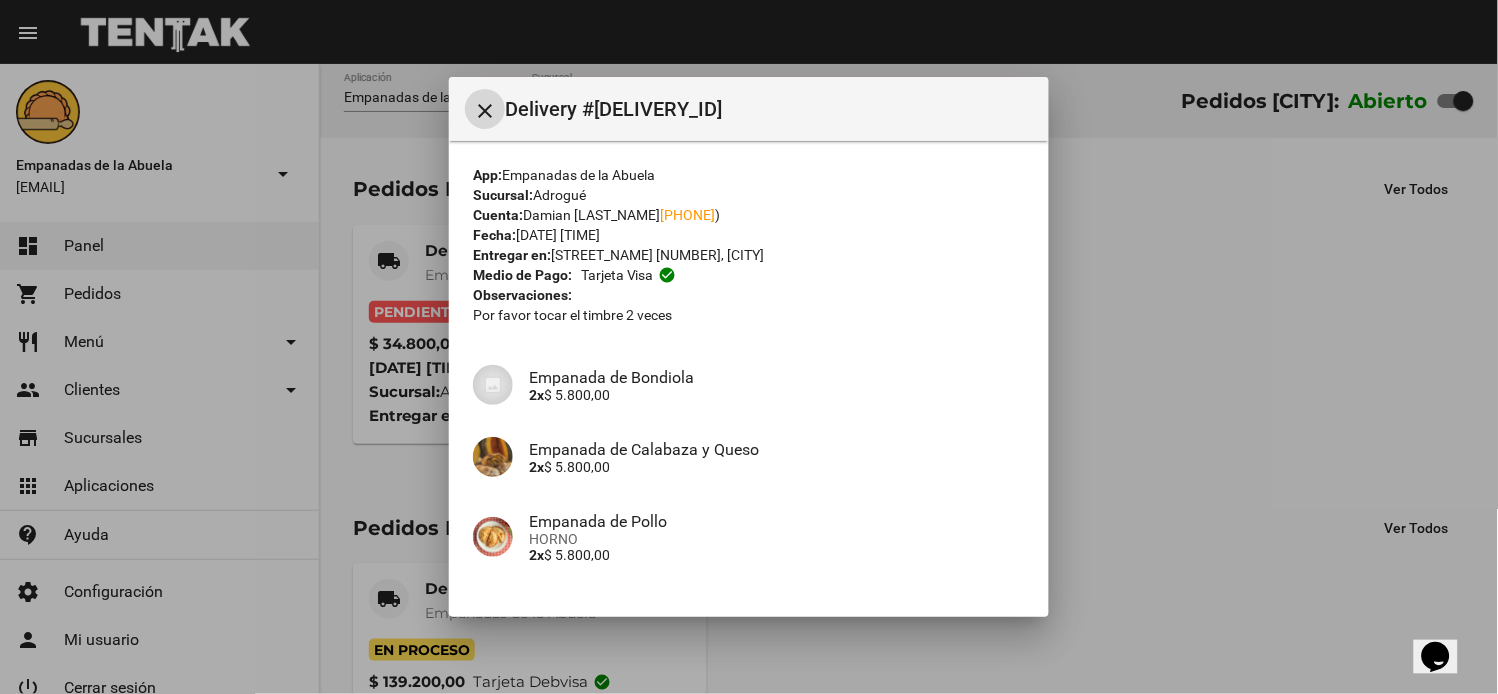 scroll, scrollTop: 553, scrollLeft: 0, axis: vertical 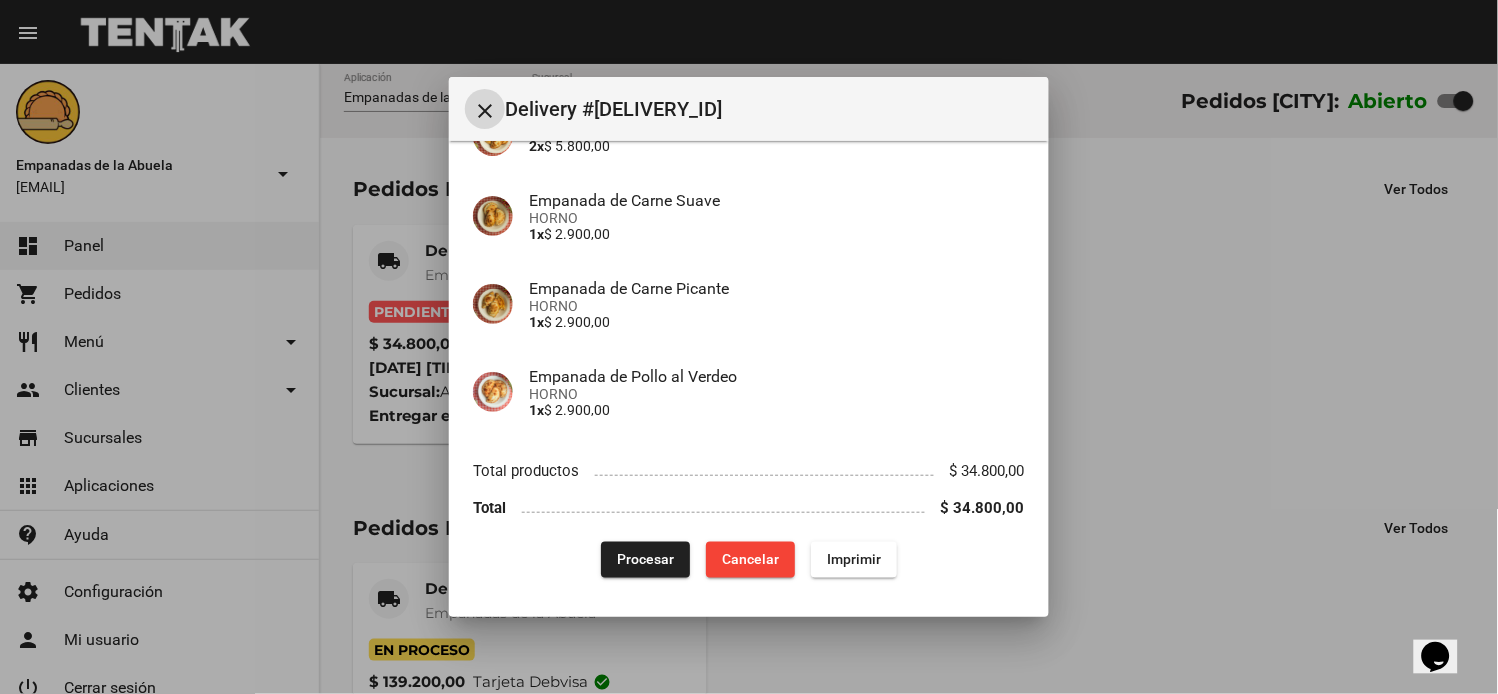 click on "Imprimir" 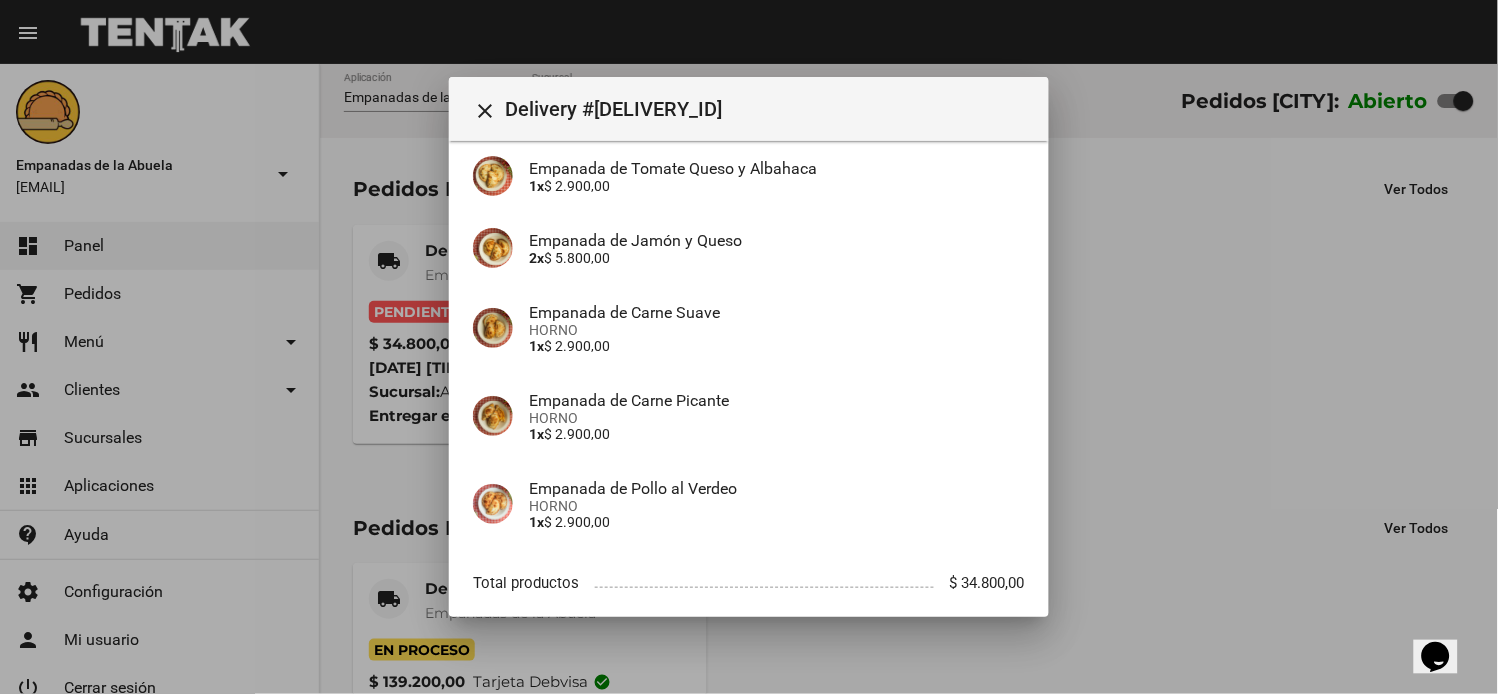 scroll, scrollTop: 553, scrollLeft: 0, axis: vertical 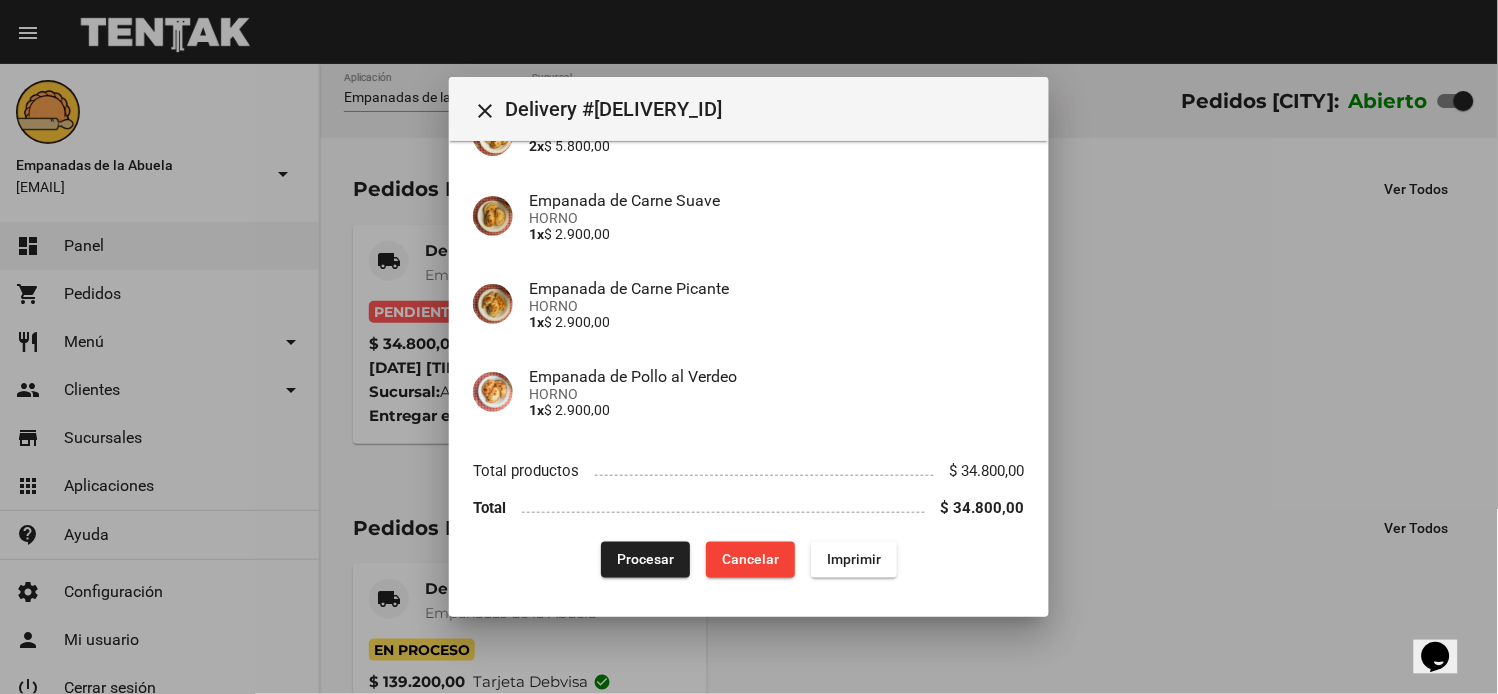 click on "Procesar" 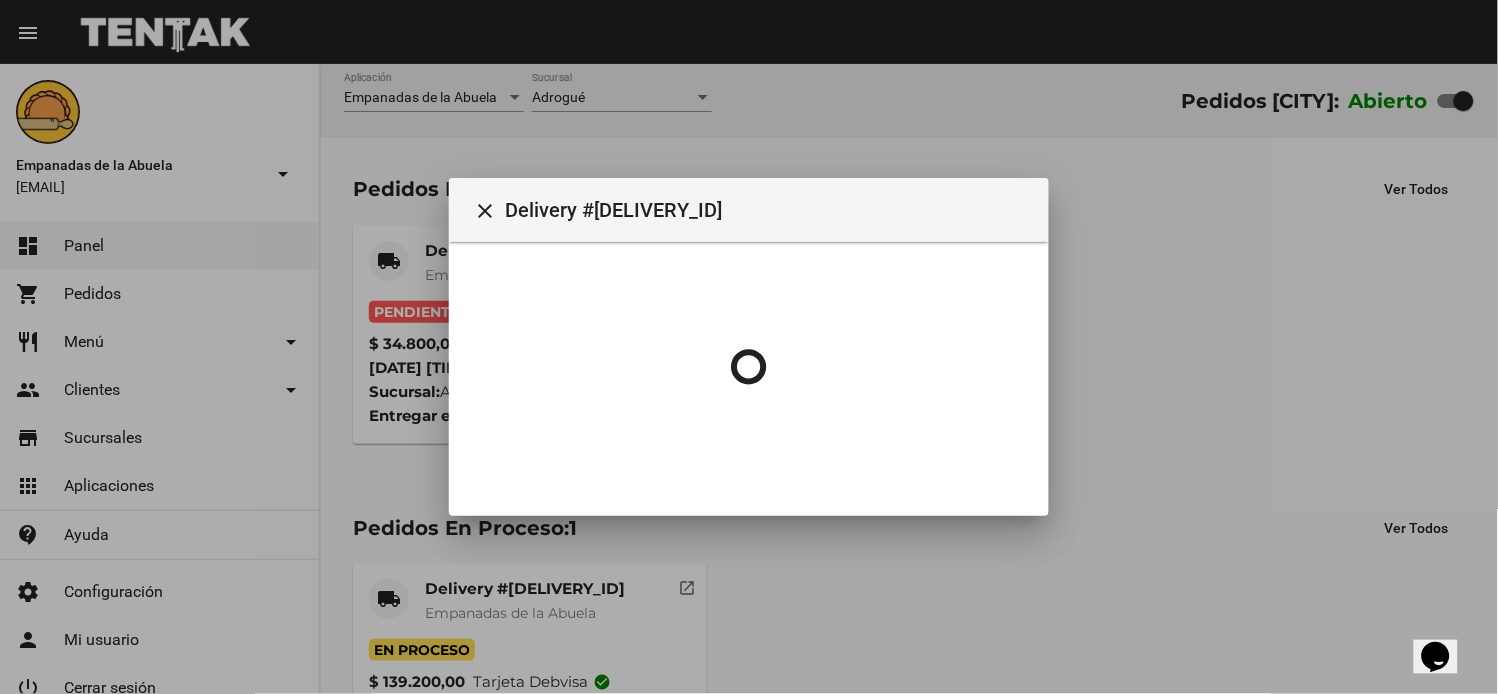 scroll, scrollTop: 0, scrollLeft: 0, axis: both 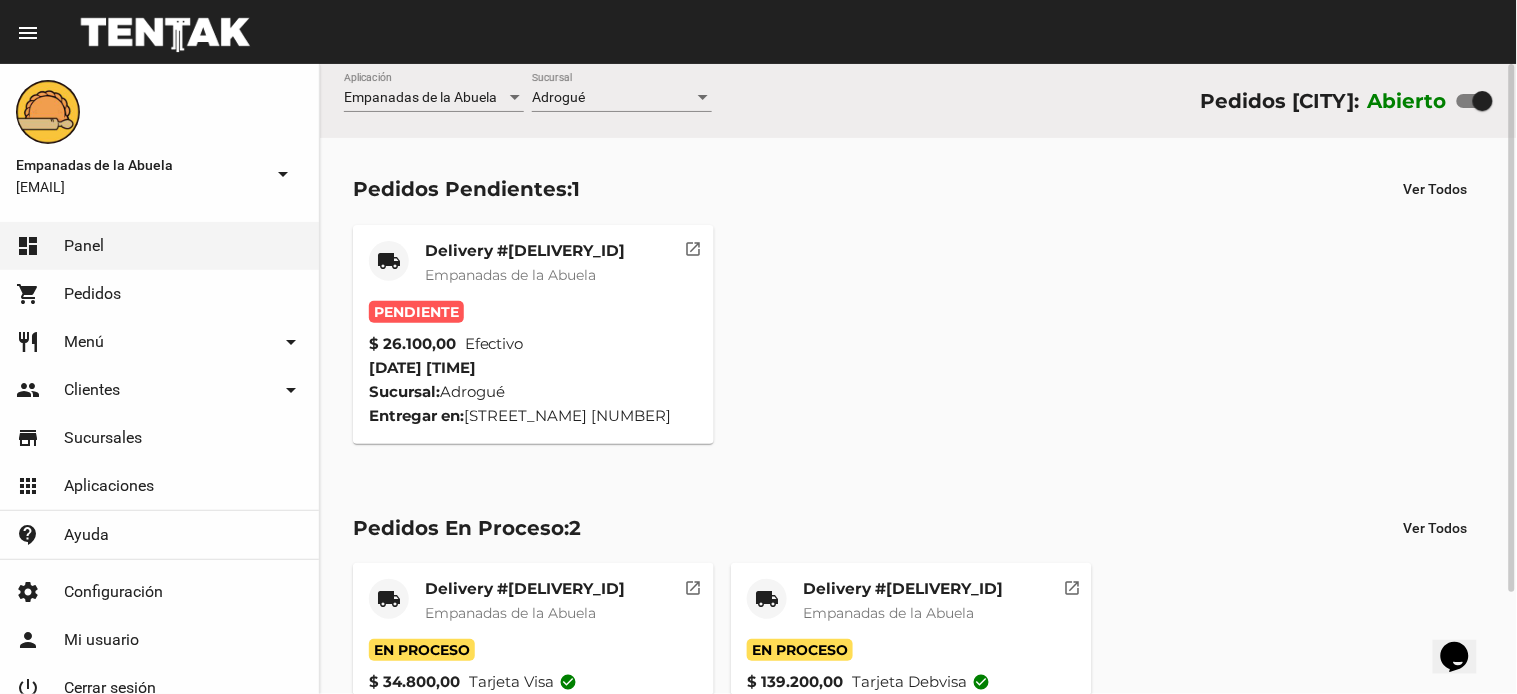 click on "Delivery #AAB2AC4F" 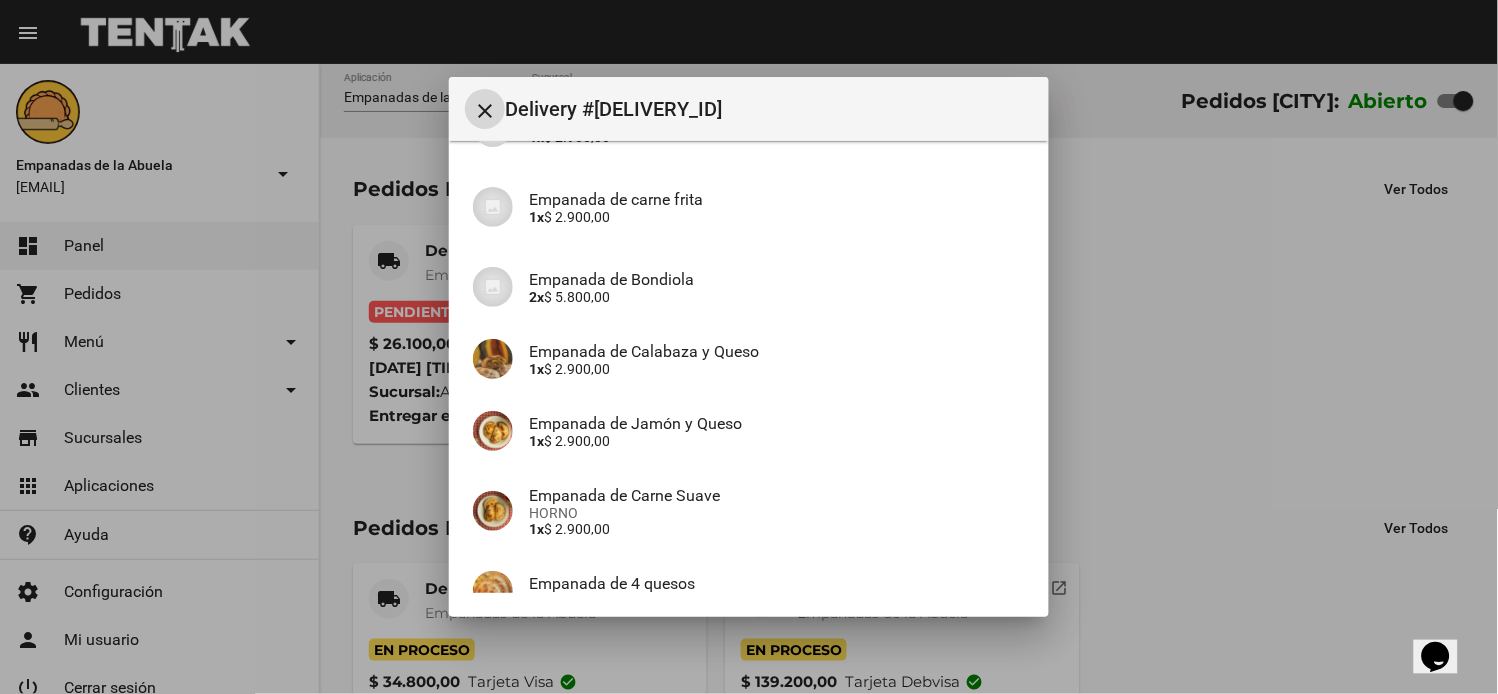 scroll, scrollTop: 521, scrollLeft: 0, axis: vertical 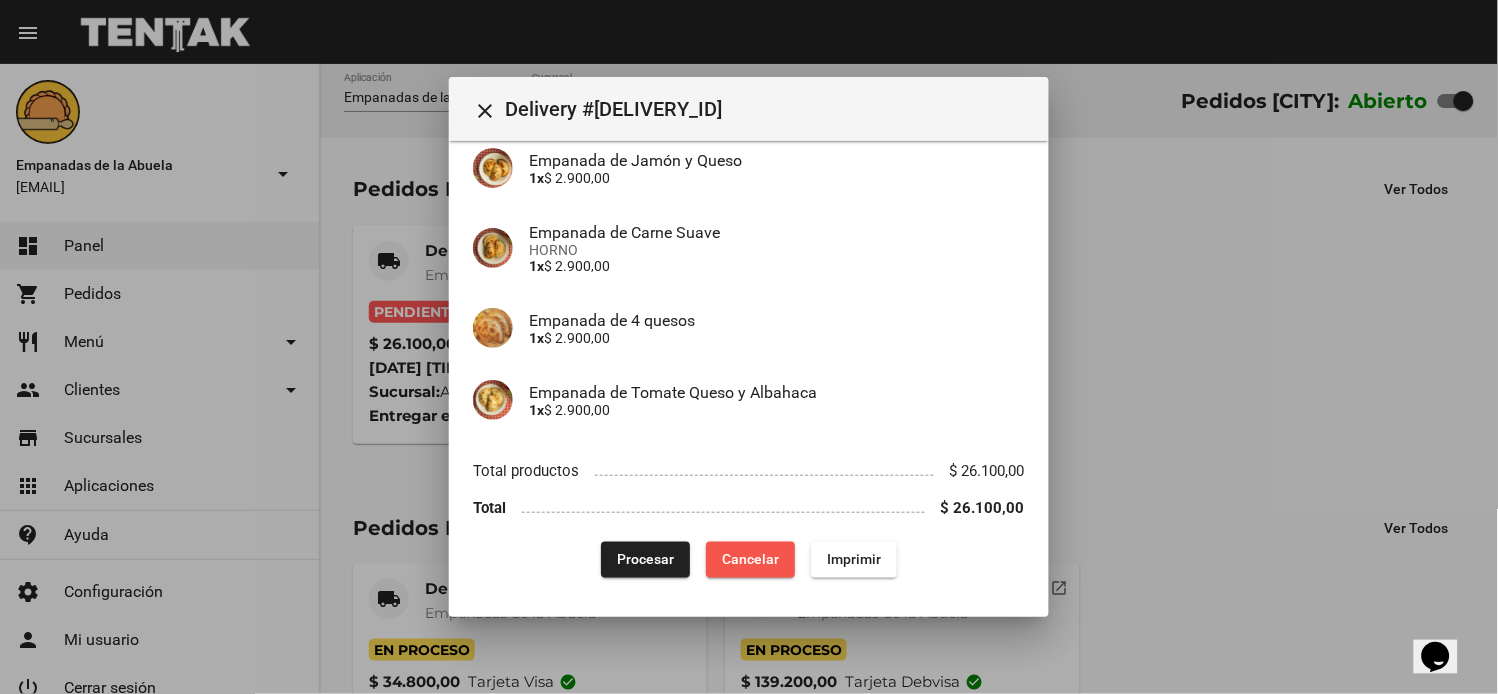 drag, startPoint x: 746, startPoint y: 547, endPoint x: 773, endPoint y: 557, distance: 28.79236 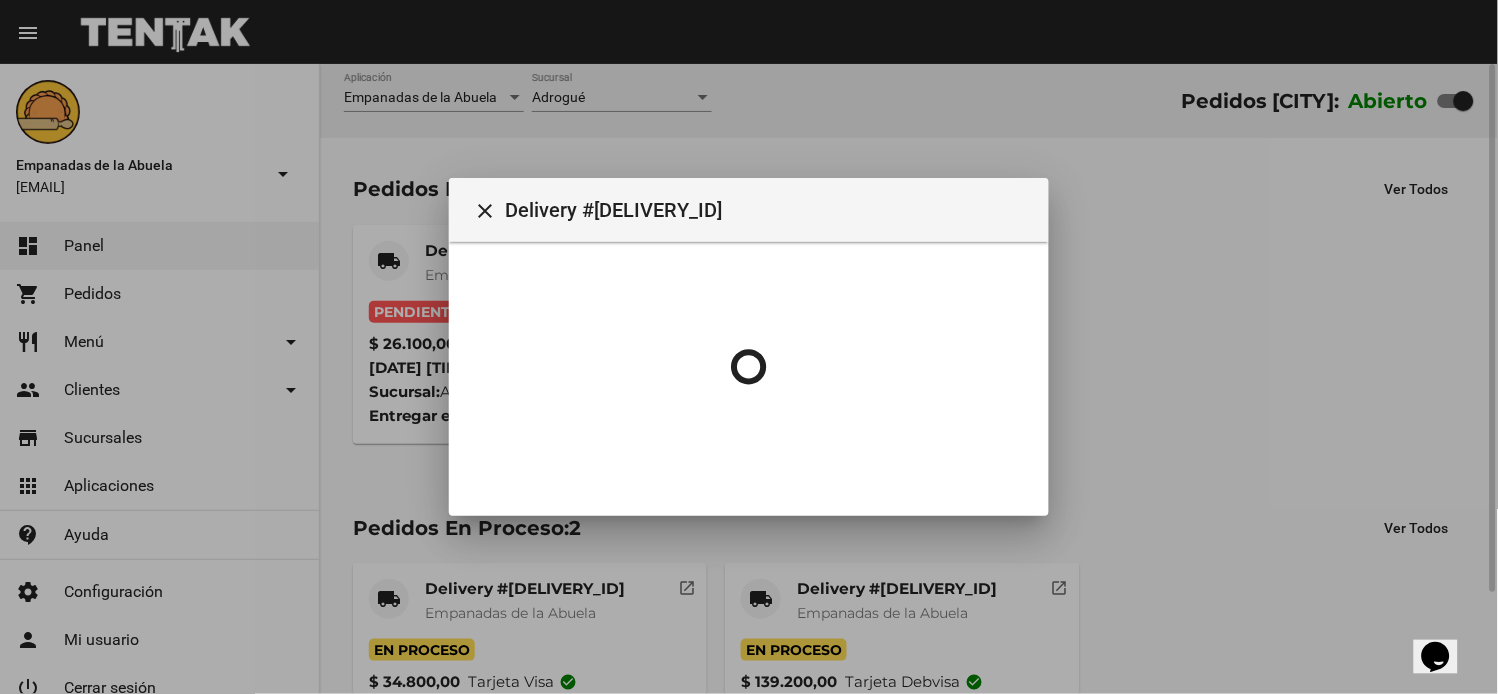 click at bounding box center [749, 347] 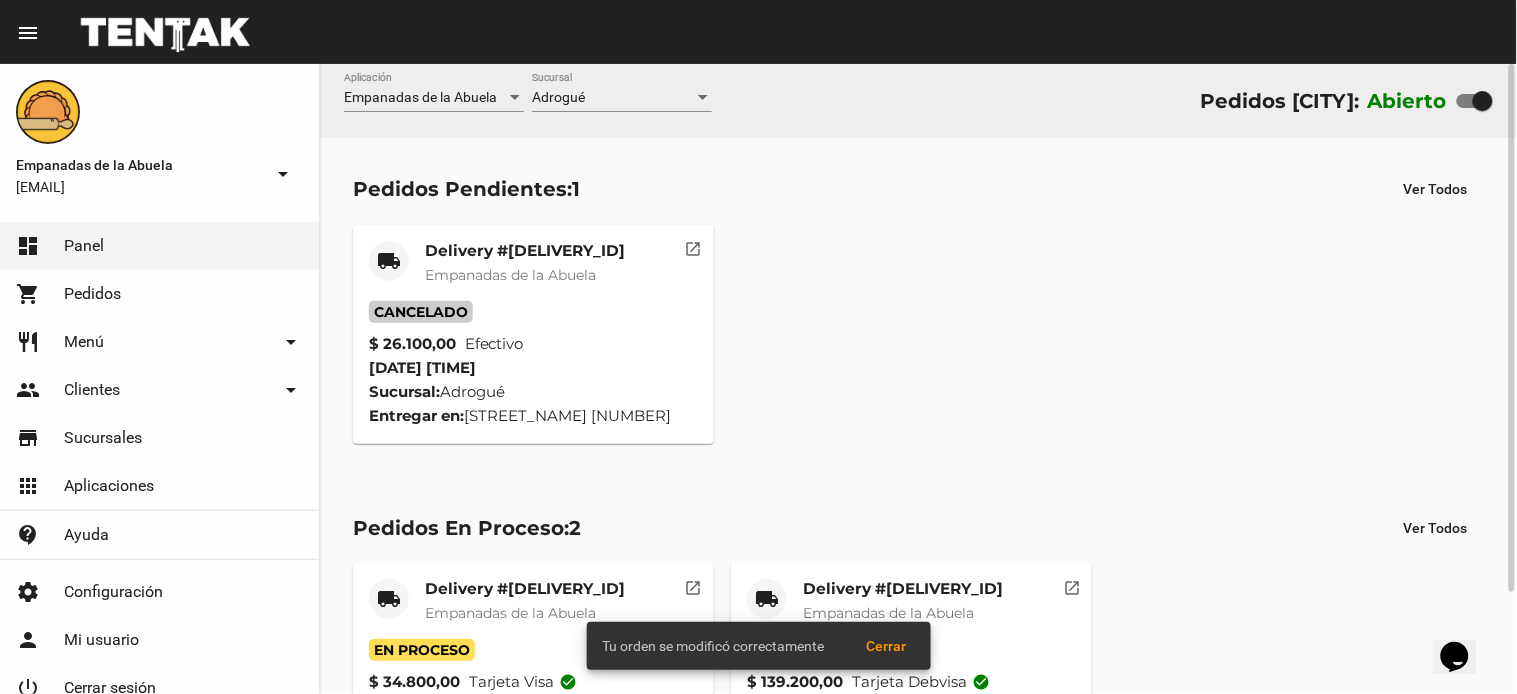 click on "Delivery #AAB2AC4F Empanadas de la Abuela" 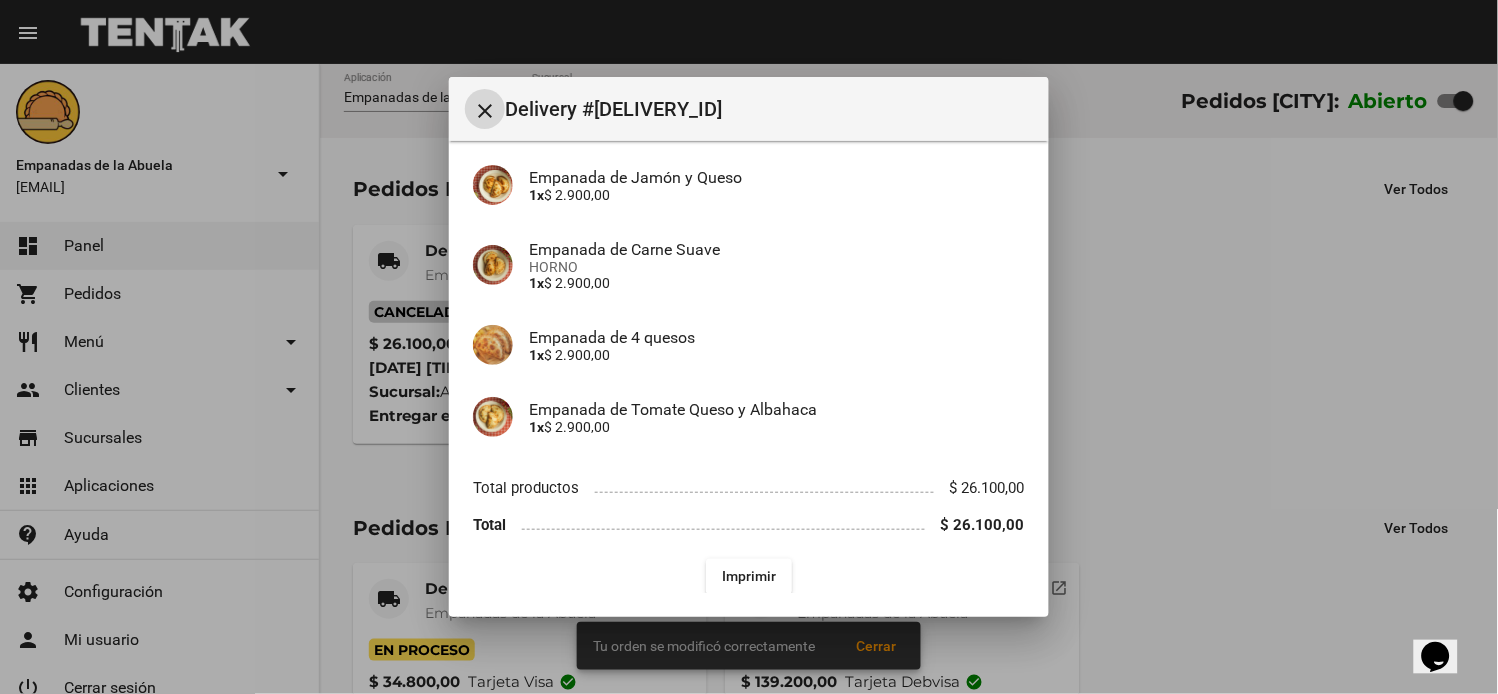 scroll, scrollTop: 521, scrollLeft: 0, axis: vertical 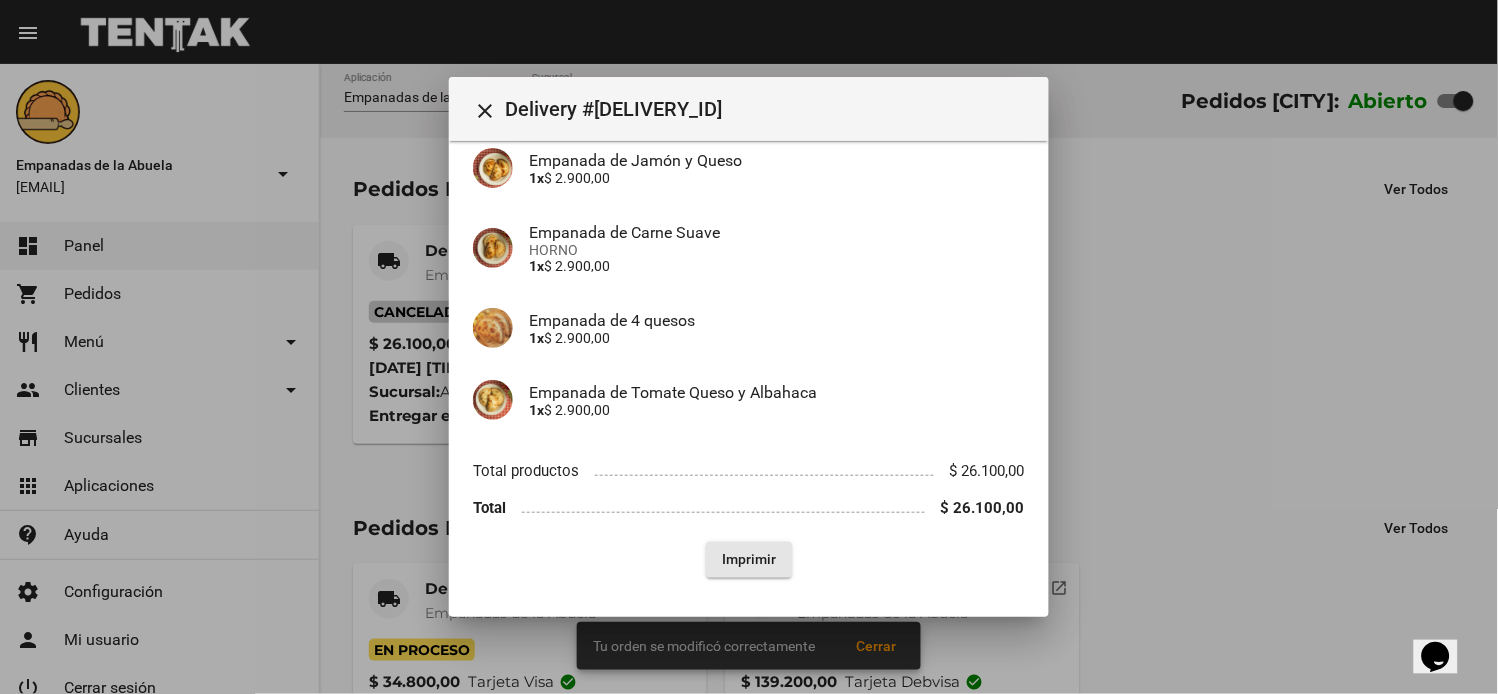click on "Imprimir" 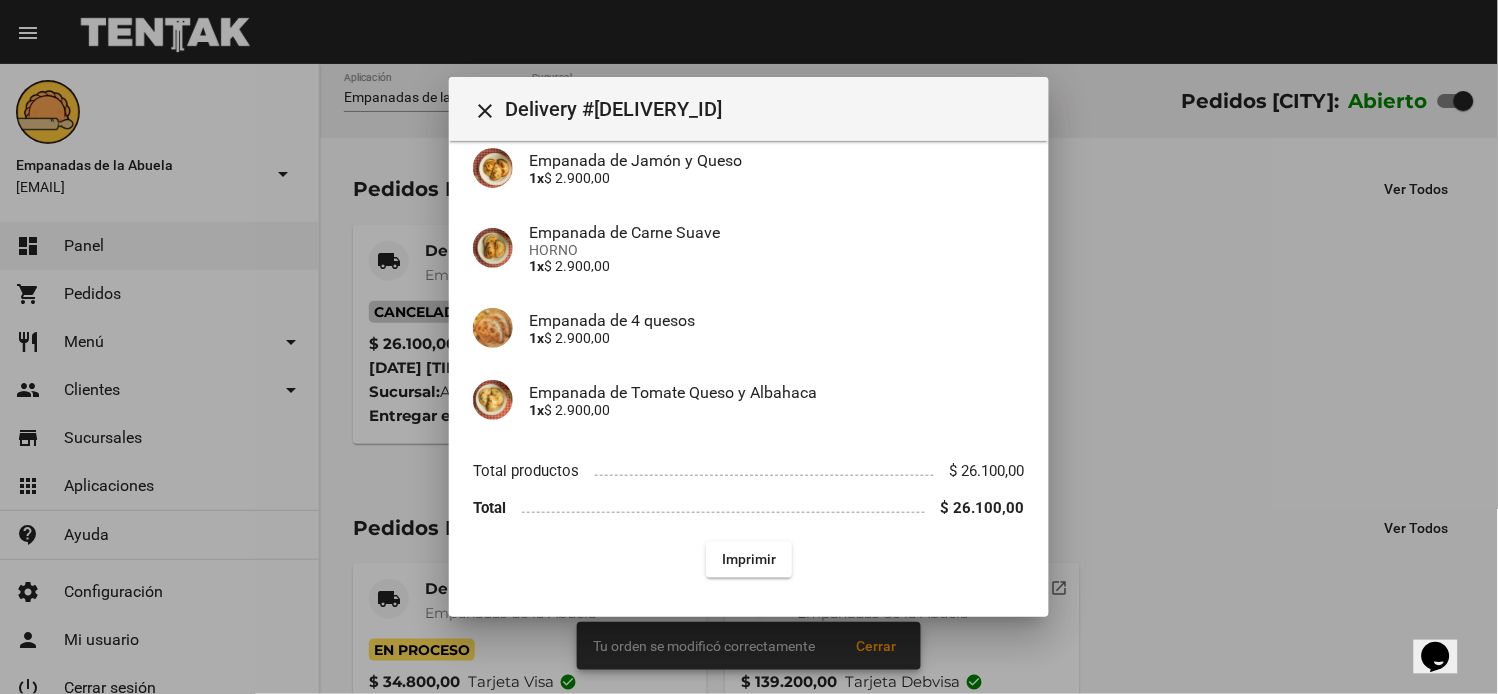 scroll, scrollTop: 335, scrollLeft: 0, axis: vertical 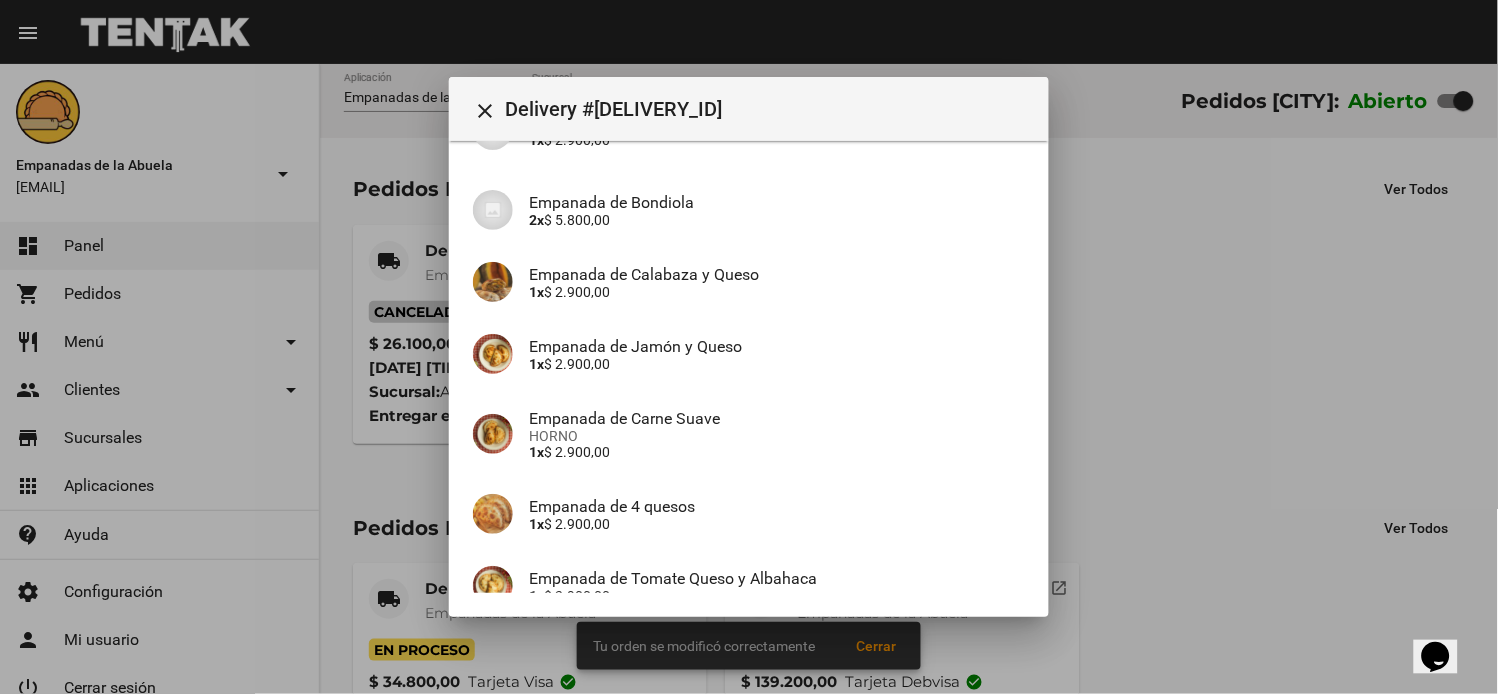 click at bounding box center [749, 347] 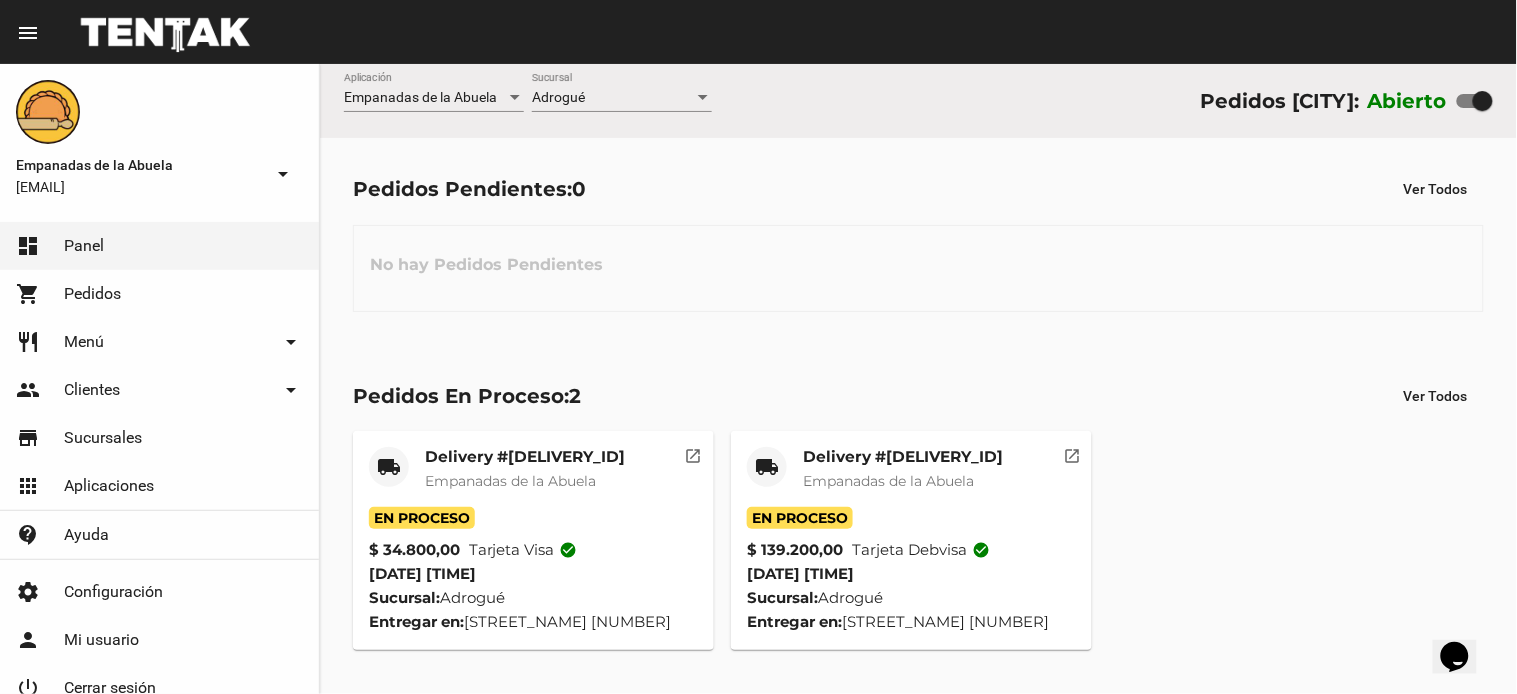 click on "Delivery #C412FA14 Empanadas de la Abuela" 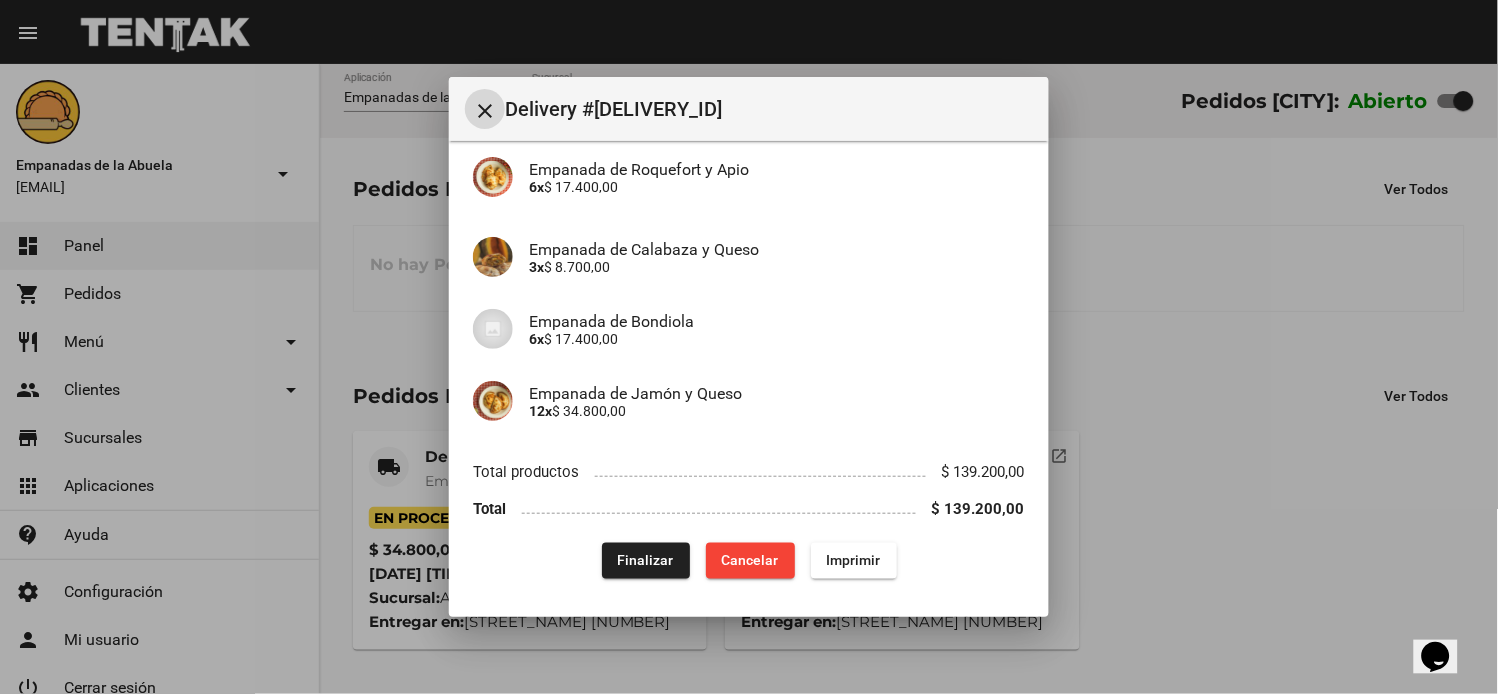 scroll, scrollTop: 465, scrollLeft: 0, axis: vertical 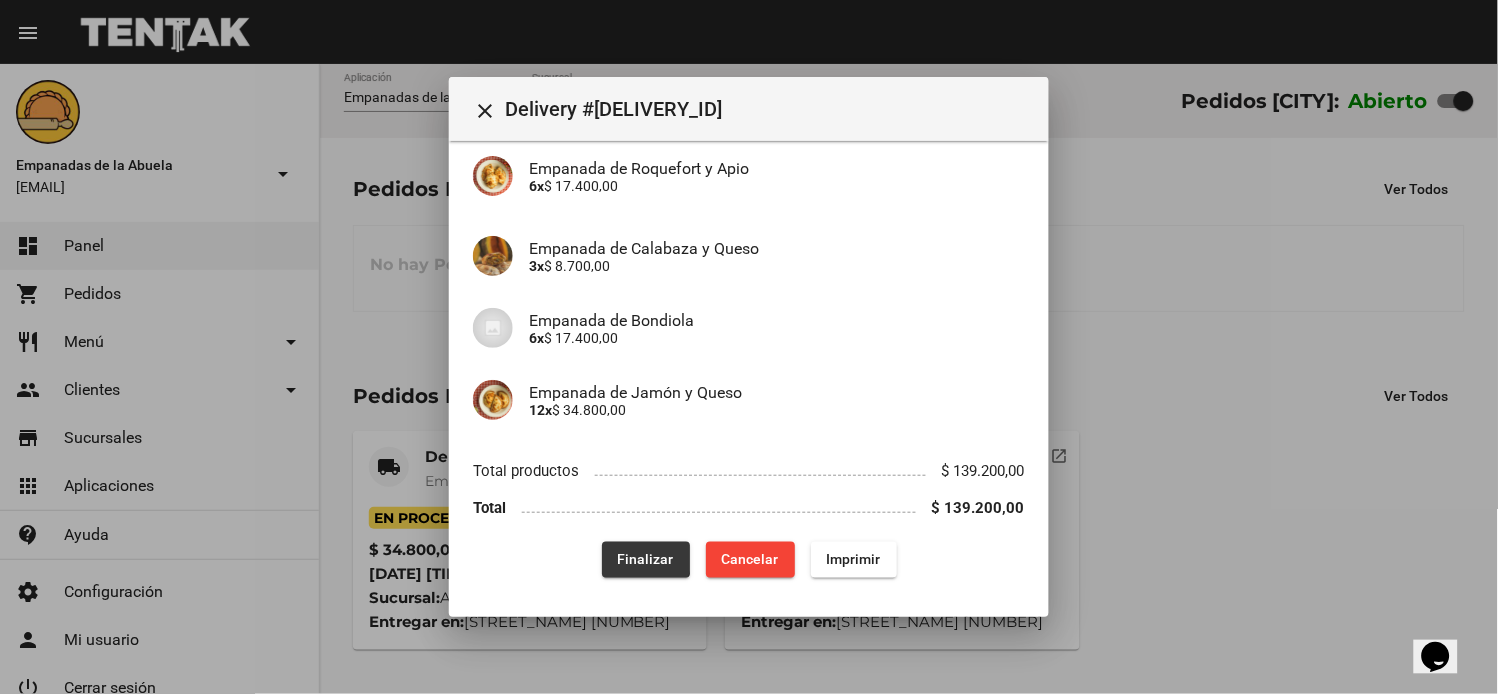 click on "Finalizar" 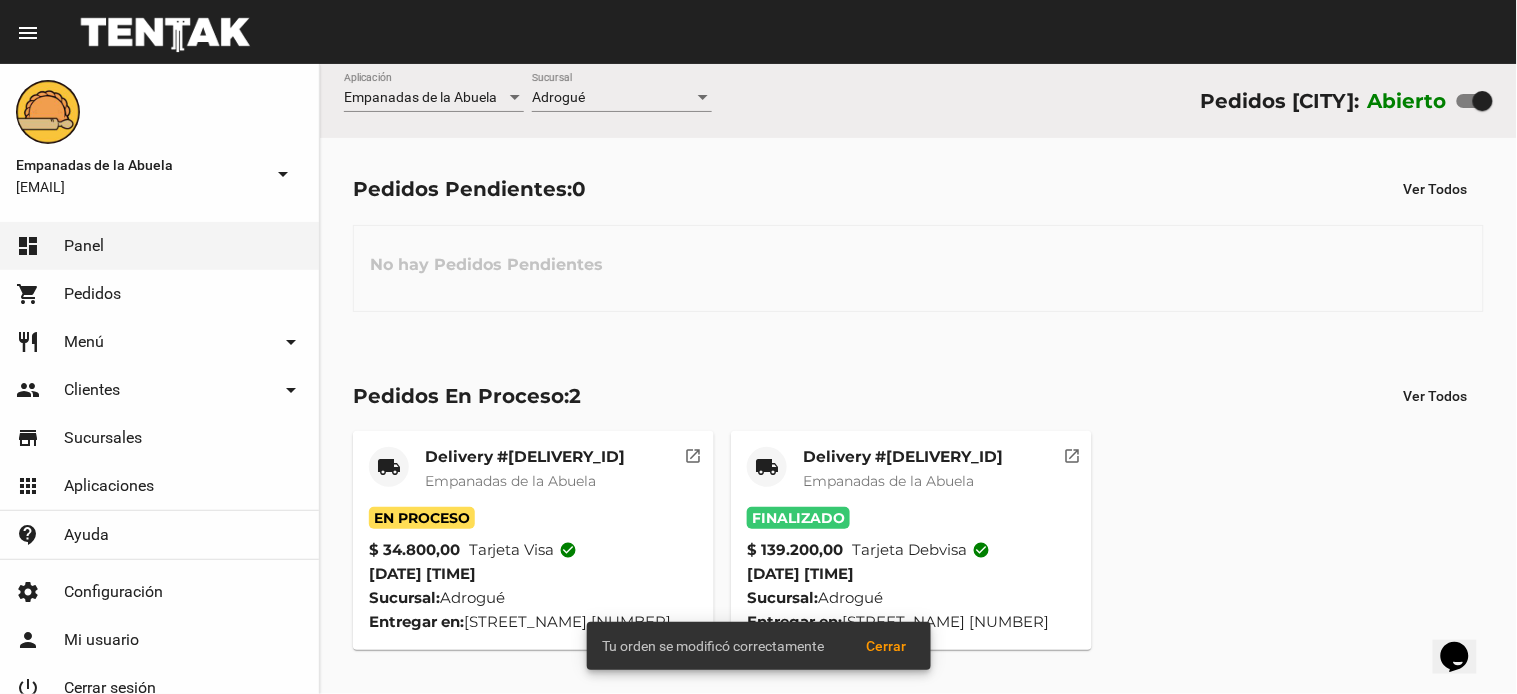 click on "Delivery #6B50587B" 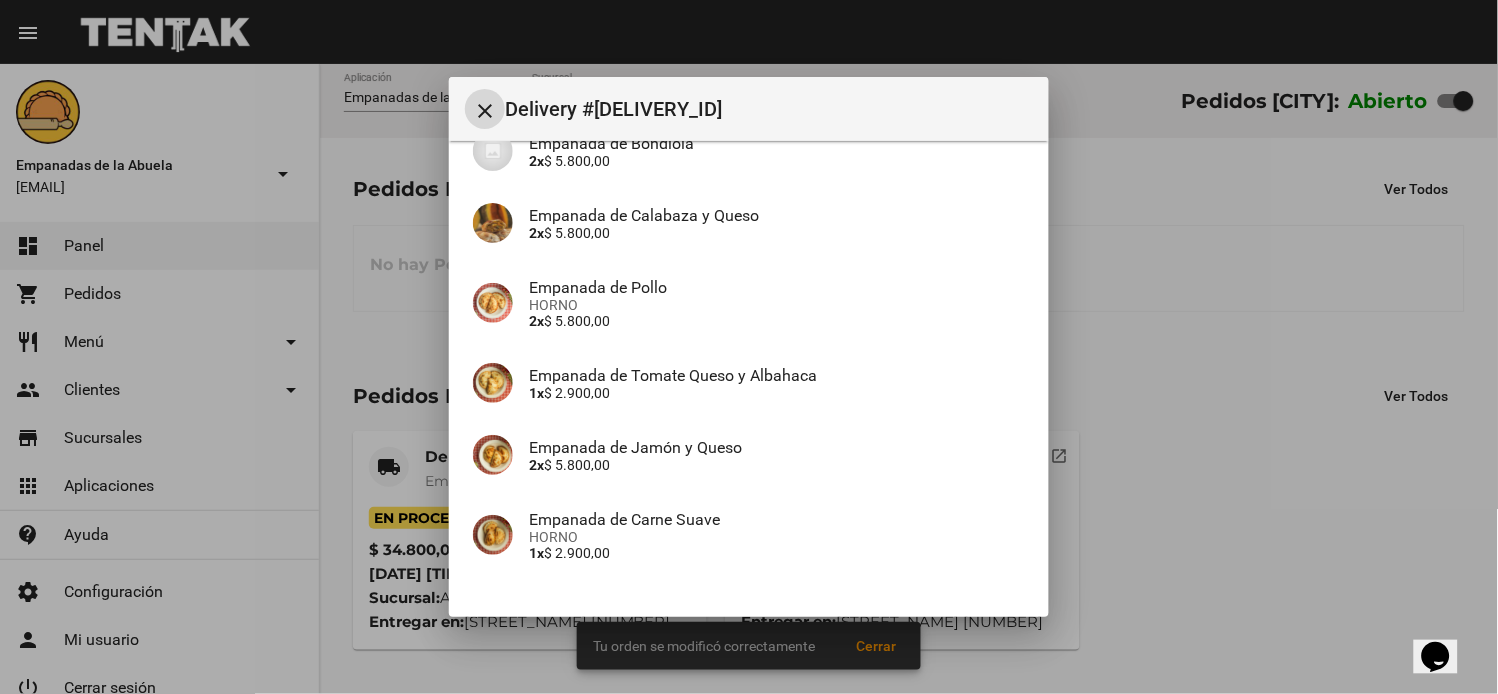 scroll, scrollTop: 553, scrollLeft: 0, axis: vertical 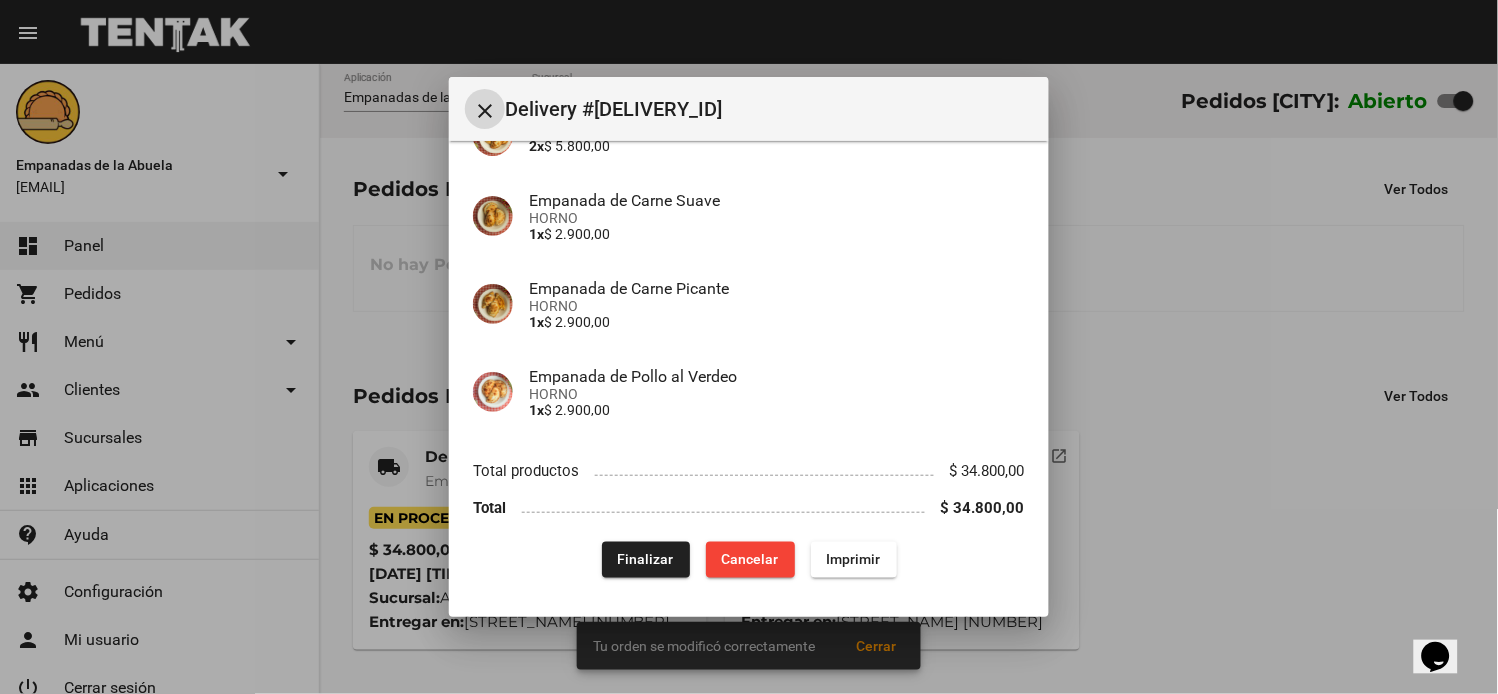 click on "Finalizar" 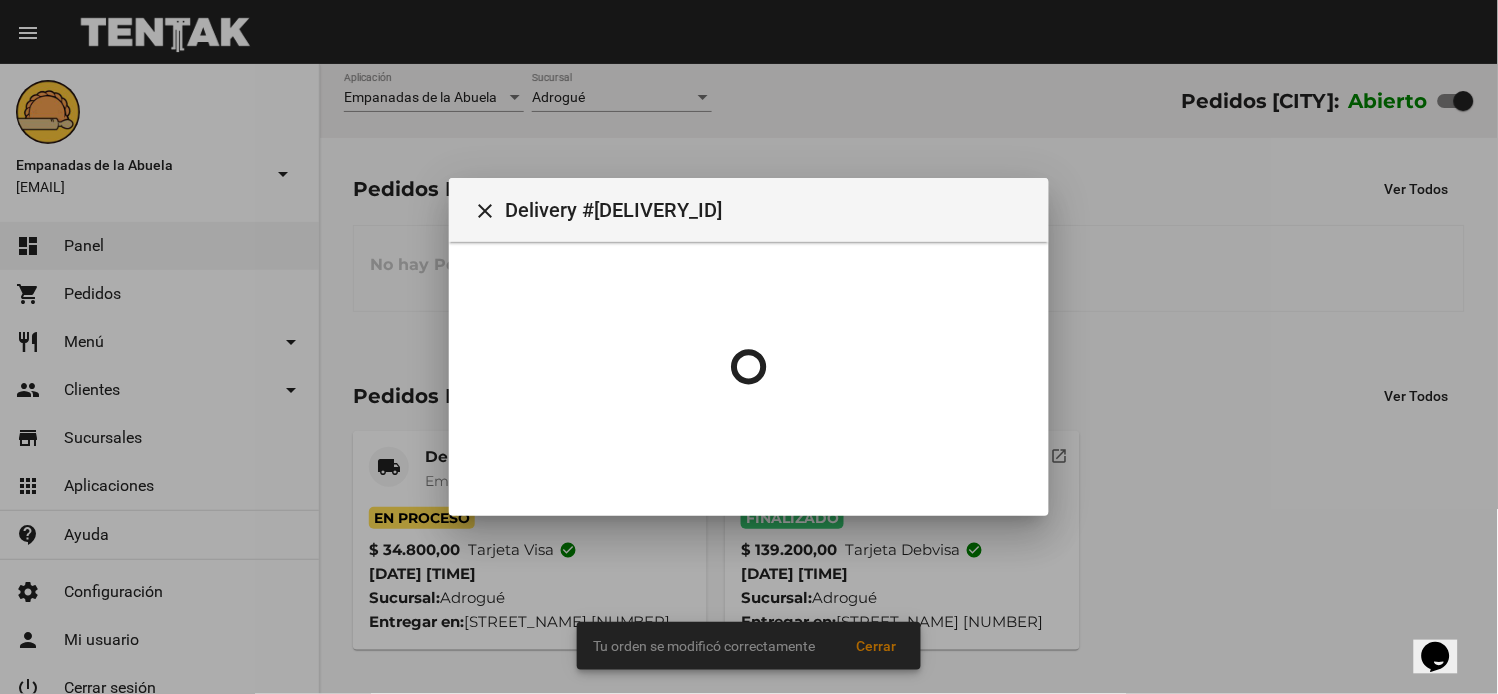 scroll, scrollTop: 0, scrollLeft: 0, axis: both 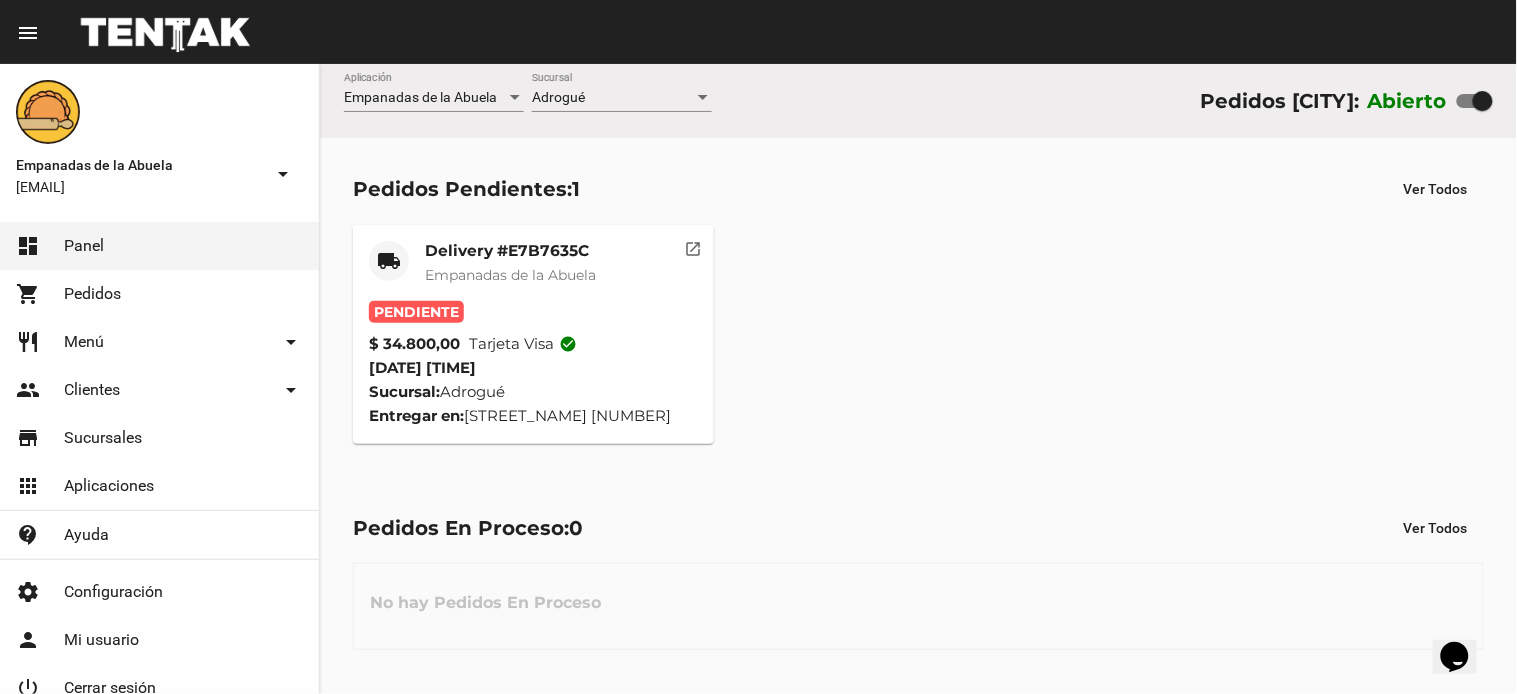 click on "Empanadas de la Abuela" 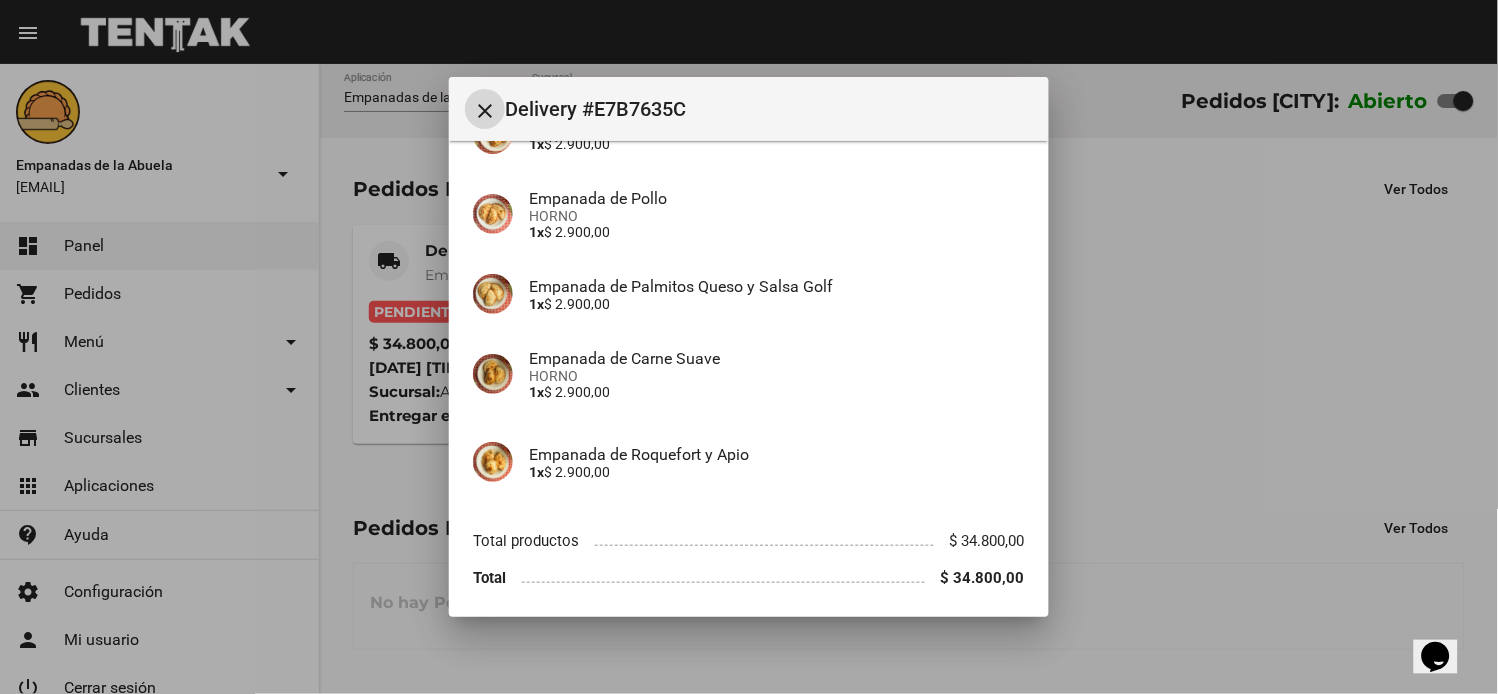 scroll, scrollTop: 497, scrollLeft: 0, axis: vertical 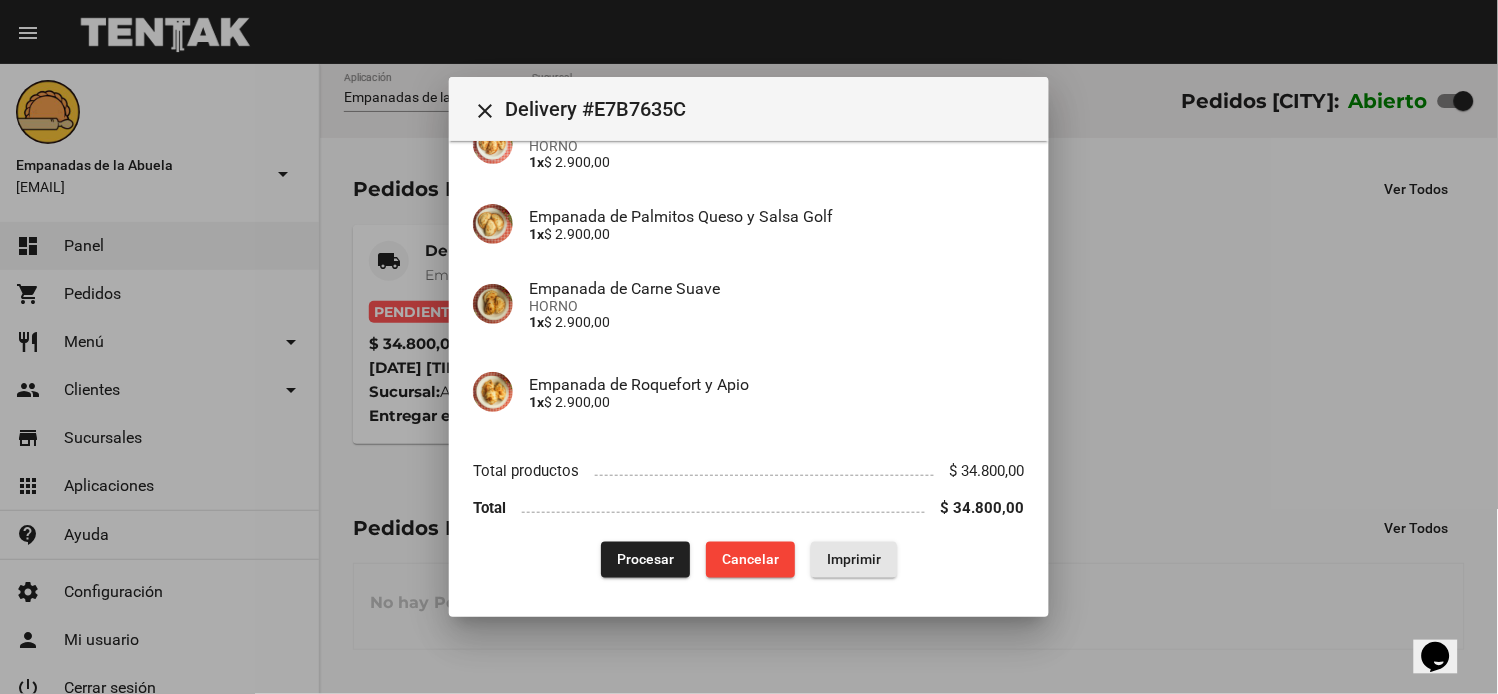 drag, startPoint x: 833, startPoint y: 553, endPoint x: 677, endPoint y: 526, distance: 158.31929 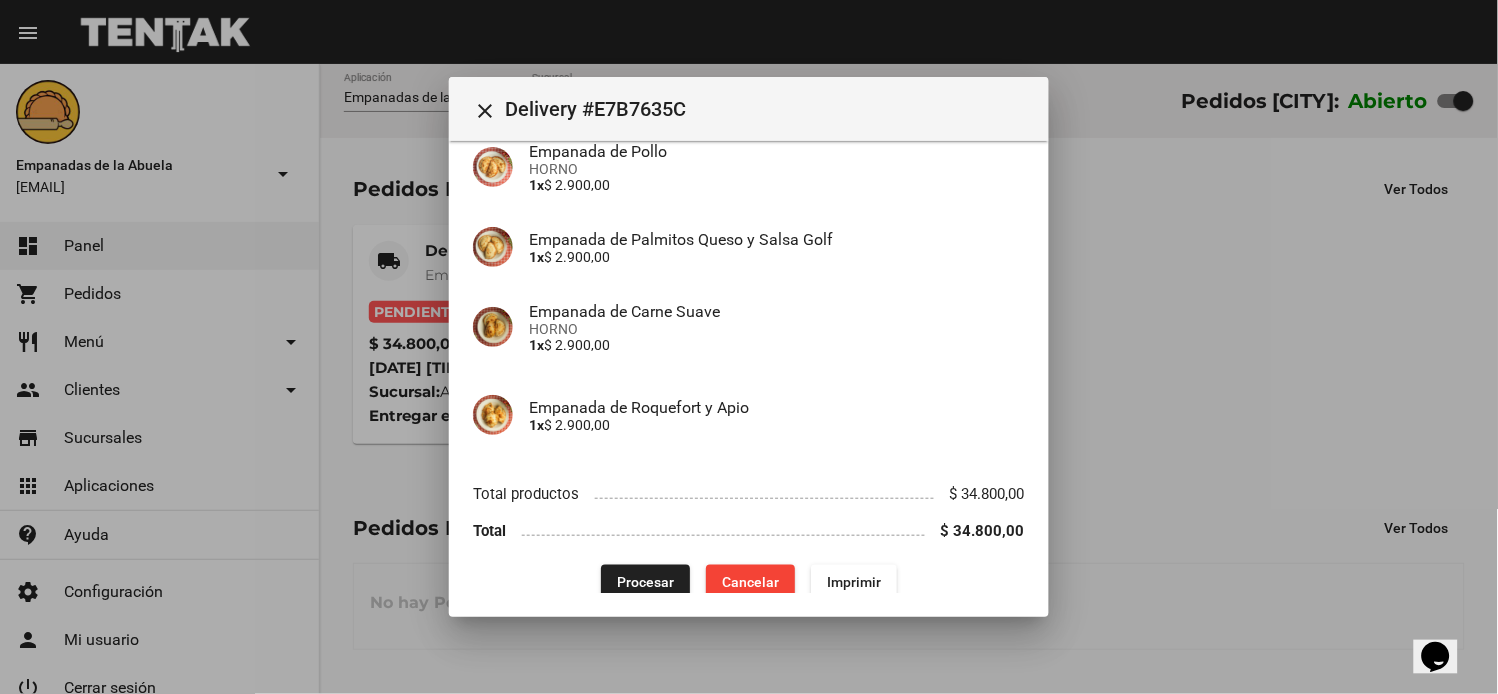scroll, scrollTop: 497, scrollLeft: 0, axis: vertical 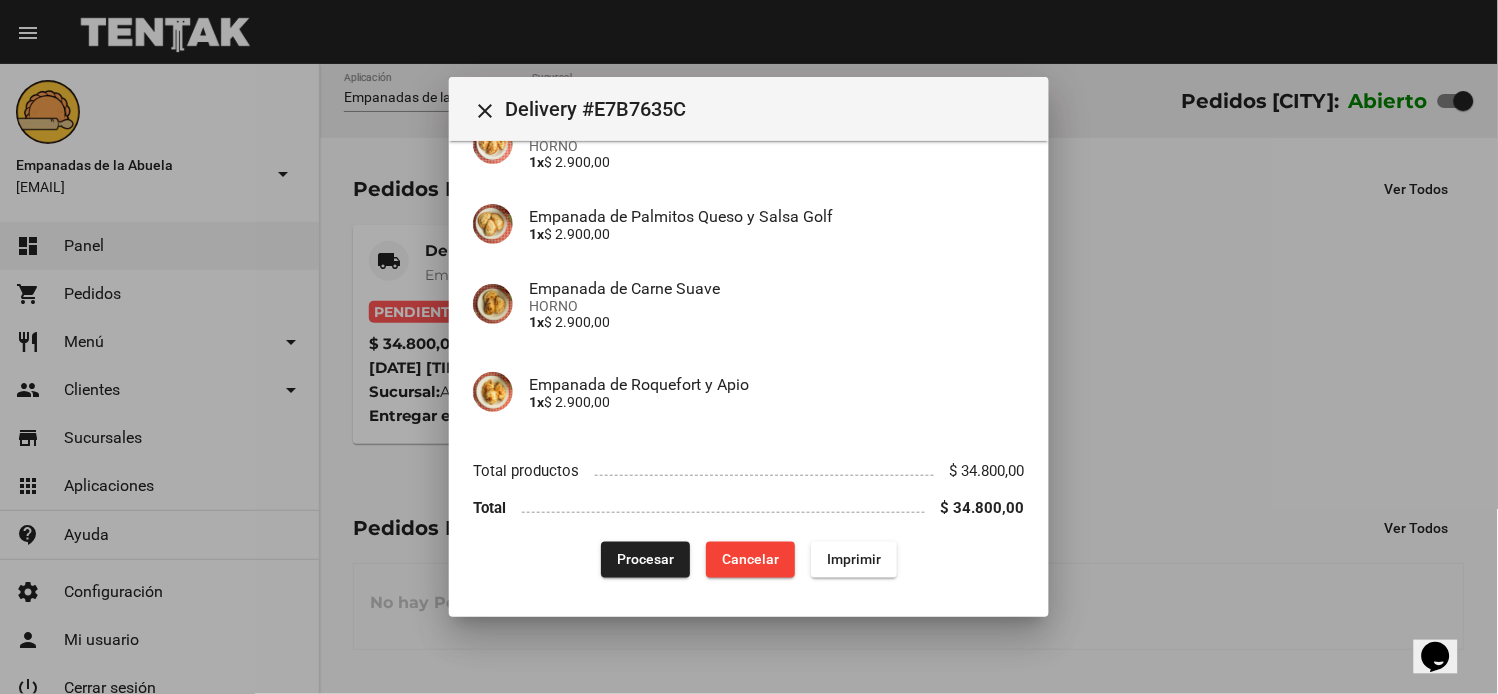 click on "Procesar" 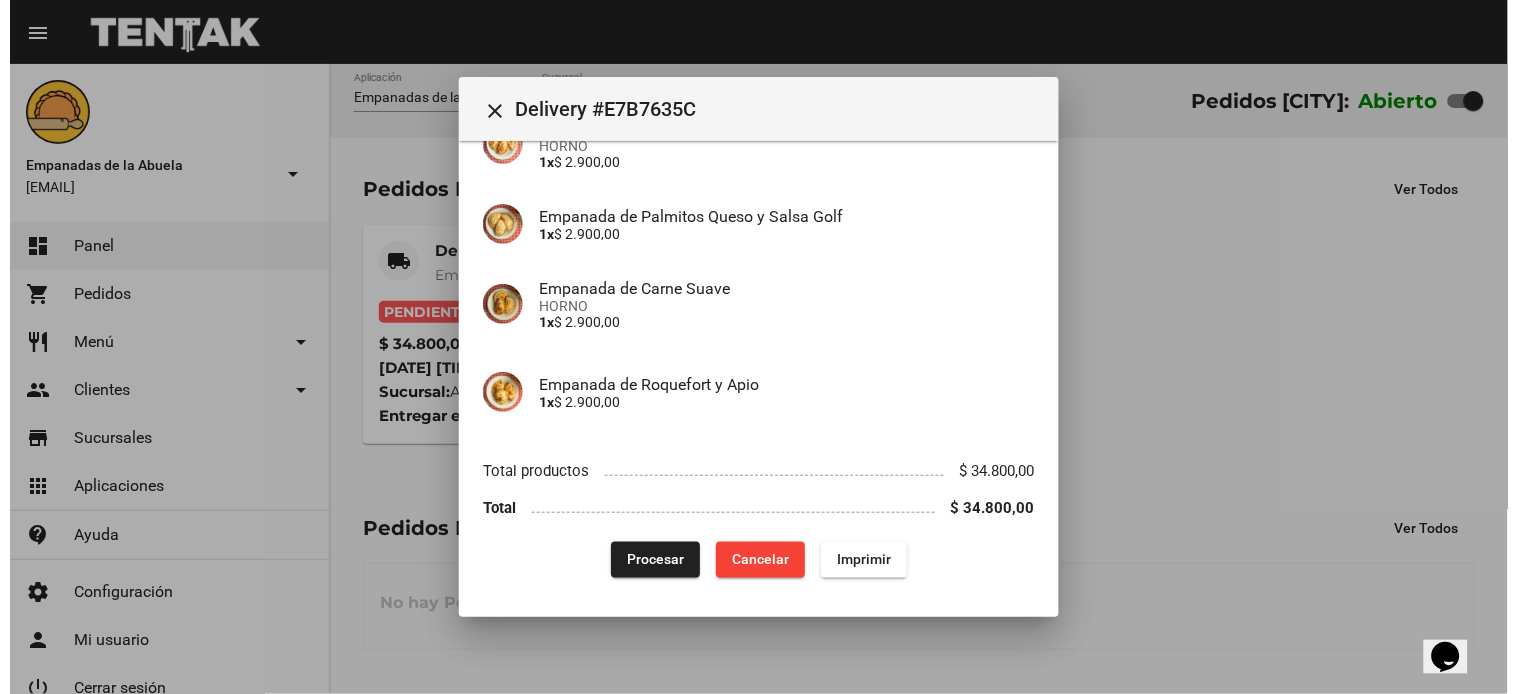 scroll, scrollTop: 0, scrollLeft: 0, axis: both 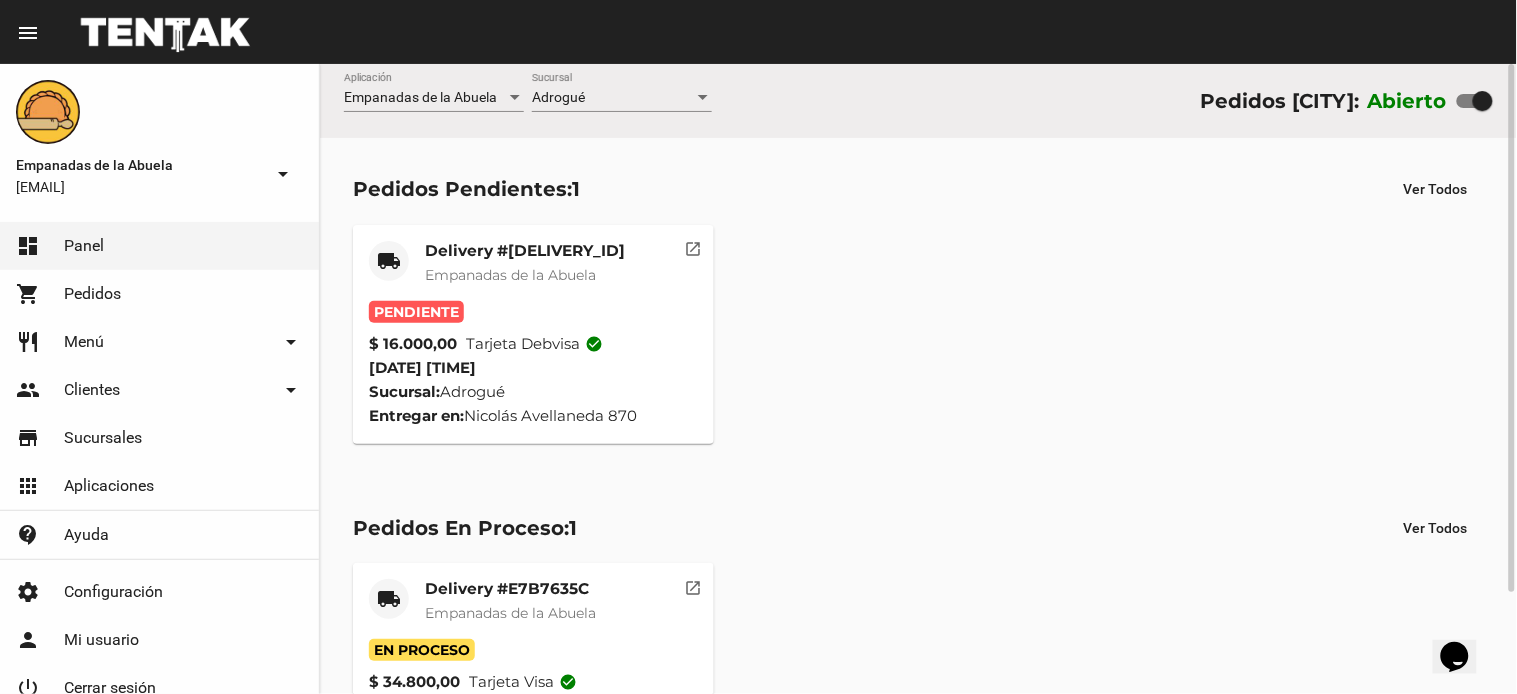 click on "Delivery #A9EE1FF2" 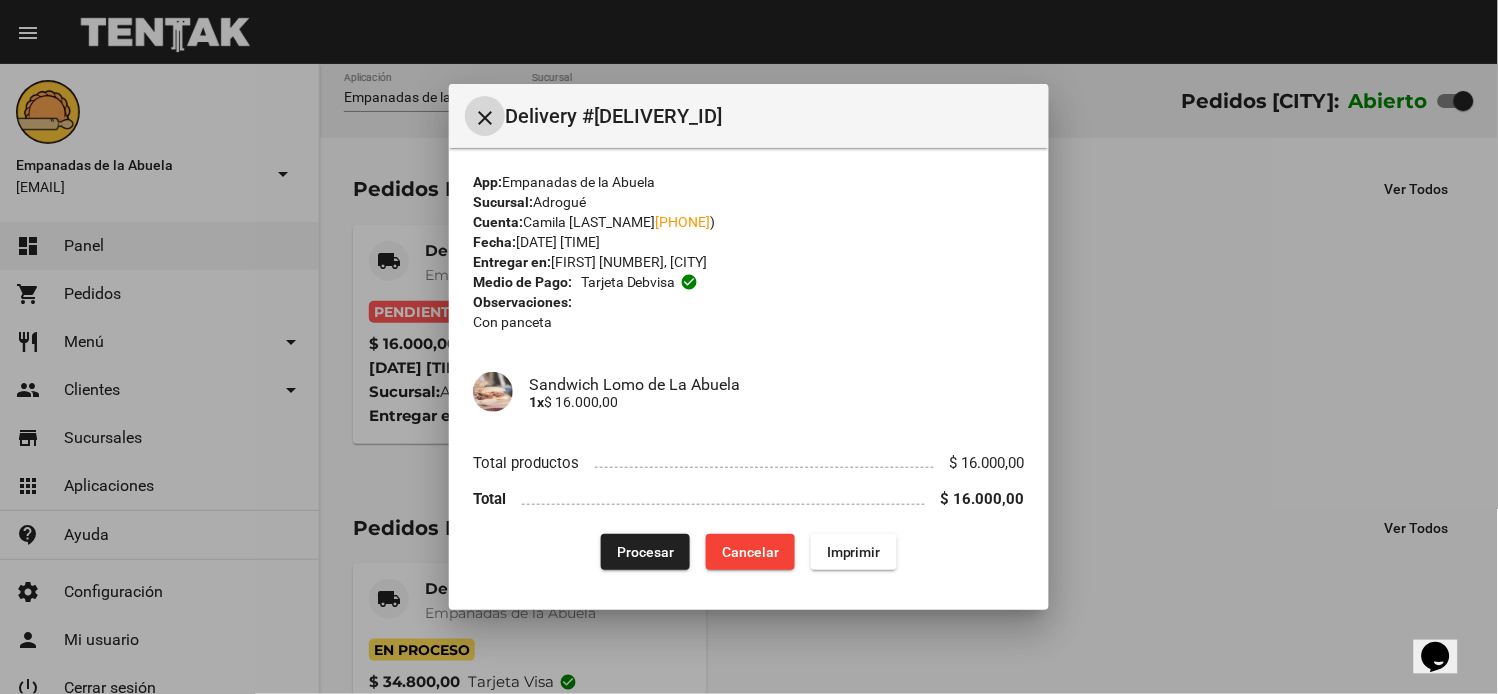 click on "Imprimir" 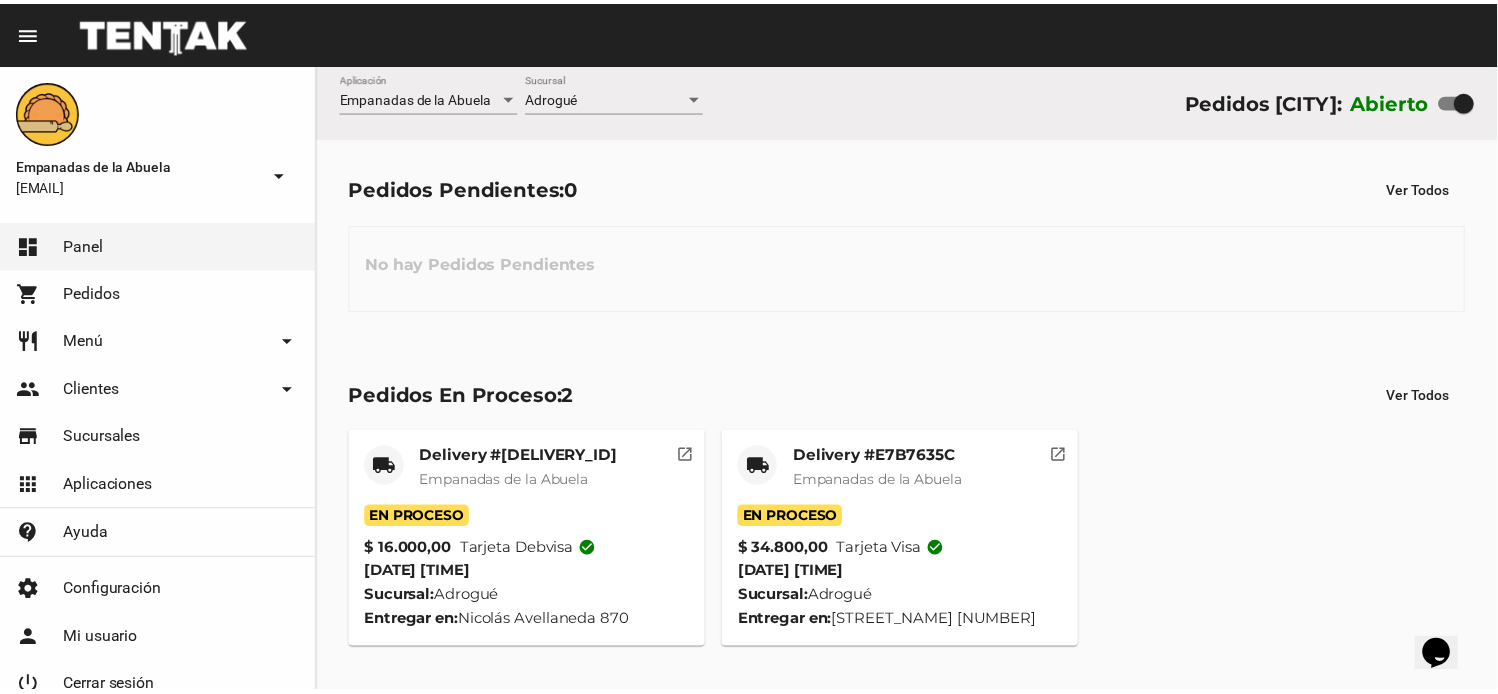 scroll, scrollTop: 0, scrollLeft: 0, axis: both 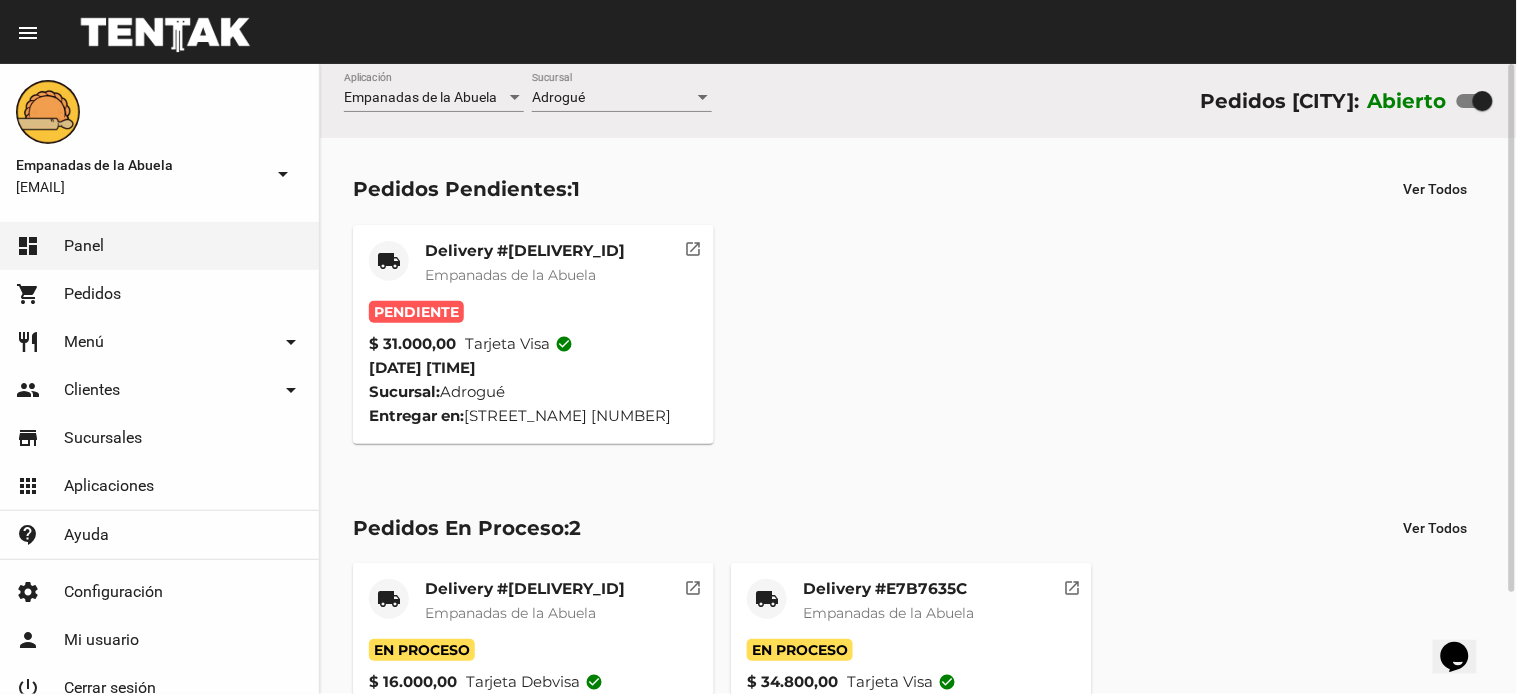 click on "local_shipping Delivery #15922399 Empanadas de la Abuela" 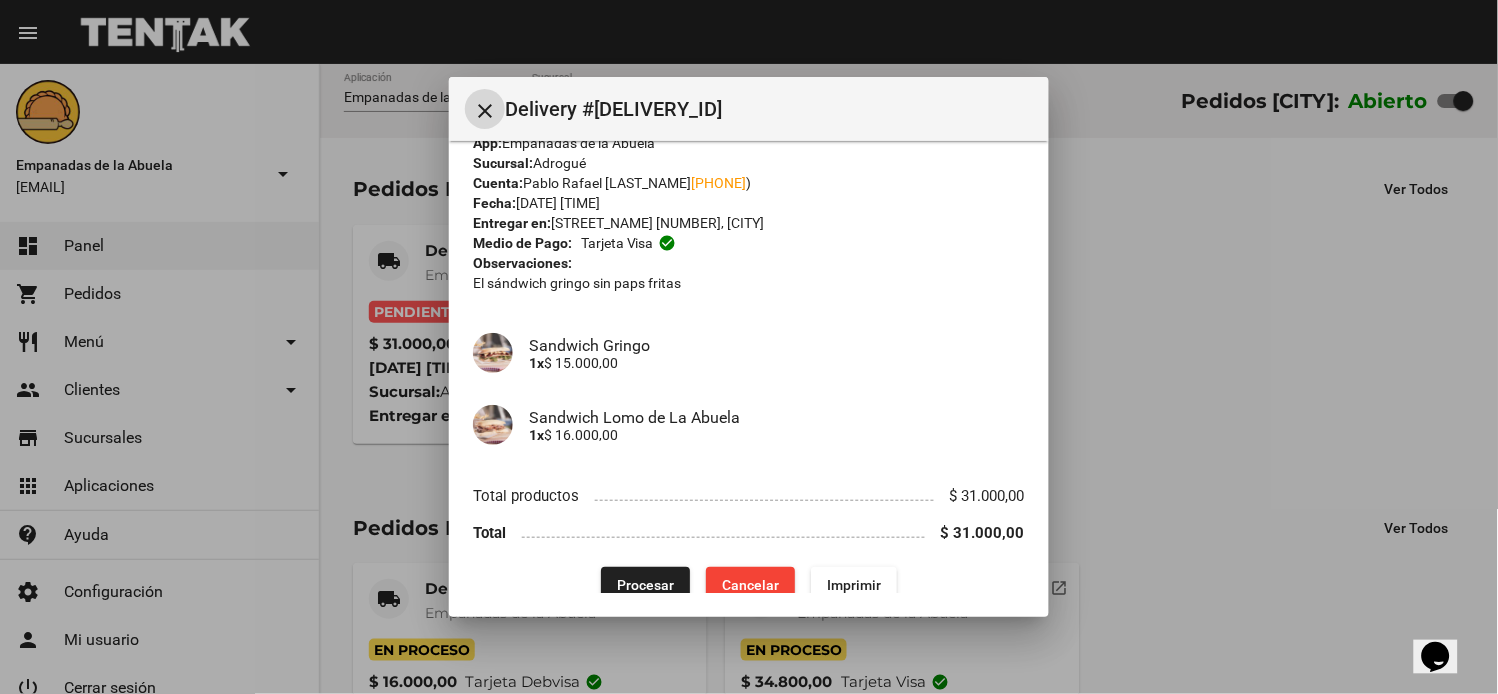 scroll, scrollTop: 57, scrollLeft: 0, axis: vertical 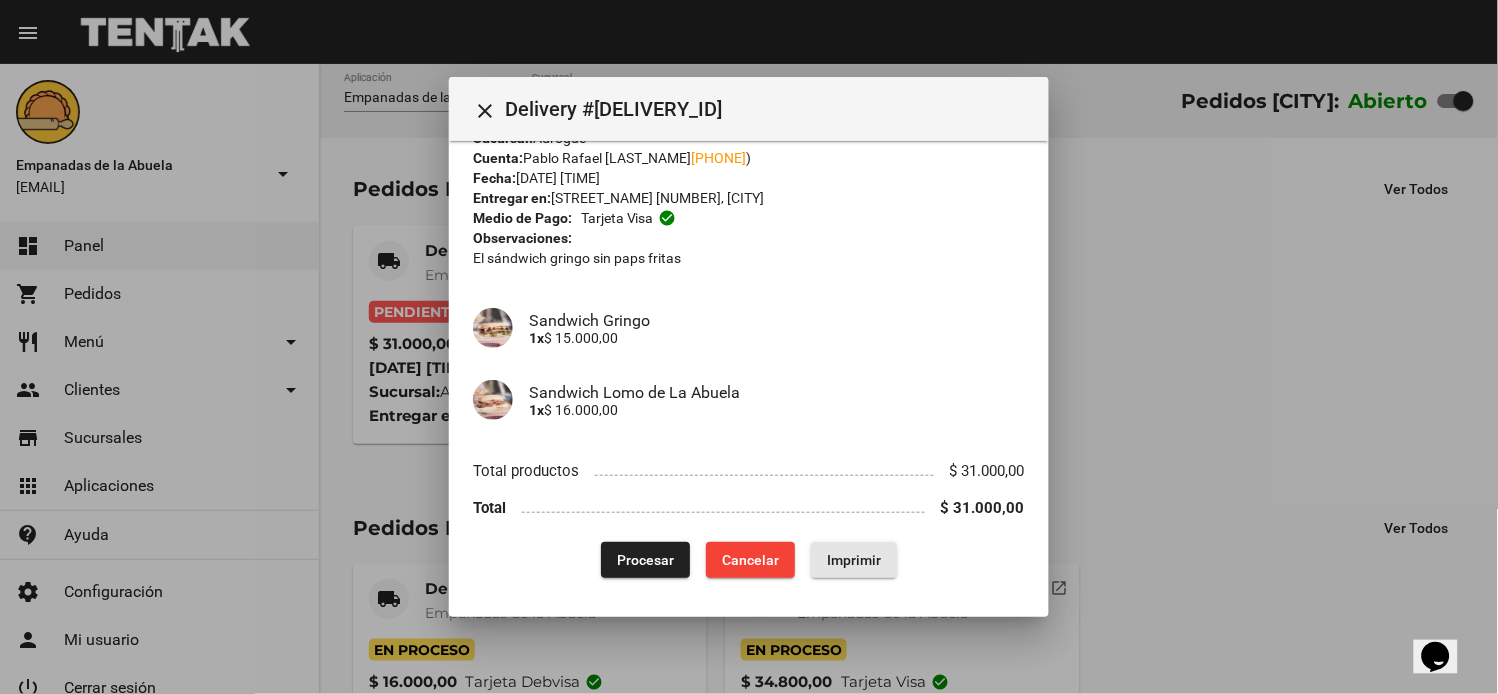 click on "Imprimir" 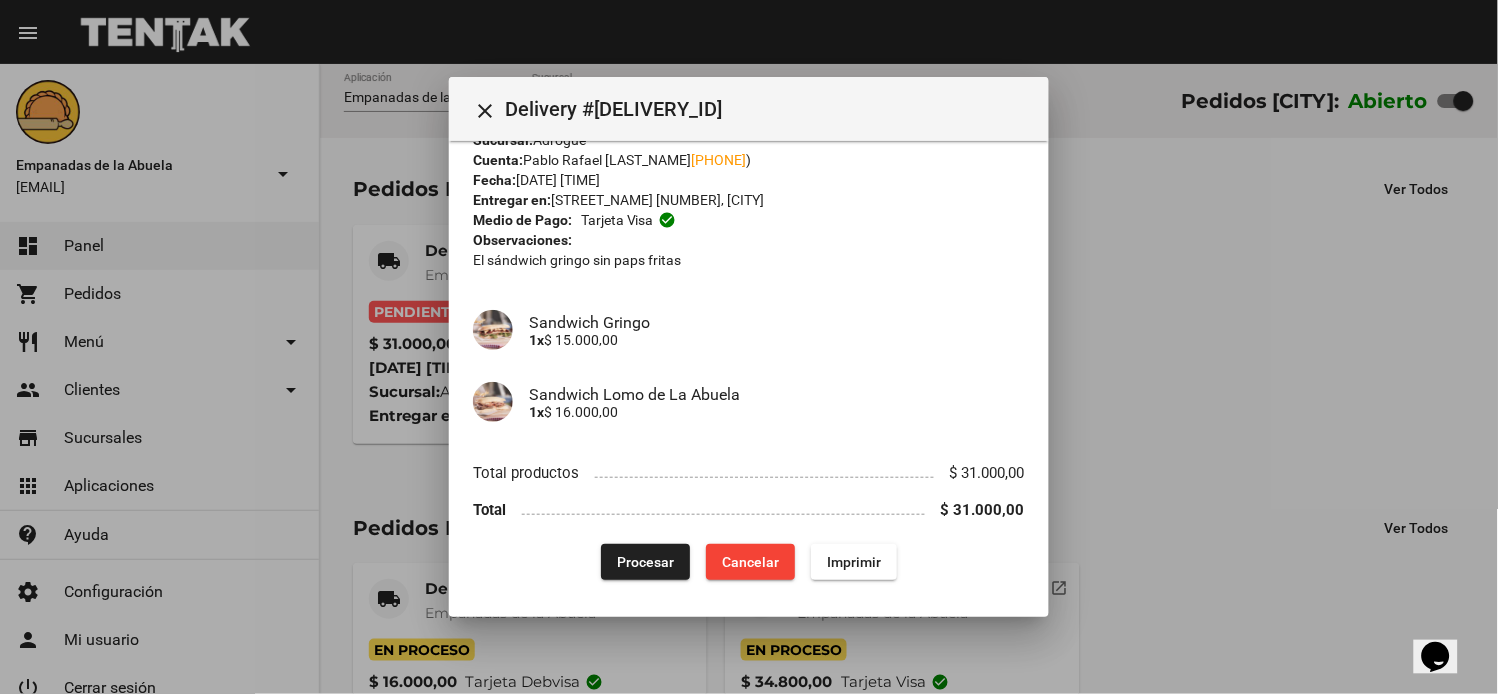 scroll, scrollTop: 57, scrollLeft: 0, axis: vertical 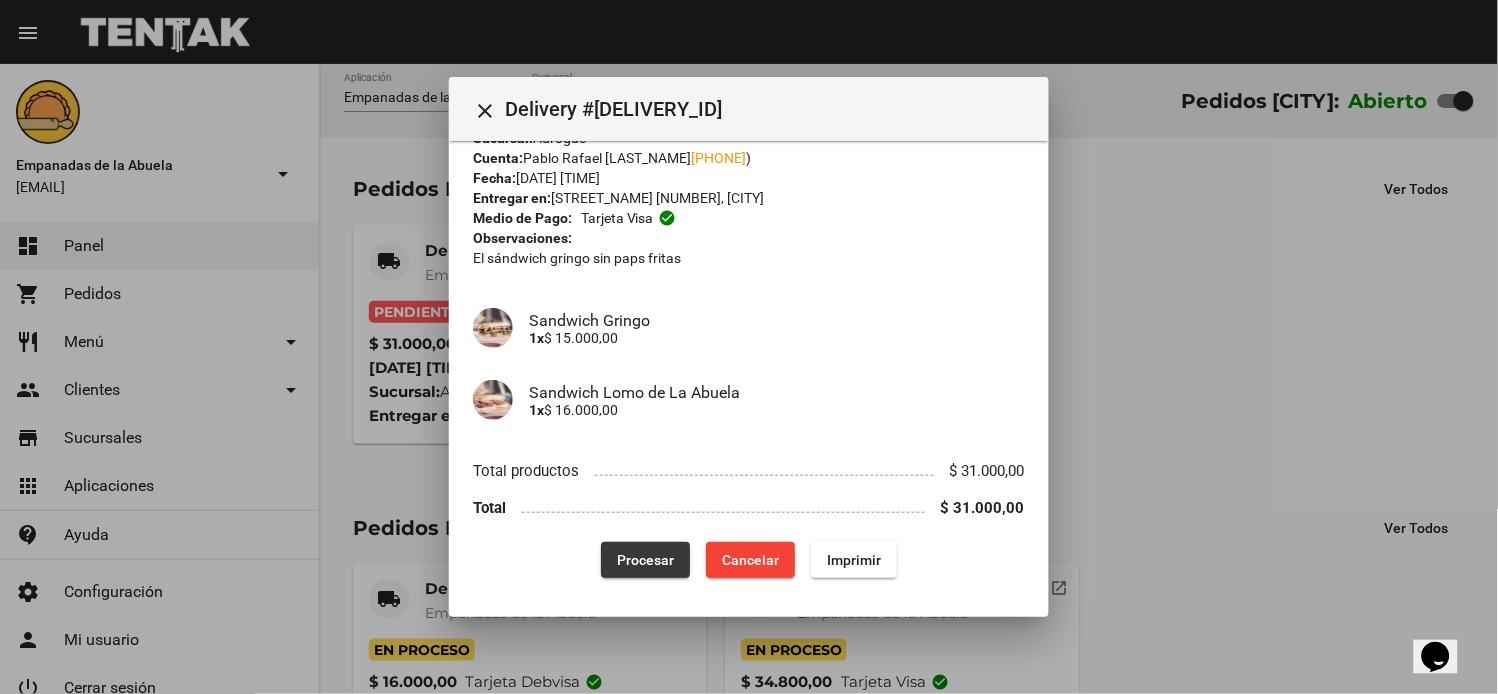 click on "Procesar" 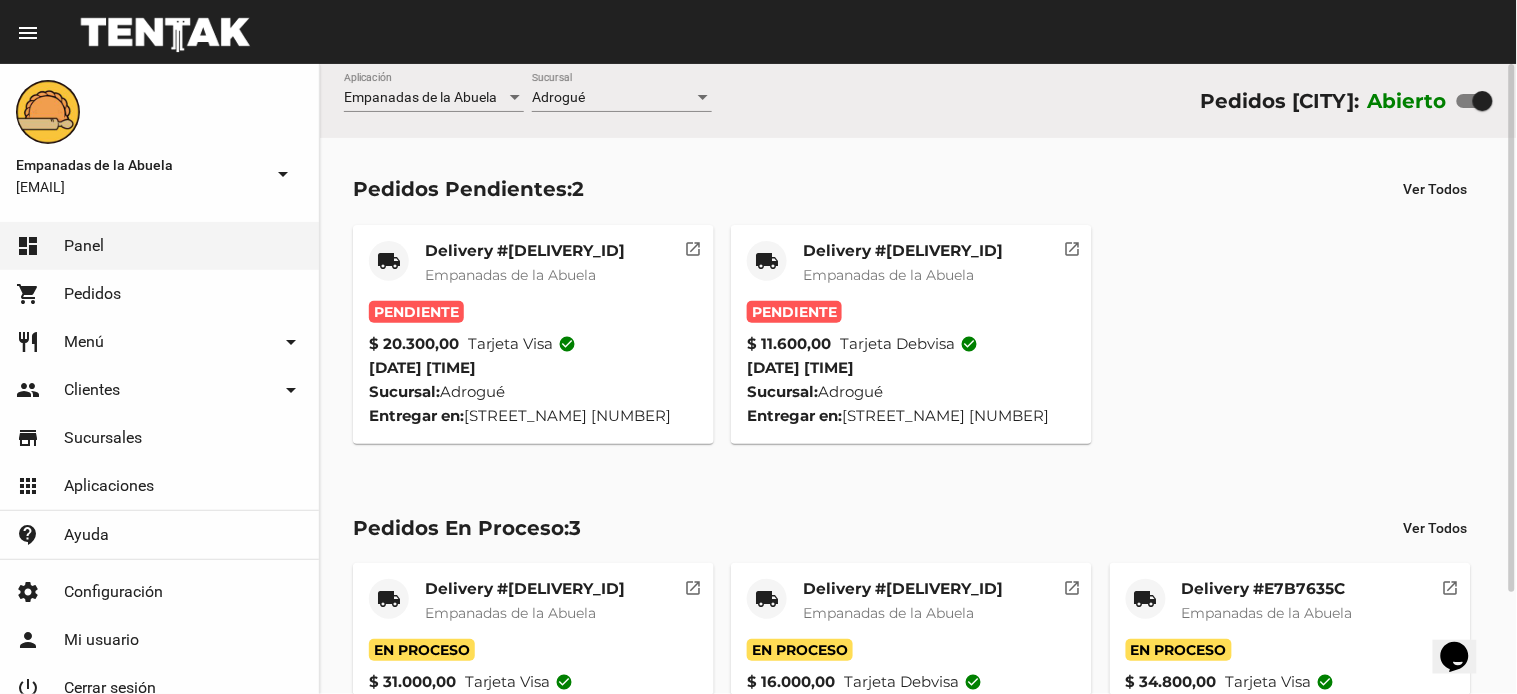 click on "Empanadas de la Abuela" 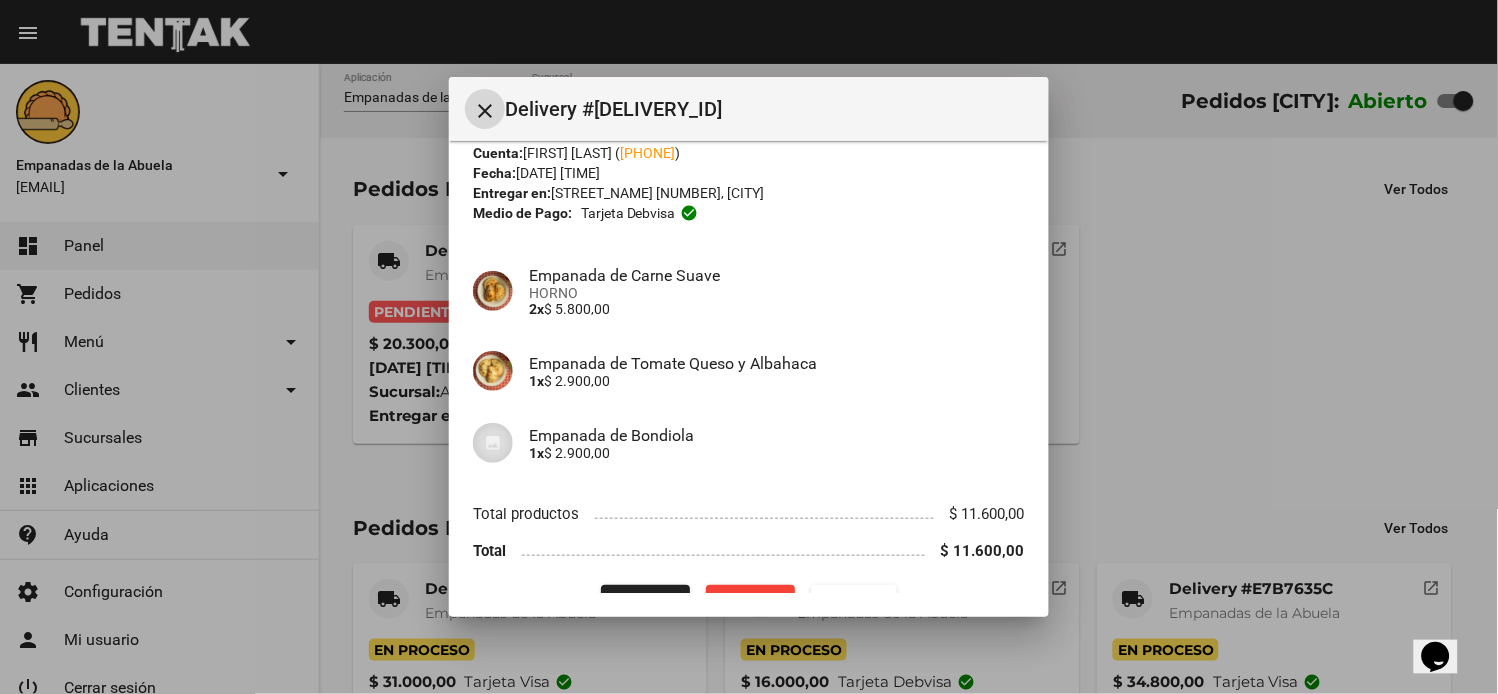 scroll, scrollTop: 105, scrollLeft: 0, axis: vertical 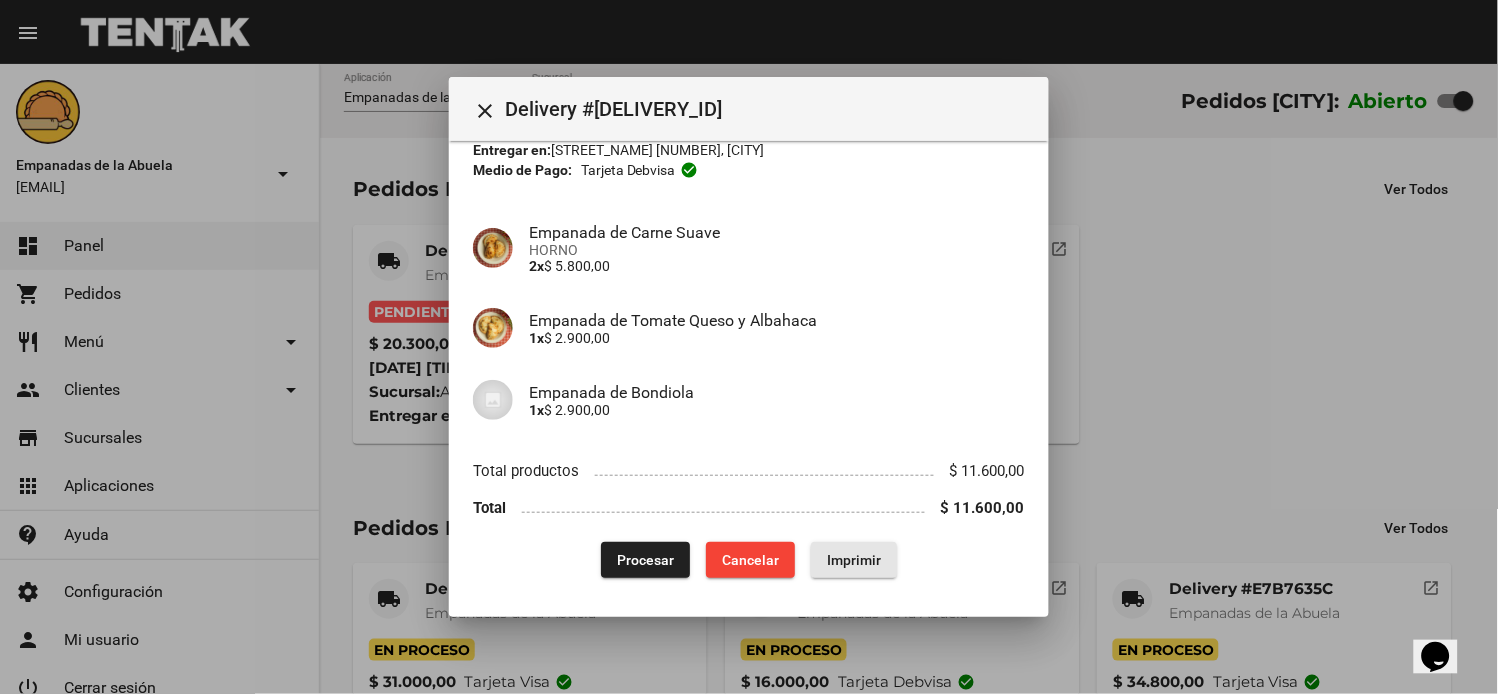 drag, startPoint x: 867, startPoint y: 573, endPoint x: 685, endPoint y: 441, distance: 224.82883 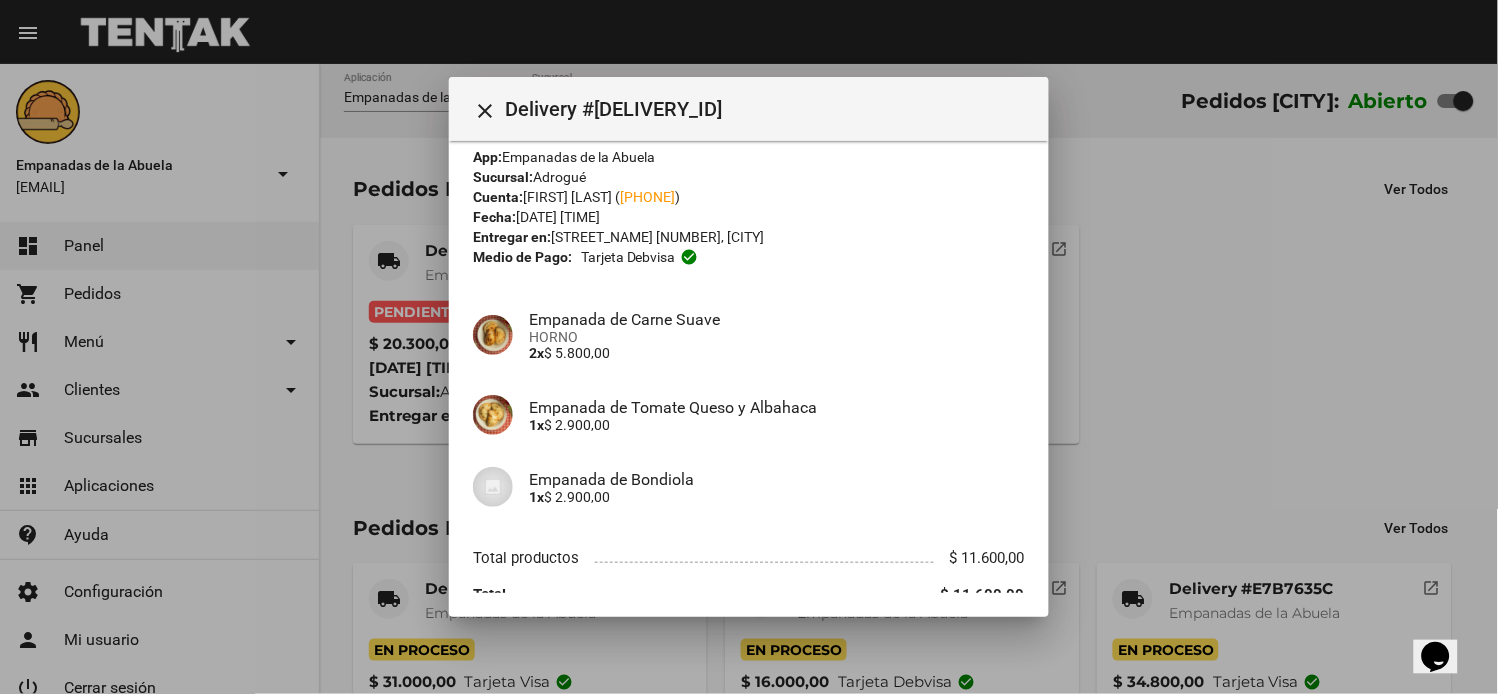 scroll, scrollTop: 105, scrollLeft: 0, axis: vertical 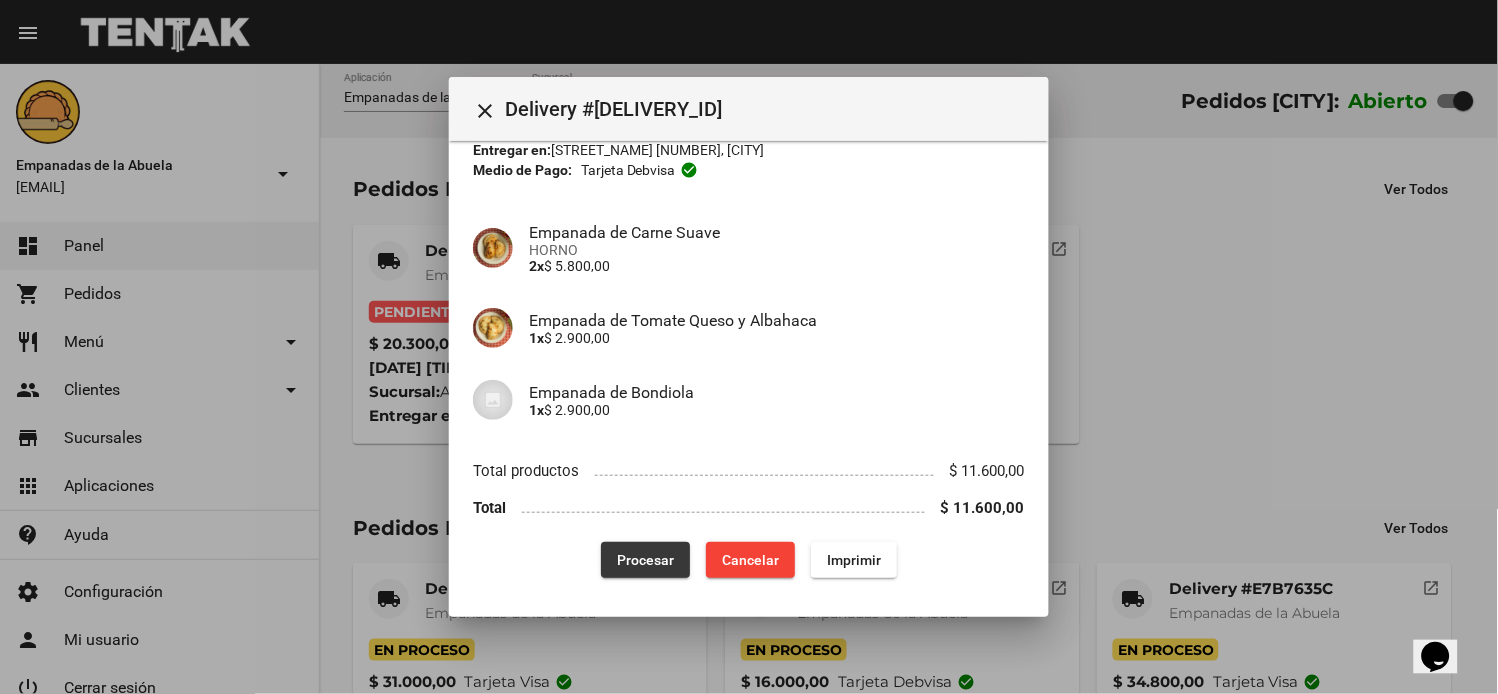 click on "Procesar" 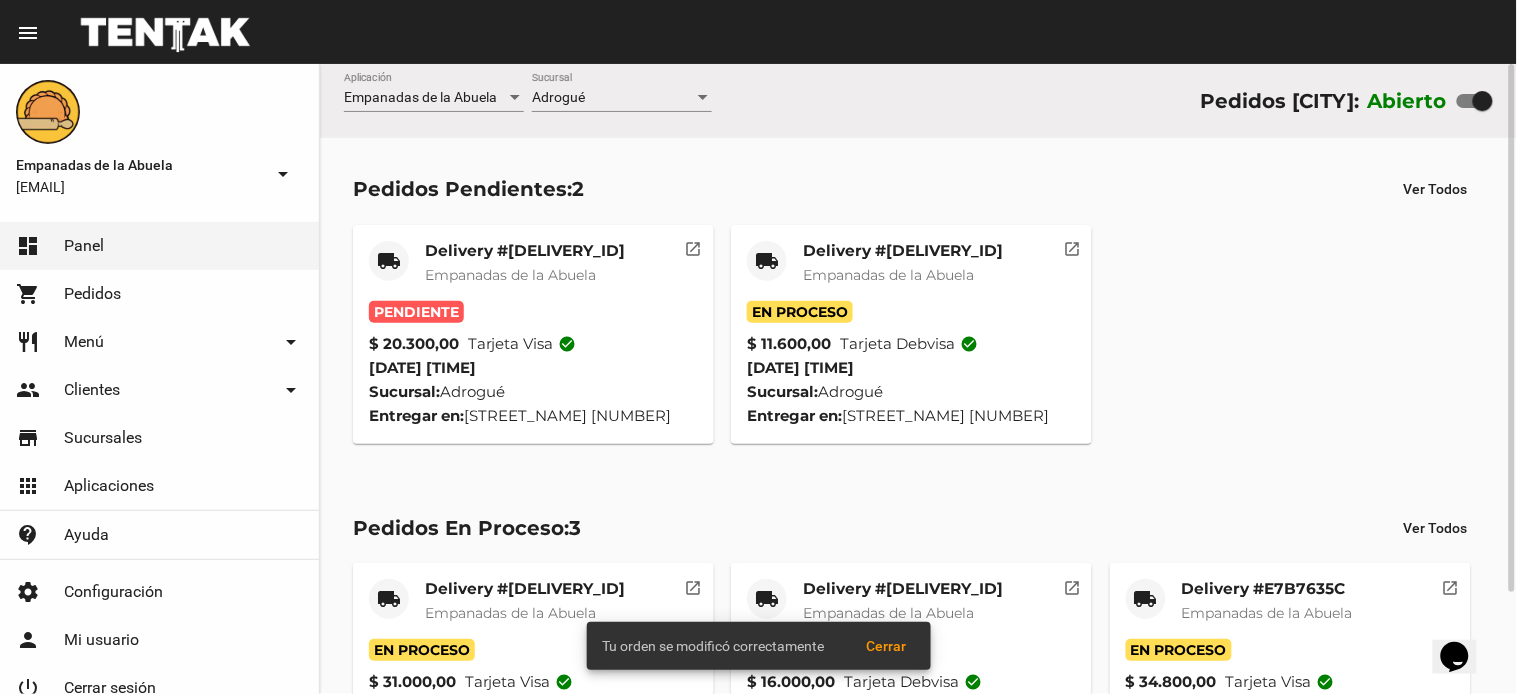 click on "local_shipping Delivery #1EF7E595 Empanadas de la Abuela Pendiente $ 20.300,00 Tarjeta visa check_circle 1/8/25 20:37 Sucursal:  Adrogué  Entregar en:  Canale 1637   open_in_new local_shipping Delivery #F2D4D7CE Empanadas de la Abuela En Proceso $ 11.600,00 Tarjeta debvisa check_circle 1/8/25 20:37 Sucursal:  Adrogué  Entregar en:  San Raimundo 95   open_in_new" 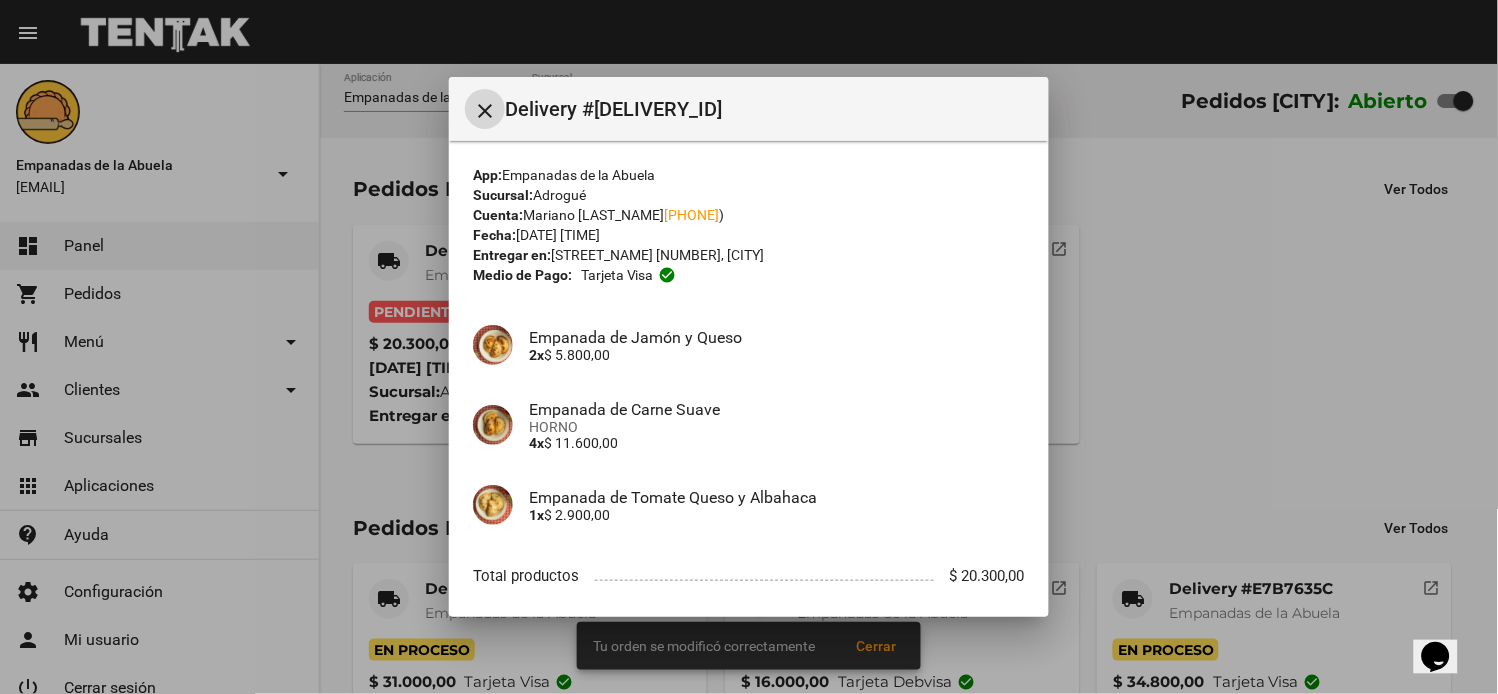 scroll, scrollTop: 105, scrollLeft: 0, axis: vertical 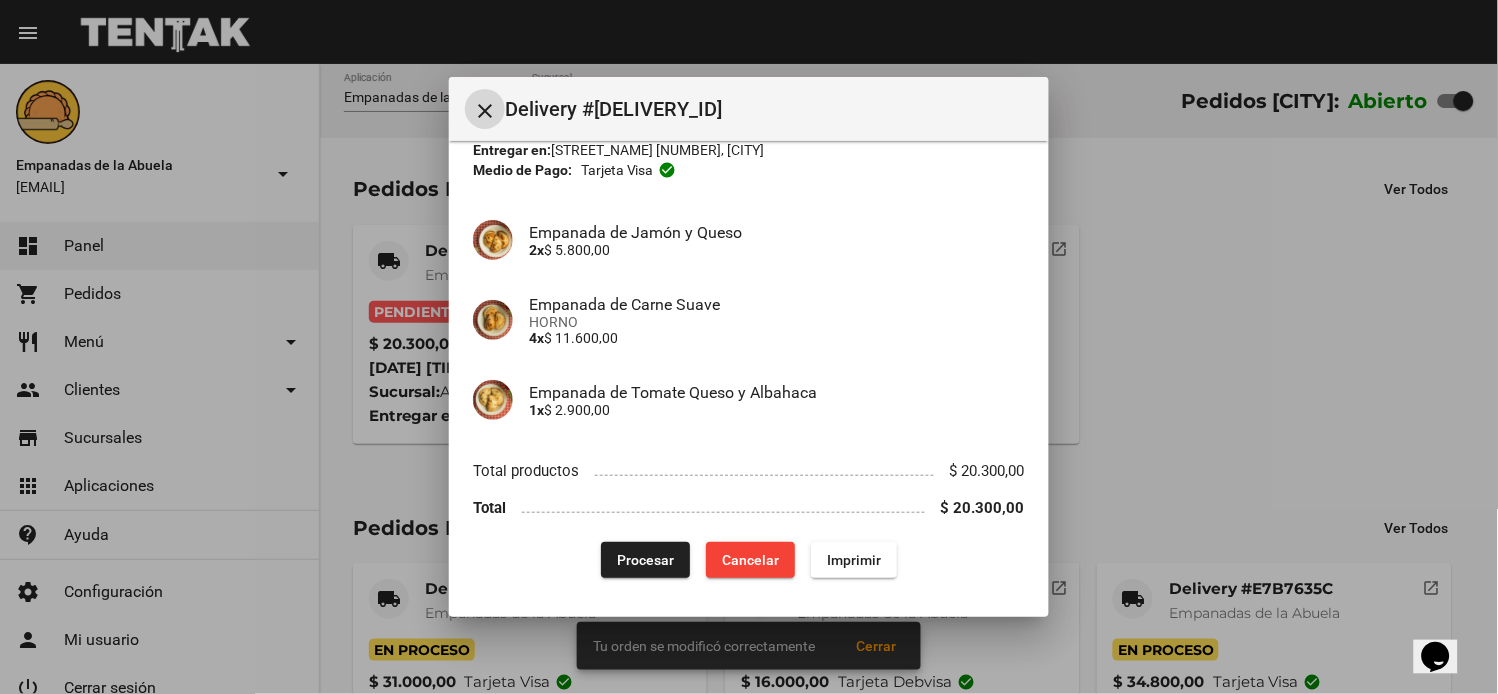 click on "Imprimir" 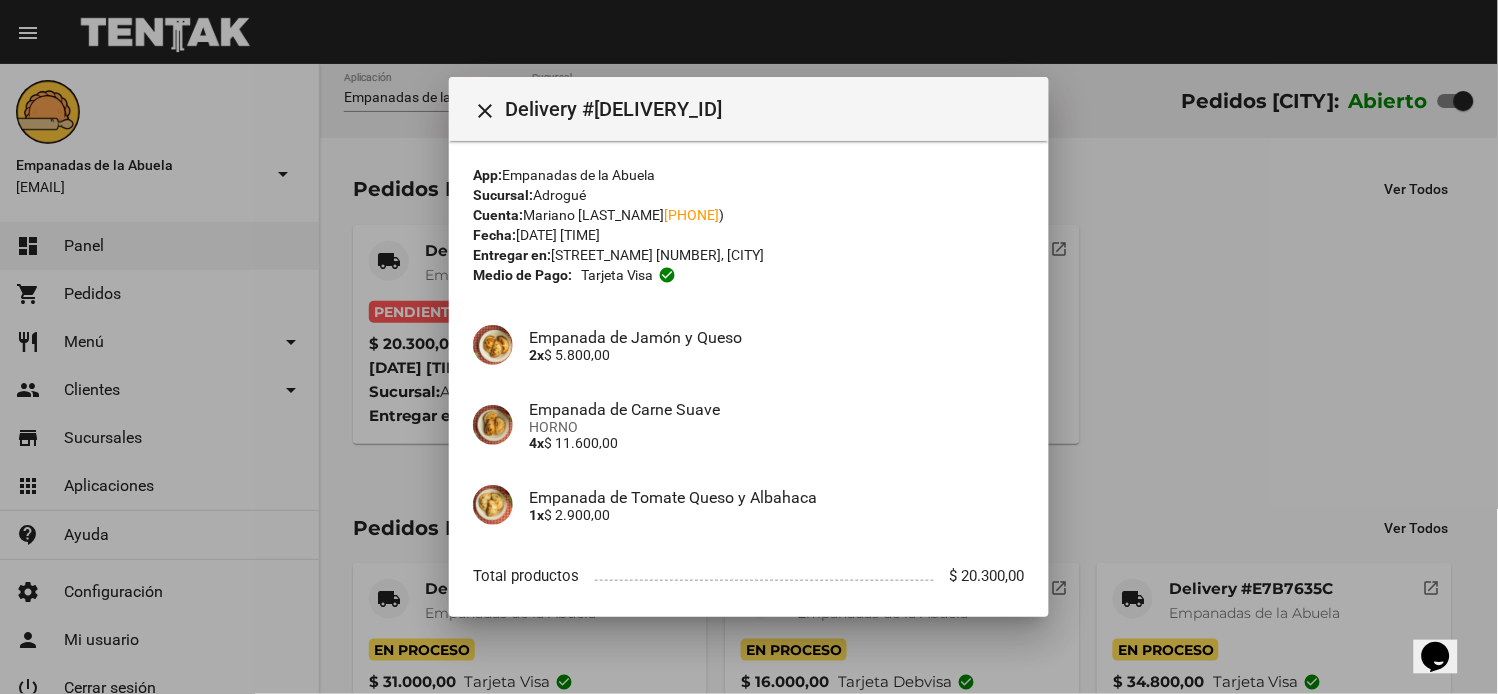 scroll, scrollTop: 105, scrollLeft: 0, axis: vertical 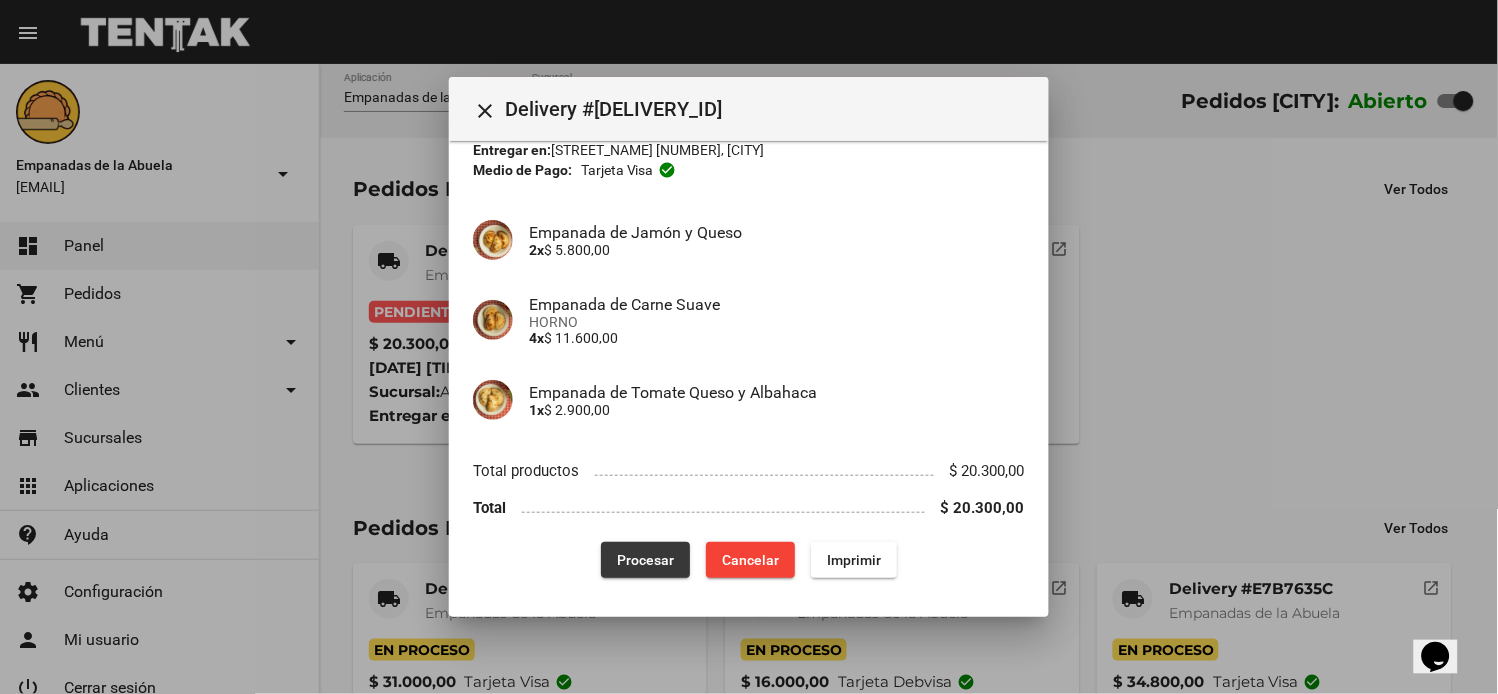 drag, startPoint x: 666, startPoint y: 551, endPoint x: 528, endPoint y: 645, distance: 166.97305 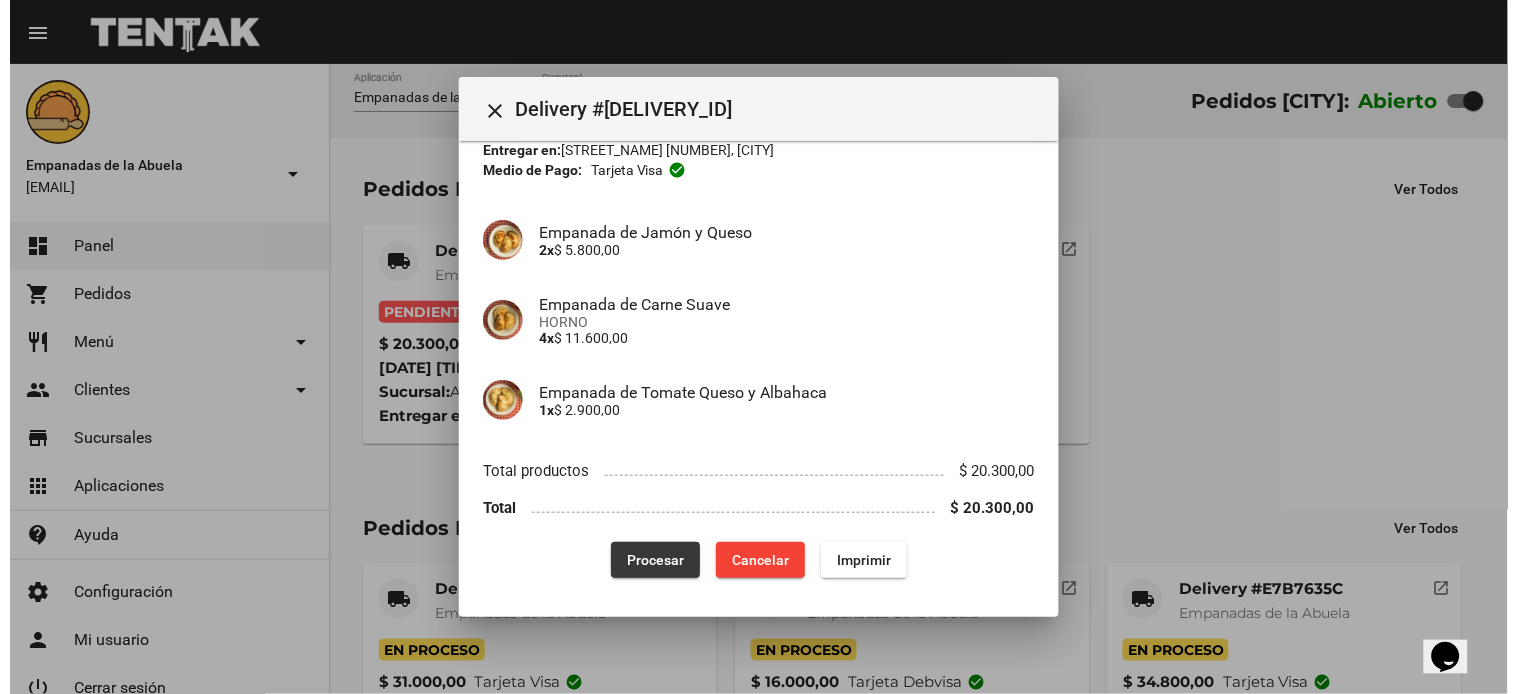 scroll, scrollTop: 0, scrollLeft: 0, axis: both 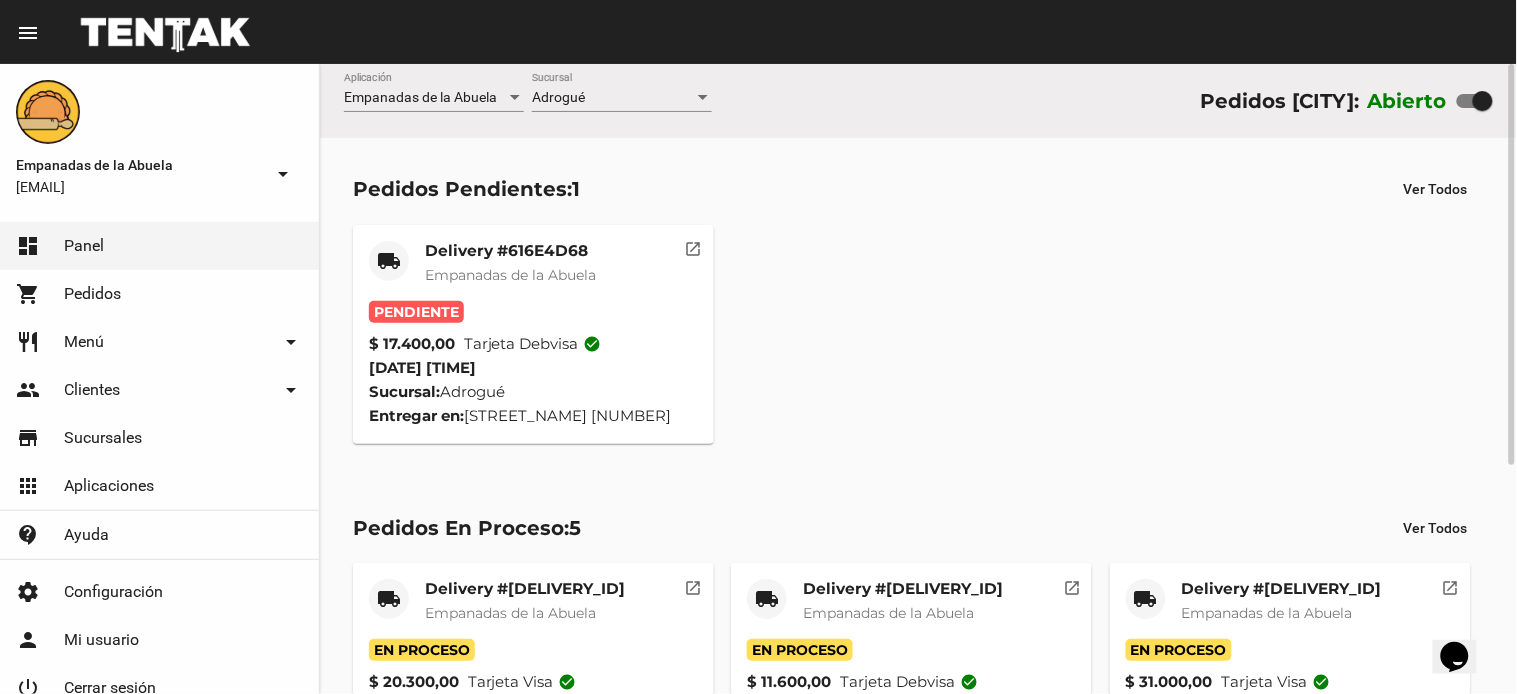 click on "Empanadas de la Abuela" 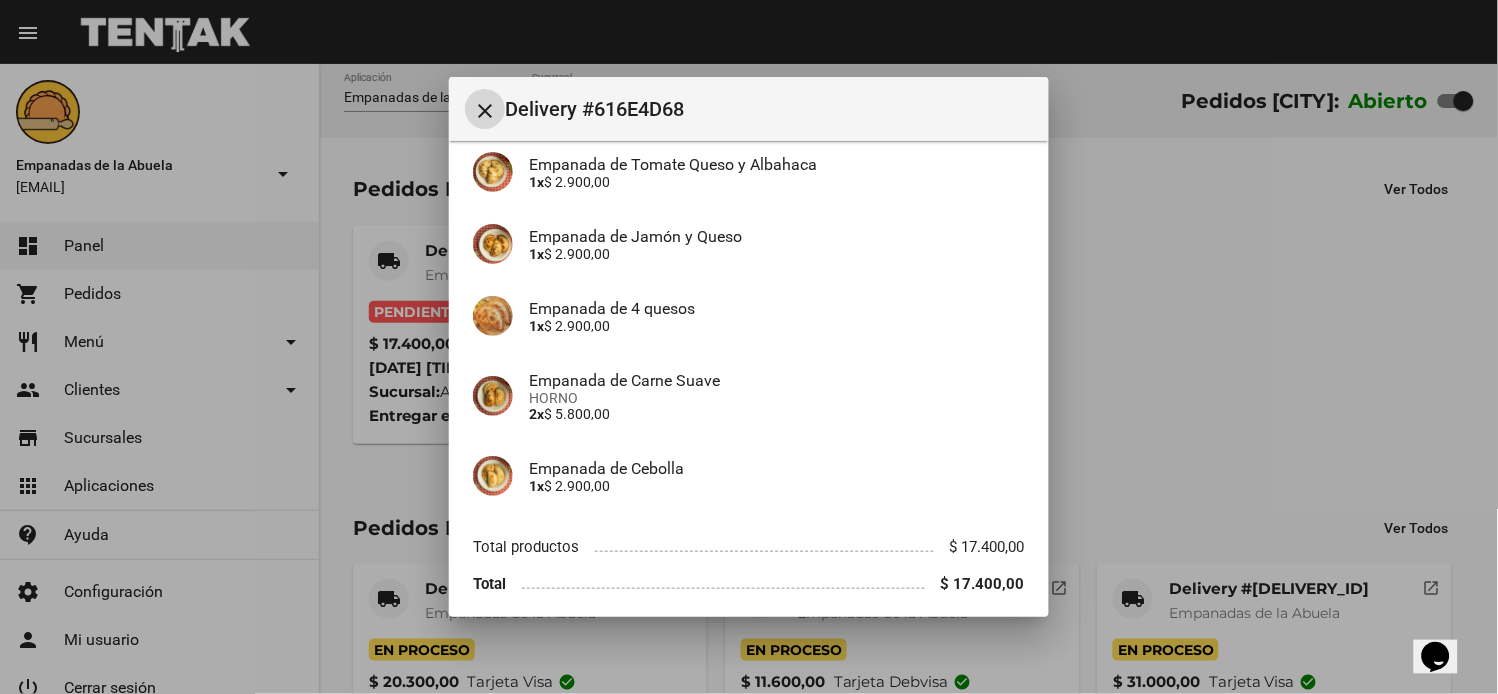 scroll, scrollTop: 250, scrollLeft: 0, axis: vertical 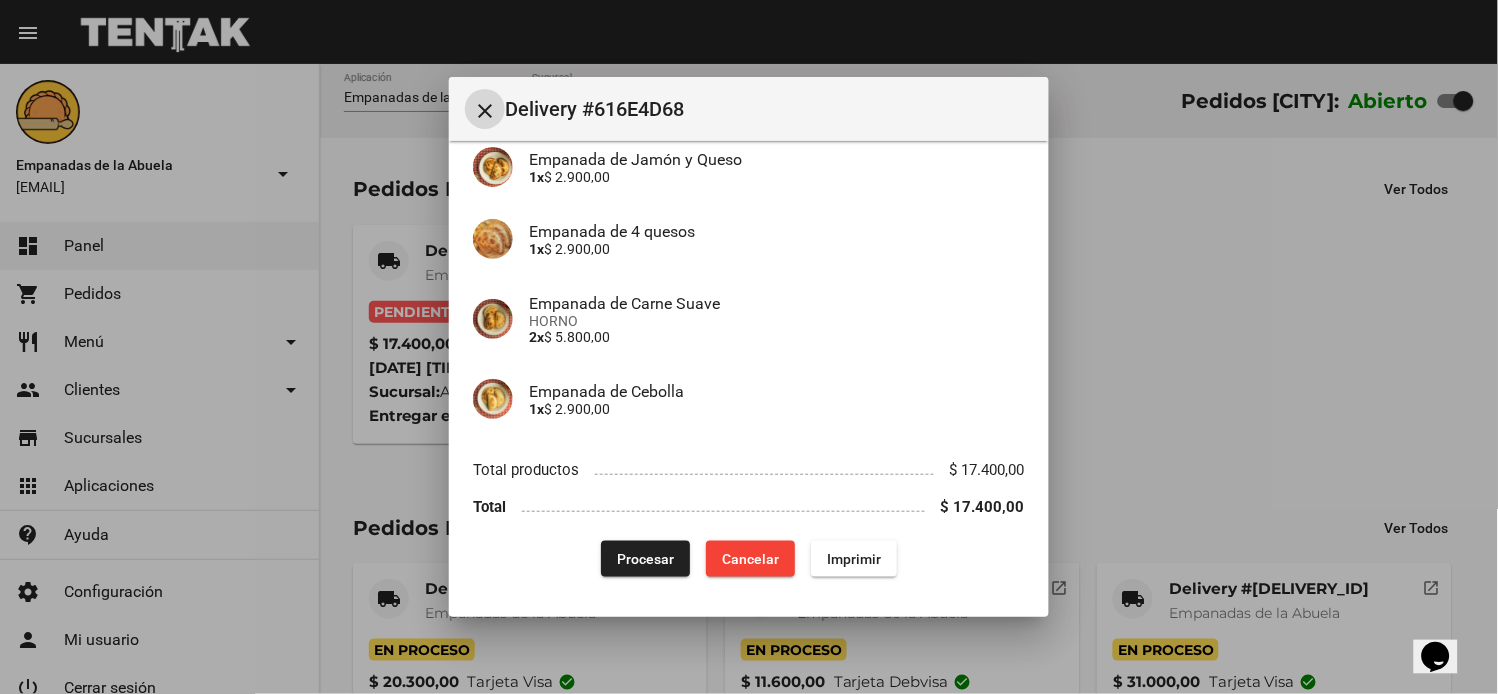 click on "Imprimir" 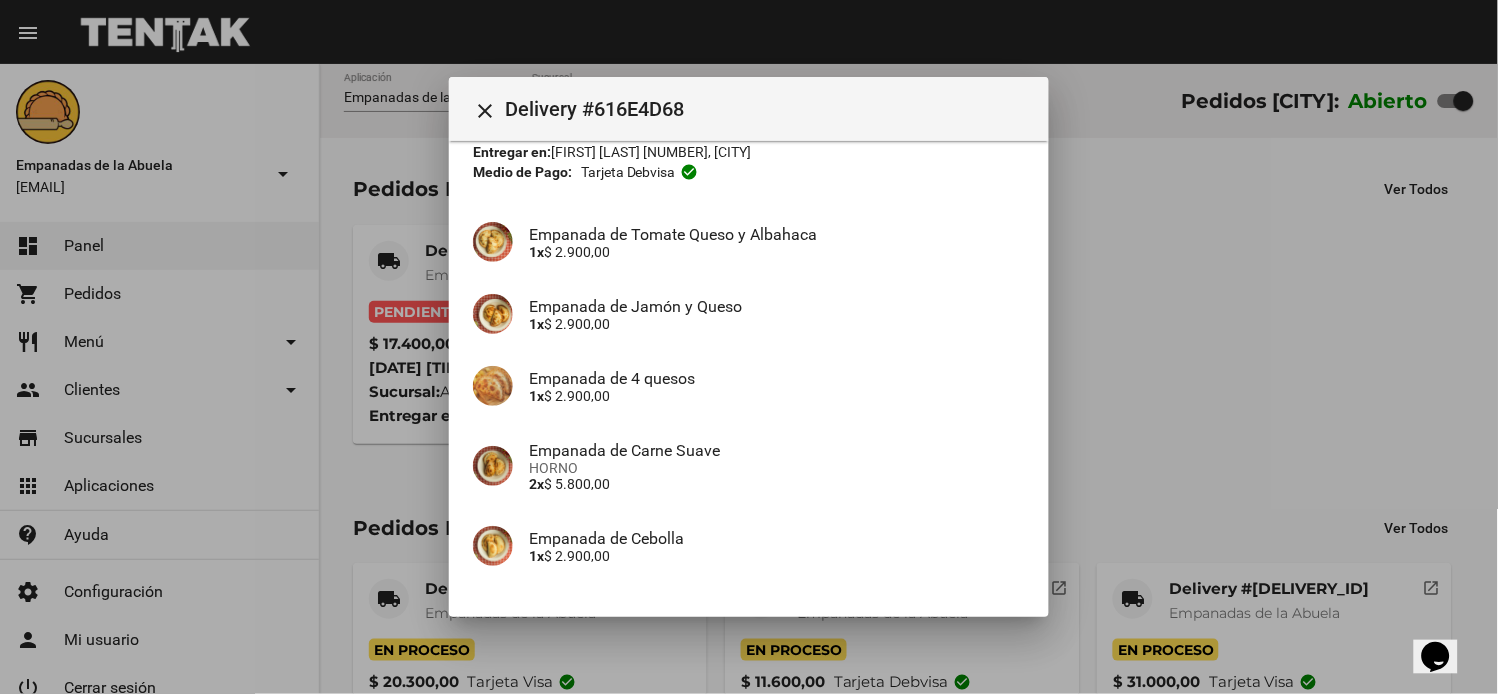 scroll, scrollTop: 250, scrollLeft: 0, axis: vertical 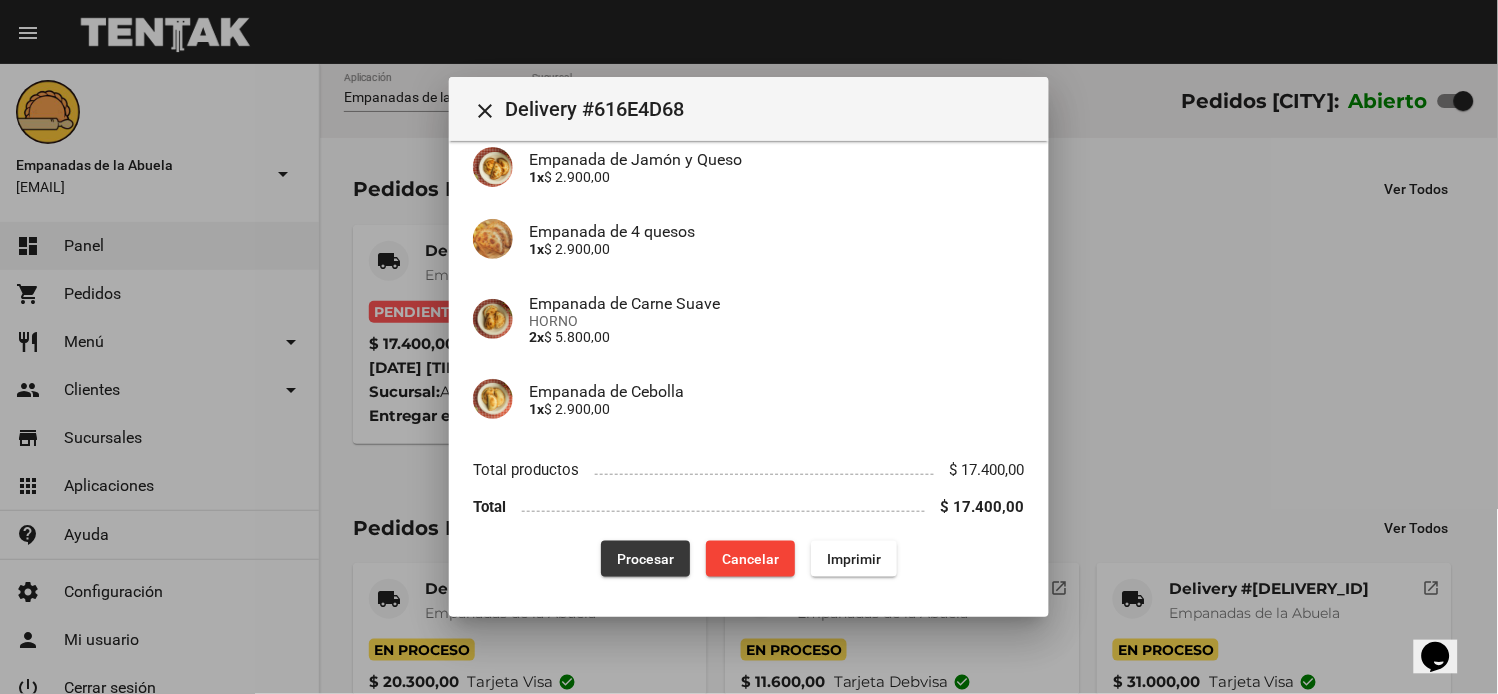 click on "Procesar" 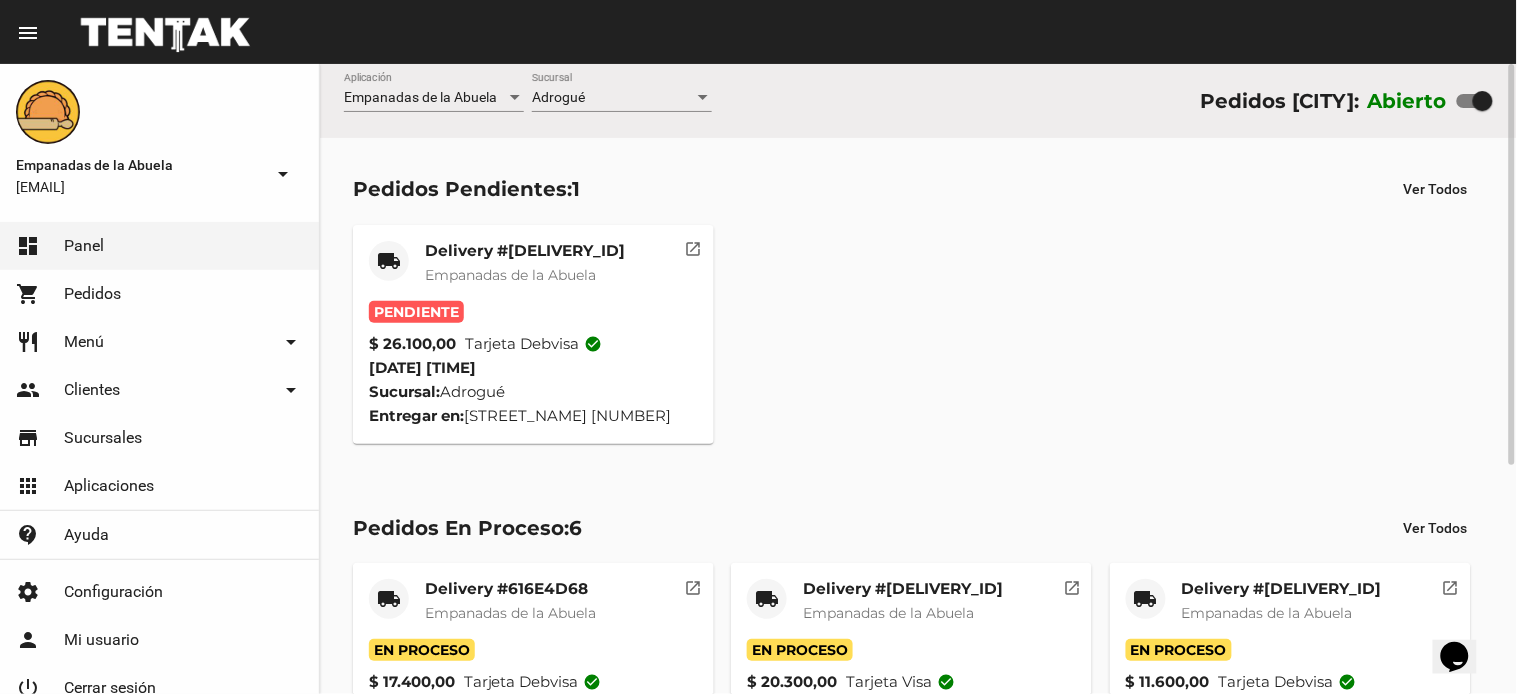 click on "Empanadas de la Abuela" 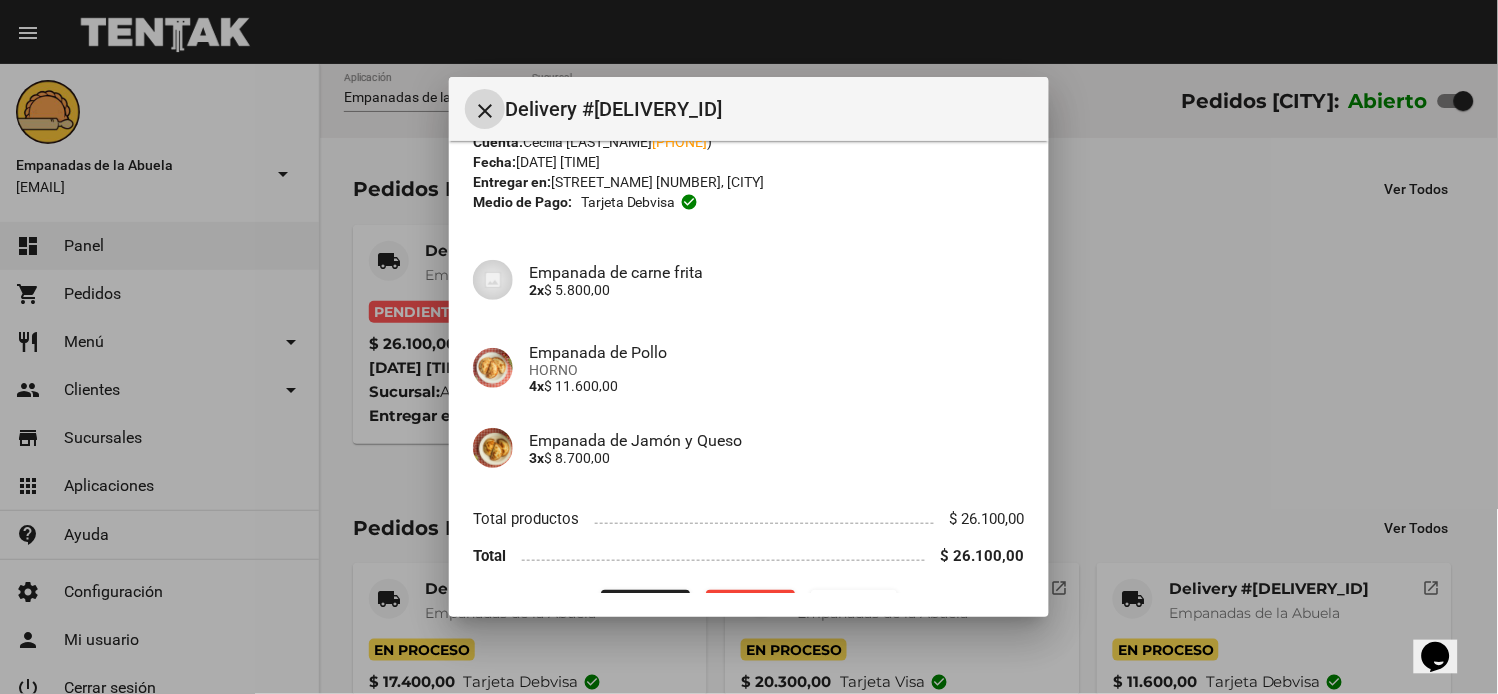 scroll, scrollTop: 121, scrollLeft: 0, axis: vertical 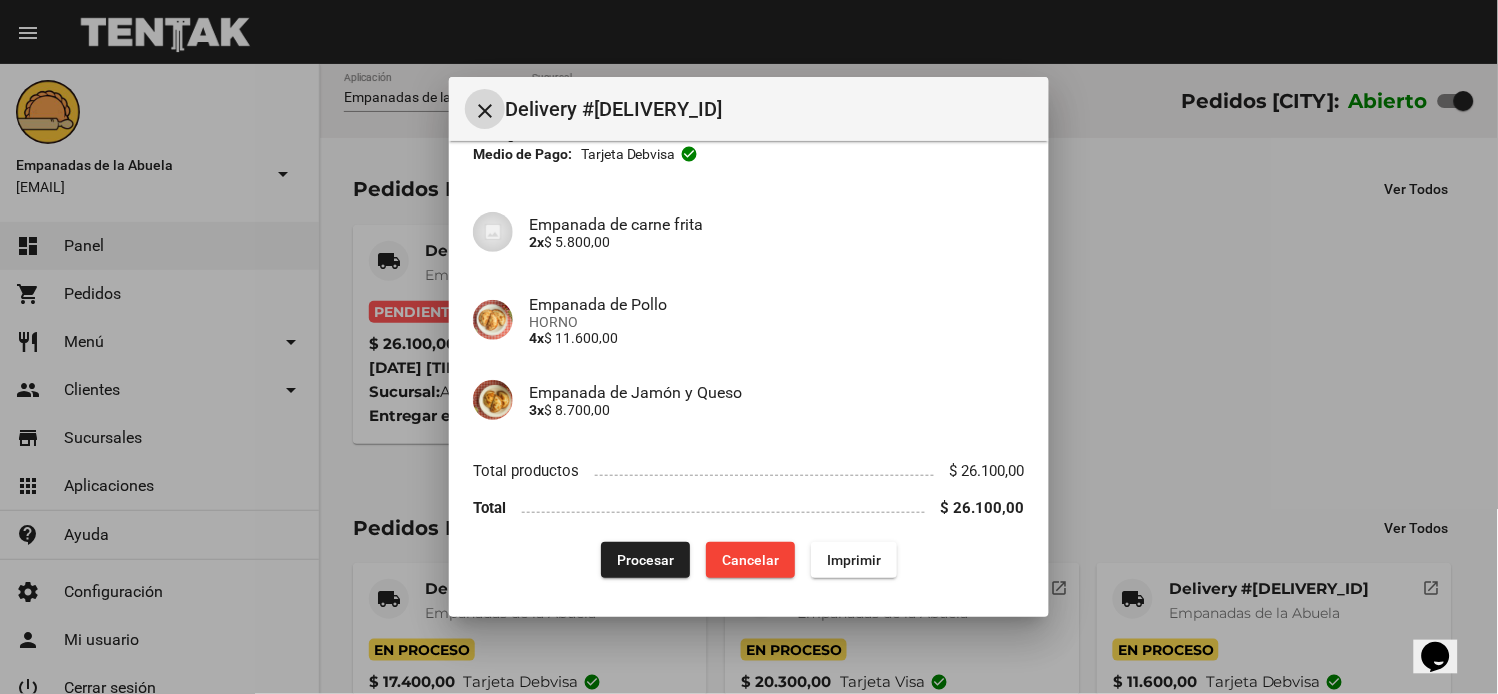 click on "Imprimir" 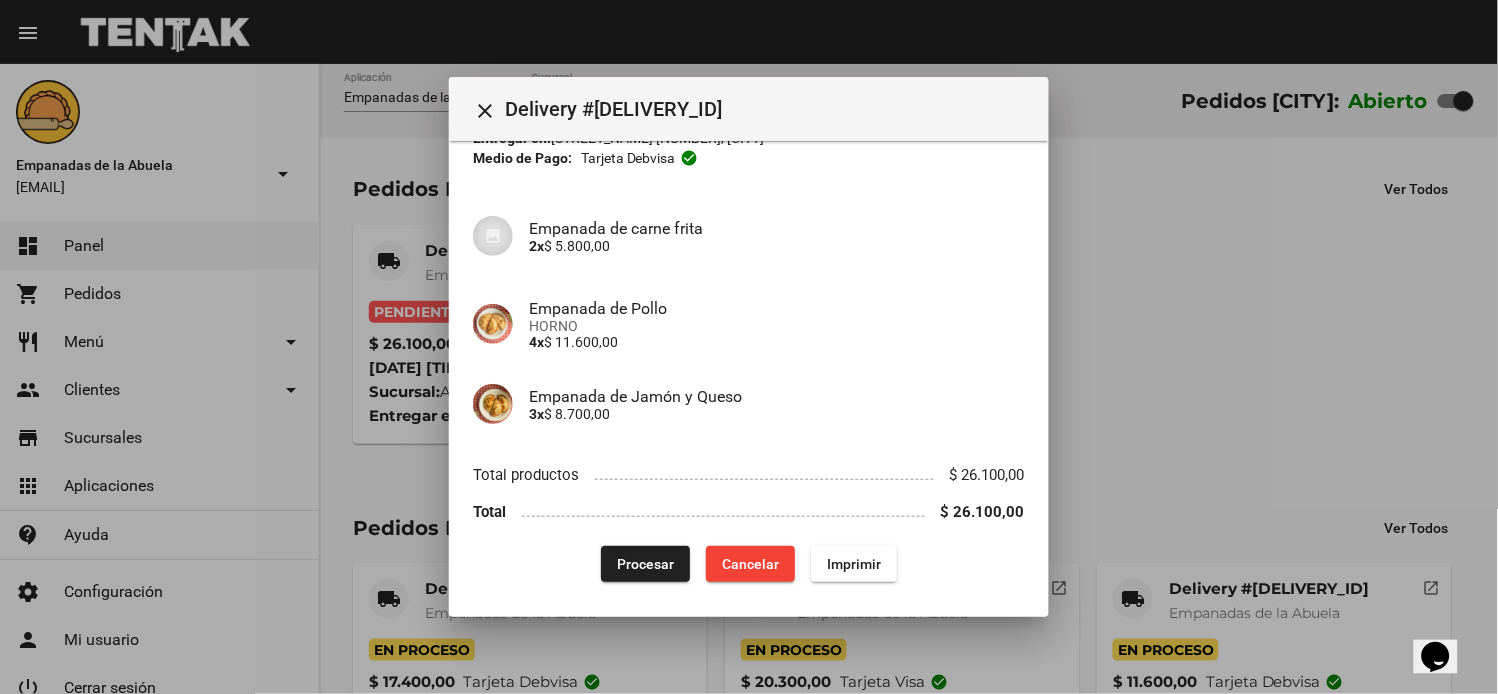scroll, scrollTop: 121, scrollLeft: 0, axis: vertical 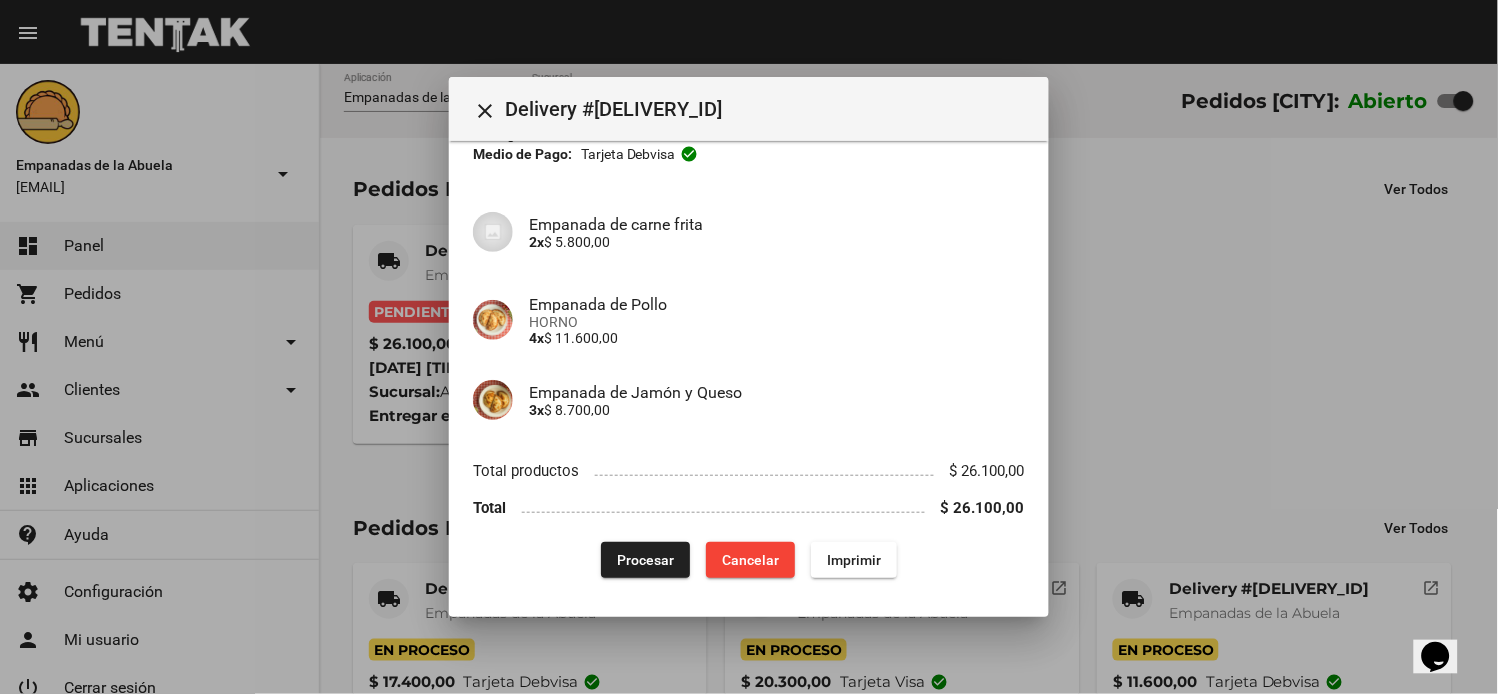 drag, startPoint x: 610, startPoint y: 577, endPoint x: 594, endPoint y: 576, distance: 16.03122 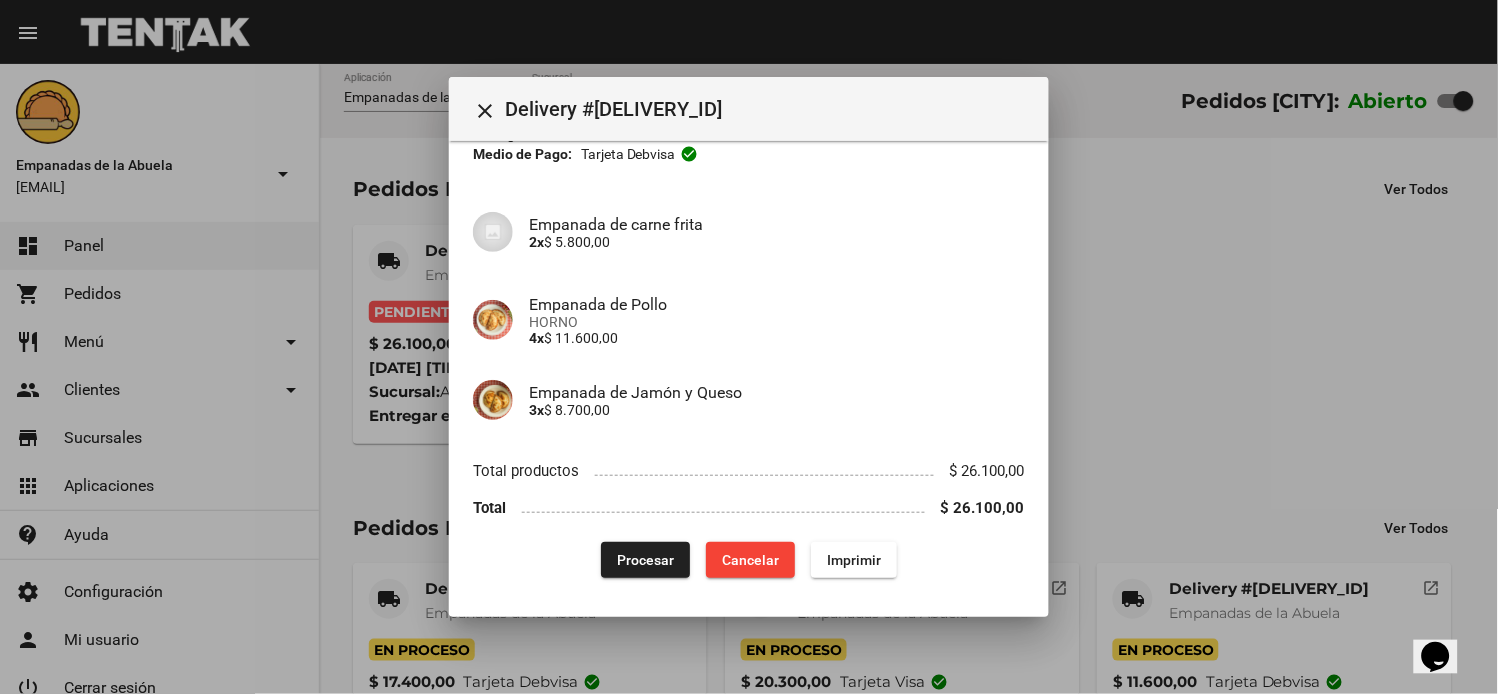 drag, startPoint x: 654, startPoint y: 562, endPoint x: 402, endPoint y: 667, distance: 273 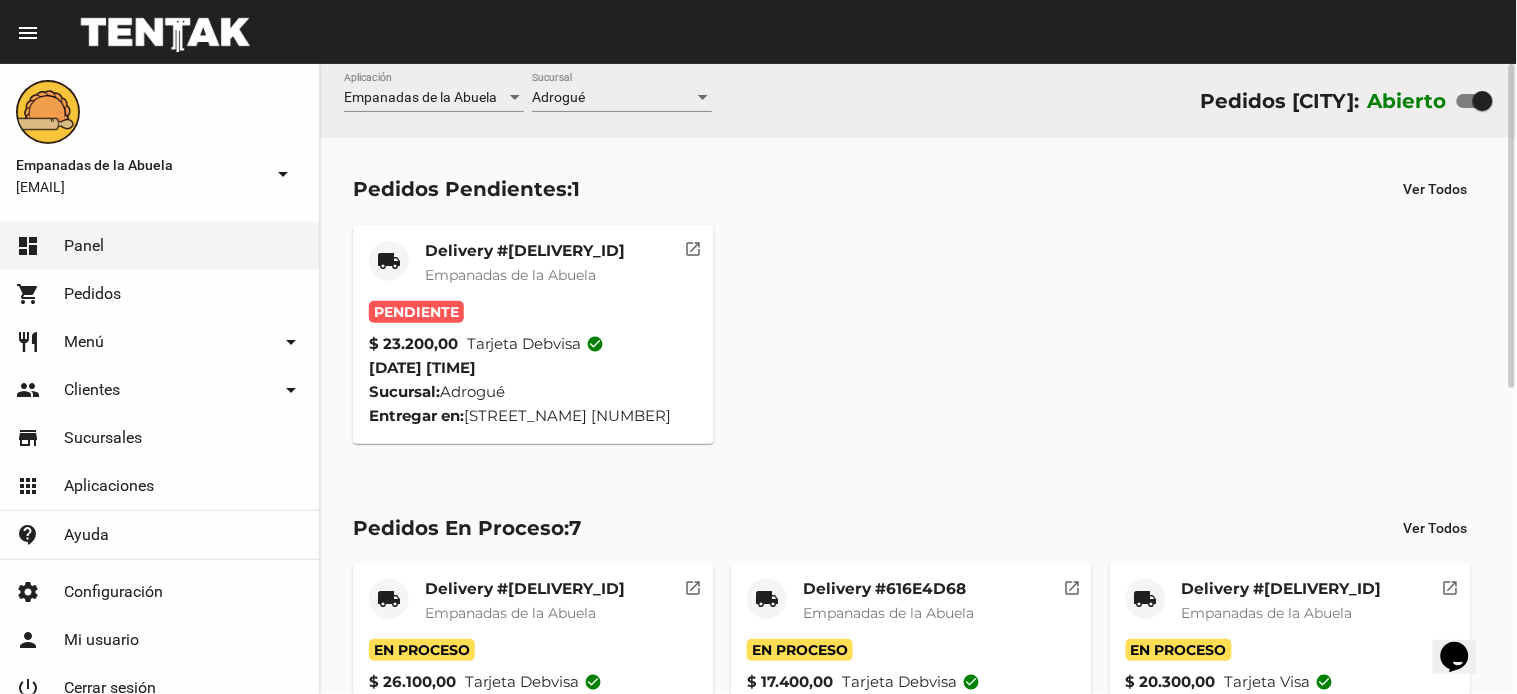 click on "Empanadas de la Abuela" 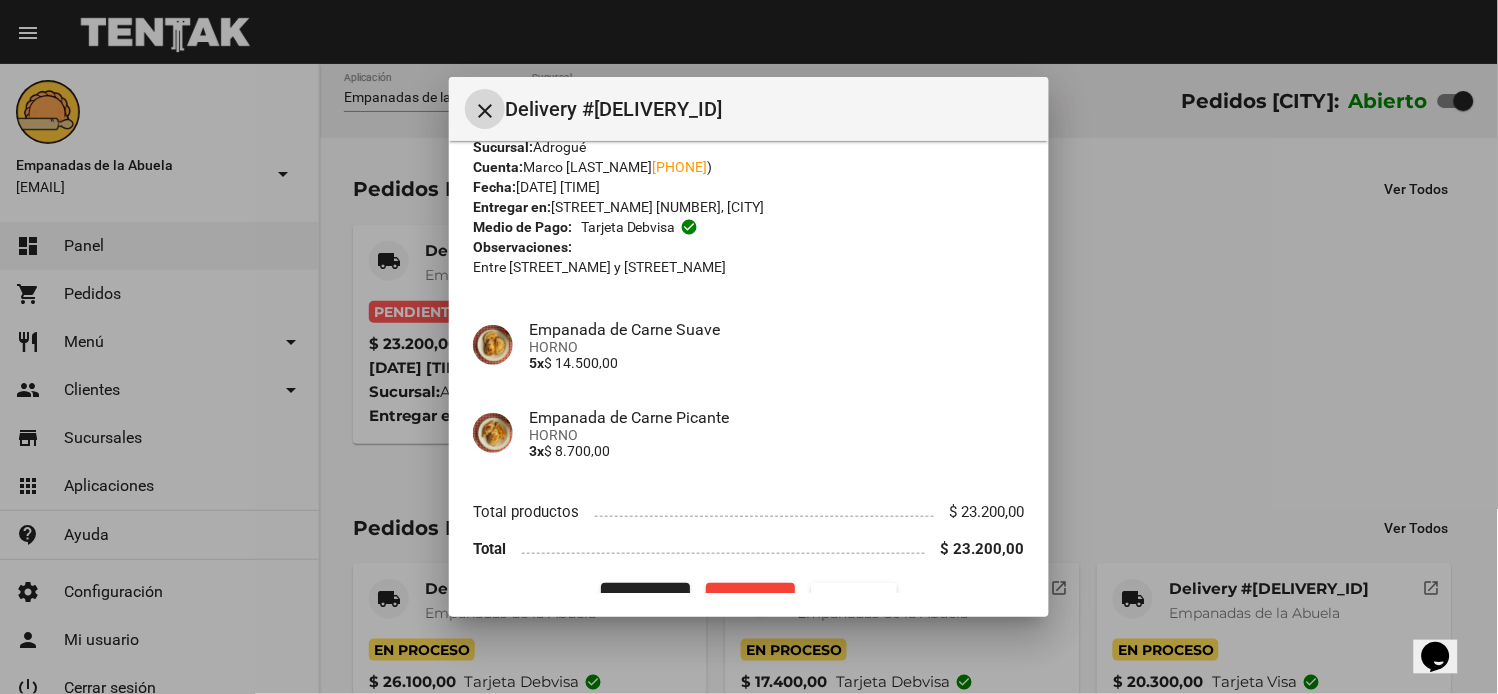 scroll, scrollTop: 90, scrollLeft: 0, axis: vertical 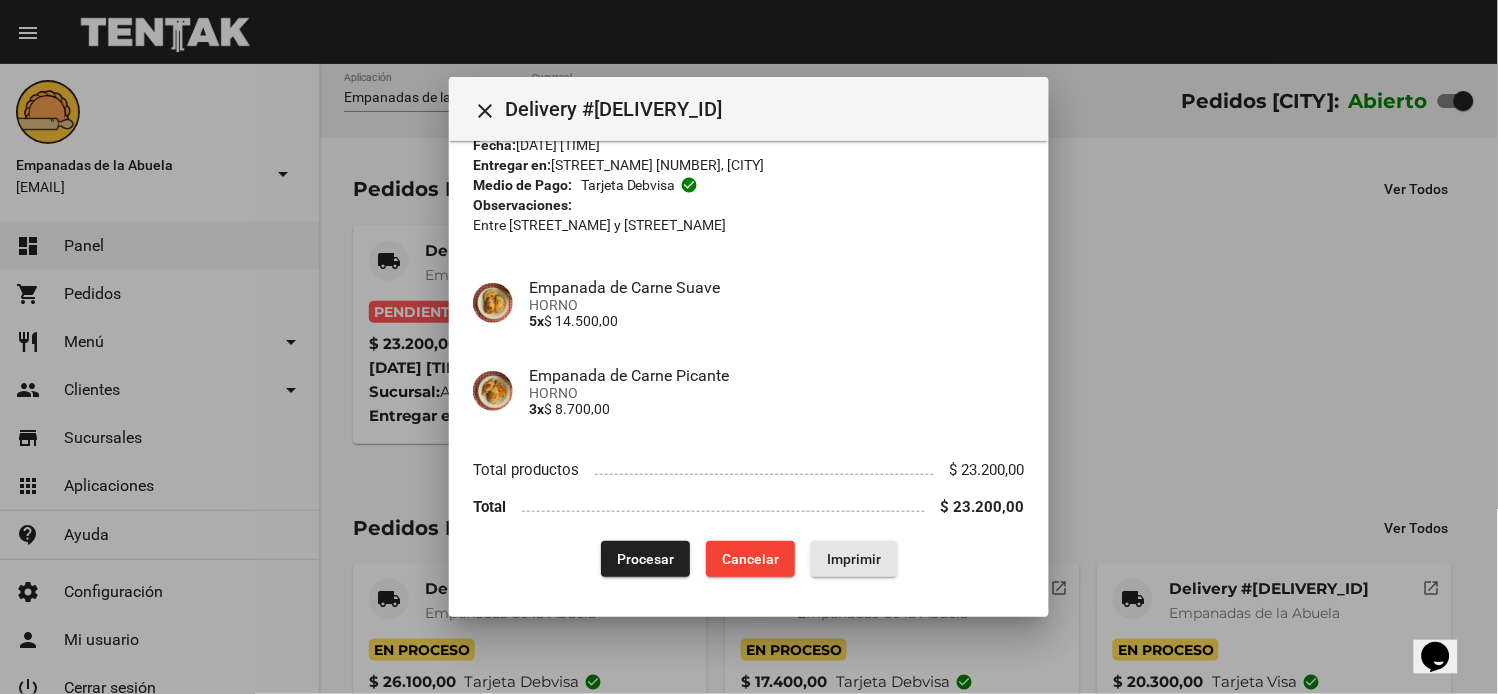 drag, startPoint x: 850, startPoint y: 548, endPoint x: 731, endPoint y: 471, distance: 141.7392 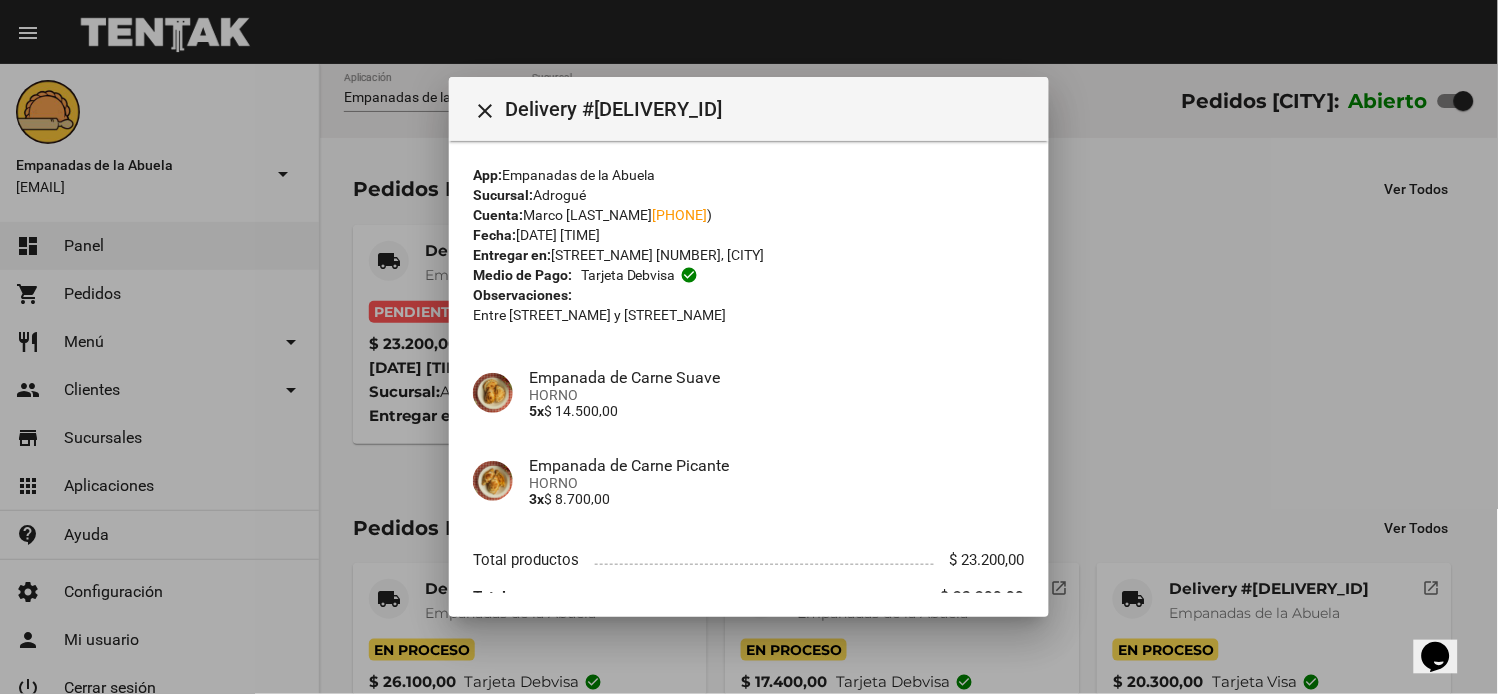 scroll, scrollTop: 90, scrollLeft: 0, axis: vertical 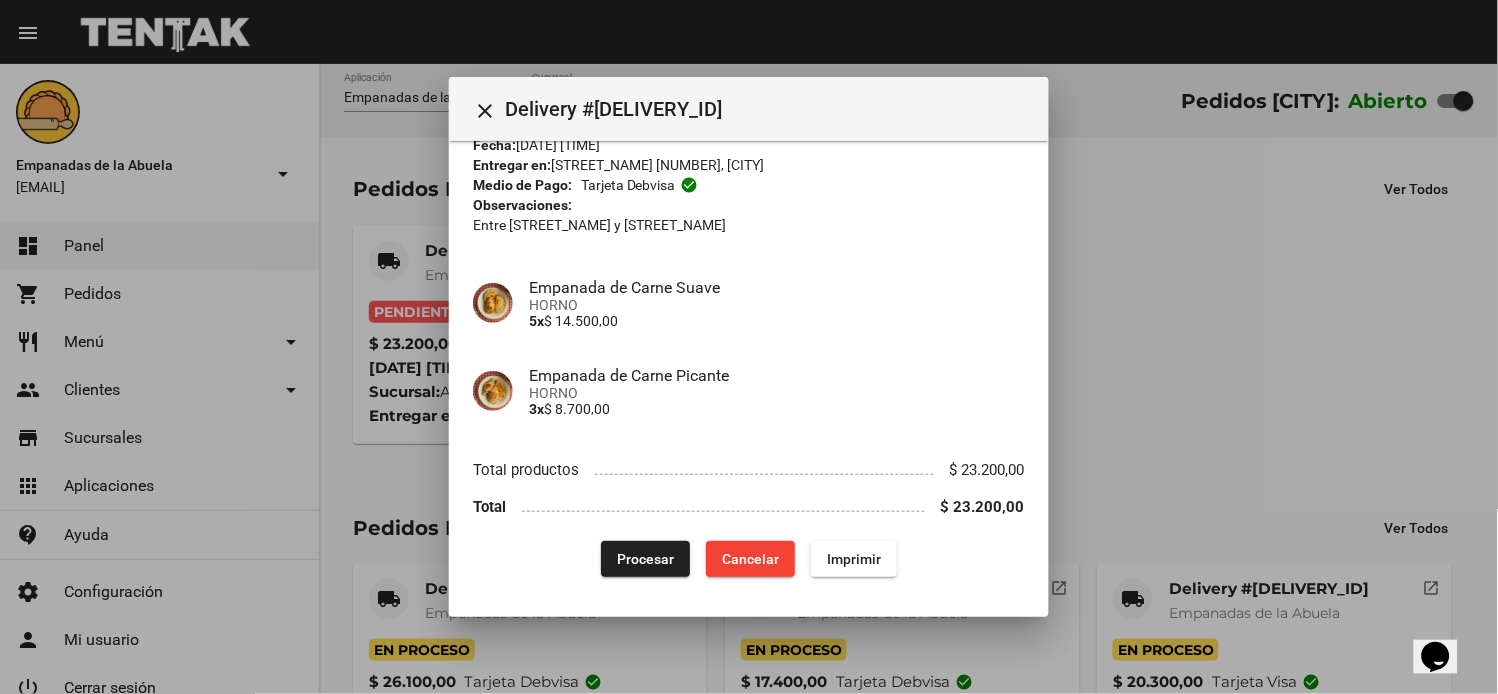 drag, startPoint x: 638, startPoint y: 550, endPoint x: 606, endPoint y: 552, distance: 32.06244 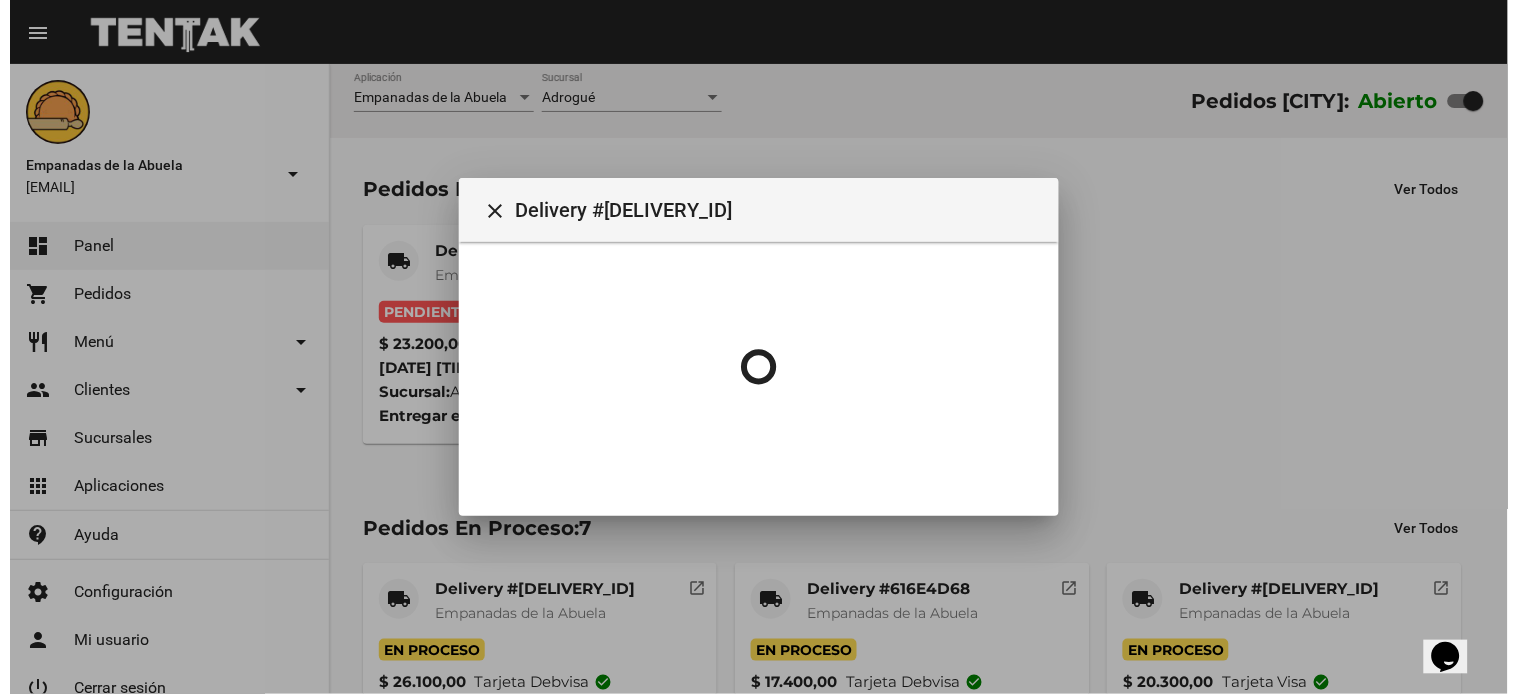scroll, scrollTop: 0, scrollLeft: 0, axis: both 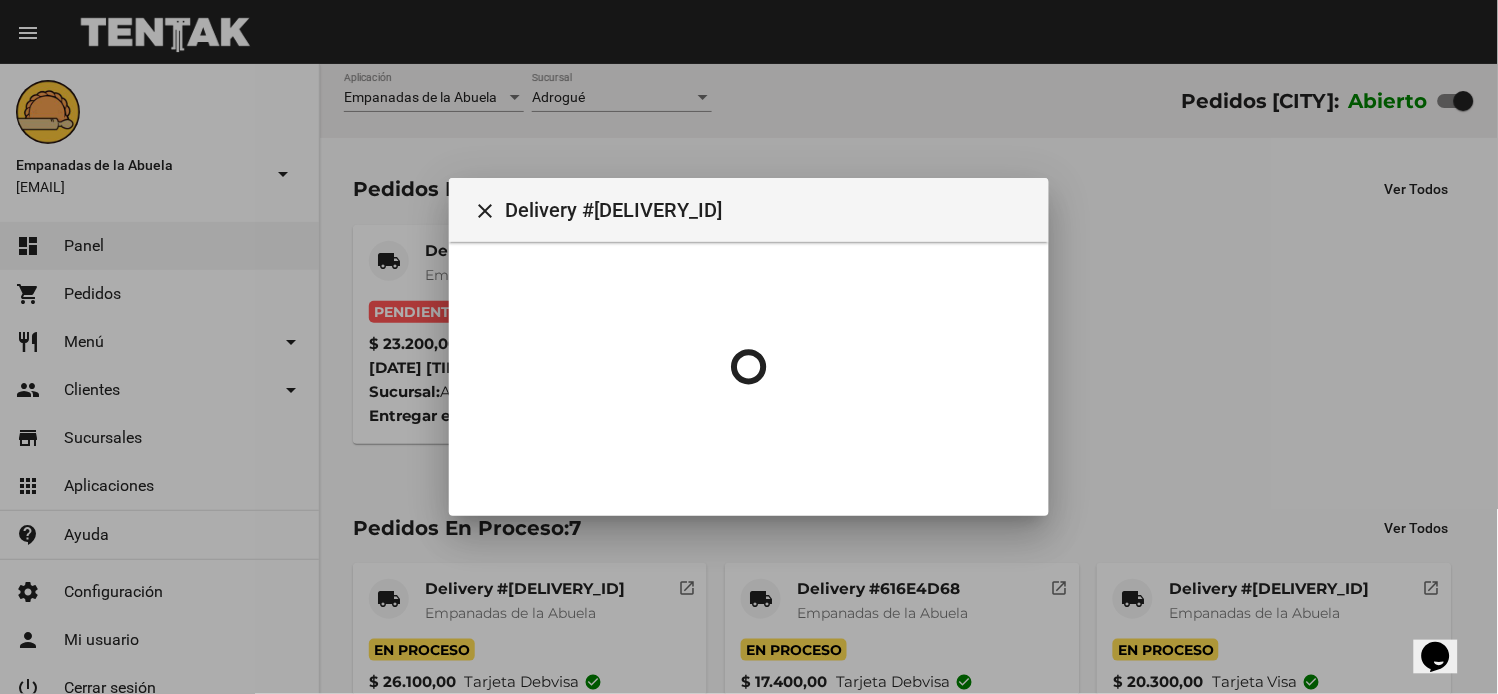 click at bounding box center (749, 347) 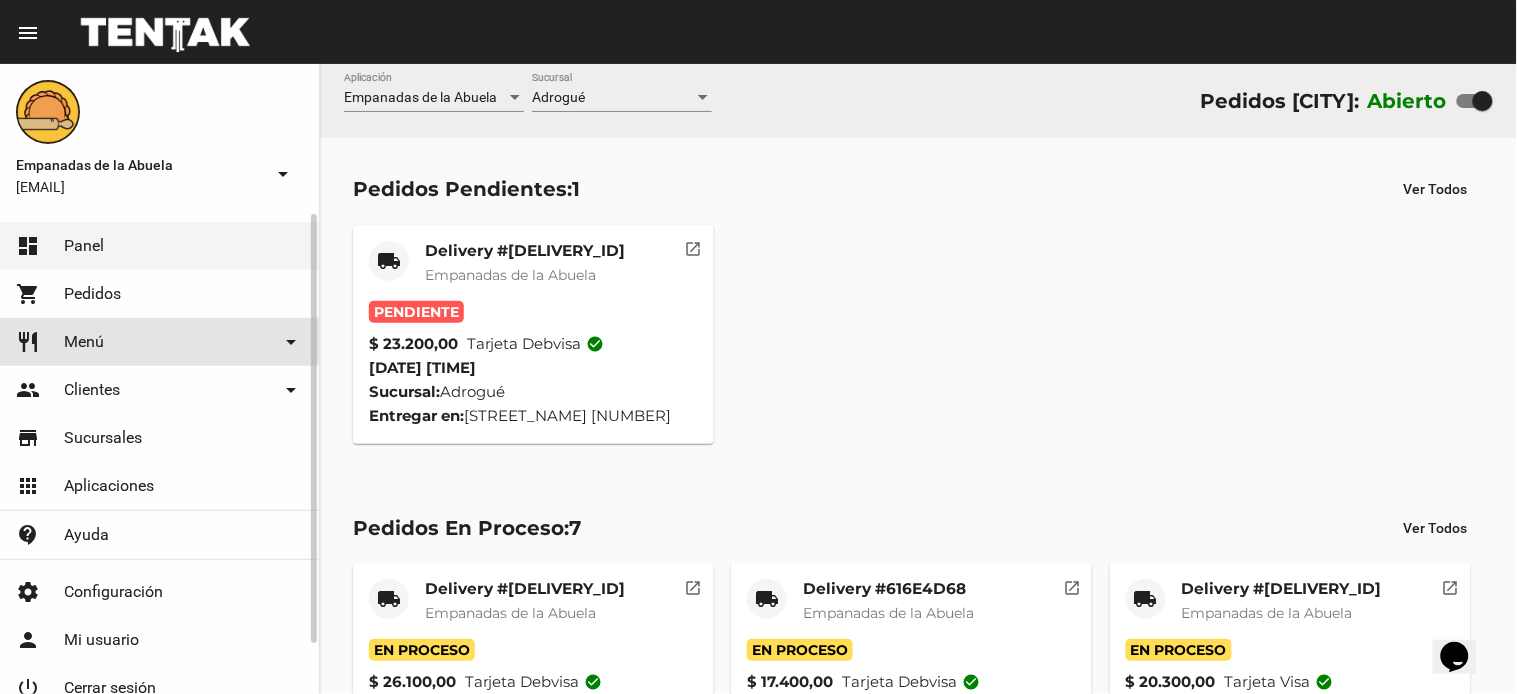 click on "Menú" 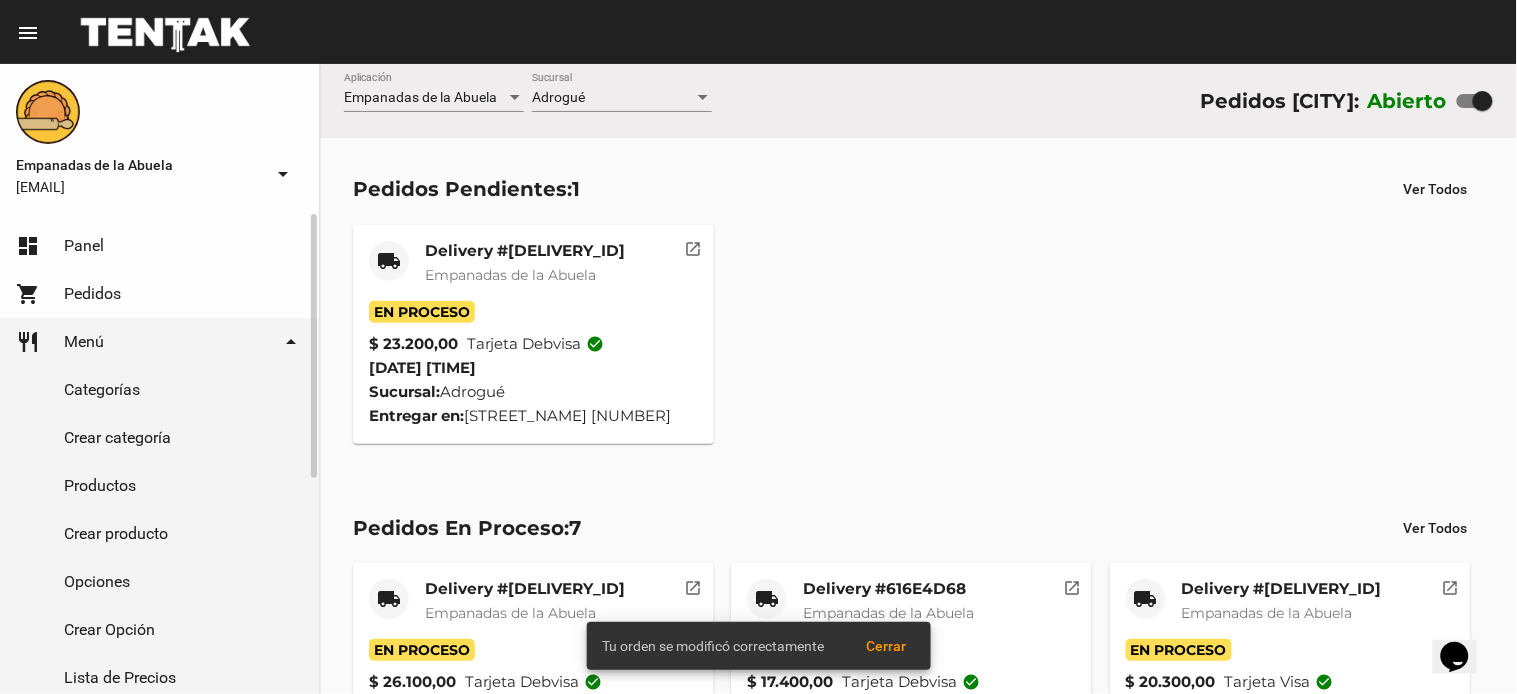 click on "Crear producto" 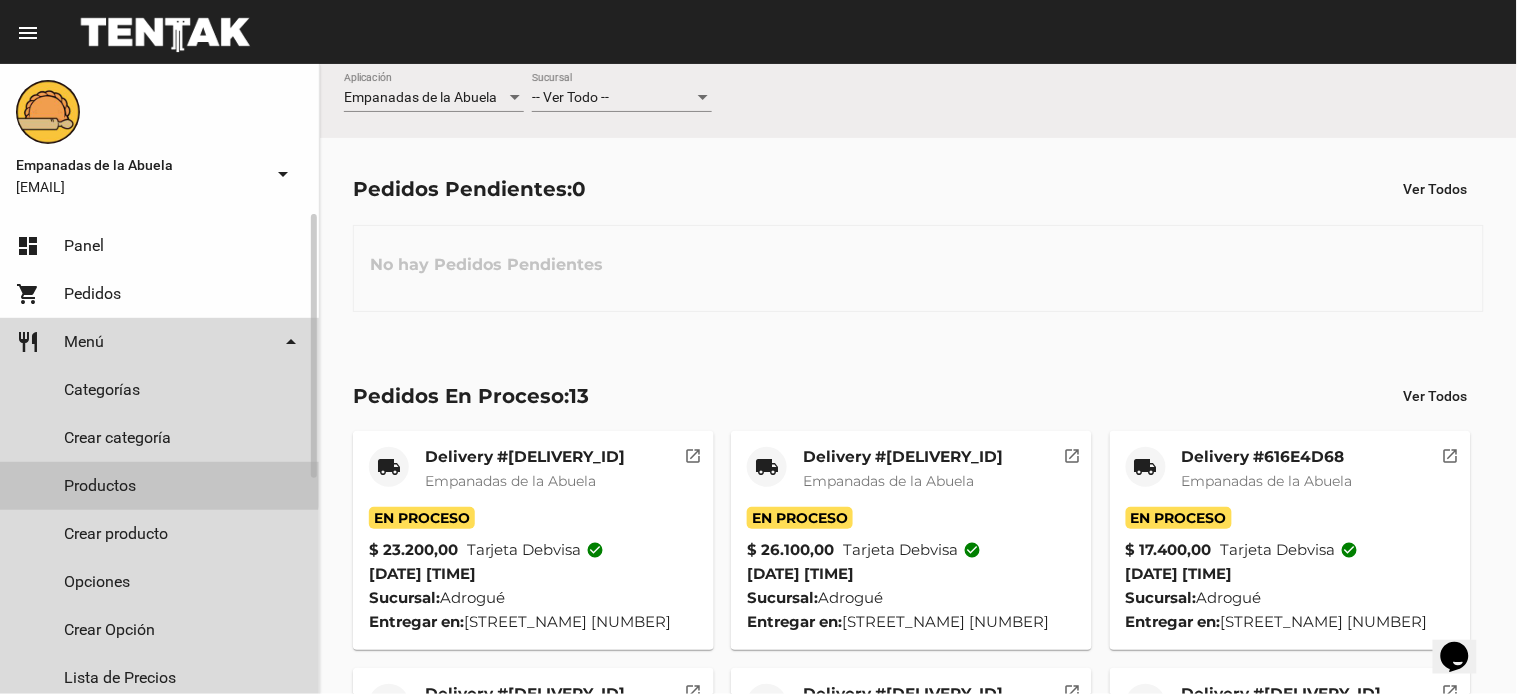 click on "Productos" 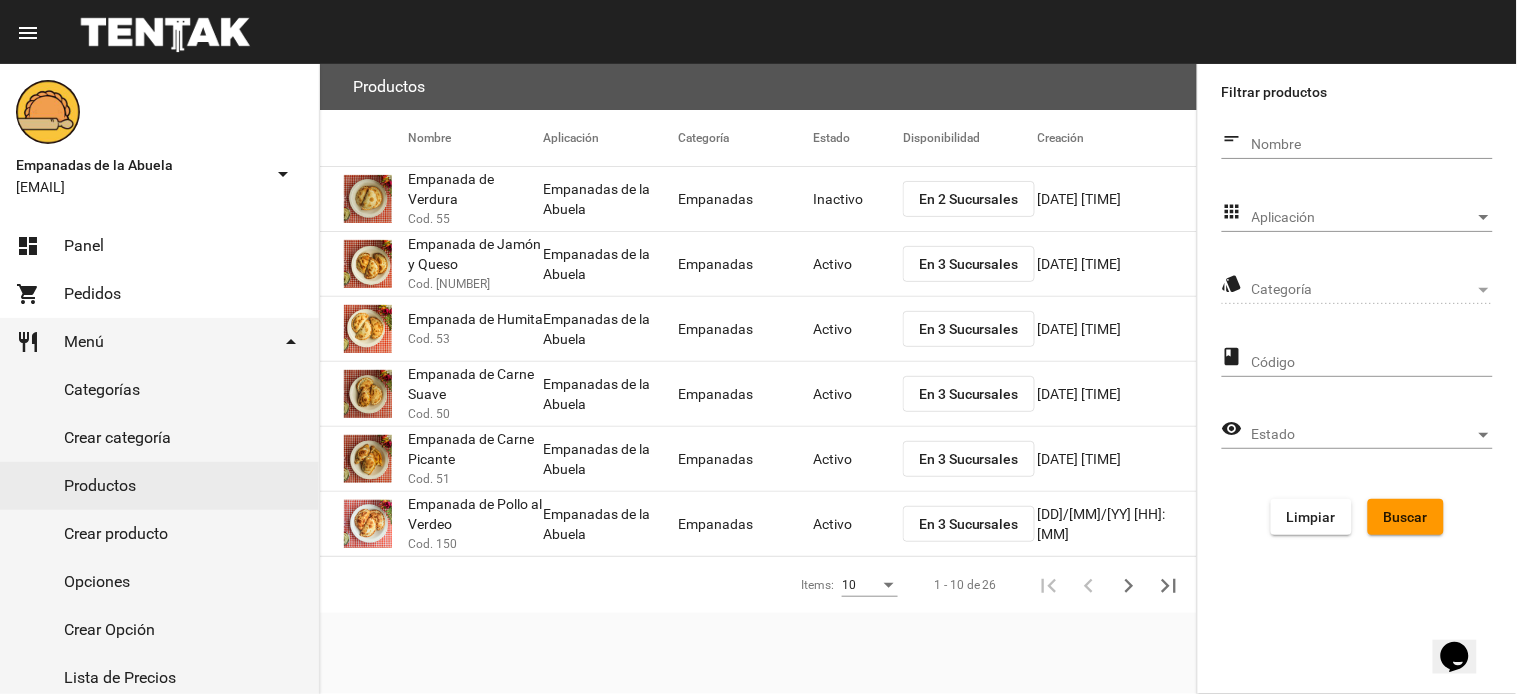 click on "Aplicación Aplicación" 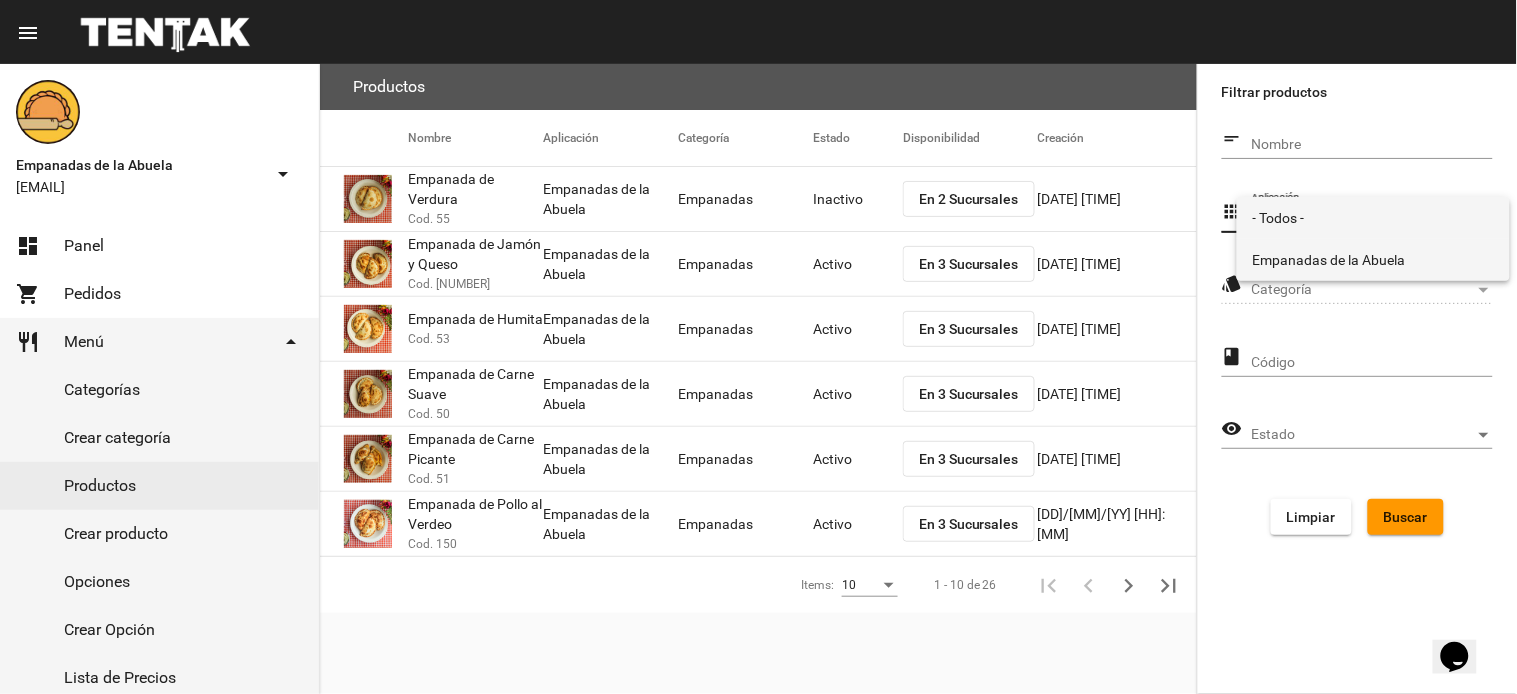click on "Empanadas de la Abuela" at bounding box center (1373, 260) 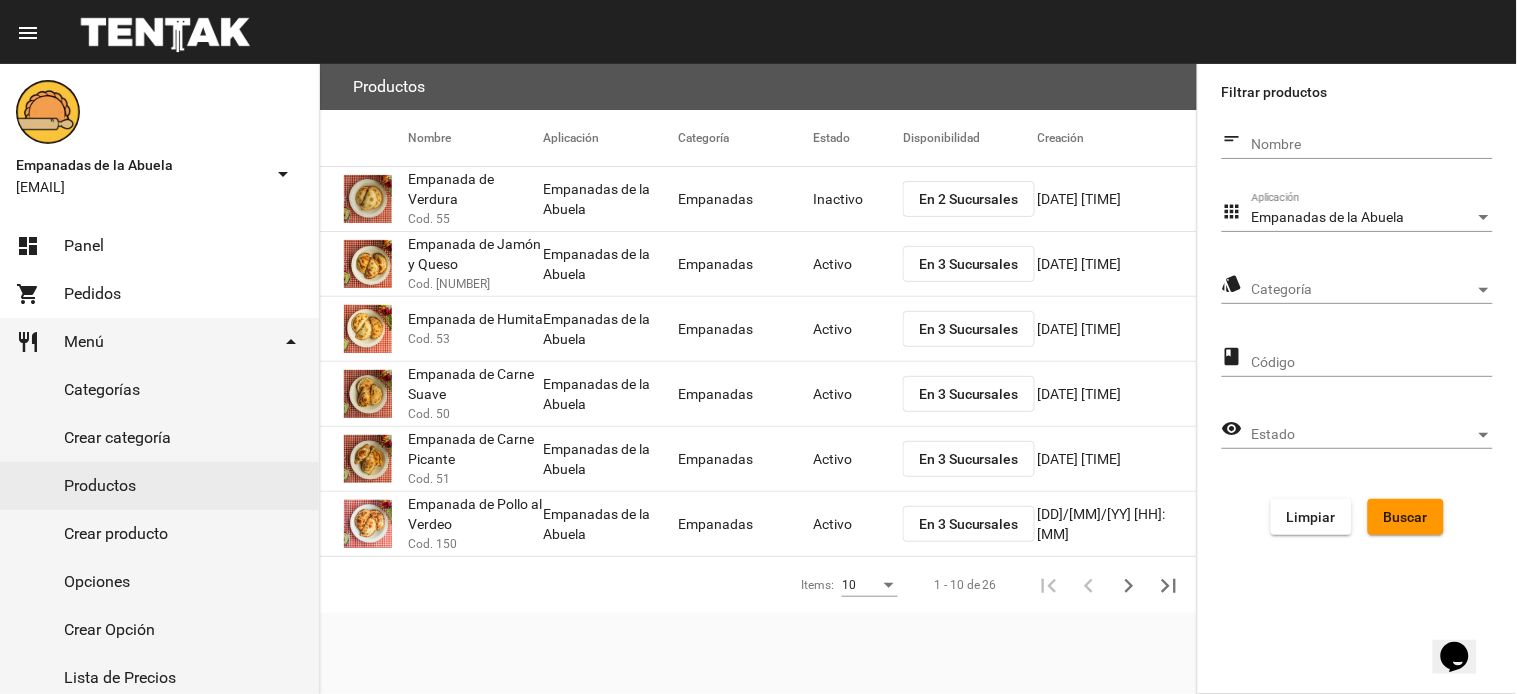click on "Categoría Categoría" 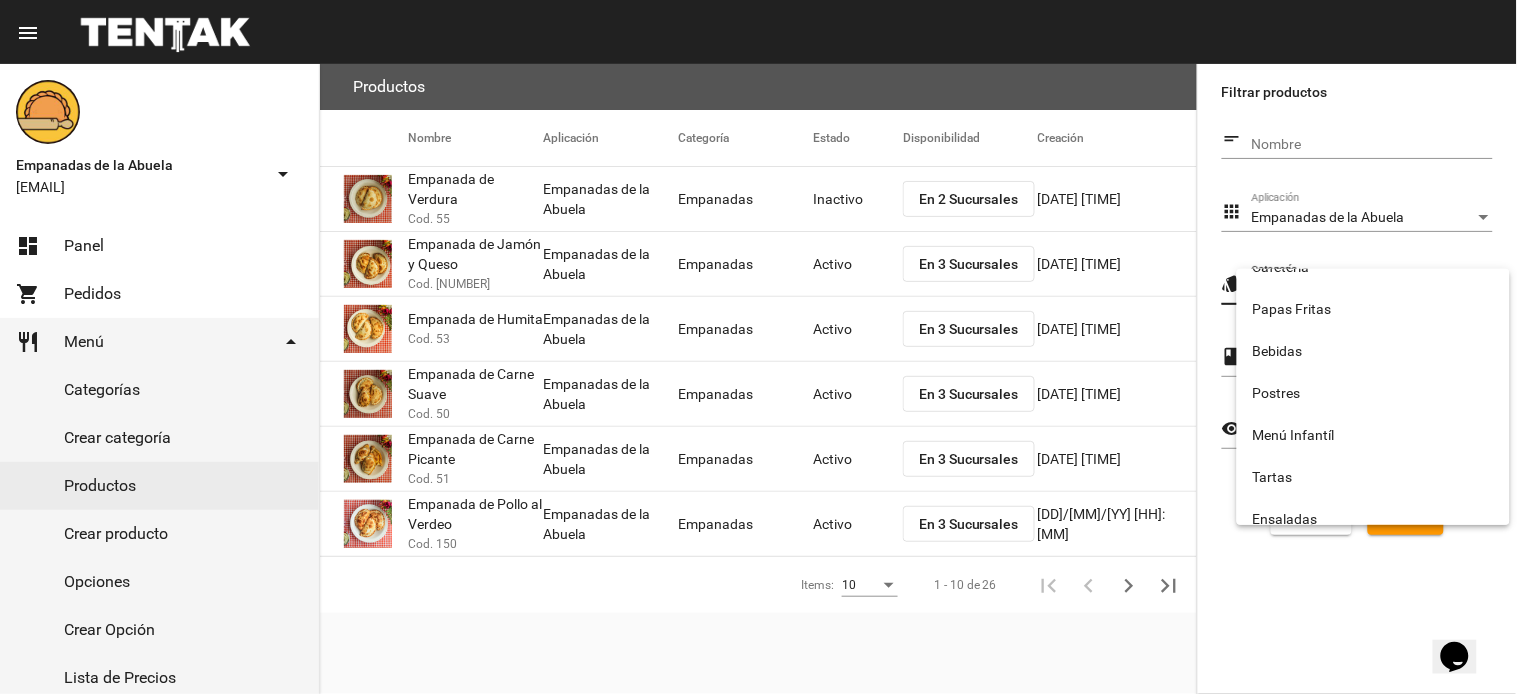 scroll, scrollTop: 332, scrollLeft: 0, axis: vertical 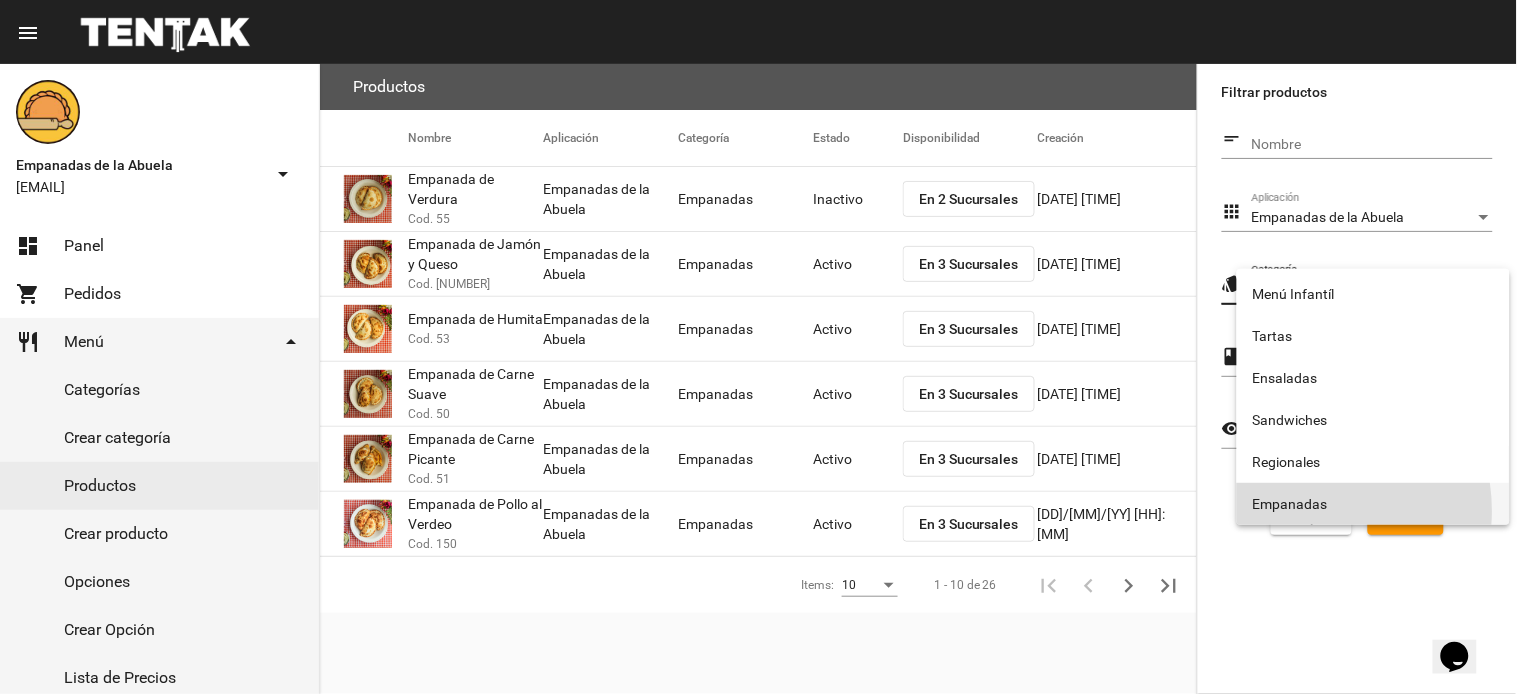 click on "Empanadas" at bounding box center [1373, 504] 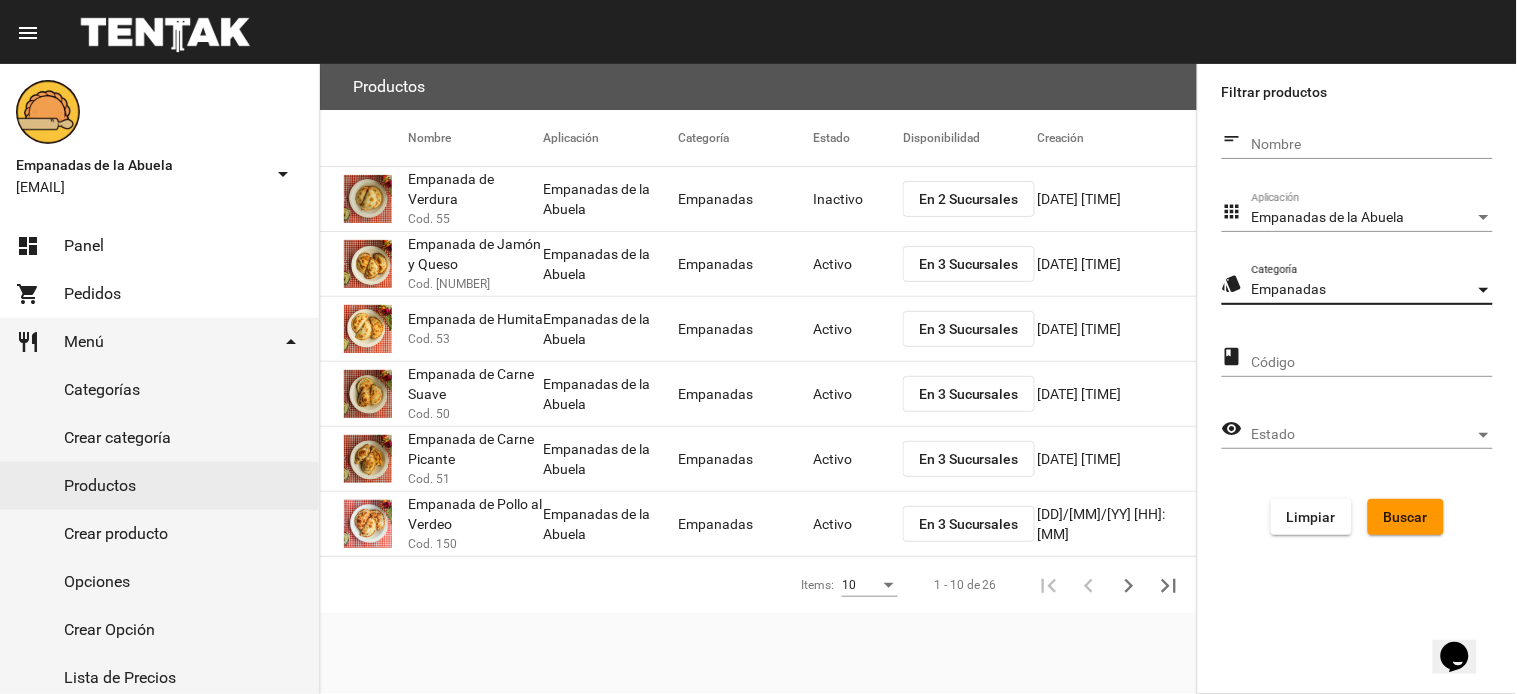 click on "Buscar" 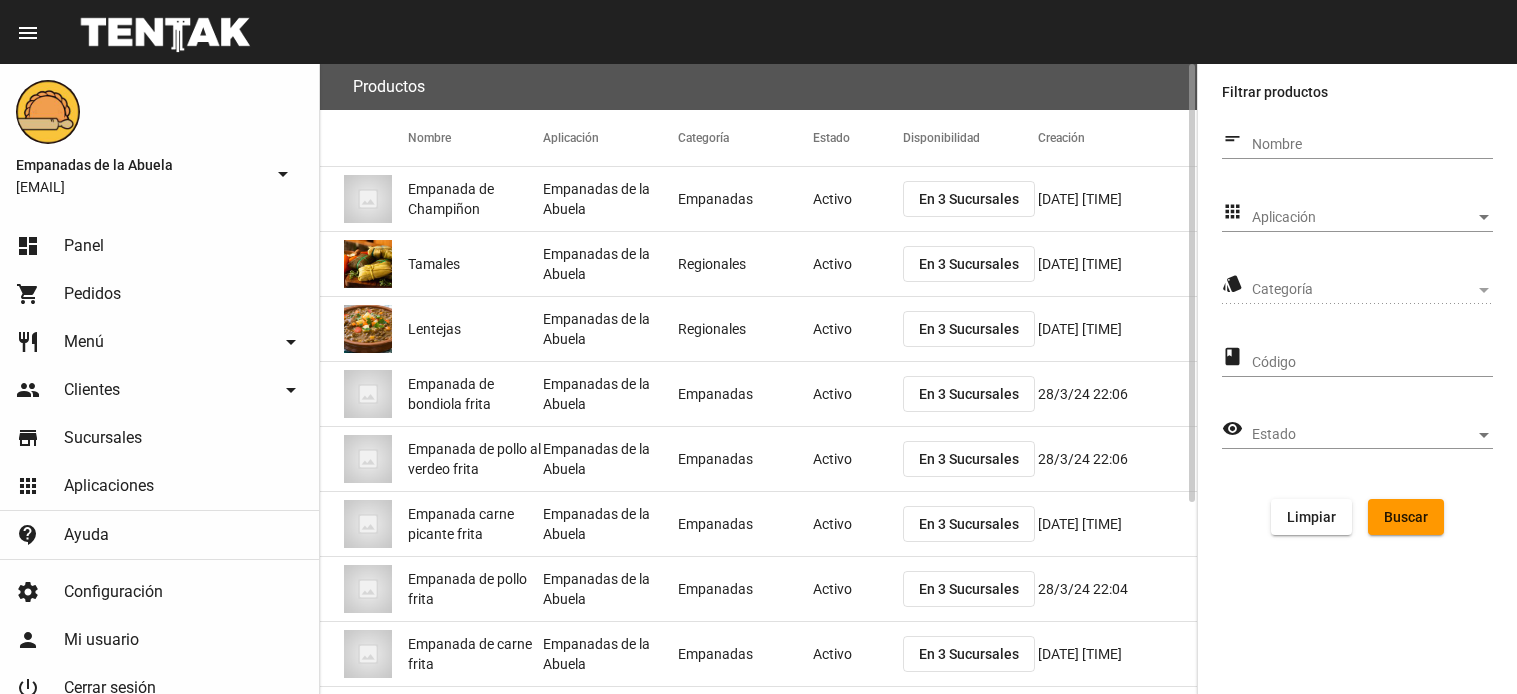 scroll, scrollTop: 0, scrollLeft: 0, axis: both 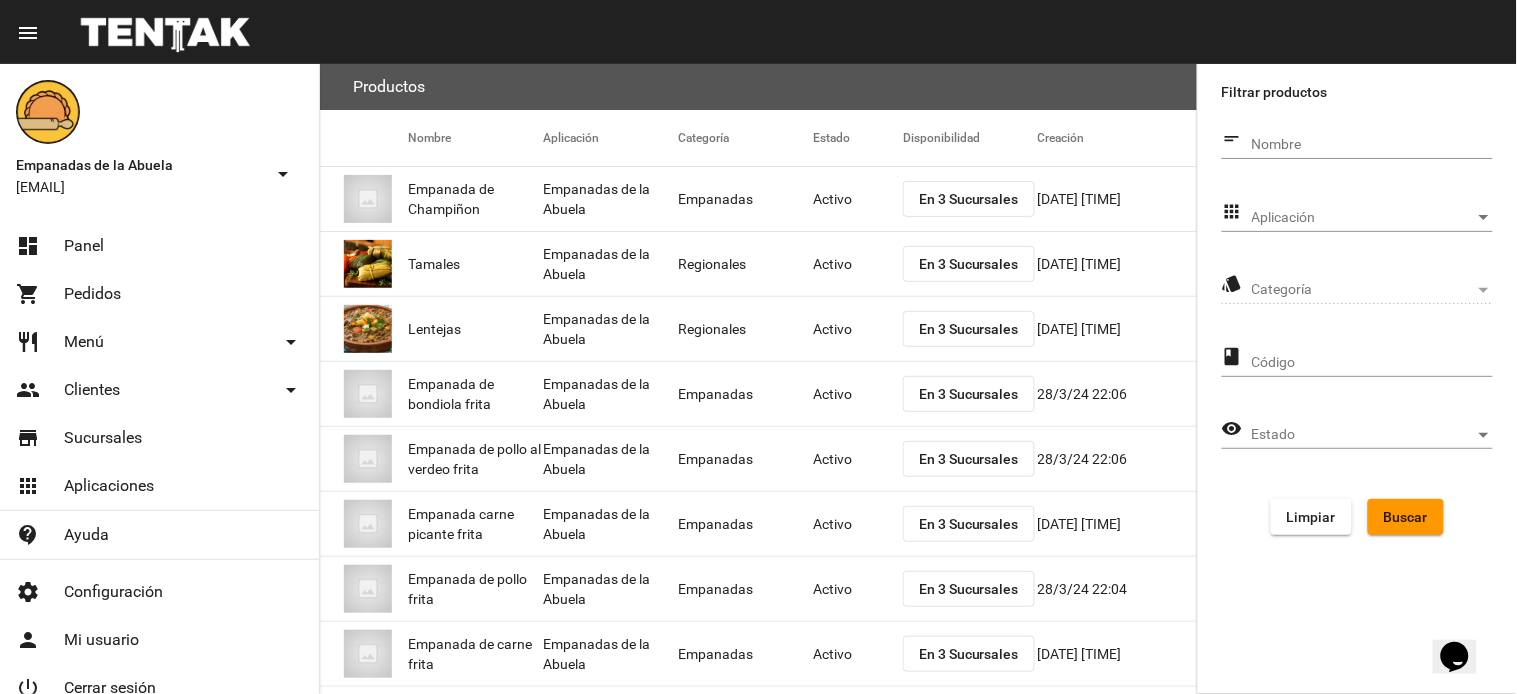 click on "Aplicación Aplicación" 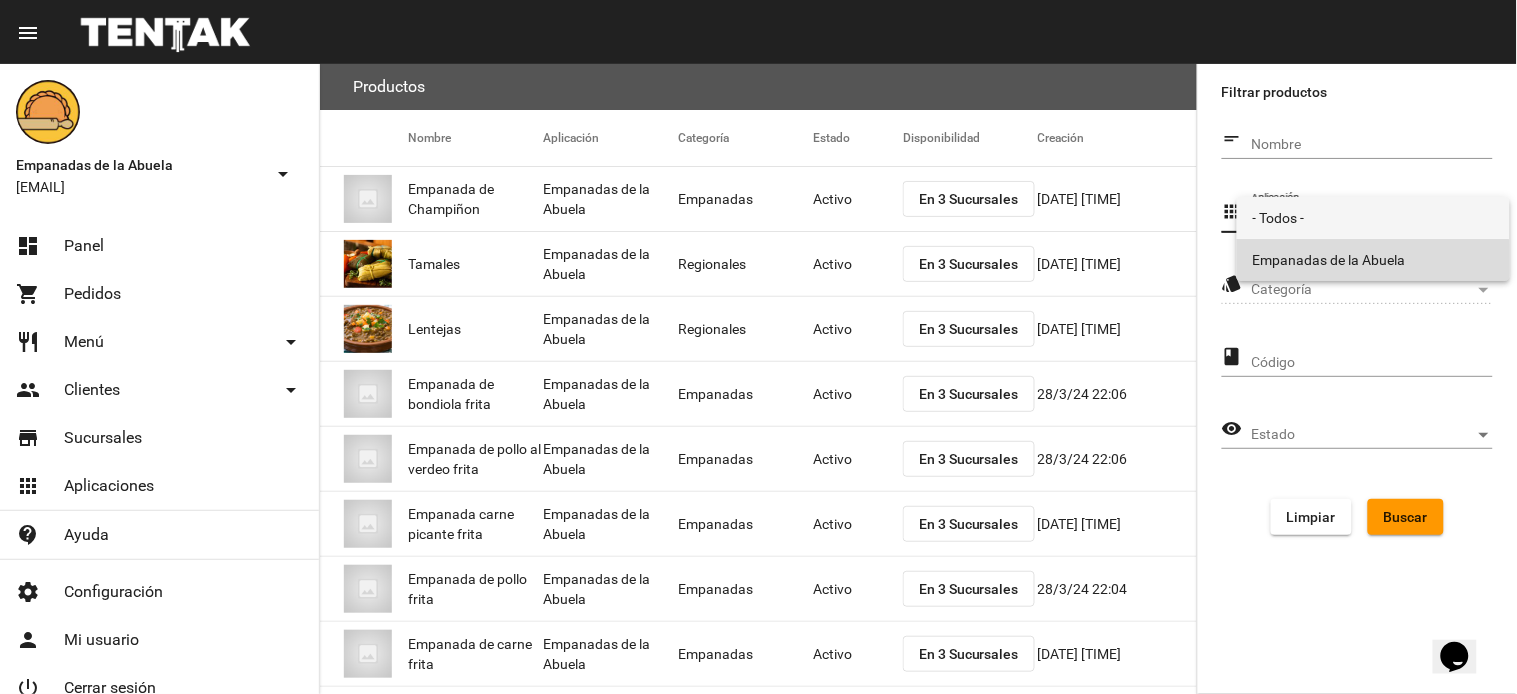 click on "Empanadas de la Abuela" at bounding box center [1373, 260] 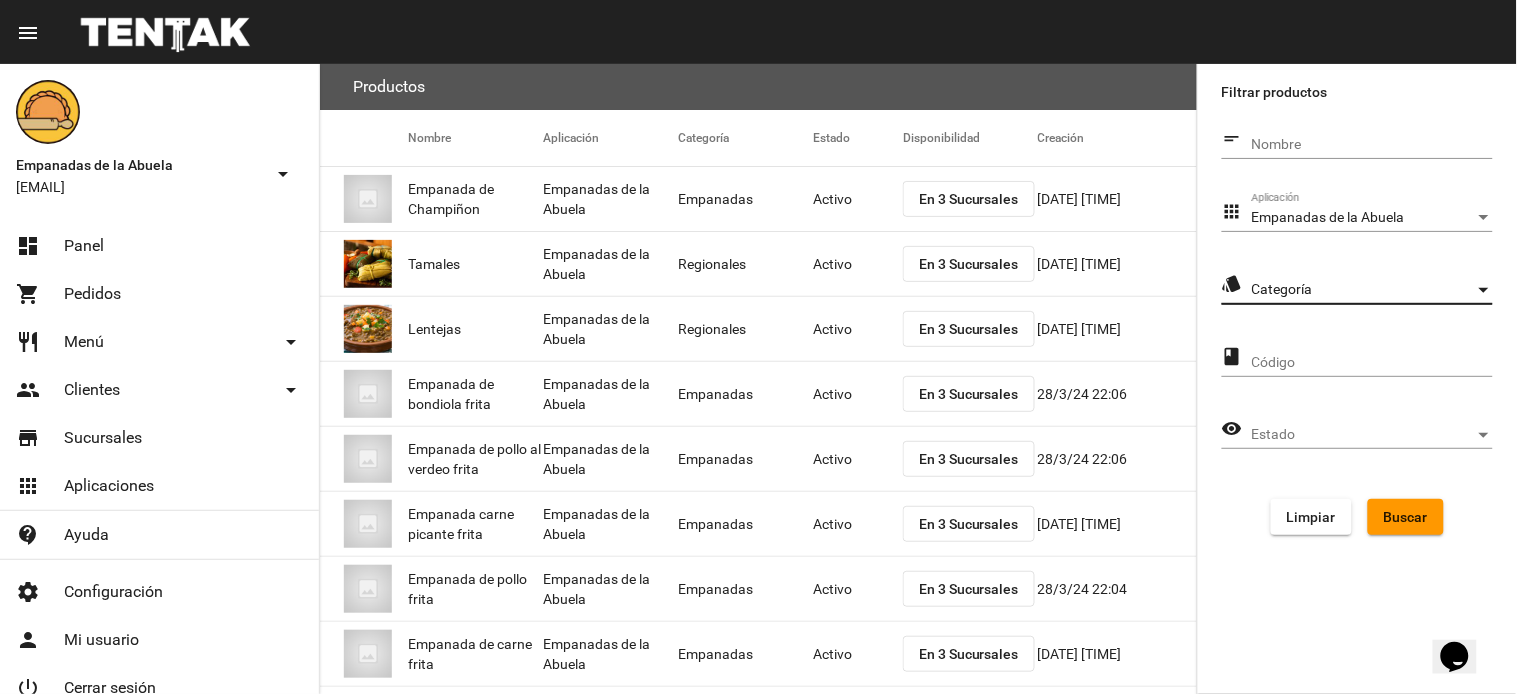 click on "Categoría" at bounding box center [1363, 290] 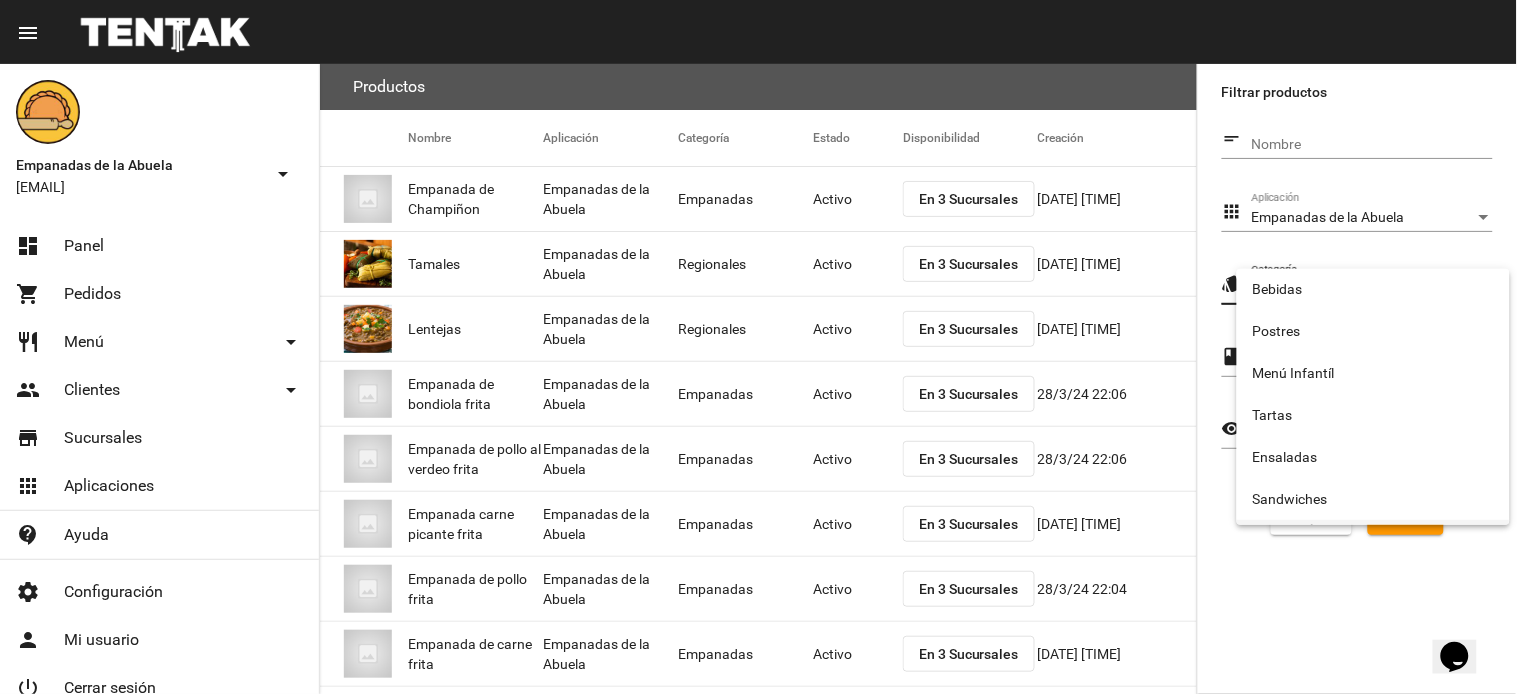 scroll, scrollTop: 332, scrollLeft: 0, axis: vertical 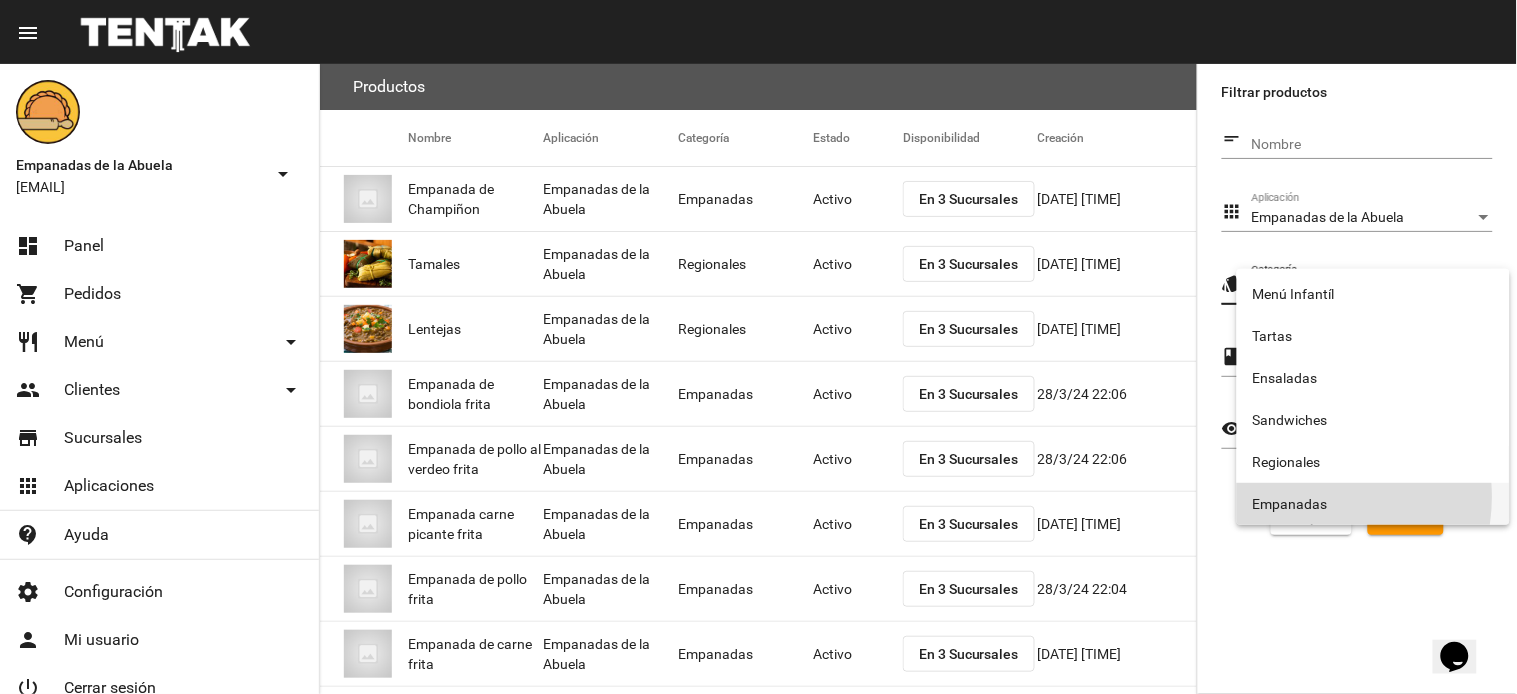 click on "Empanadas" at bounding box center (1373, 504) 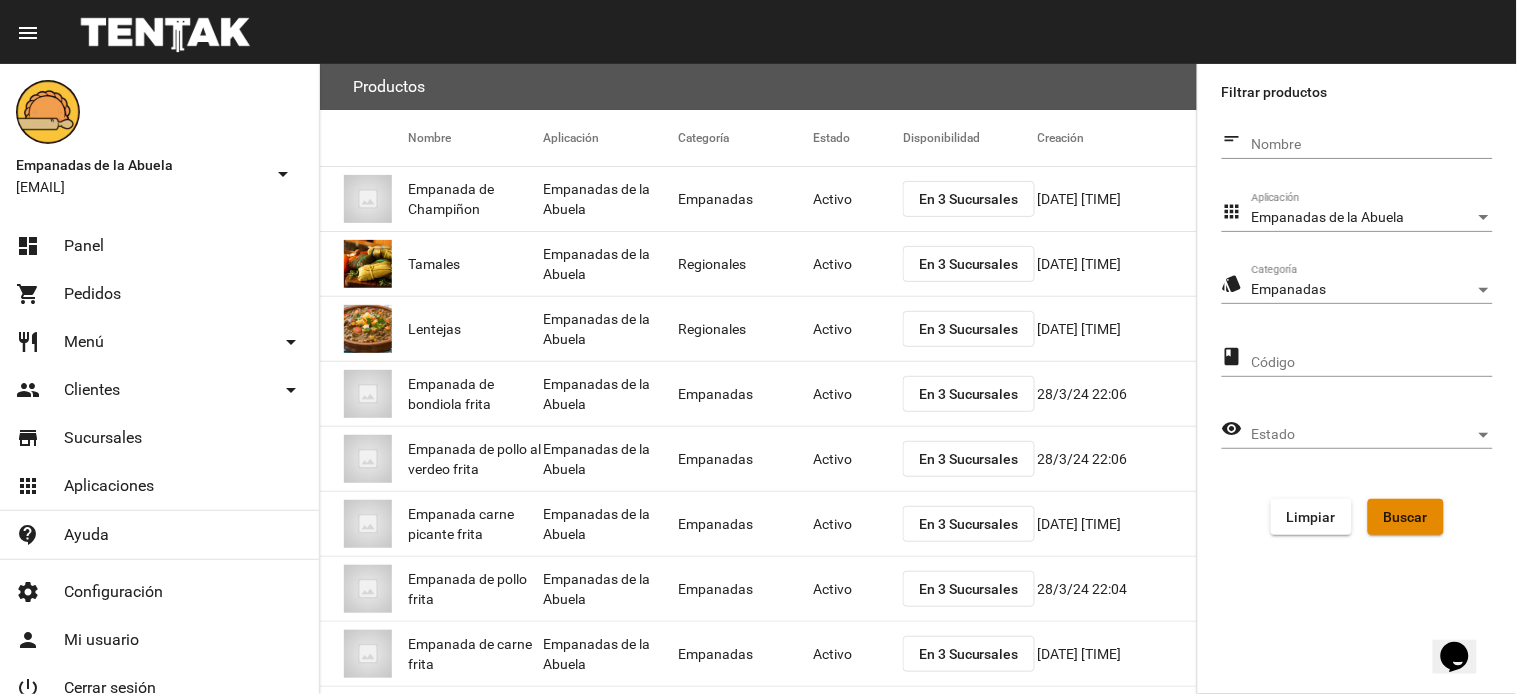 click on "Buscar" 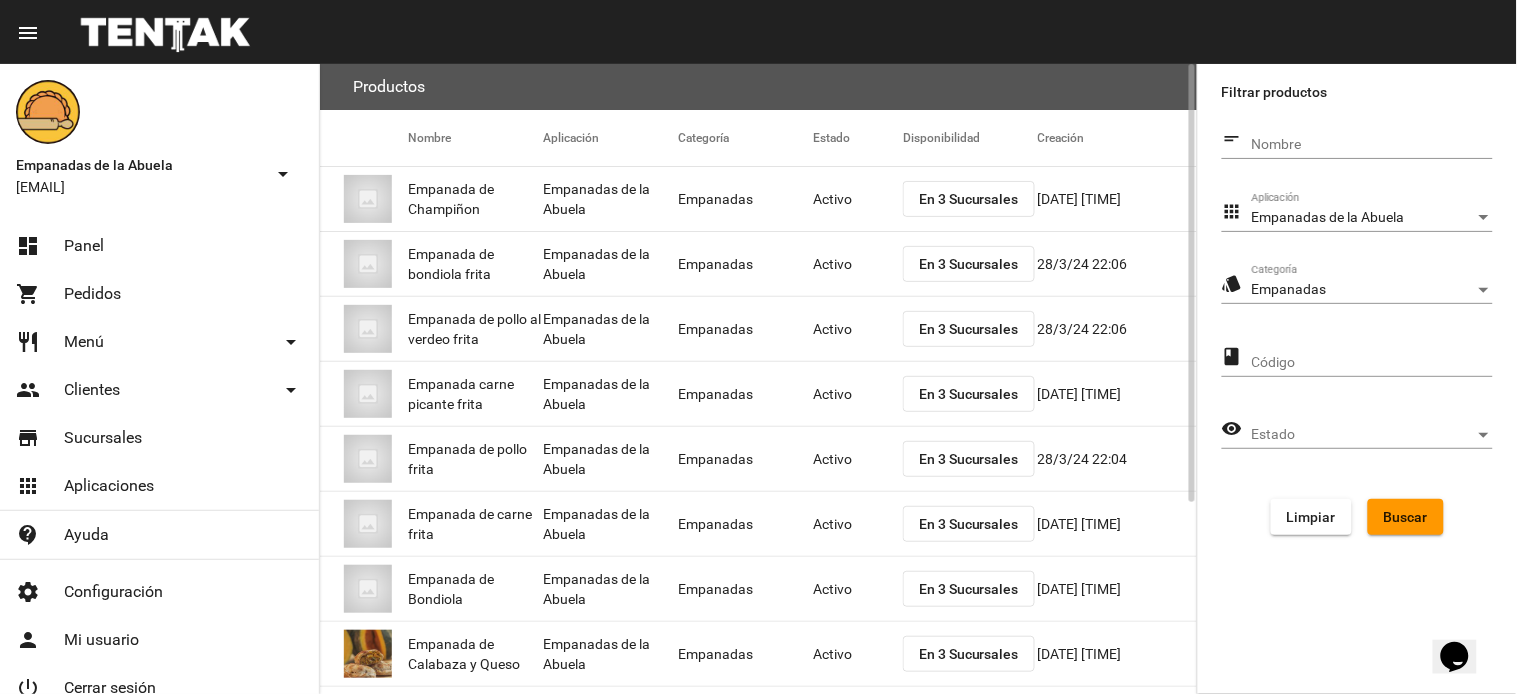 scroll, scrollTop: 275, scrollLeft: 0, axis: vertical 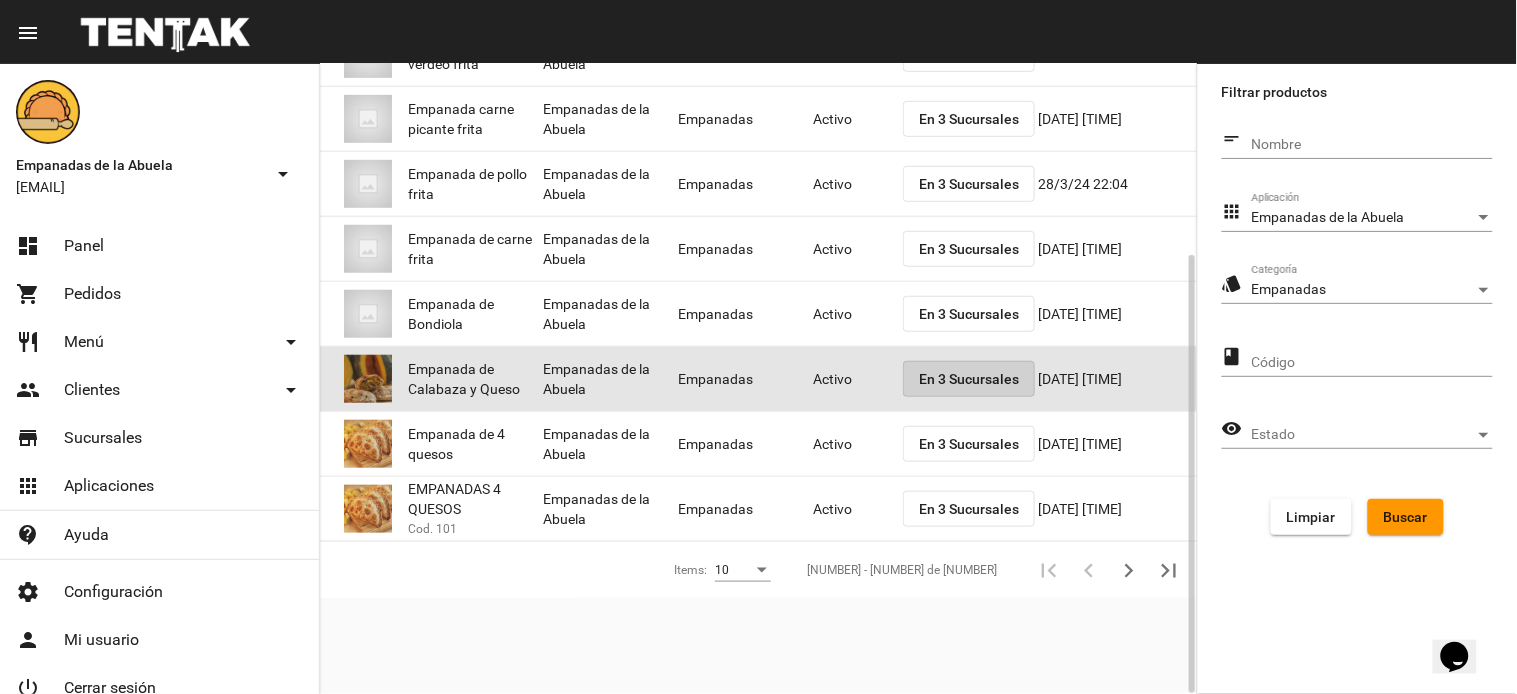 click on "En 3 Sucursales" 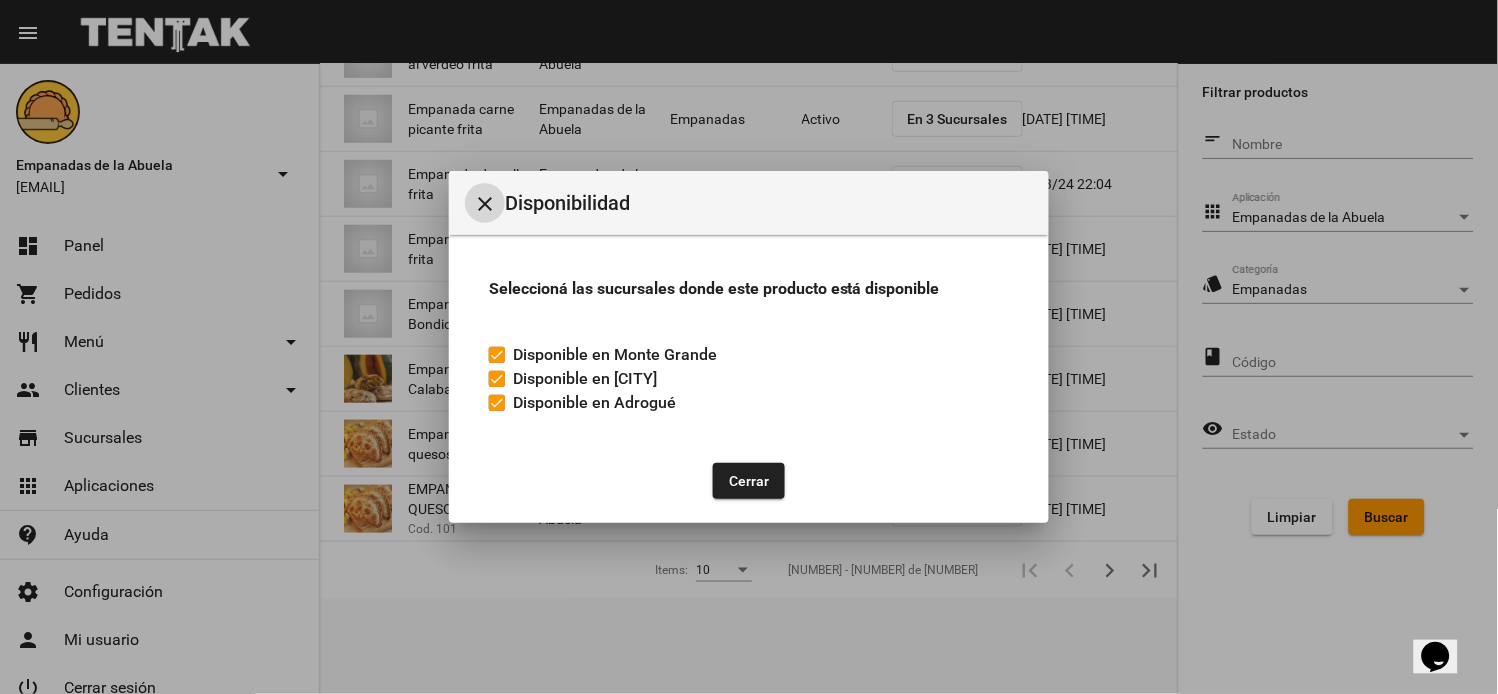 click on "Disponible en Adrogué" at bounding box center [582, 403] 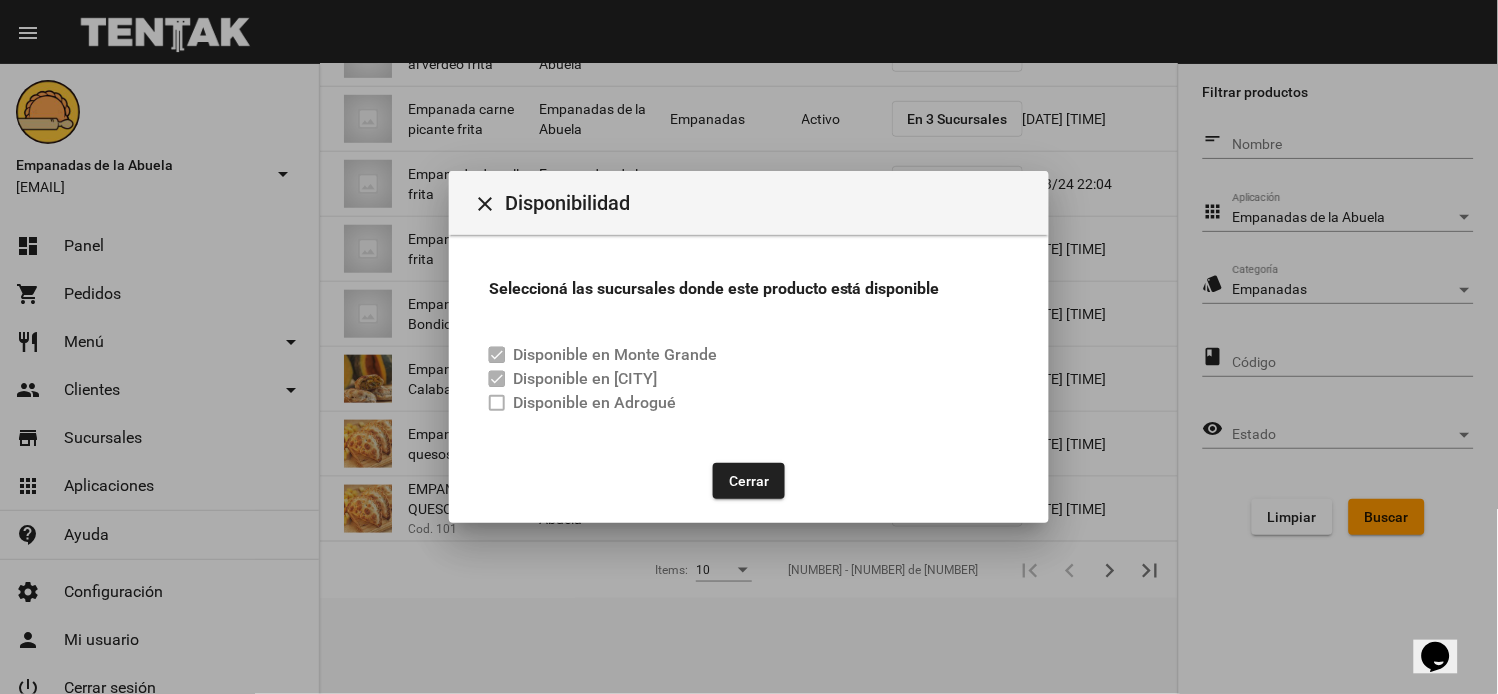 click on "Cerrar" 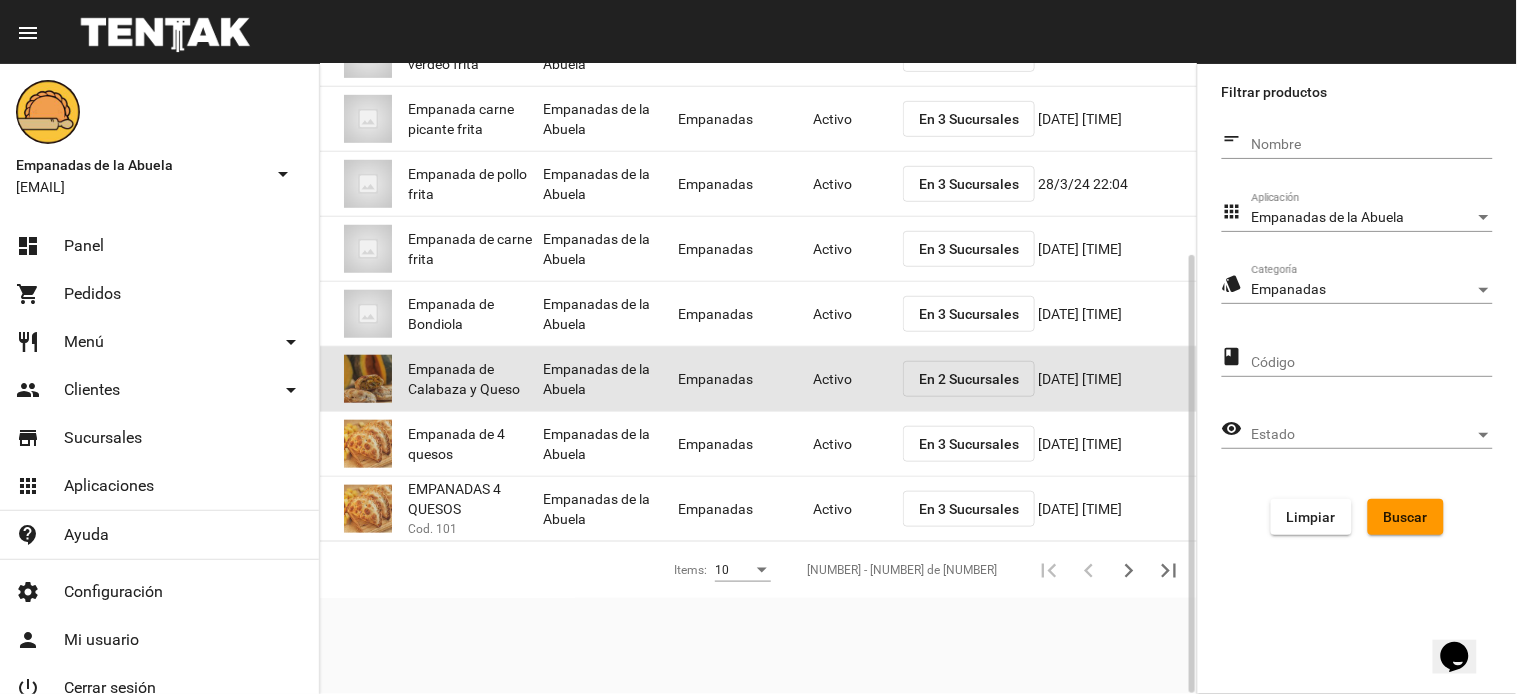 click on "Activo" 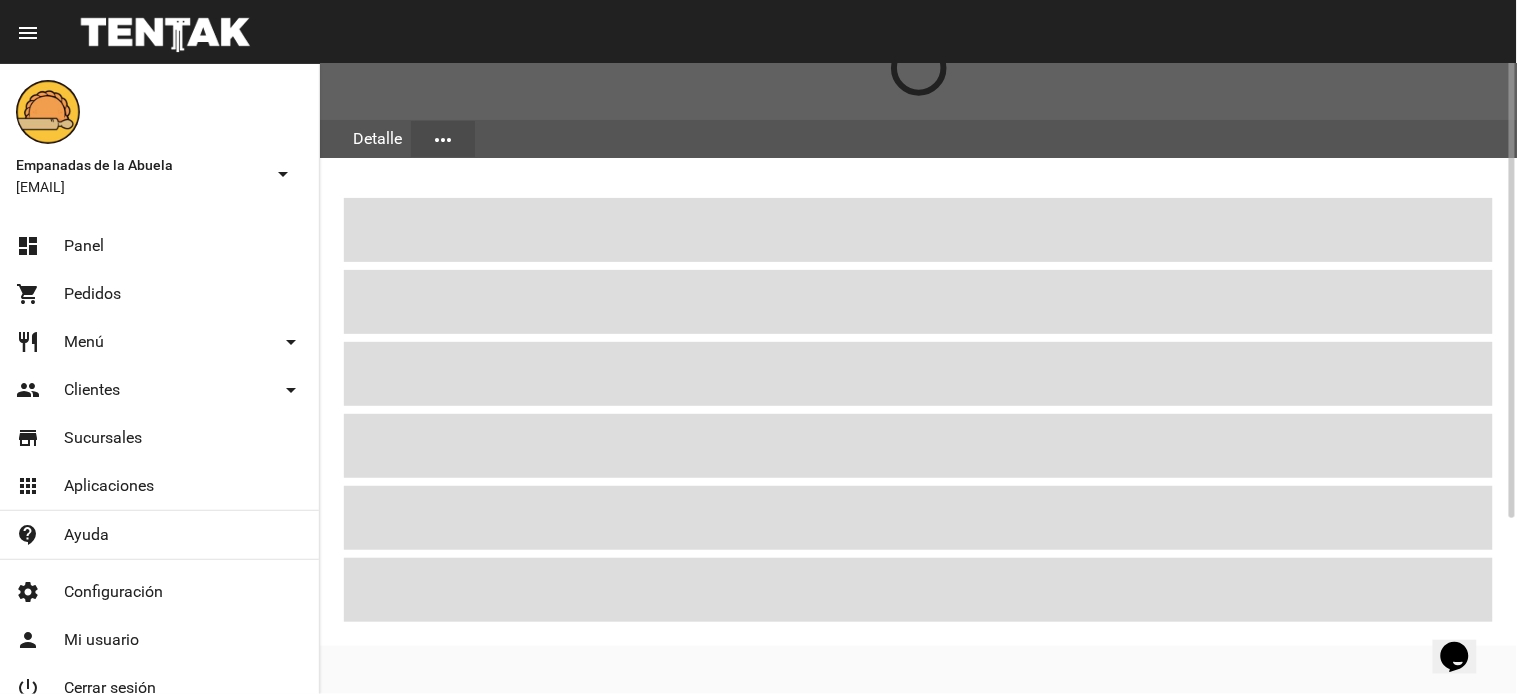 scroll, scrollTop: 0, scrollLeft: 0, axis: both 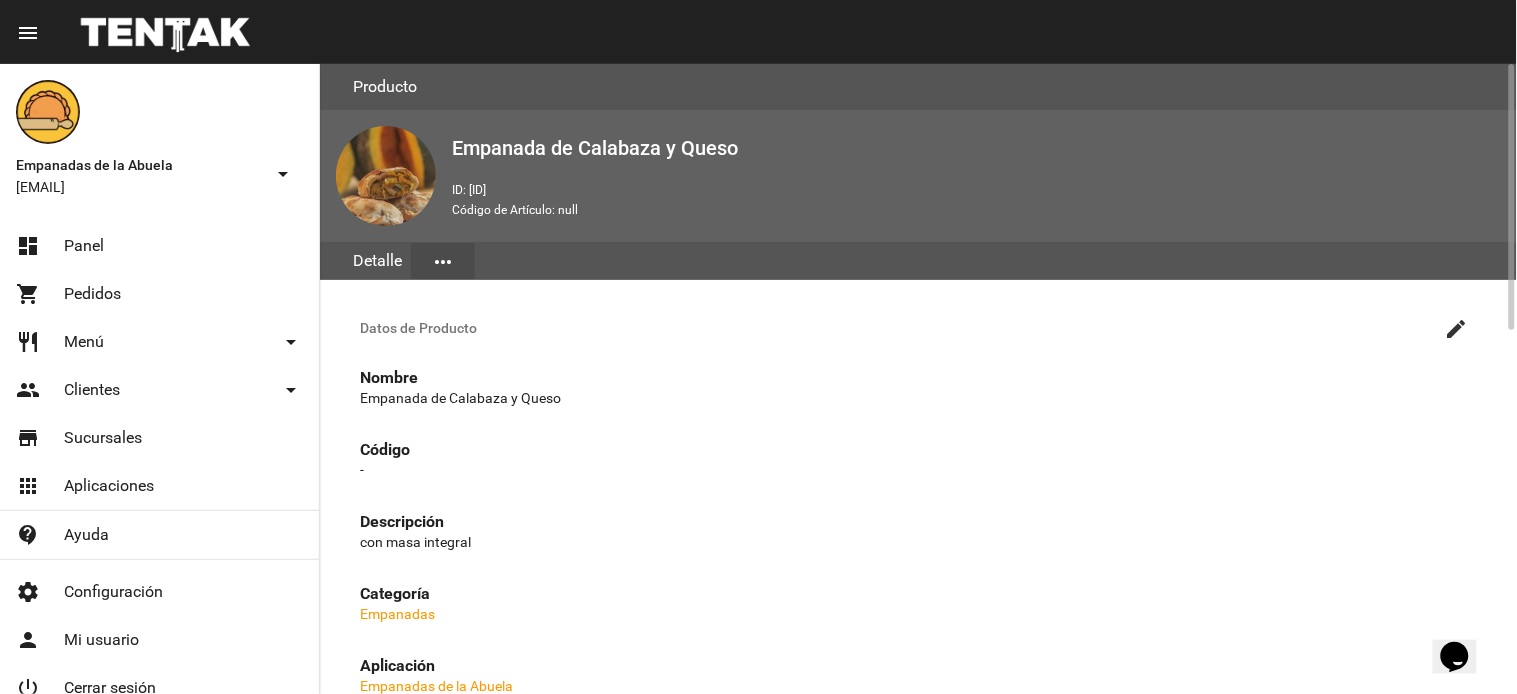 click on "create" 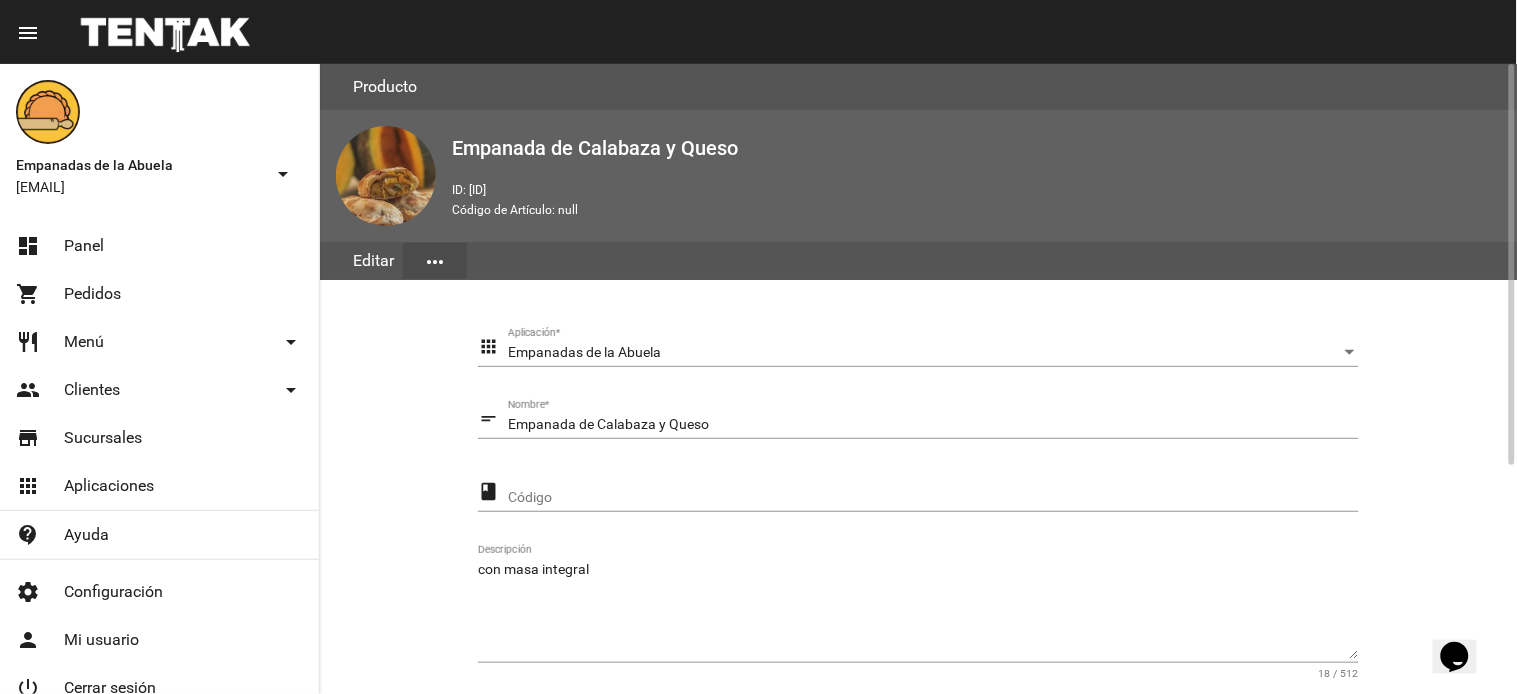 scroll, scrollTop: 358, scrollLeft: 0, axis: vertical 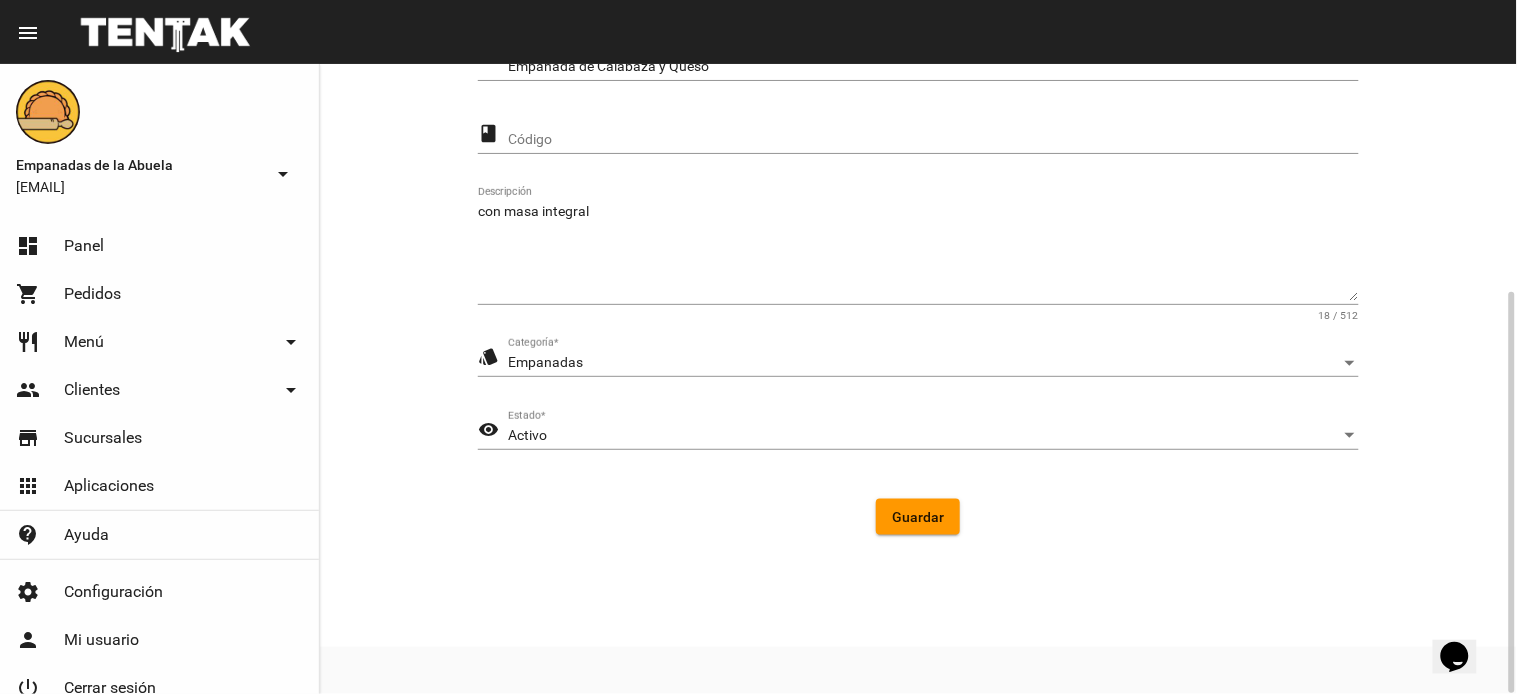 drag, startPoint x: 676, startPoint y: 402, endPoint x: 670, endPoint y: 443, distance: 41.4367 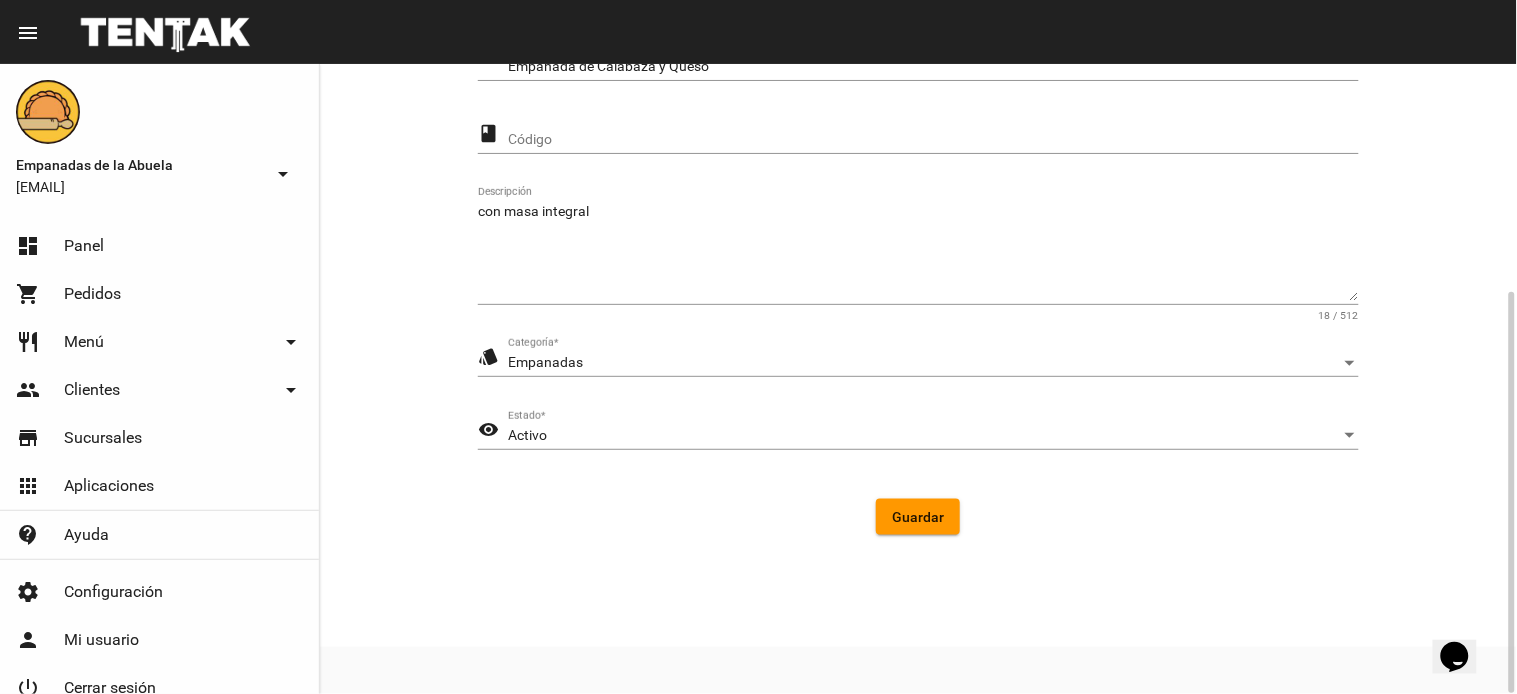 click on "apps Empanadas de la Abuela Aplicación  * short_text Empanada de Calabaza y Queso Nombre  * class Código con masa integral Descripción 18 / 512 style Empanadas Categoría  * visibility Activo Estado  * Guardar" 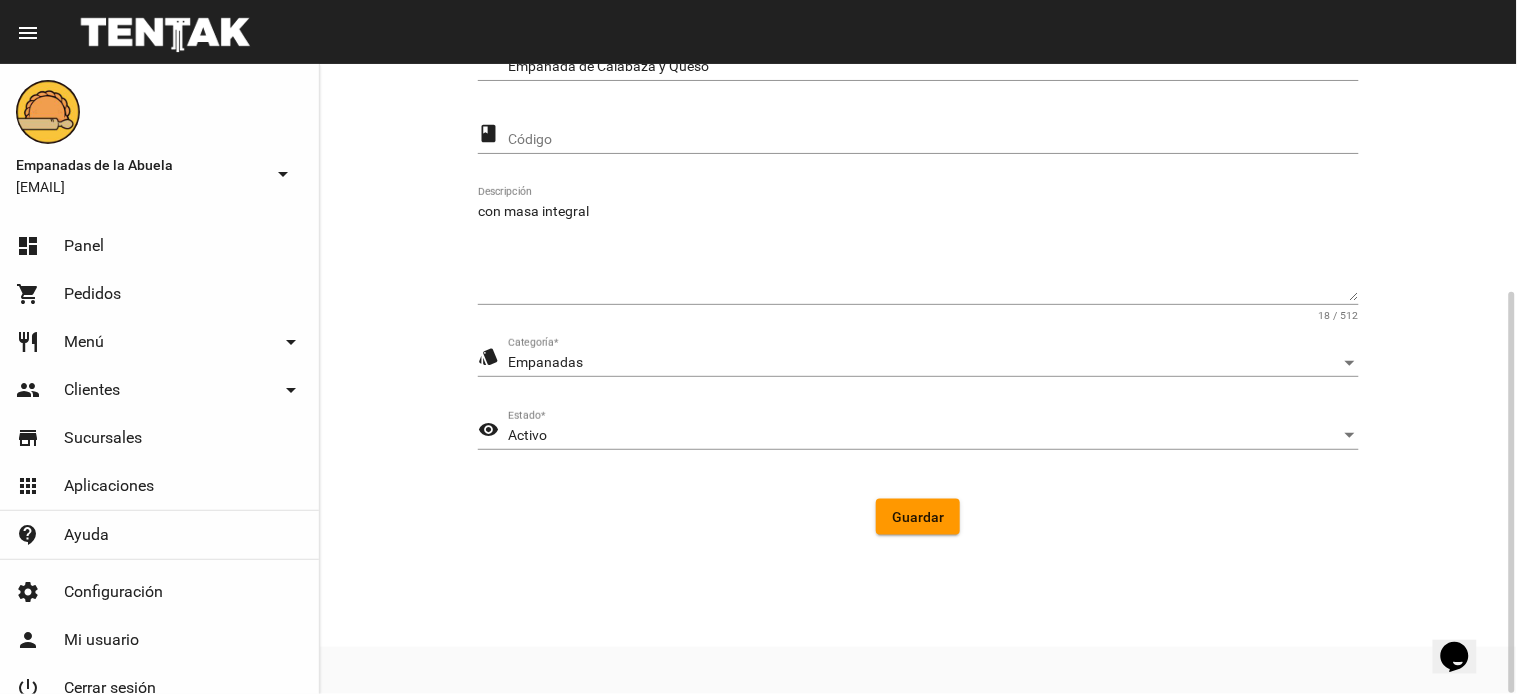 click on "Activo" at bounding box center (924, 436) 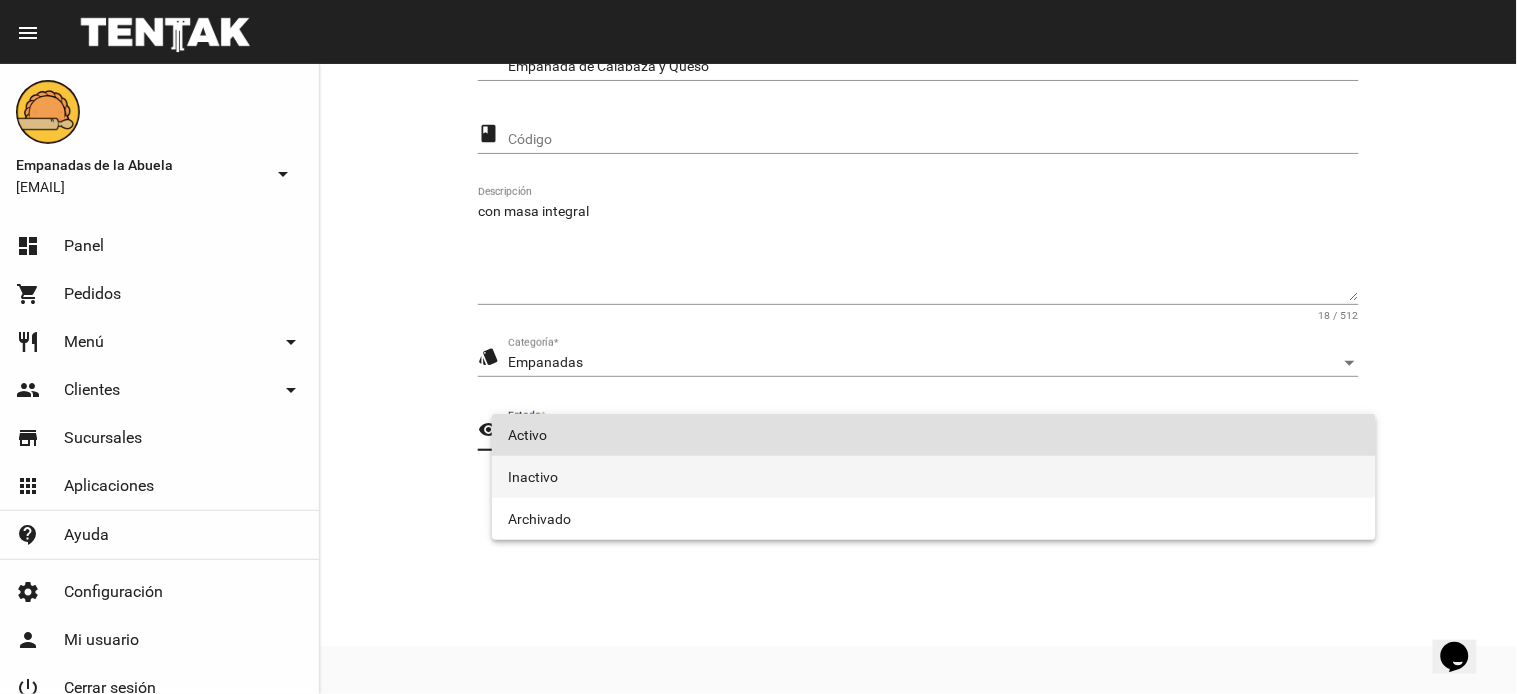 click on "Inactivo" at bounding box center (934, 477) 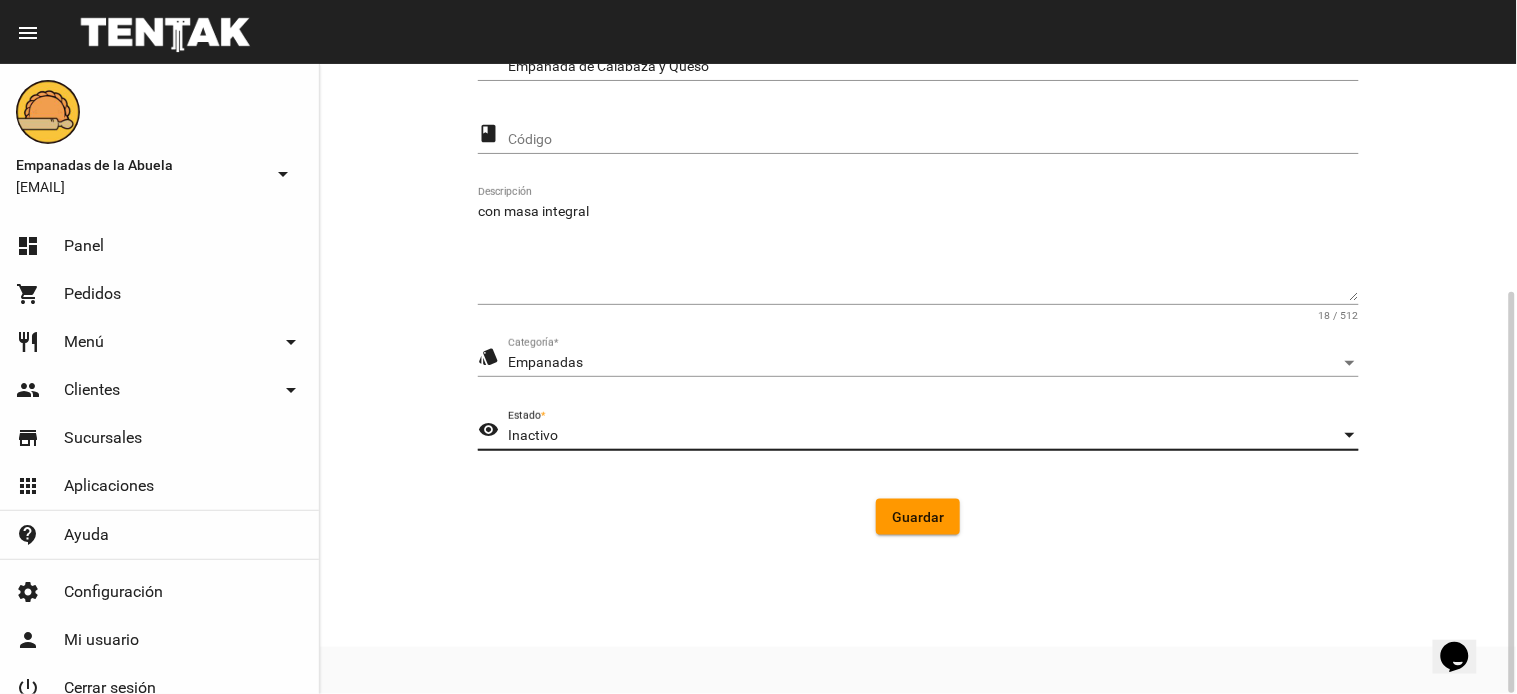 drag, startPoint x: 908, startPoint y: 524, endPoint x: 783, endPoint y: 480, distance: 132.51793 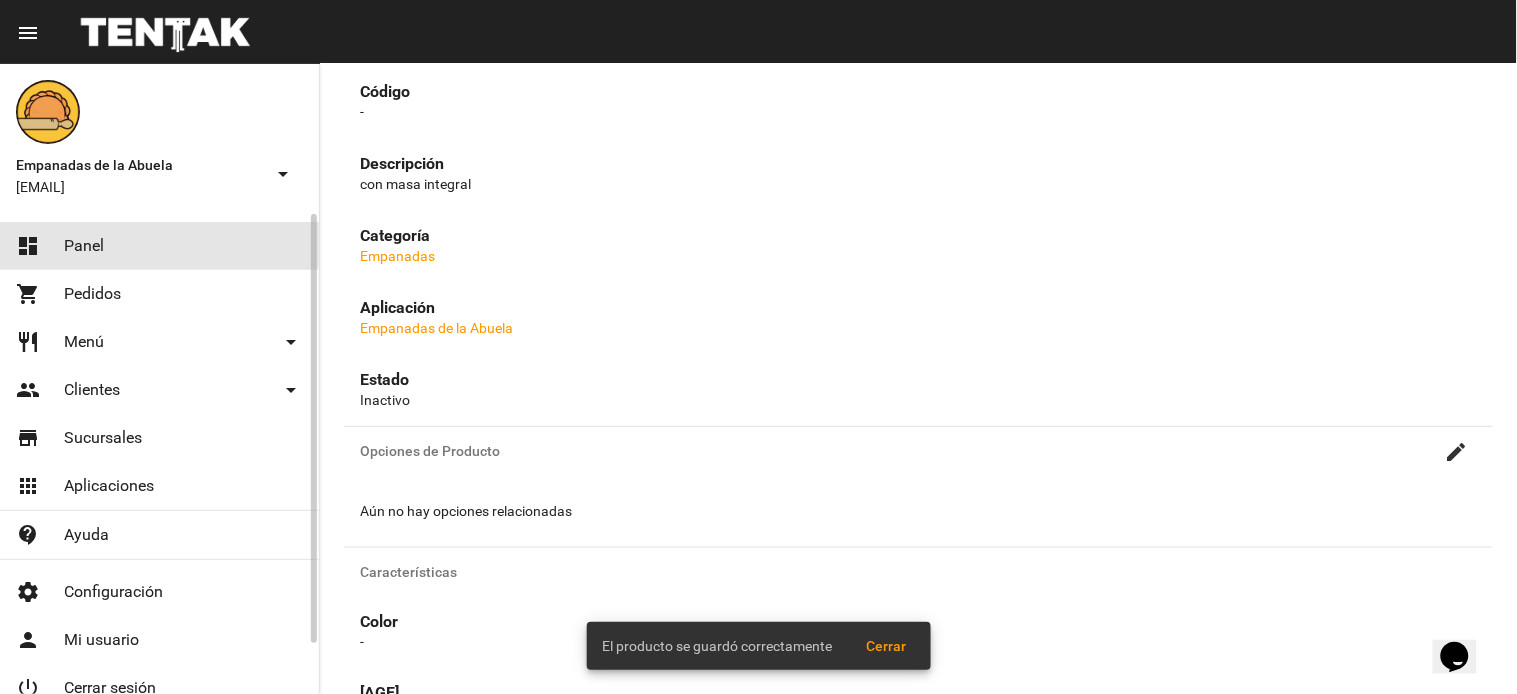 click on "dashboard Panel" 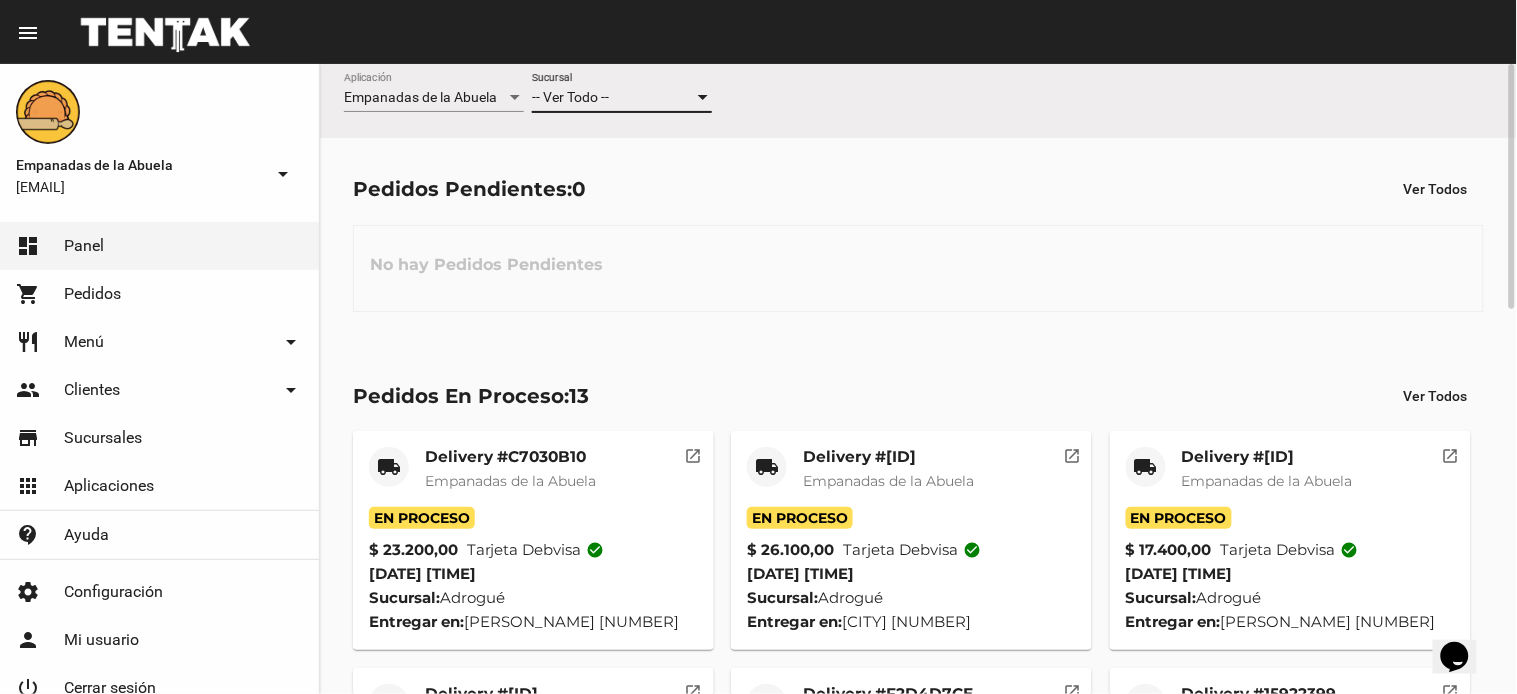 click on "-- Ver Todo --" at bounding box center (570, 97) 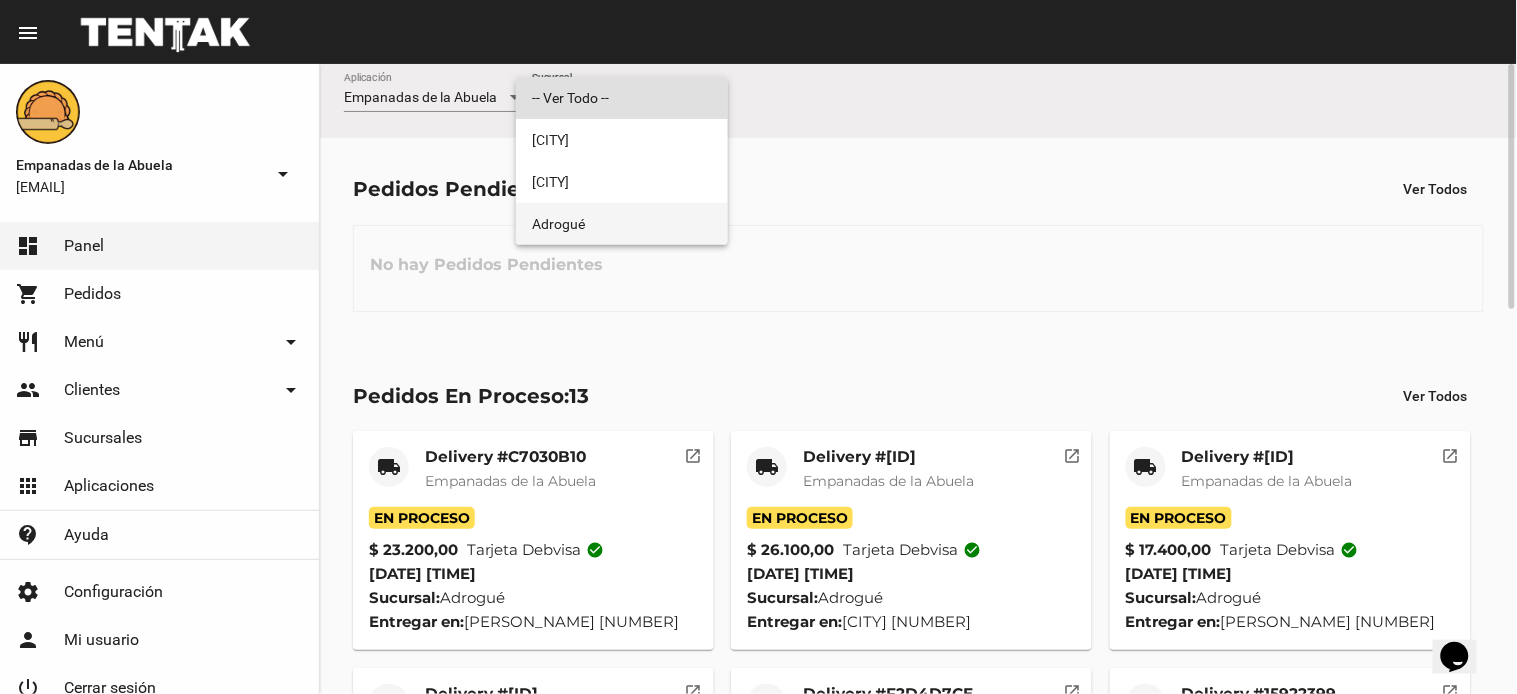 click on "Adrogué" at bounding box center (622, 224) 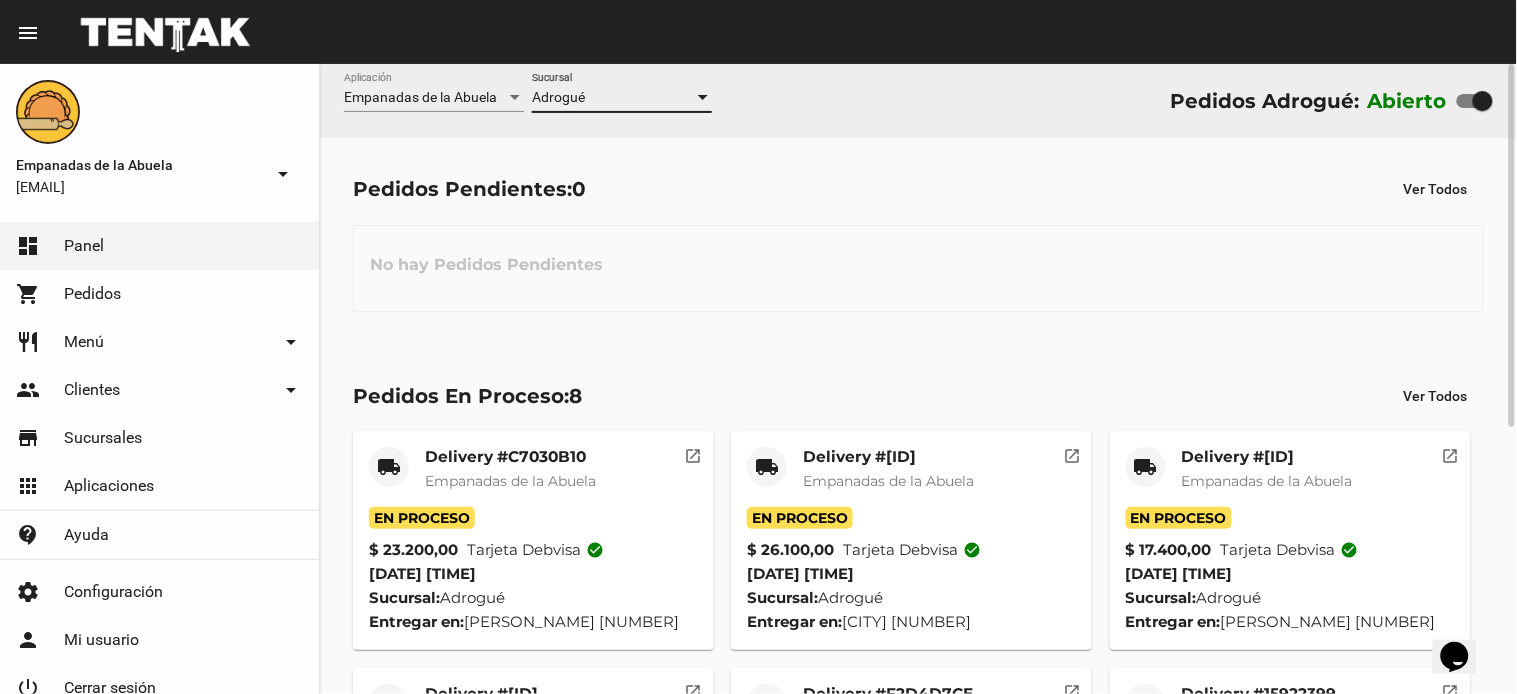 scroll, scrollTop: 462, scrollLeft: 0, axis: vertical 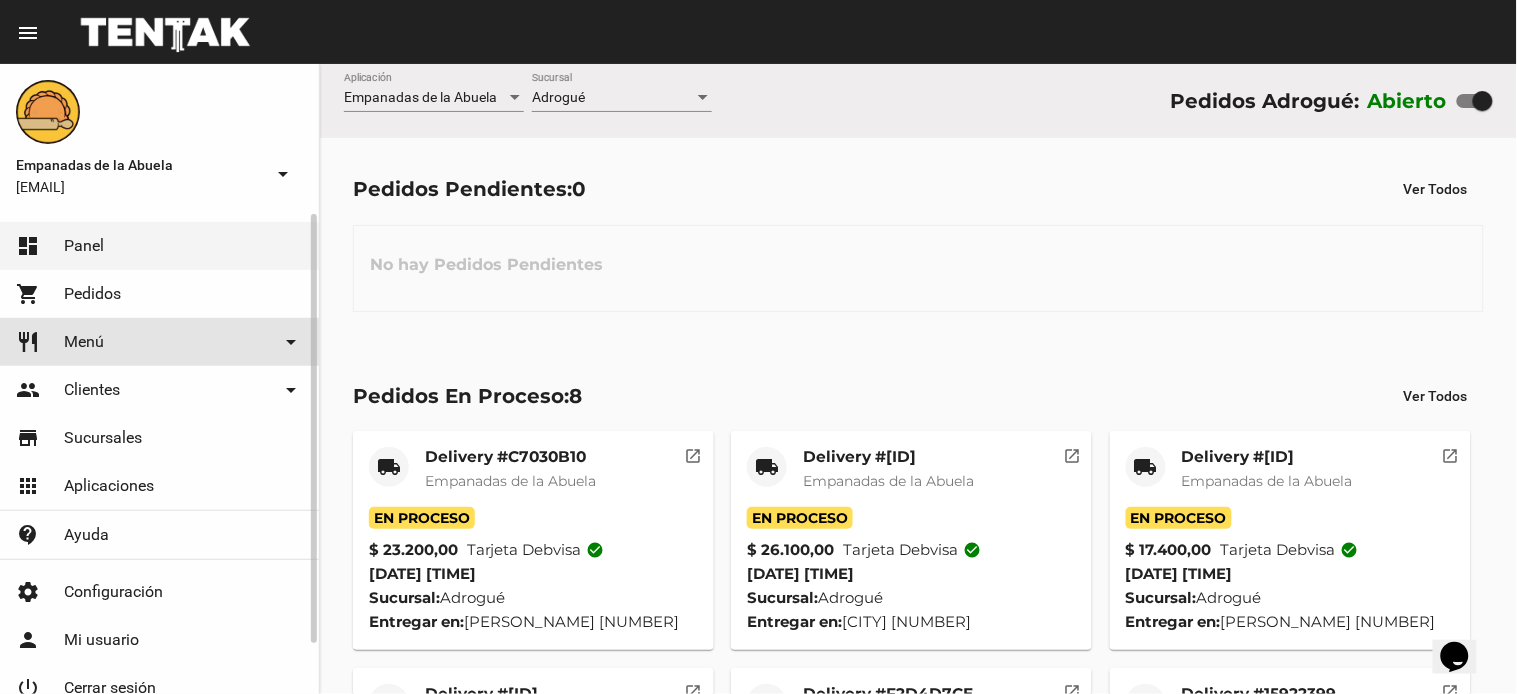 click on "Menú" 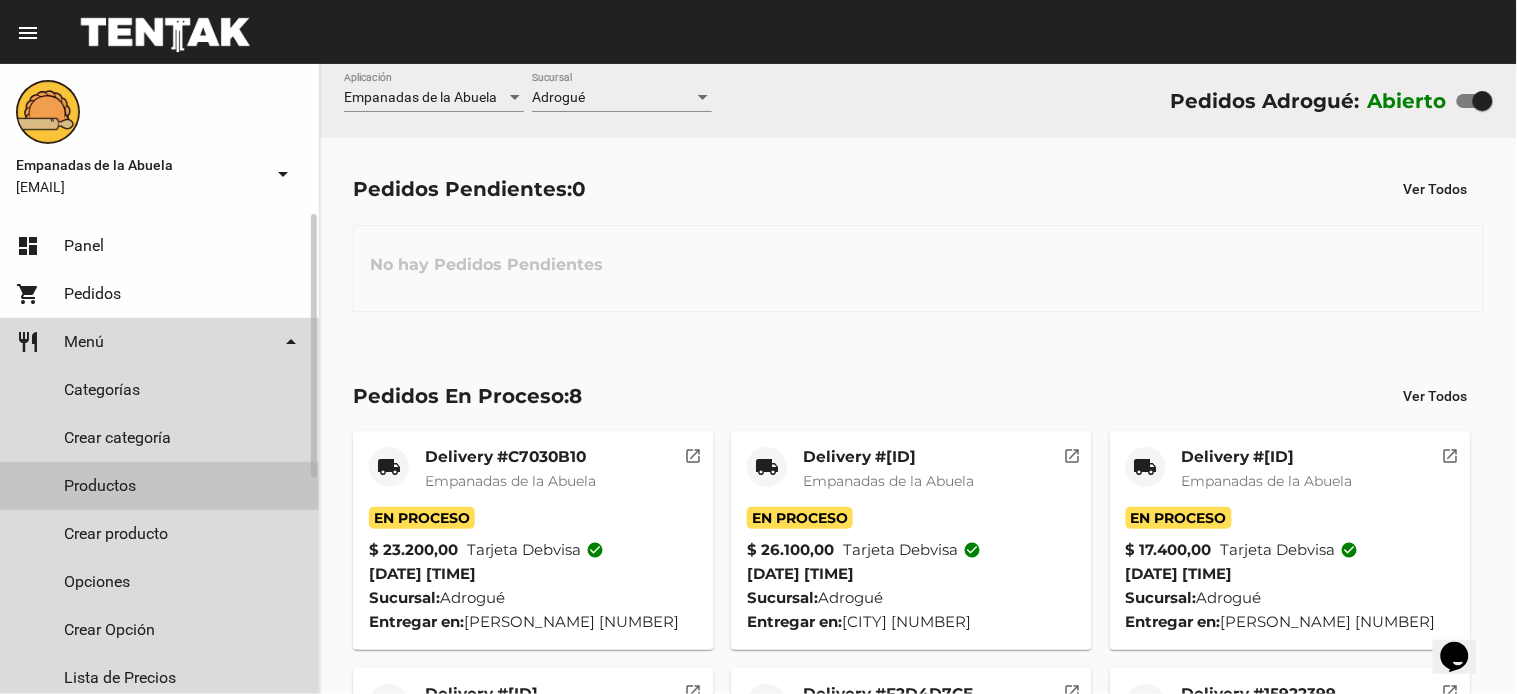 click on "Productos" 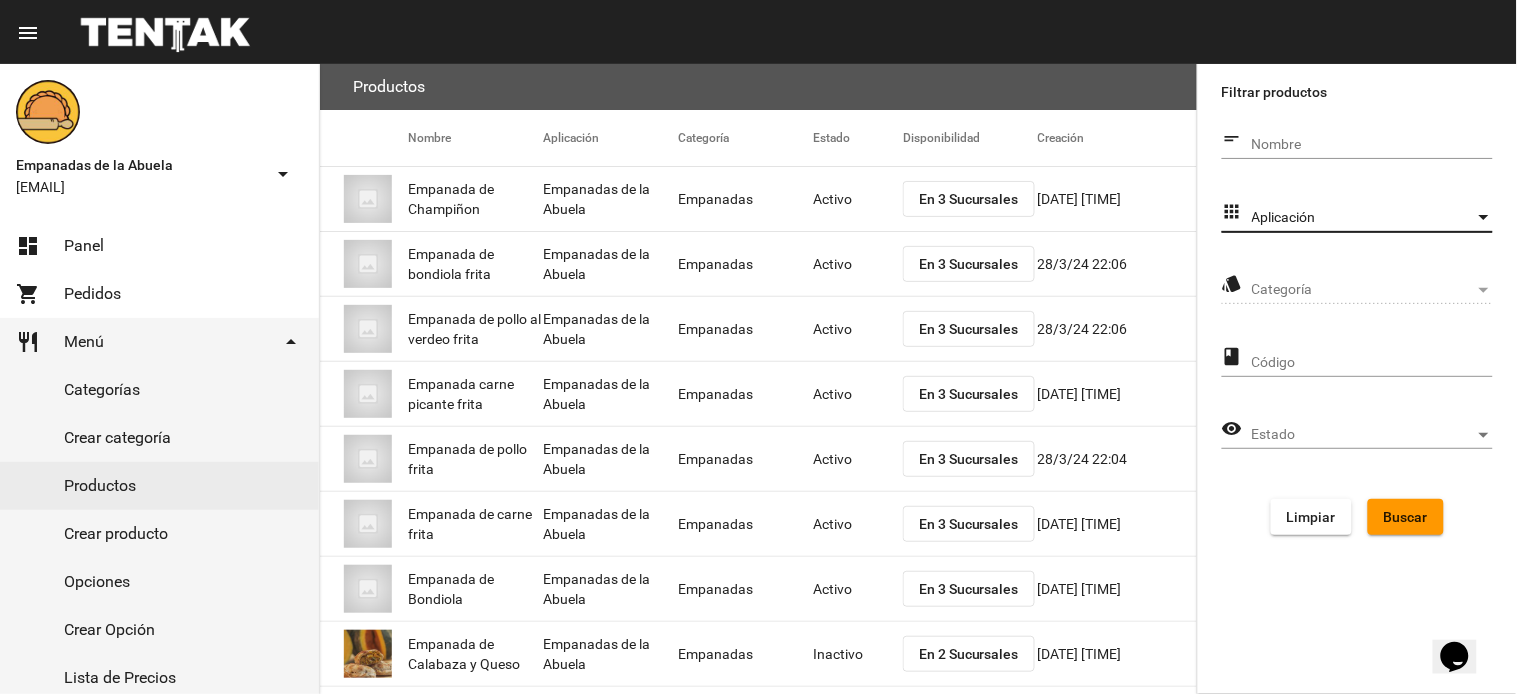 click on "Aplicación" at bounding box center (1363, 218) 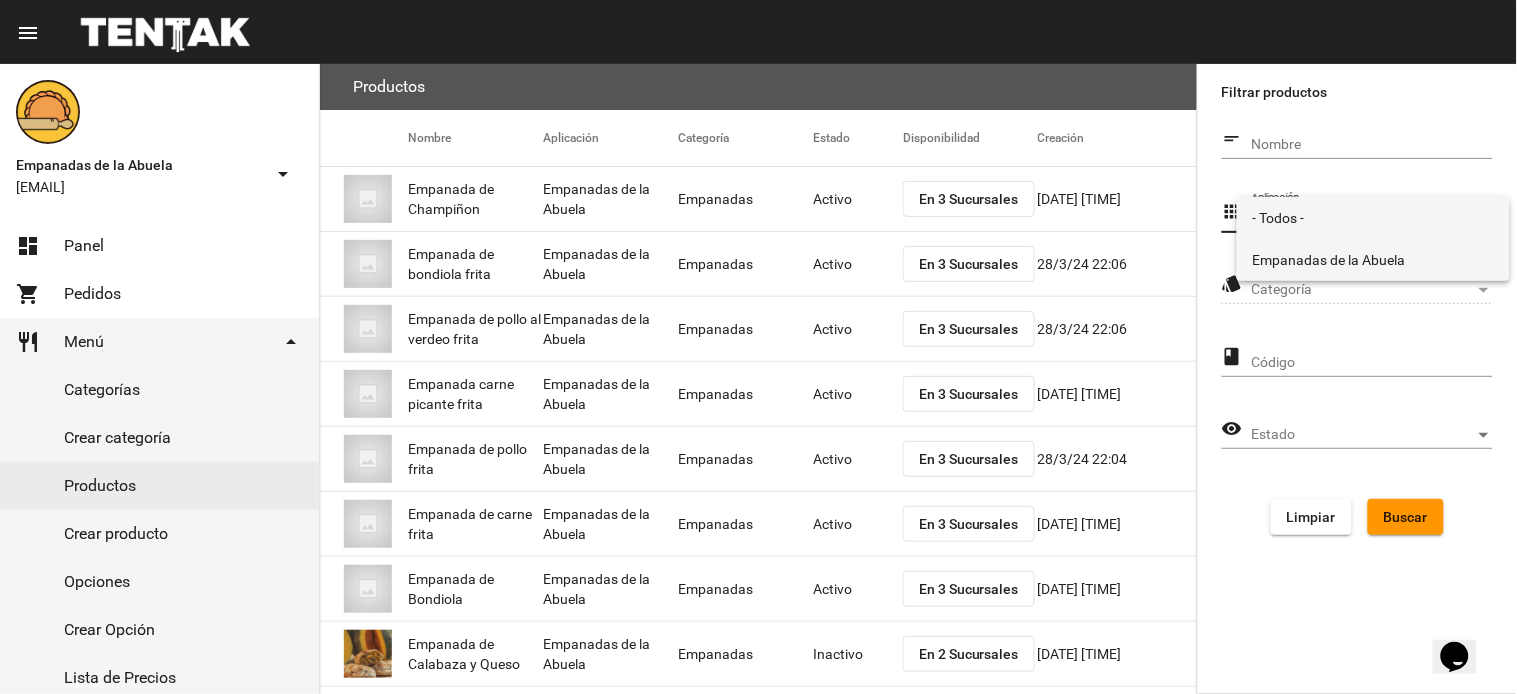 click on "Empanadas de la Abuela" at bounding box center [1373, 260] 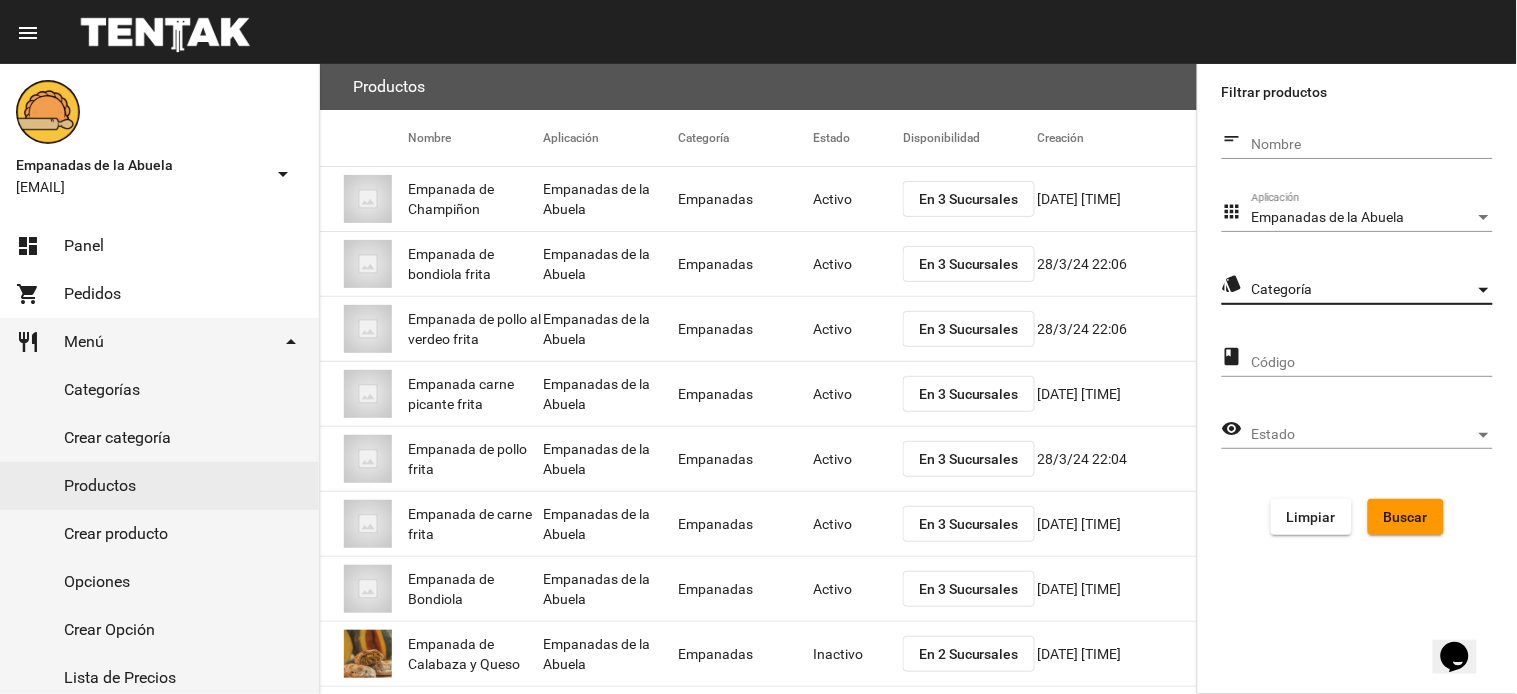 click on "Categoría" at bounding box center [1363, 290] 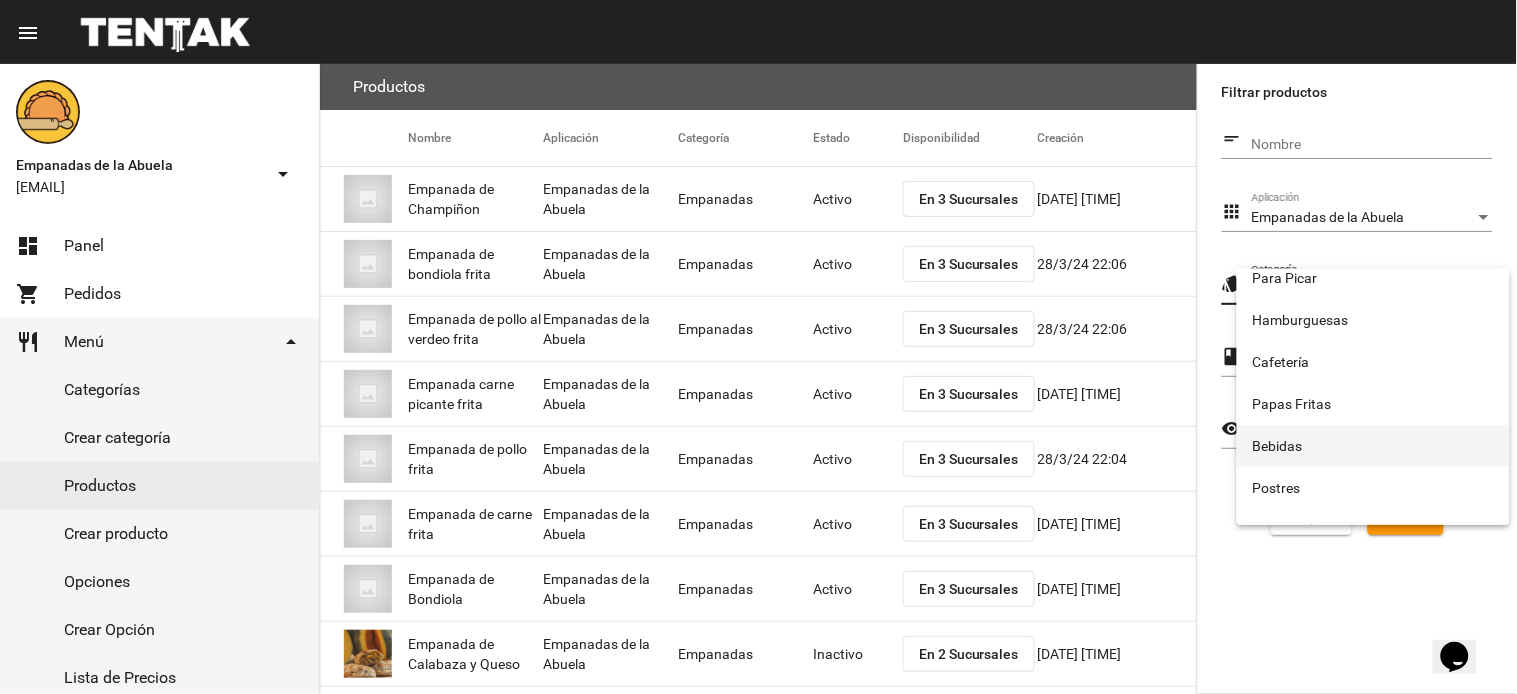 scroll, scrollTop: 332, scrollLeft: 0, axis: vertical 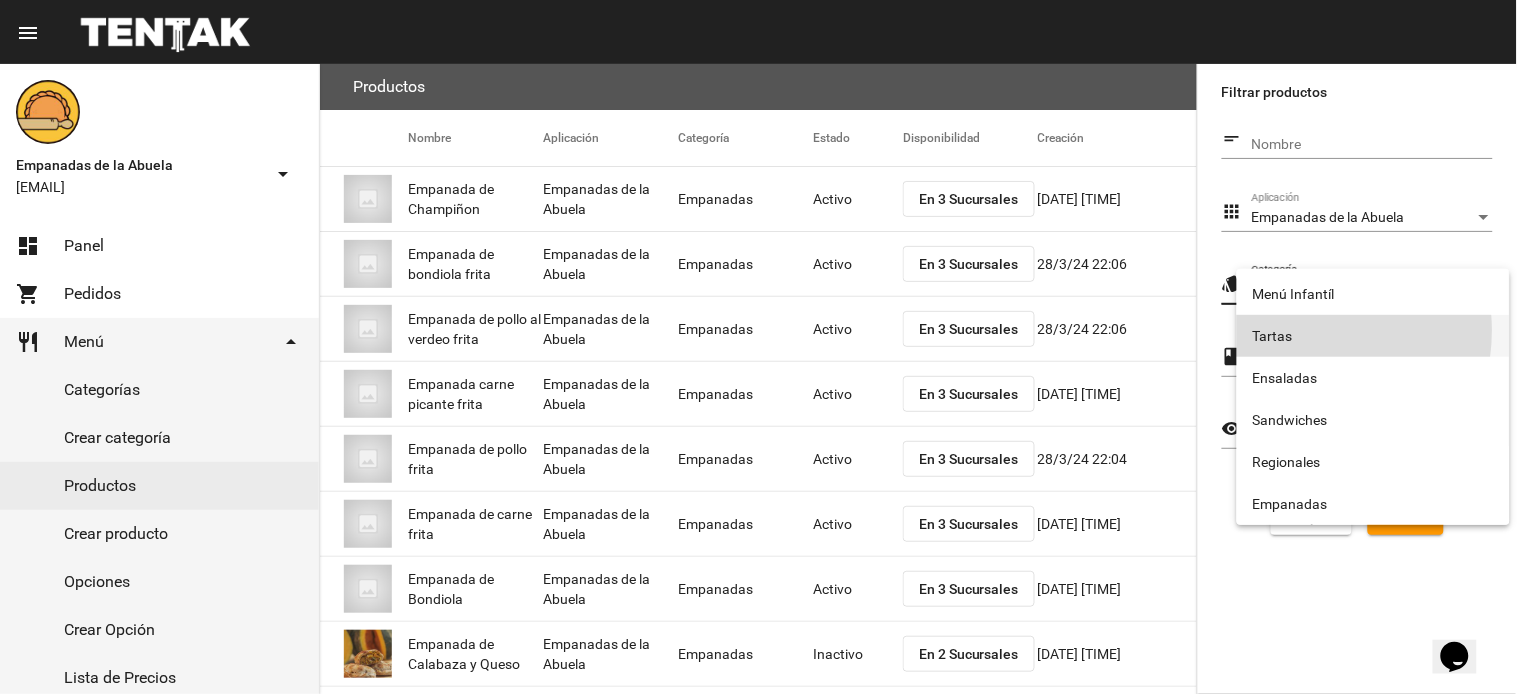 drag, startPoint x: 1294, startPoint y: 330, endPoint x: 1294, endPoint y: 344, distance: 14 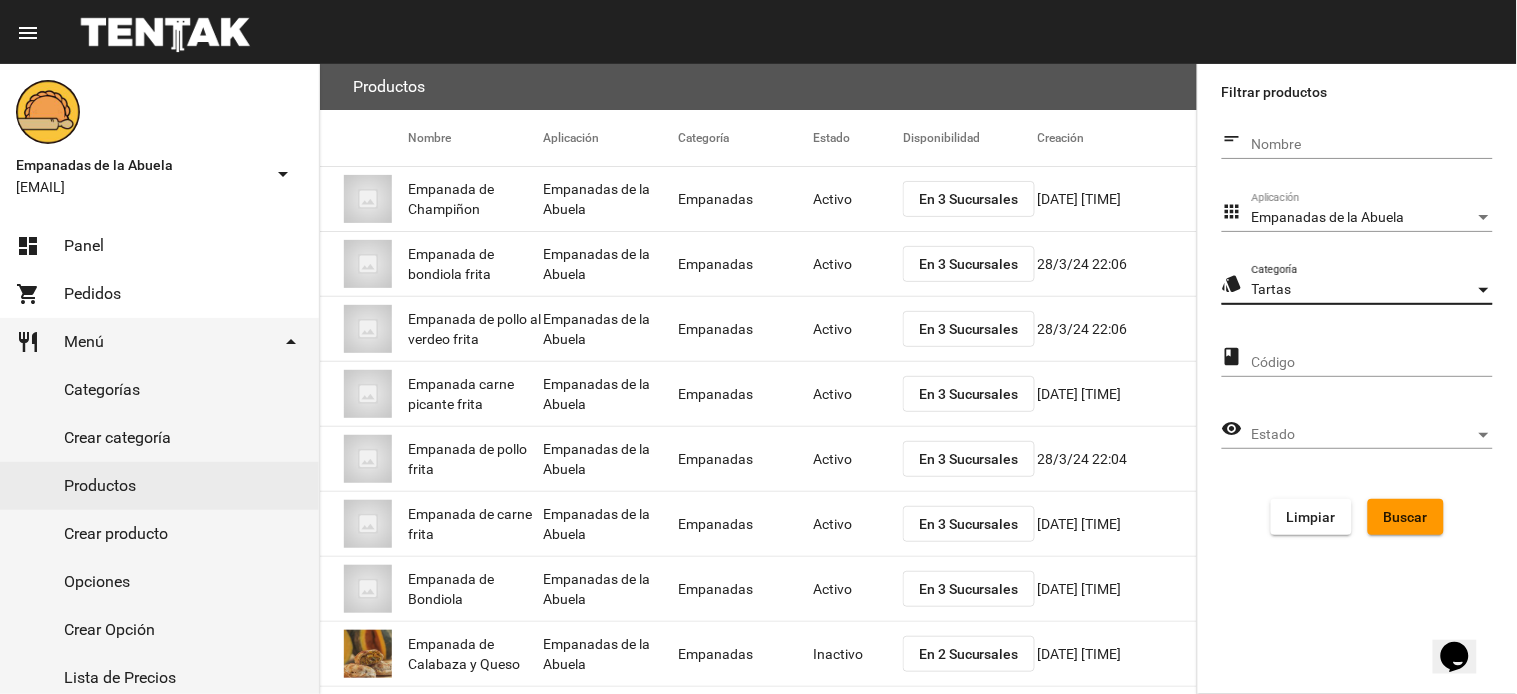click on "Buscar" 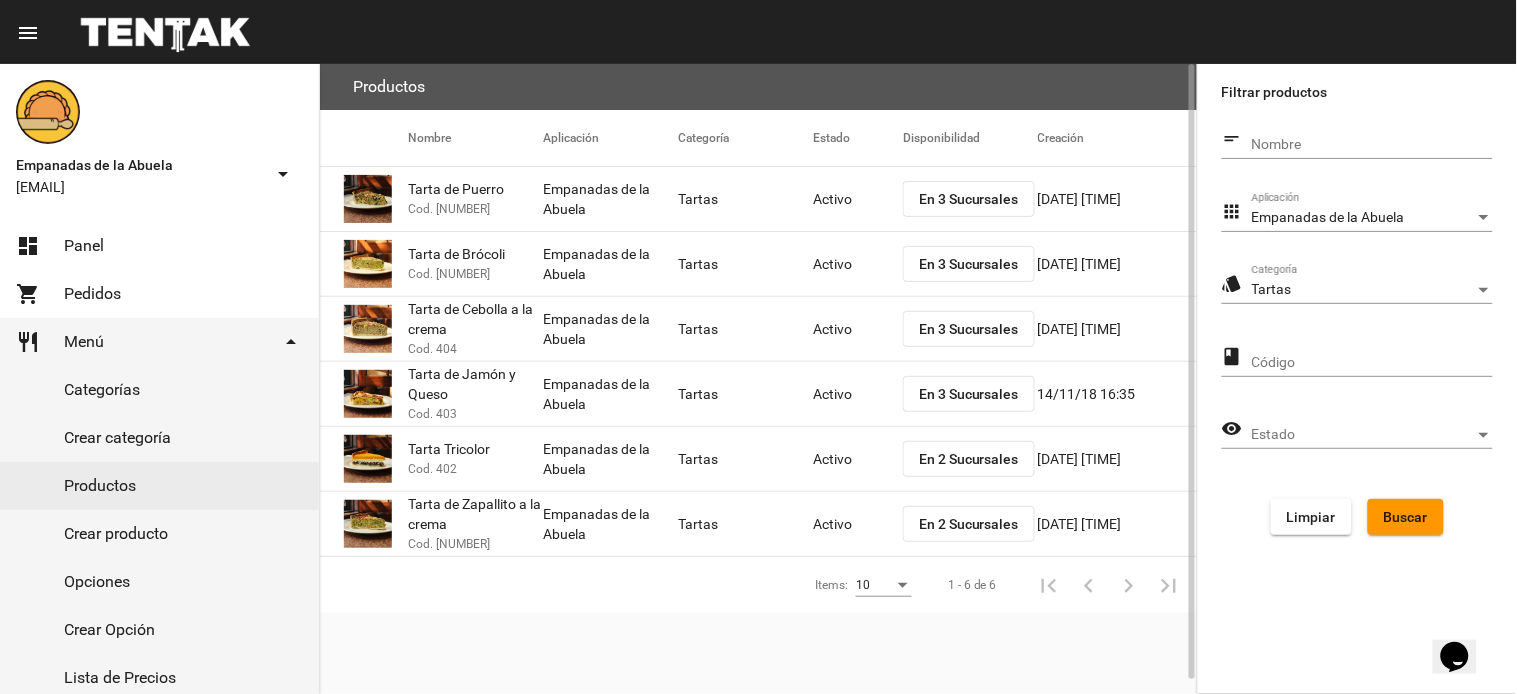 click on "En 3 Sucursales" 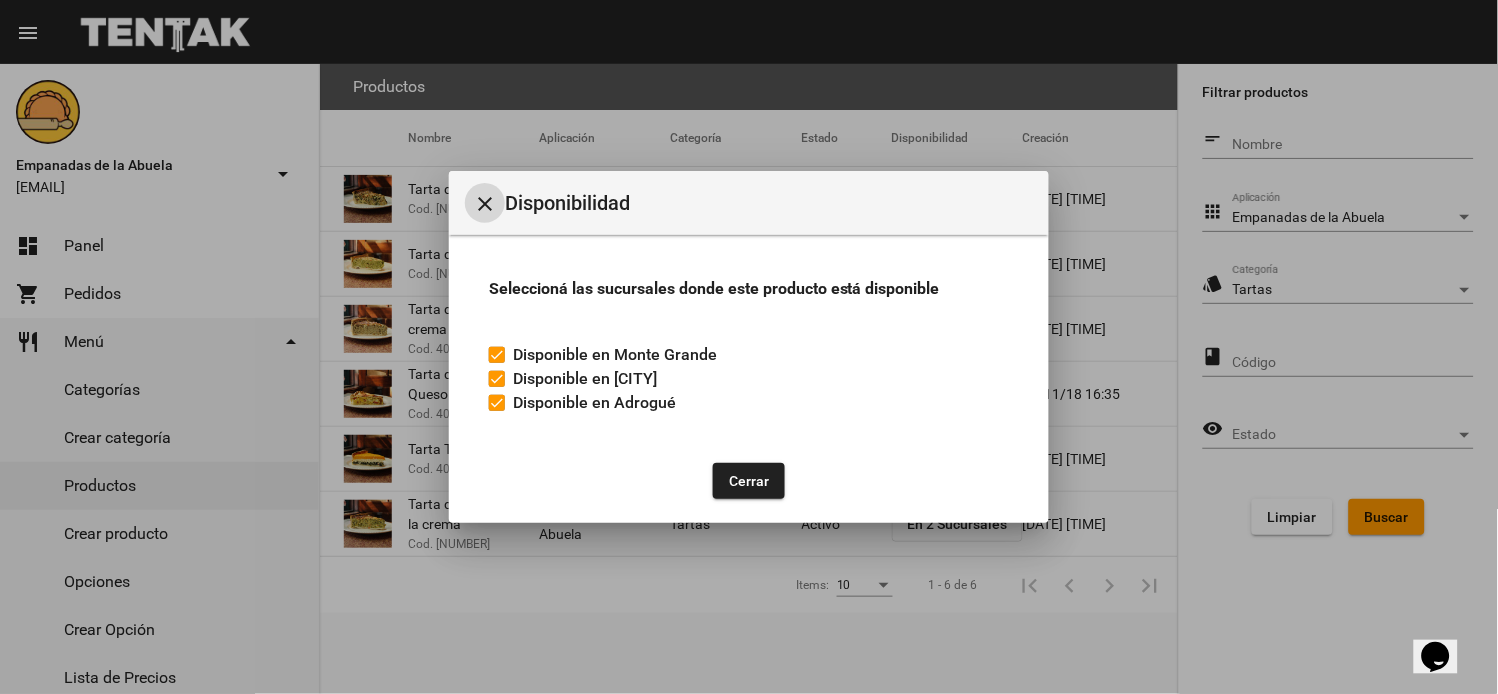 click on "Disponible en Adrogué" at bounding box center [582, 403] 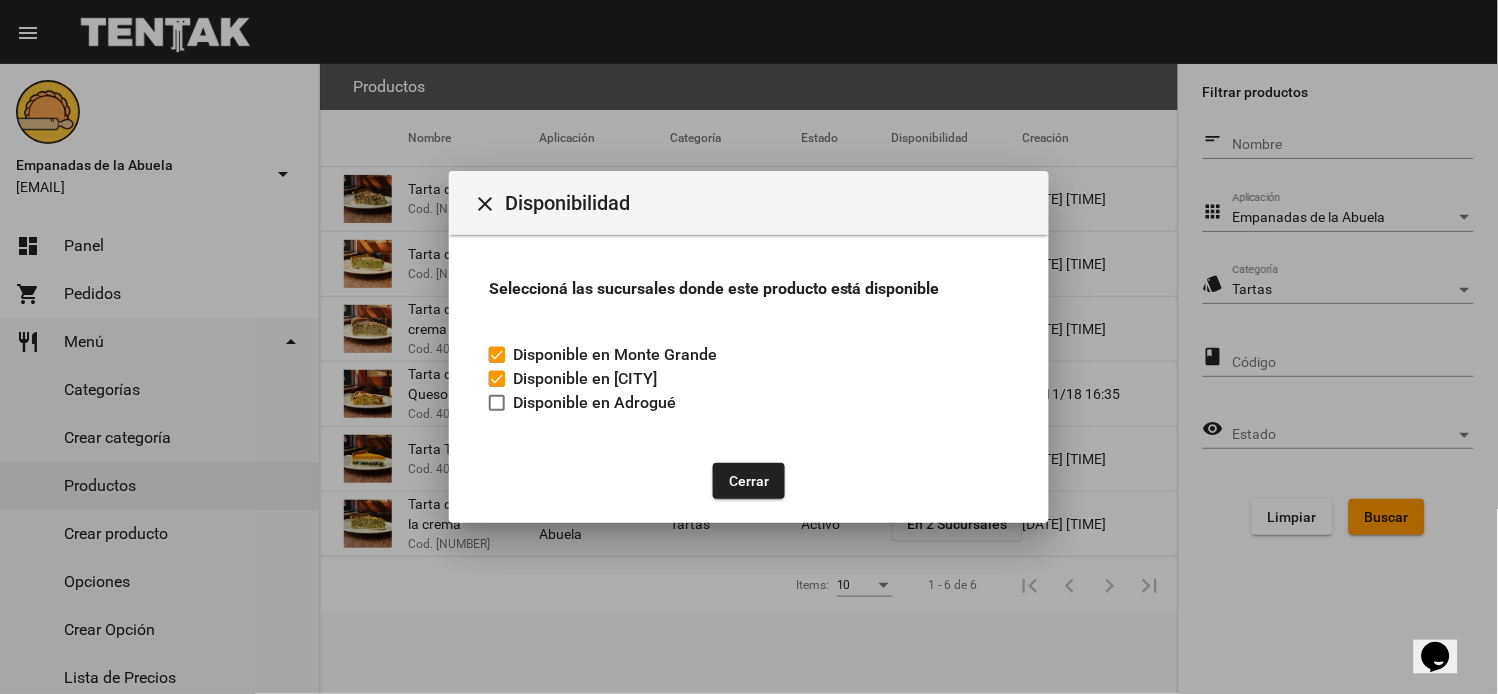 click on "Cerrar" 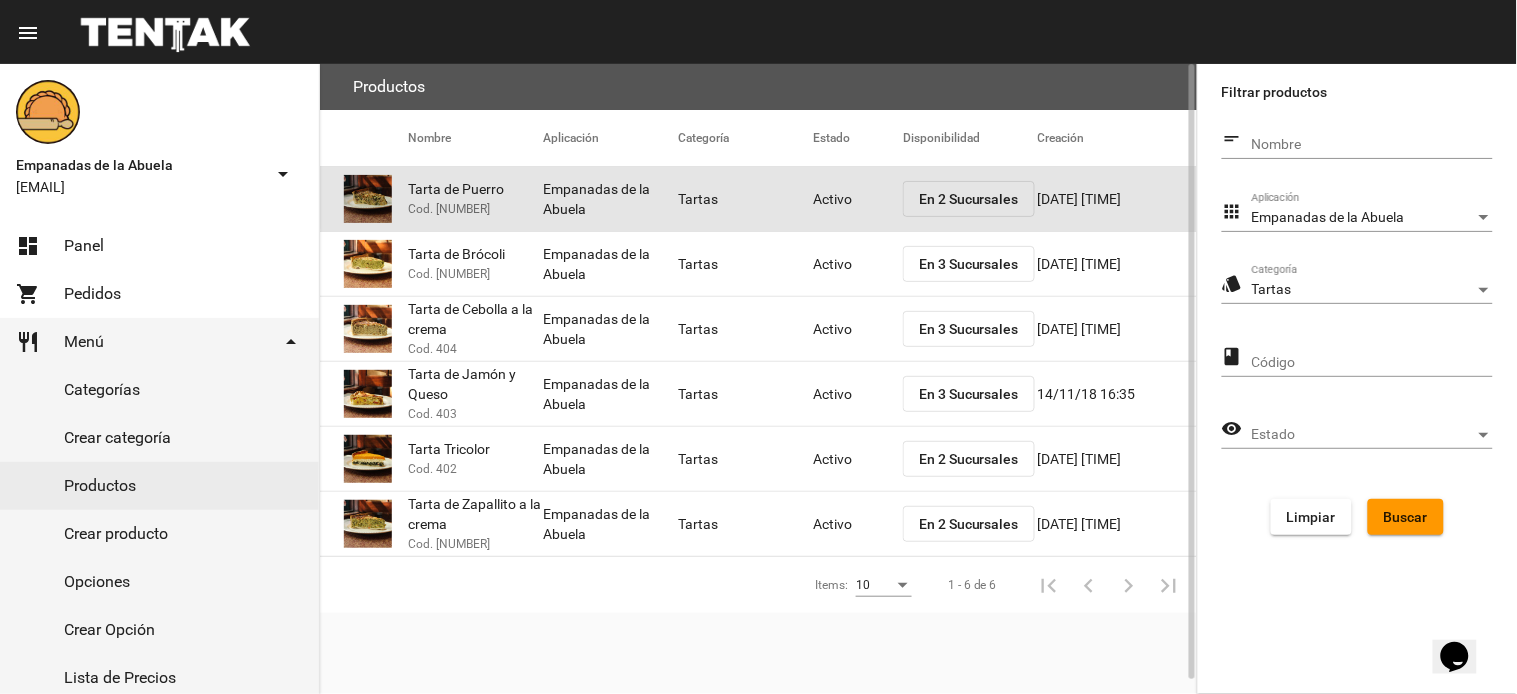 click on "Activo" 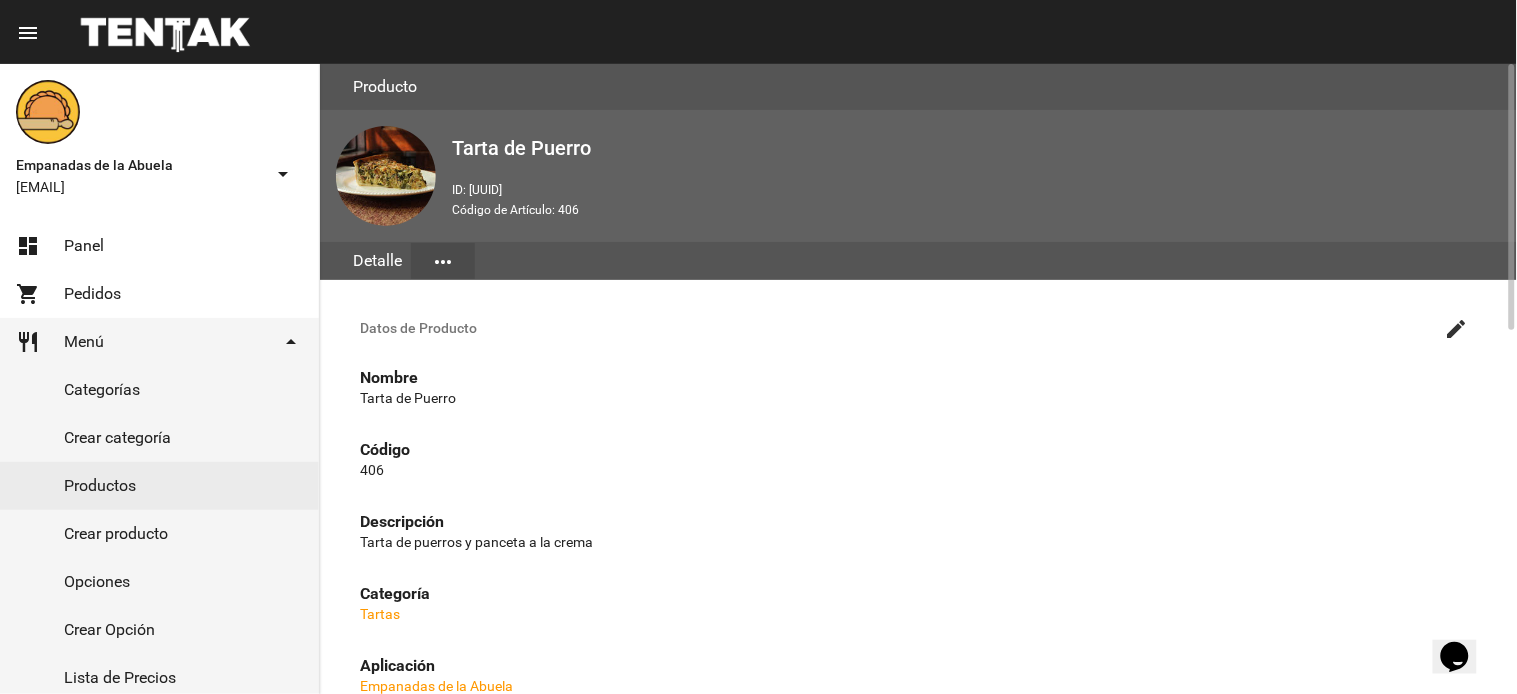 click on "create" 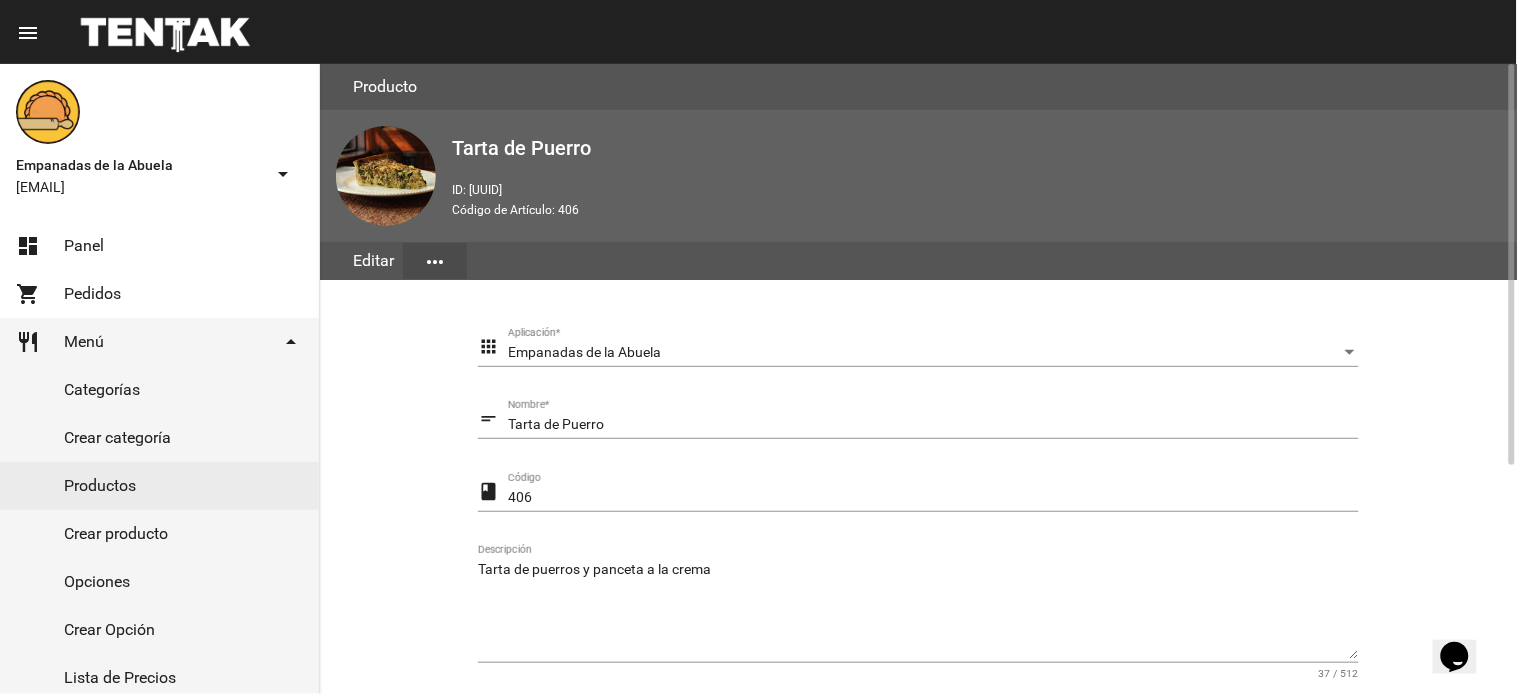 scroll, scrollTop: 358, scrollLeft: 0, axis: vertical 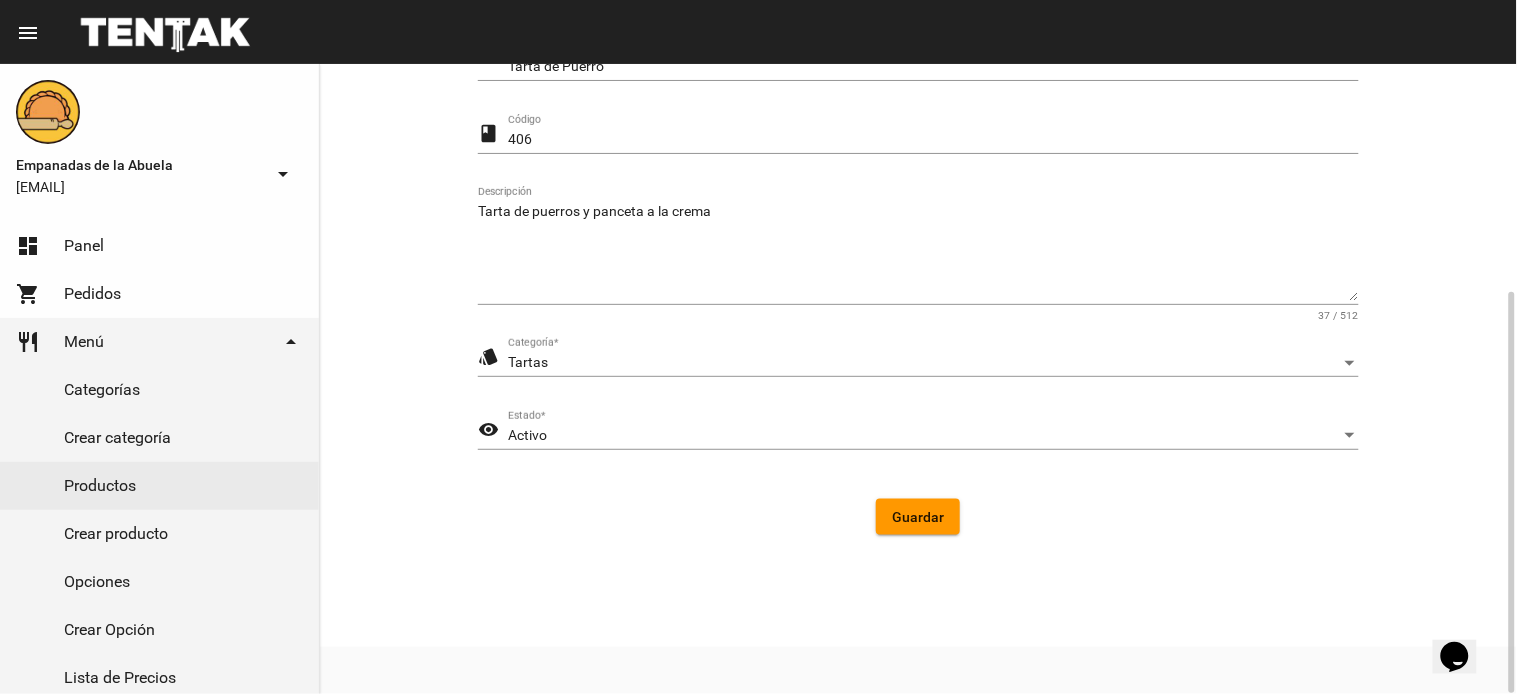 click on "Activo" at bounding box center [924, 436] 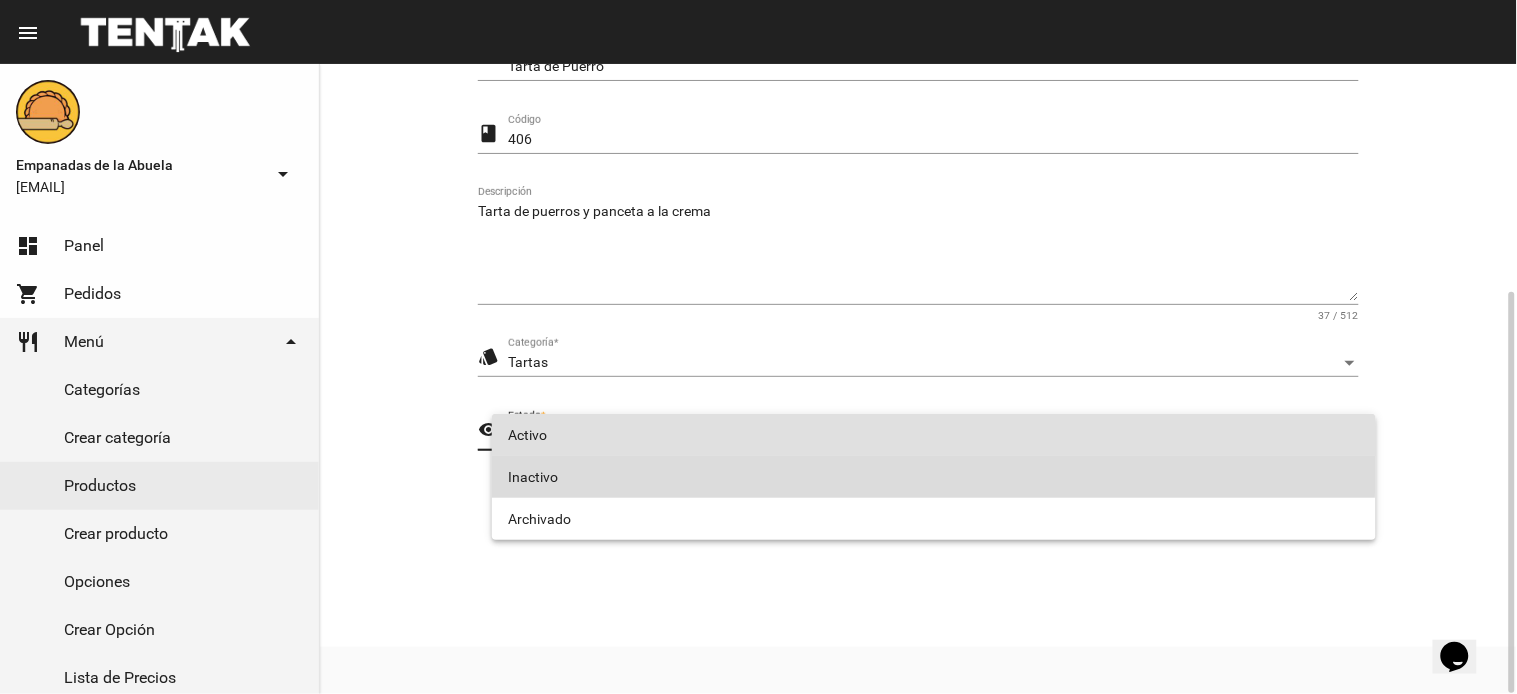 click on "Inactivo" at bounding box center [934, 477] 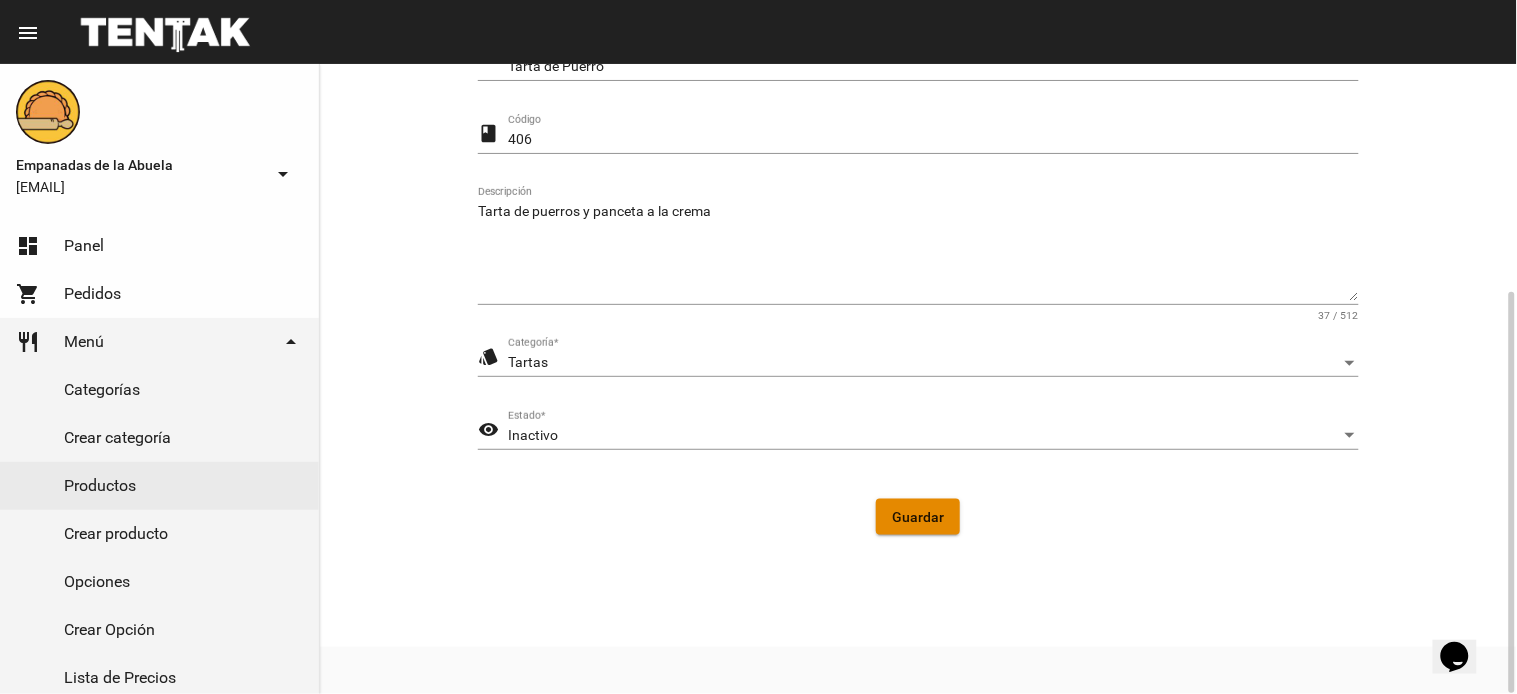 click on "Guardar" 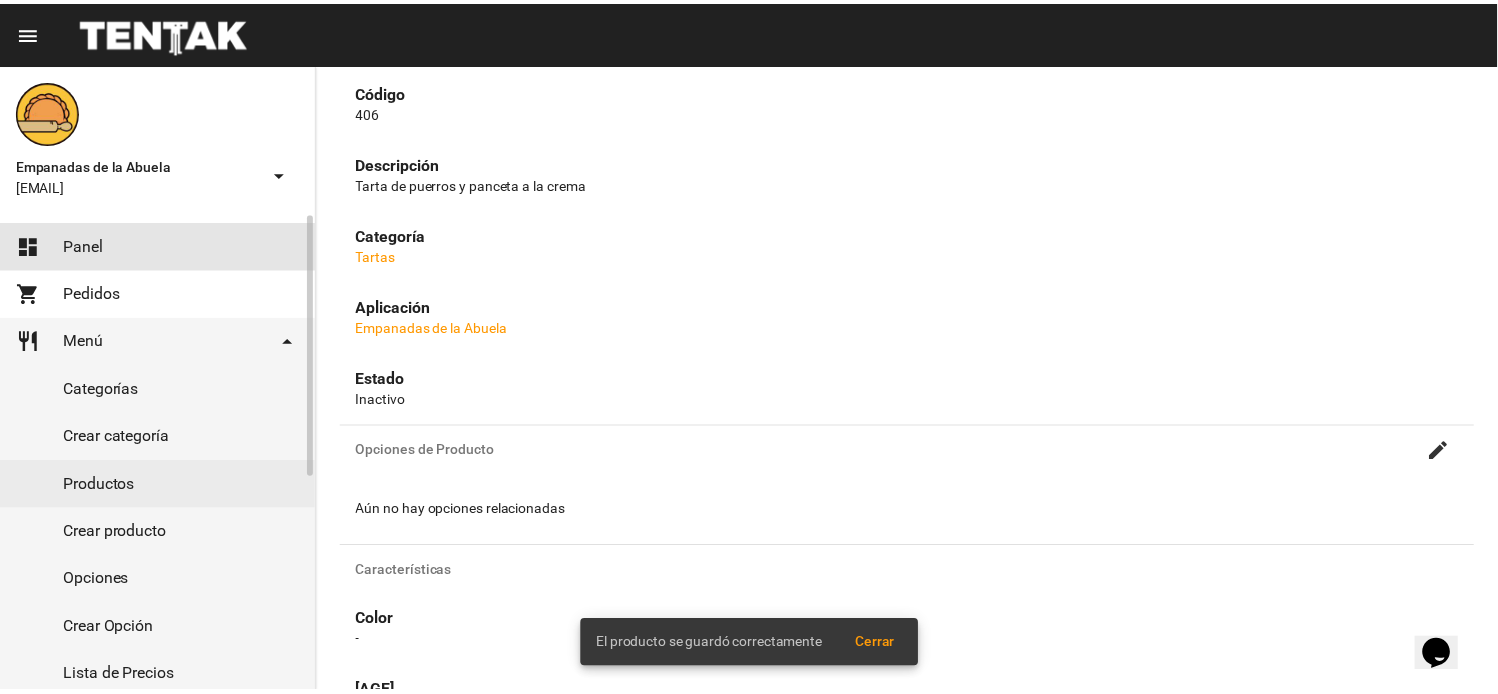 scroll, scrollTop: 0, scrollLeft: 0, axis: both 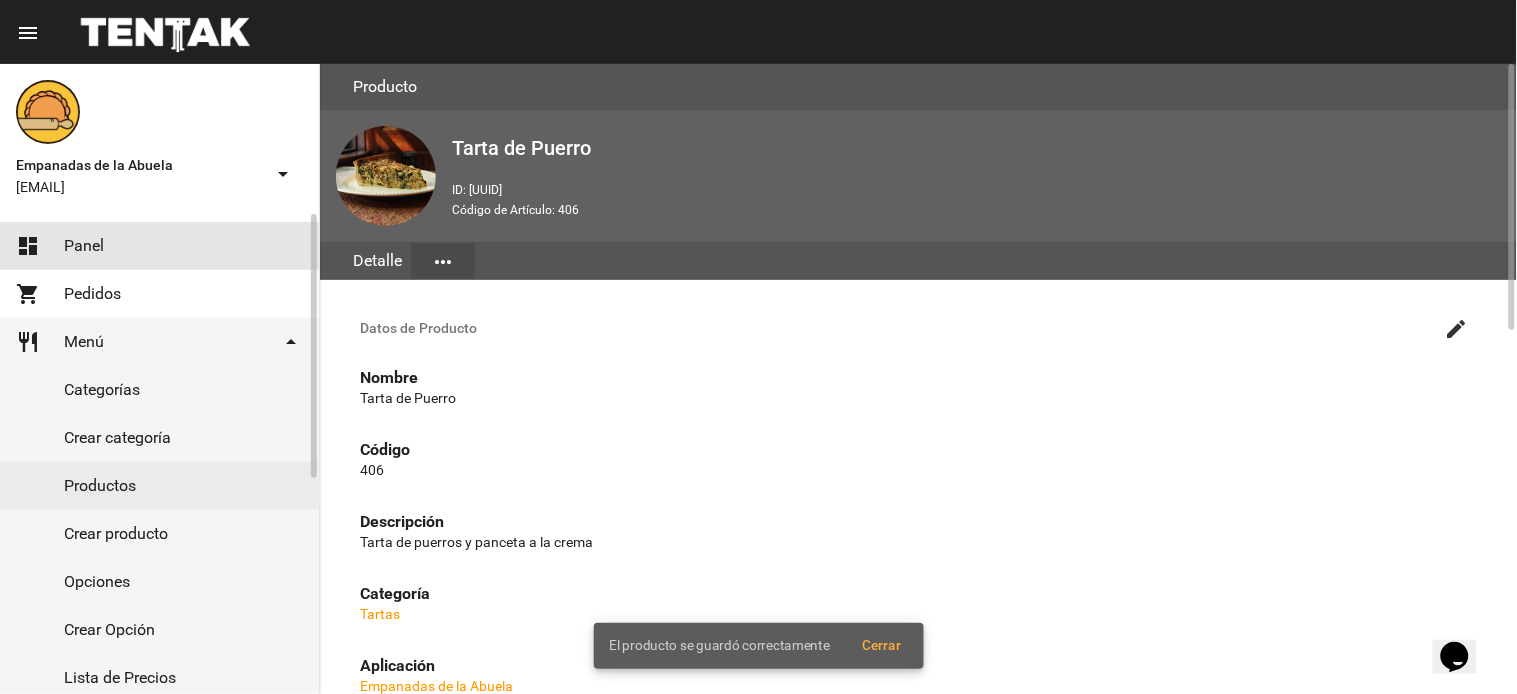 click on "dashboard Panel" 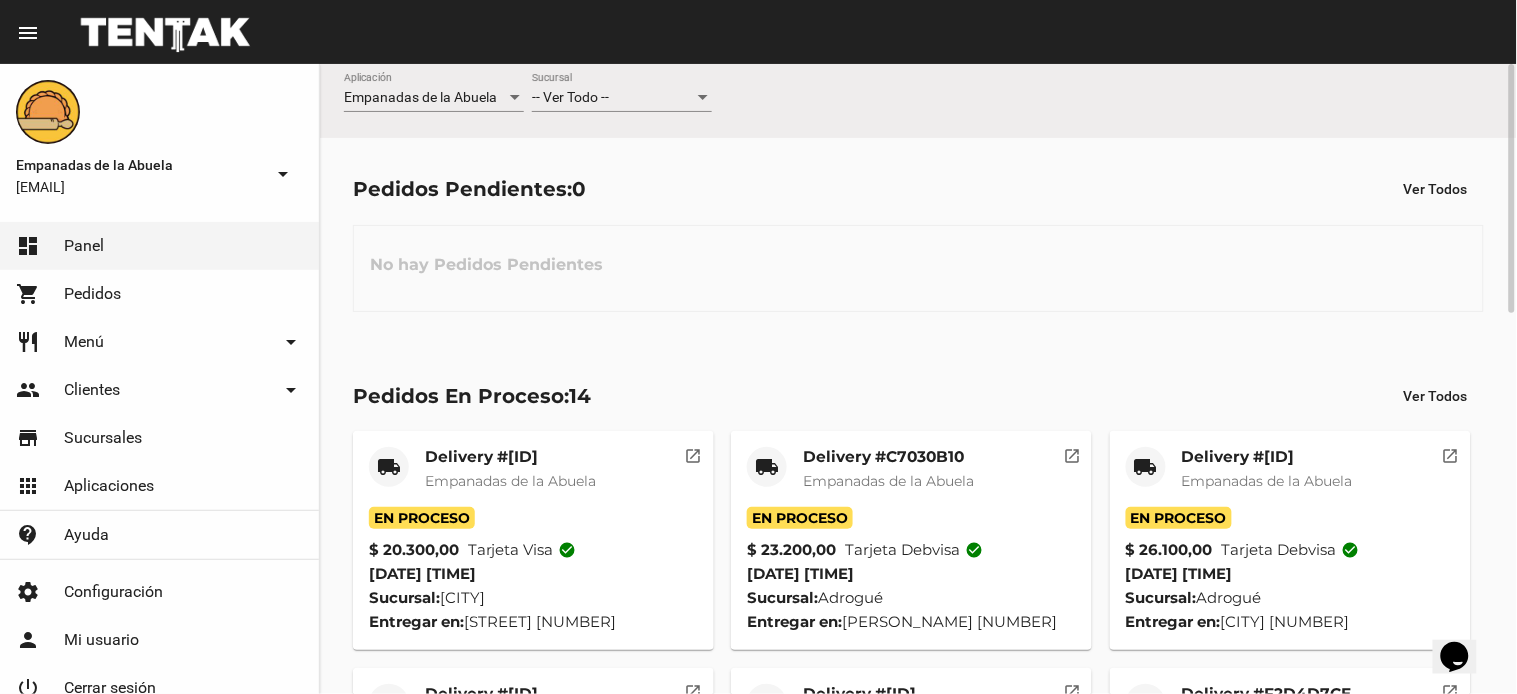 click on "Empanadas de la Abuela Aplicación -- Ver Todo -- Sucursal" 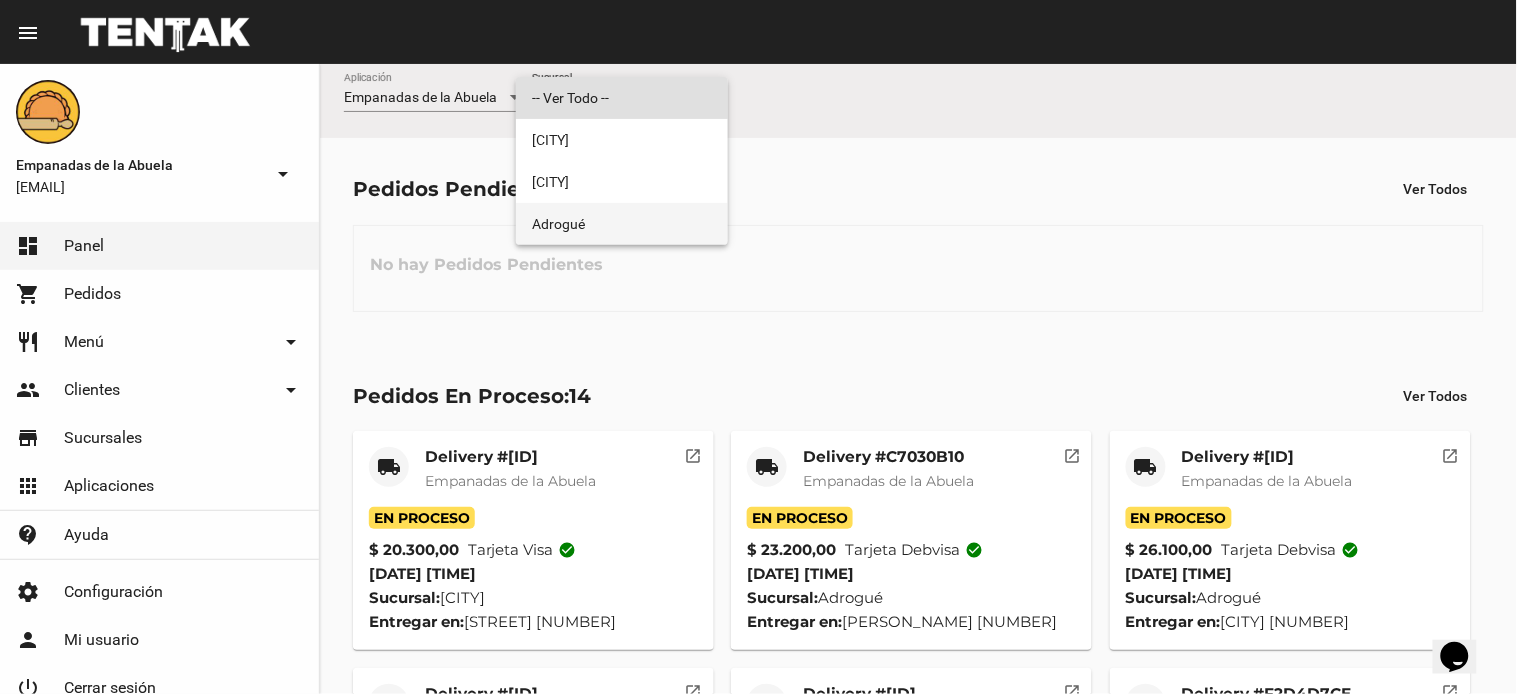 click on "Adrogué" at bounding box center (622, 224) 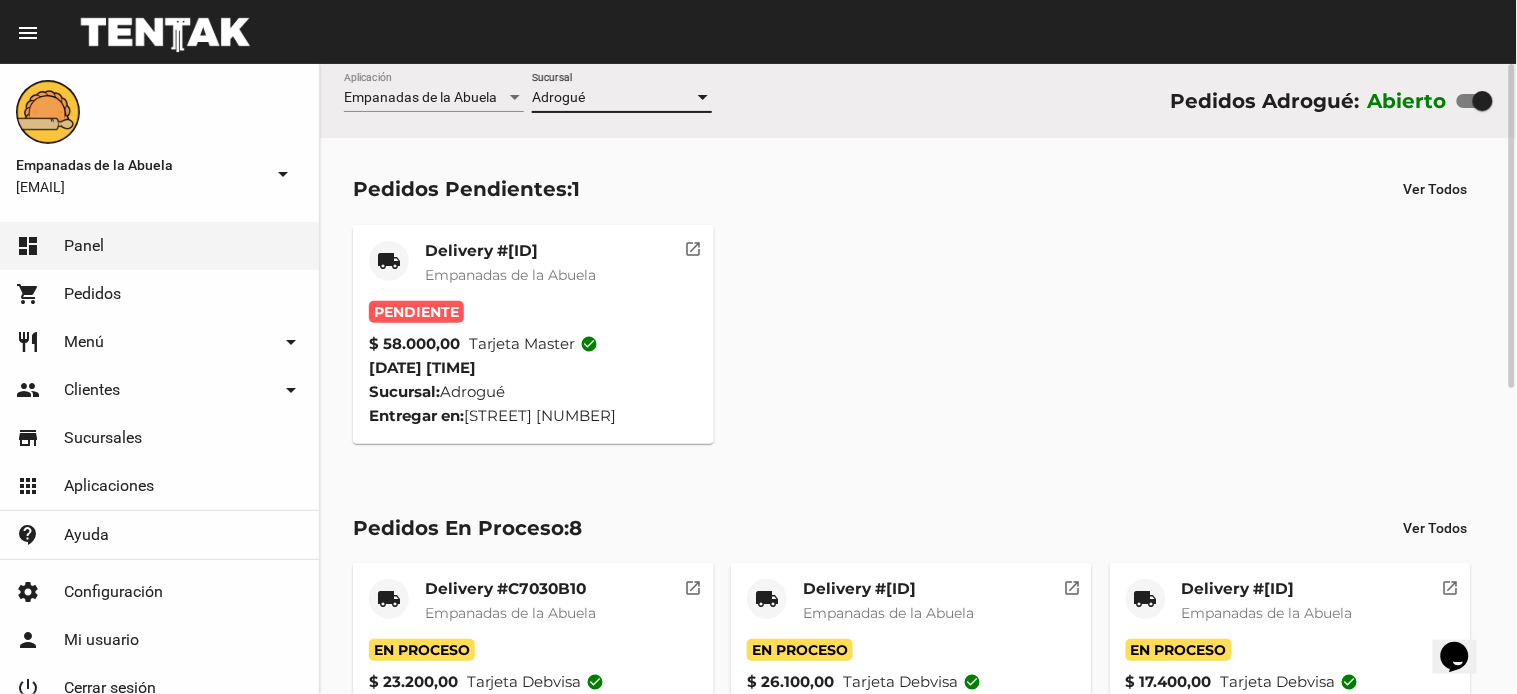 click on "Empanadas de la Abuela" 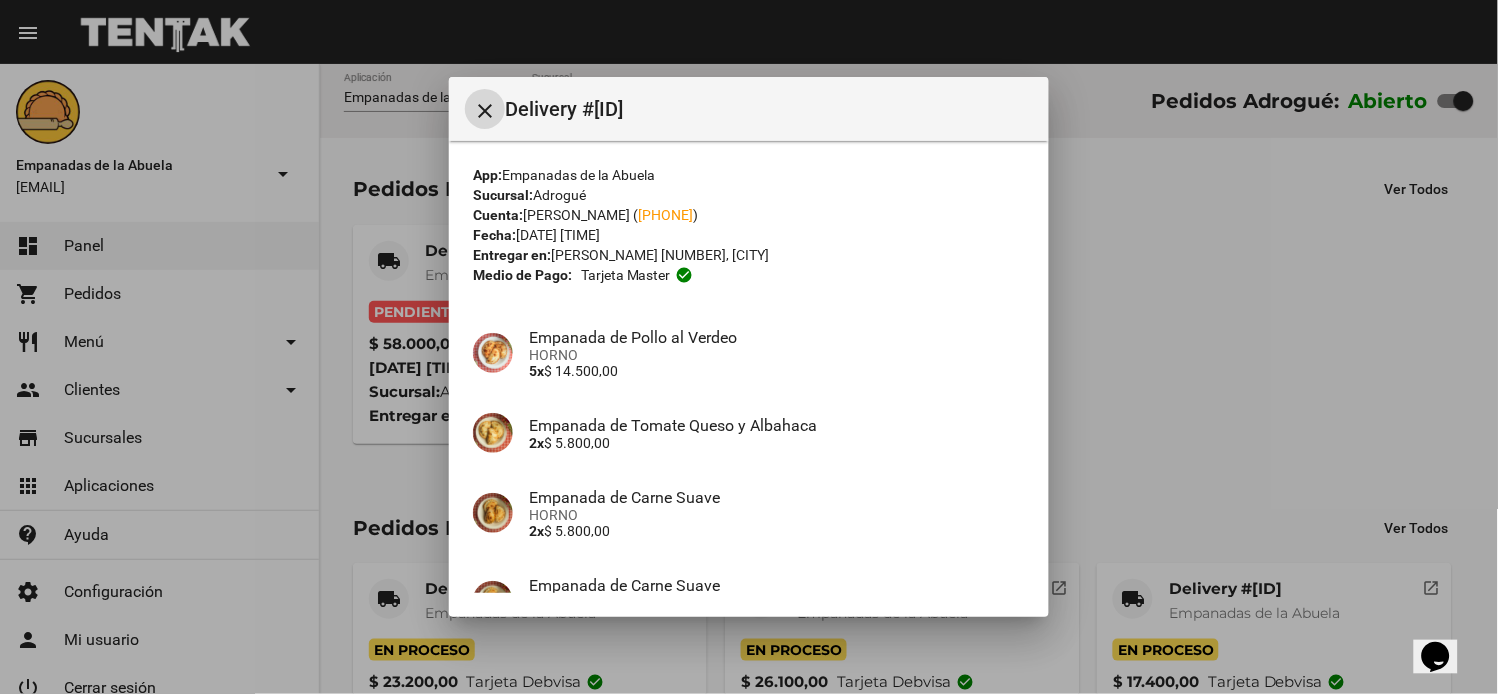 scroll, scrollTop: 657, scrollLeft: 0, axis: vertical 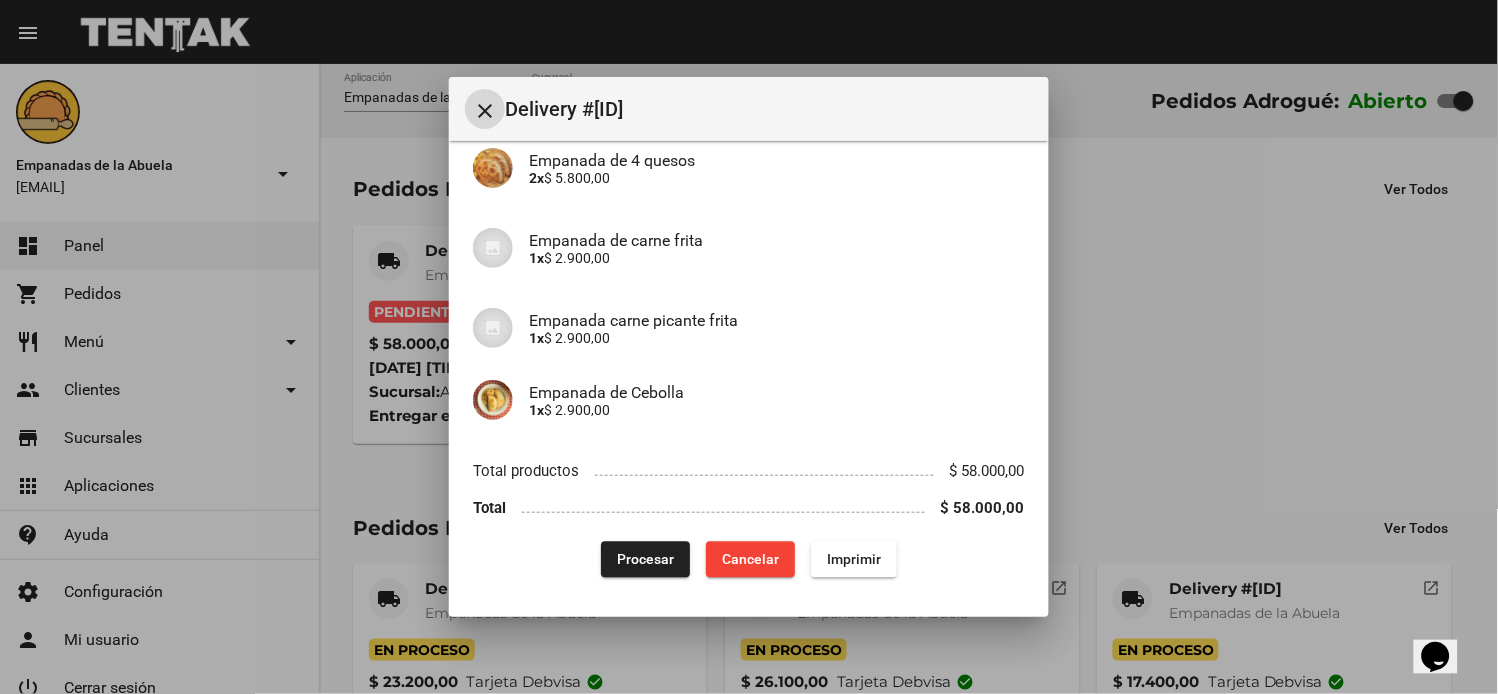 click on "Imprimir" 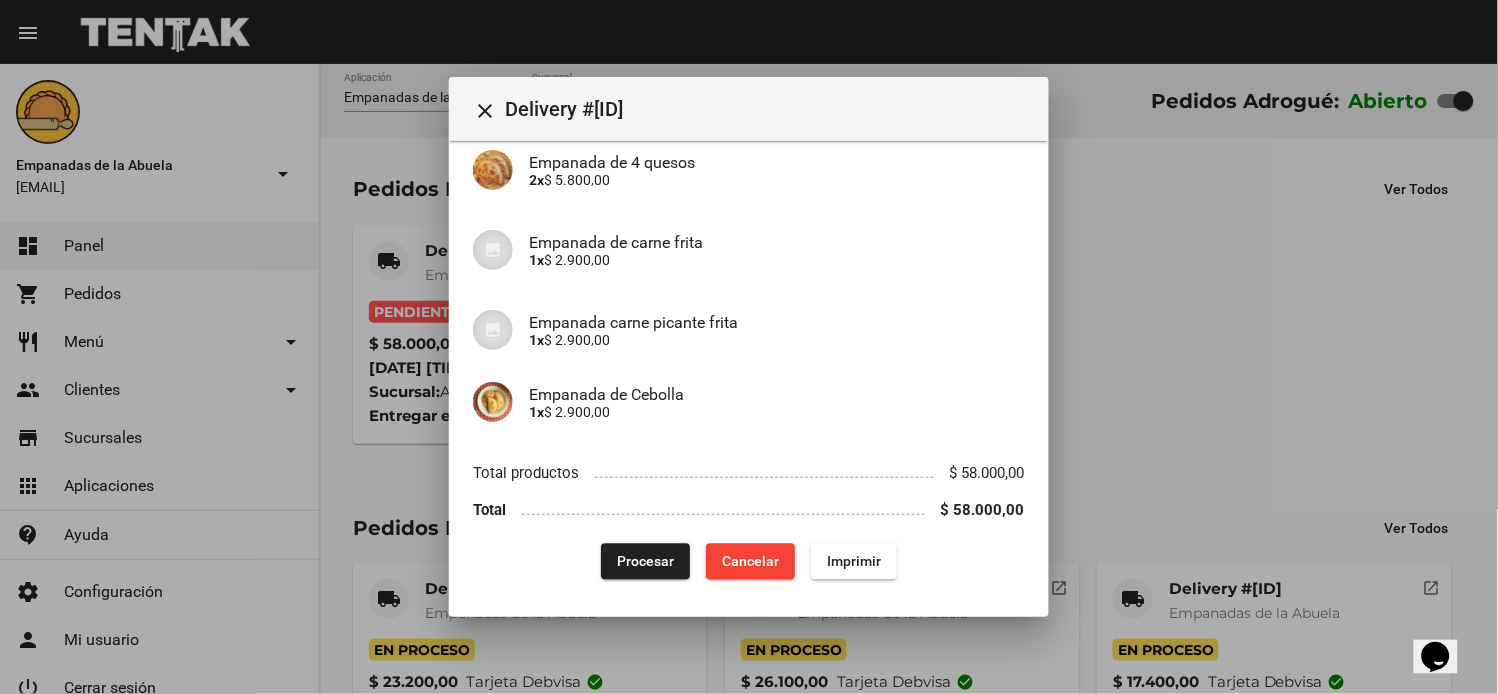 scroll, scrollTop: 657, scrollLeft: 0, axis: vertical 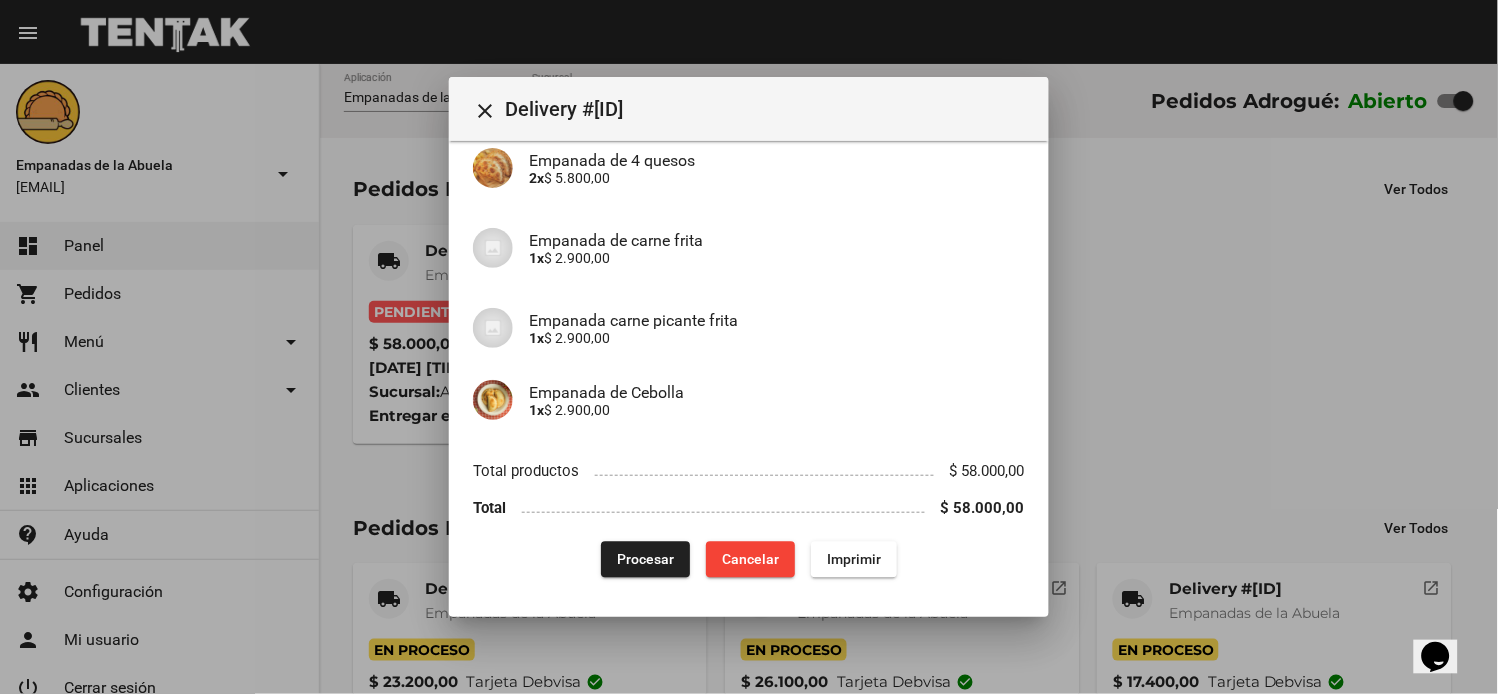 click on "Procesar" 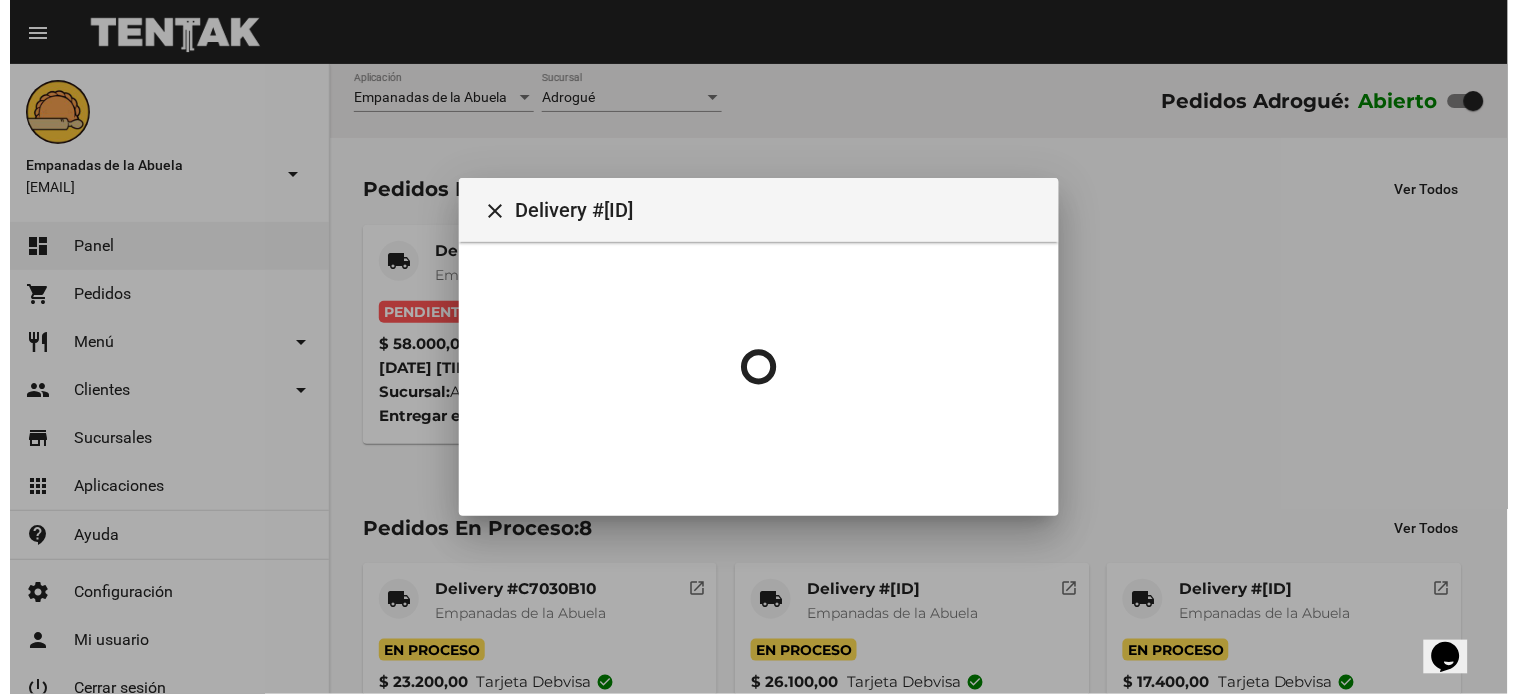 scroll, scrollTop: 0, scrollLeft: 0, axis: both 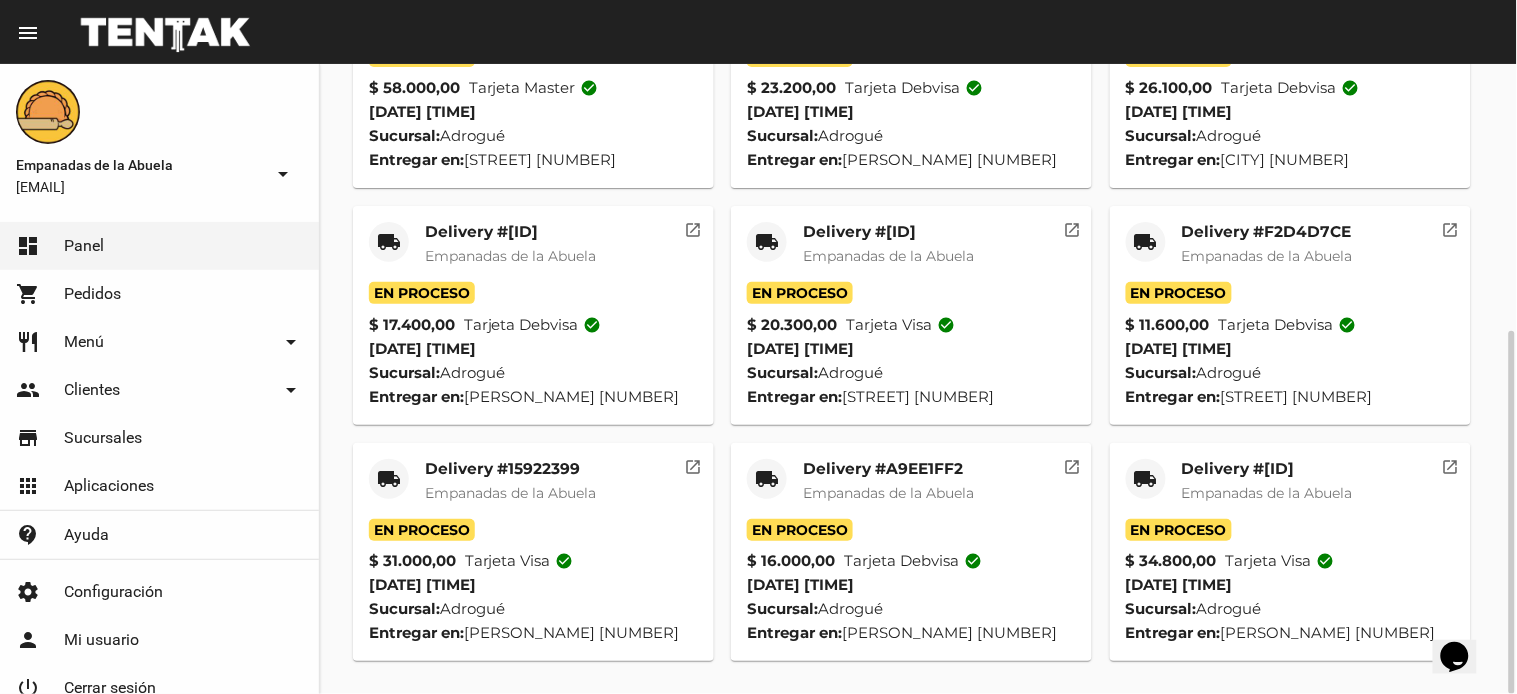 click on "local_shipping" 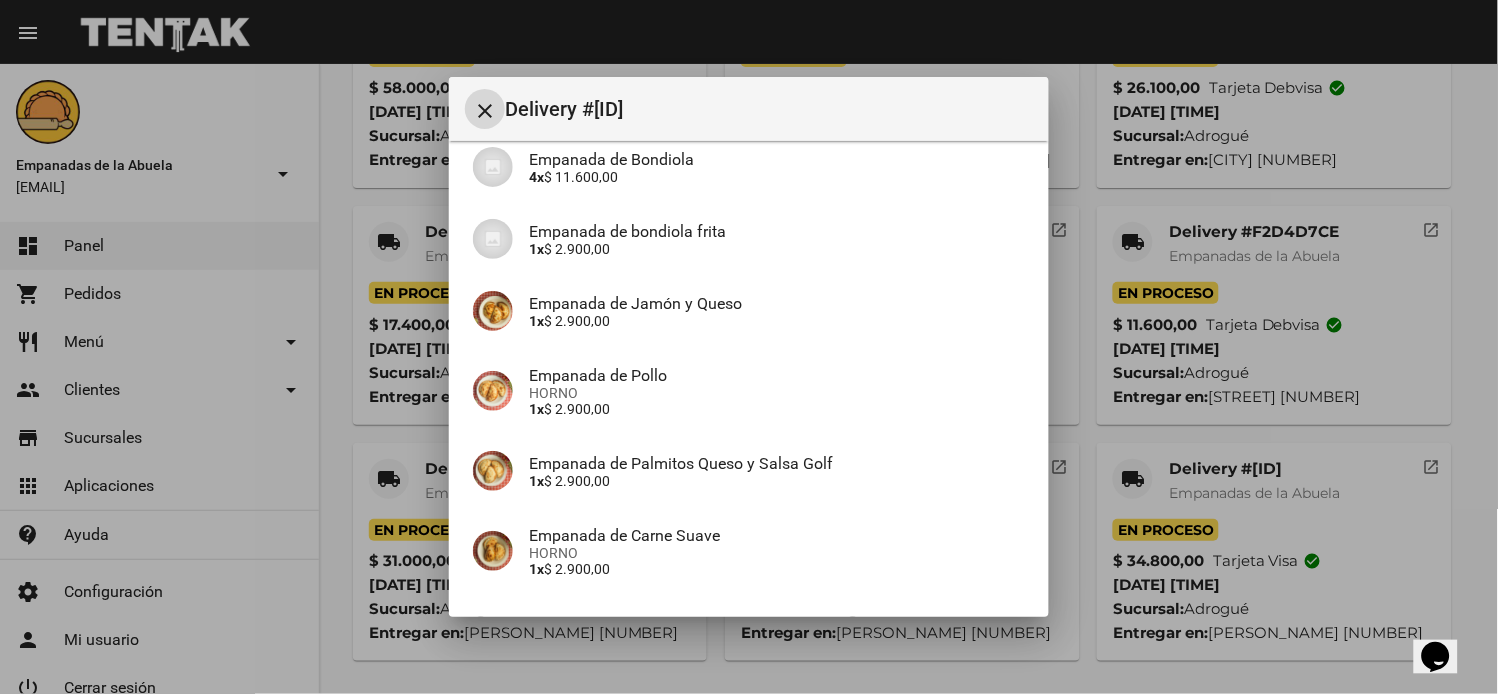 scroll, scrollTop: 497, scrollLeft: 0, axis: vertical 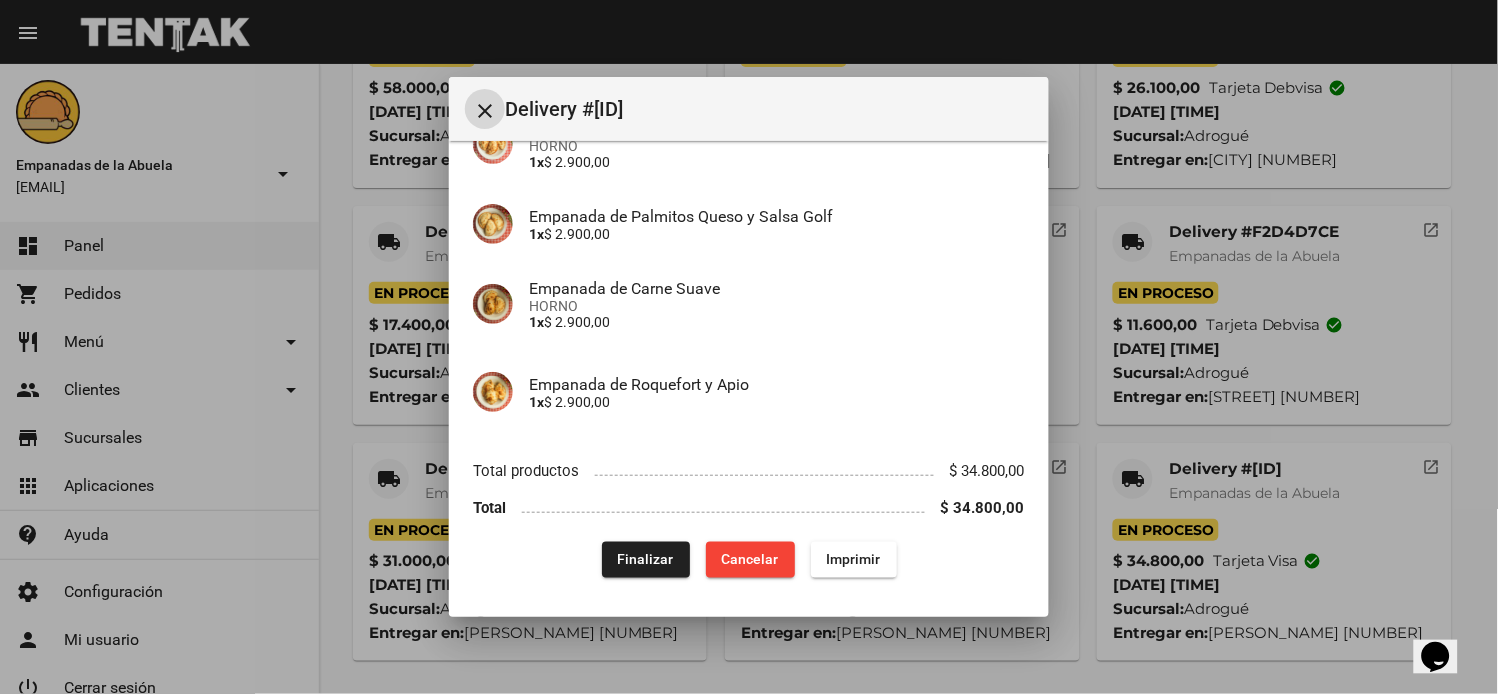 drag, startPoint x: 623, startPoint y: 554, endPoint x: 901, endPoint y: 524, distance: 279.614 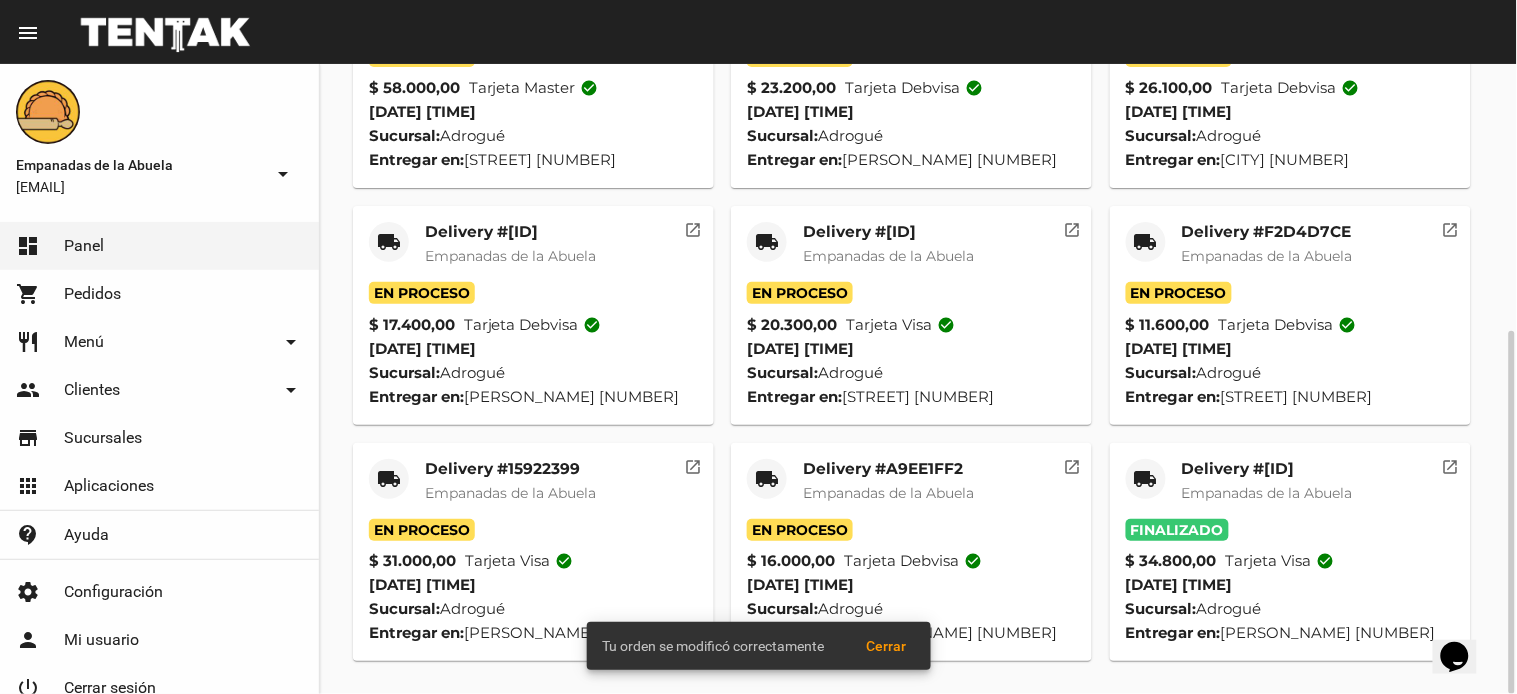click on "local_shipping" 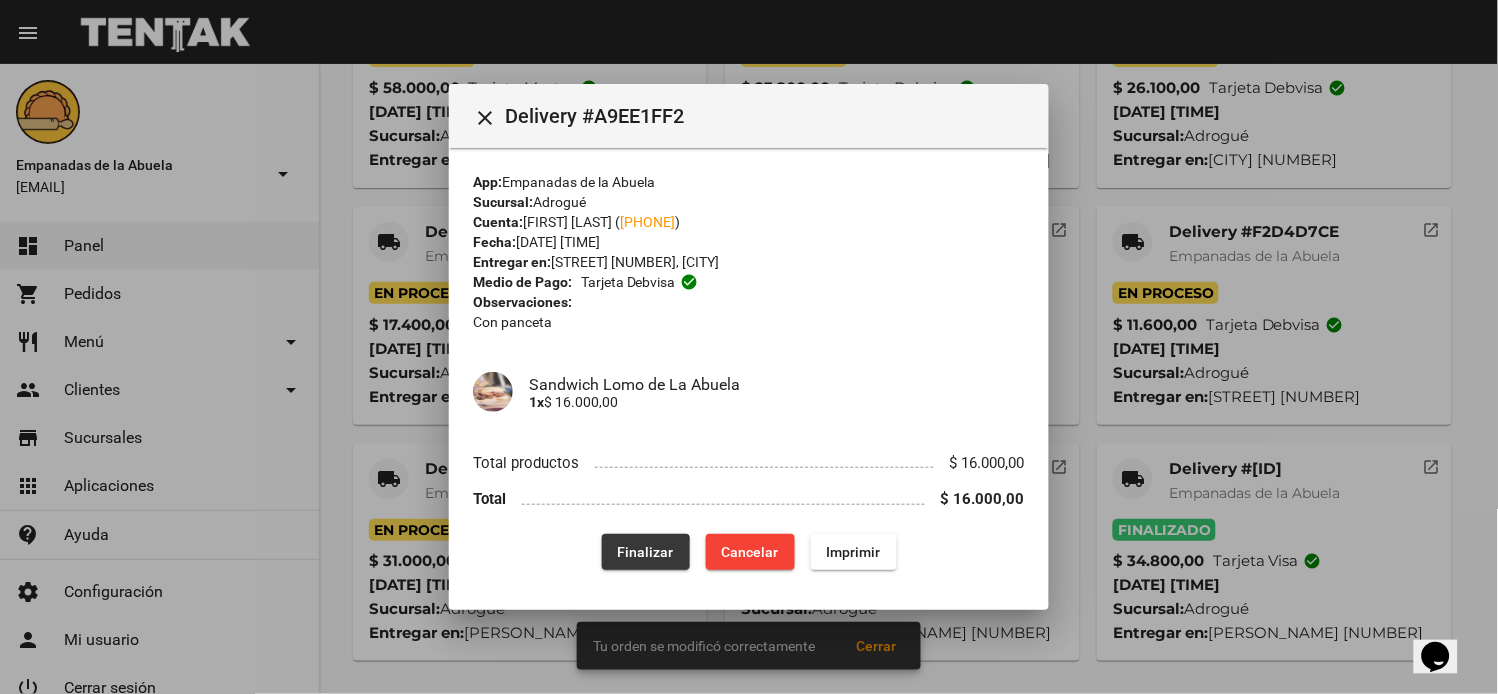 click on "Finalizar" 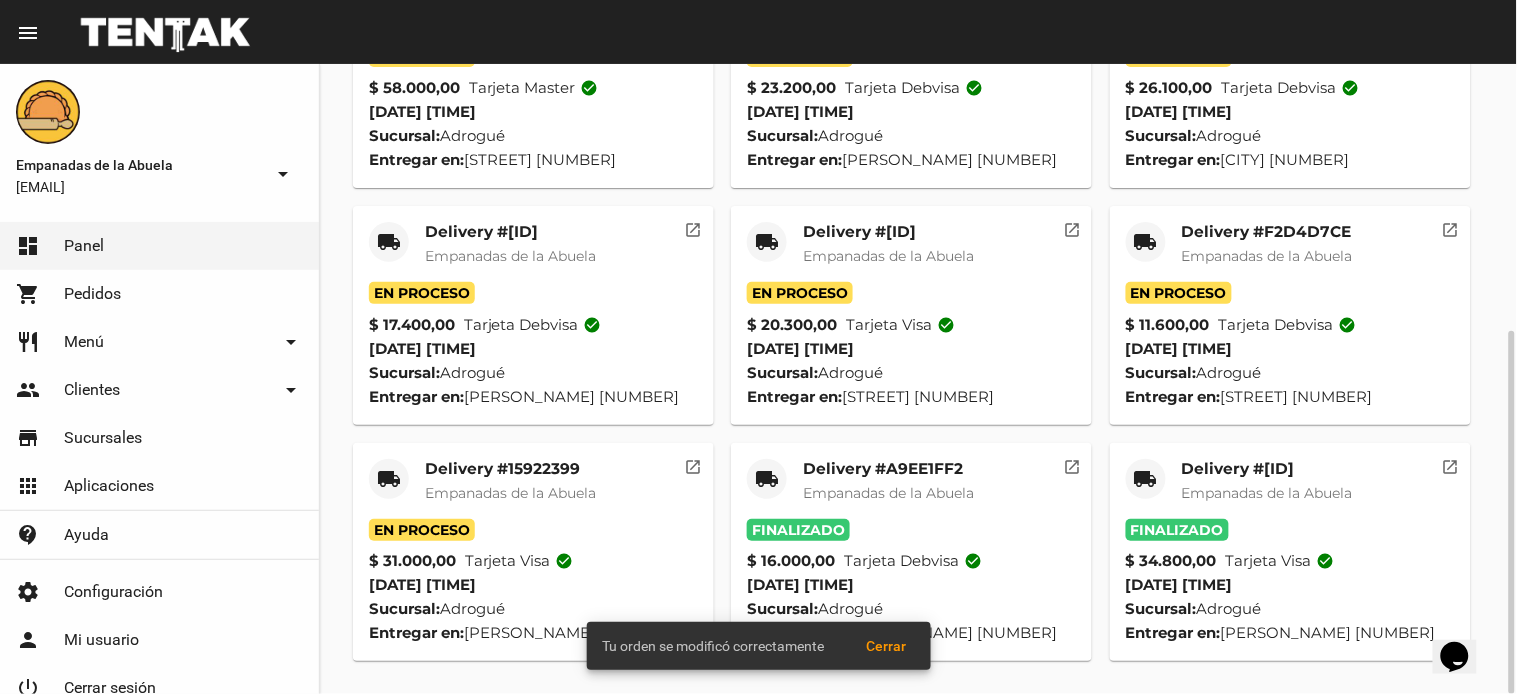 click on "local_shipping" 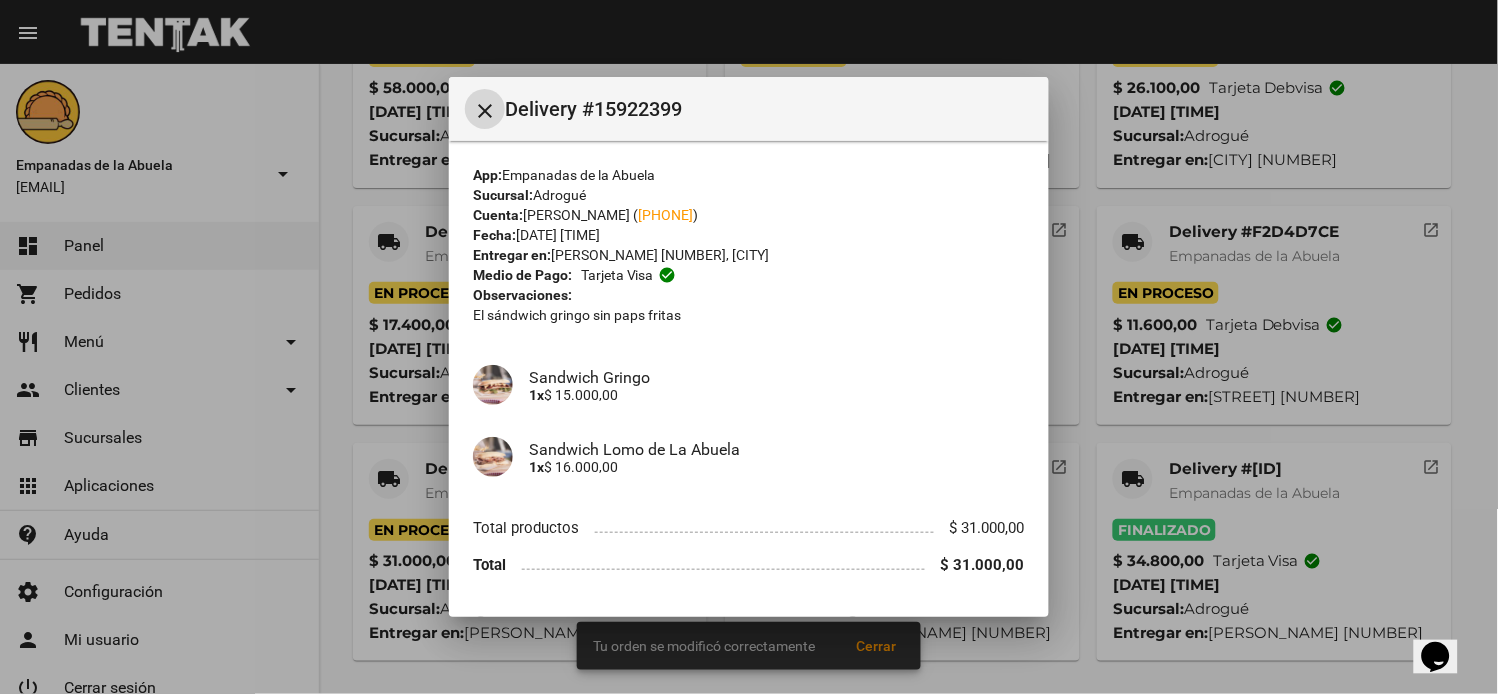 scroll, scrollTop: 57, scrollLeft: 0, axis: vertical 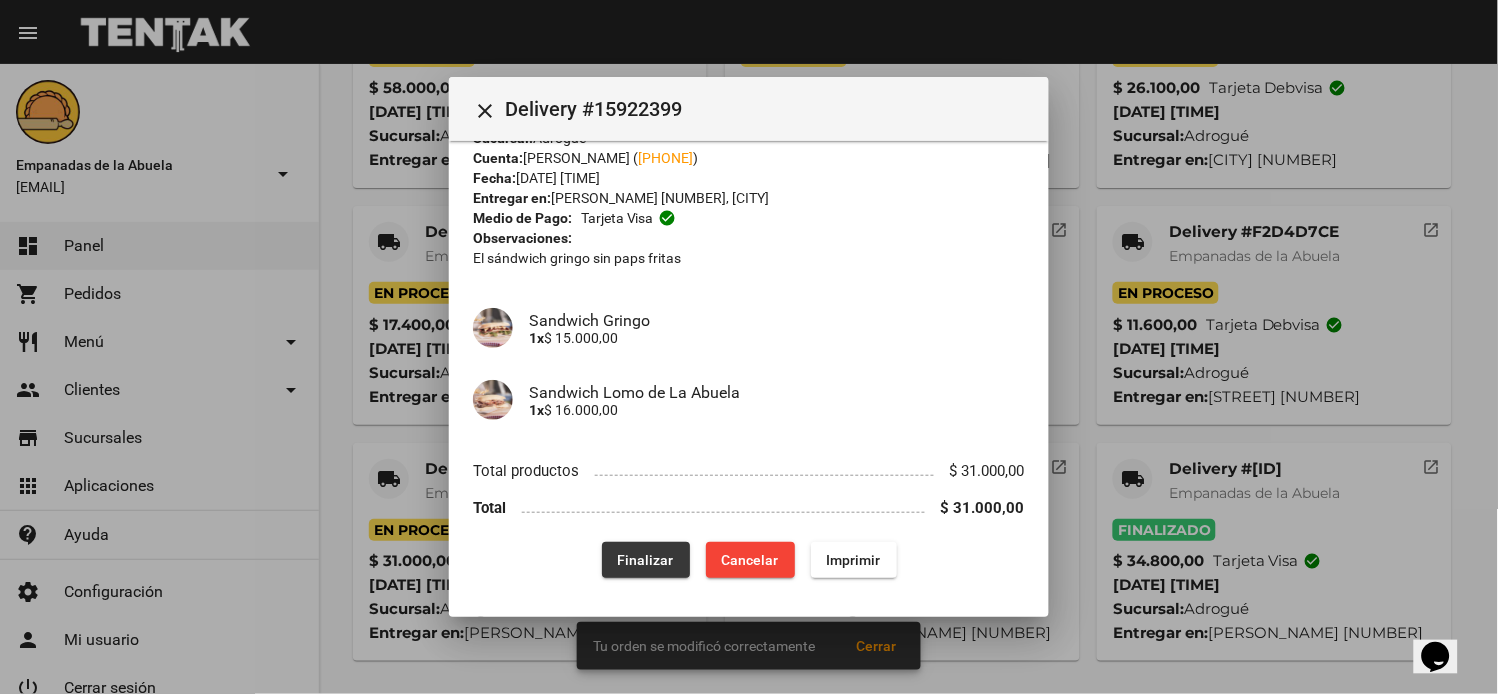 click on "Finalizar" 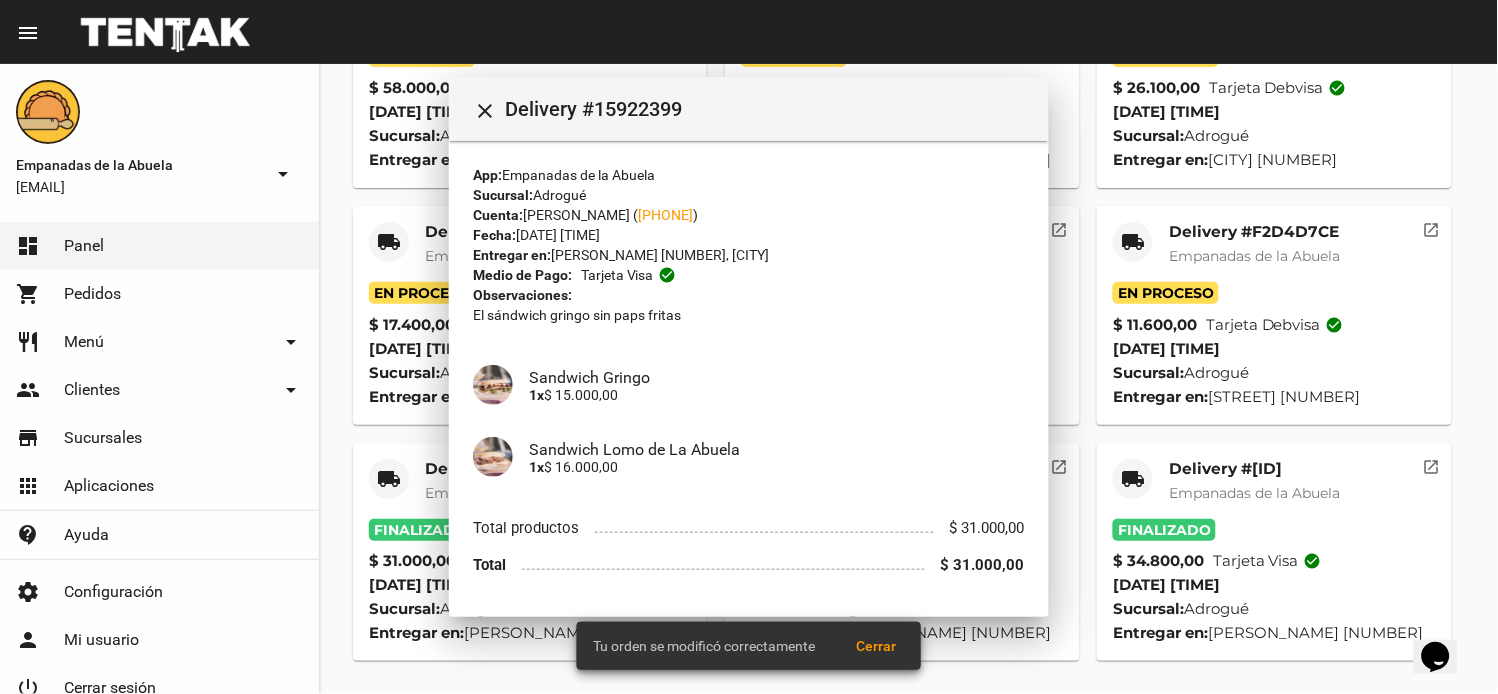 click on "local_shipping" 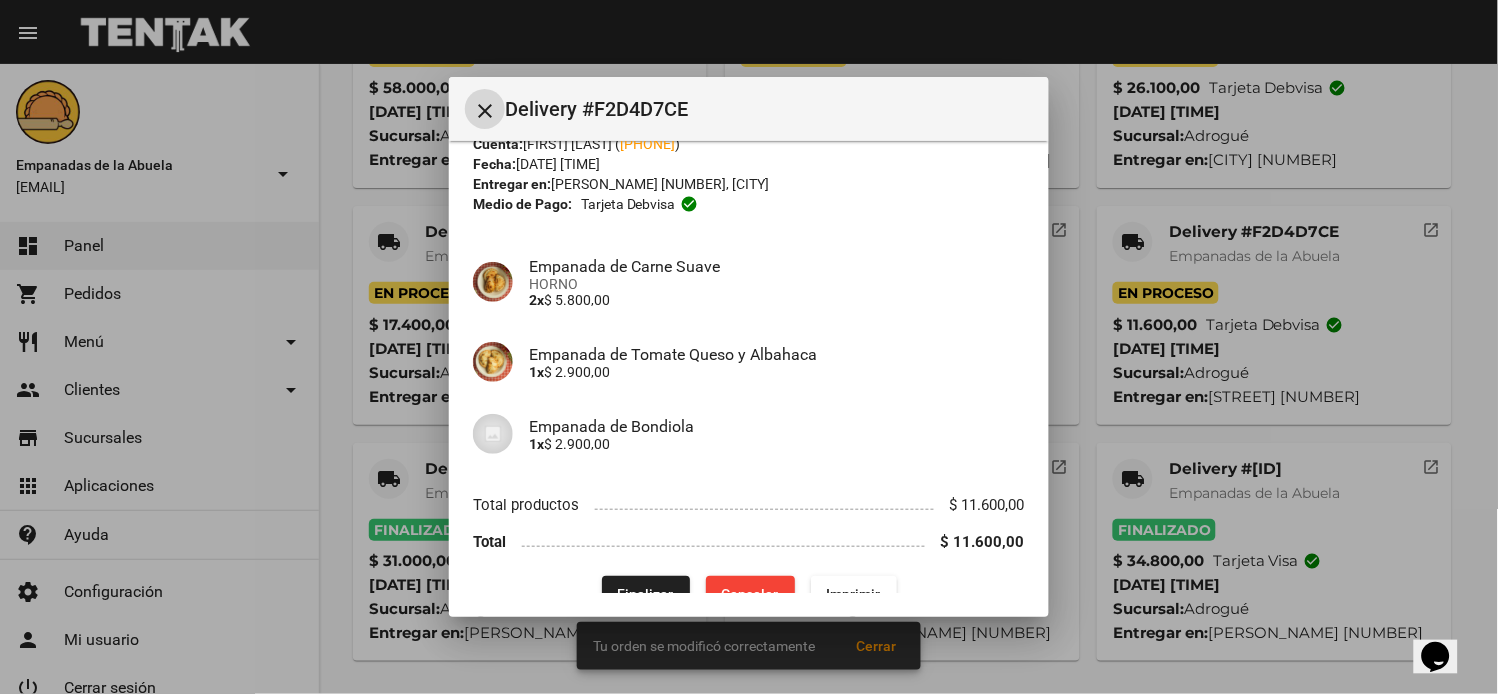 scroll, scrollTop: 105, scrollLeft: 0, axis: vertical 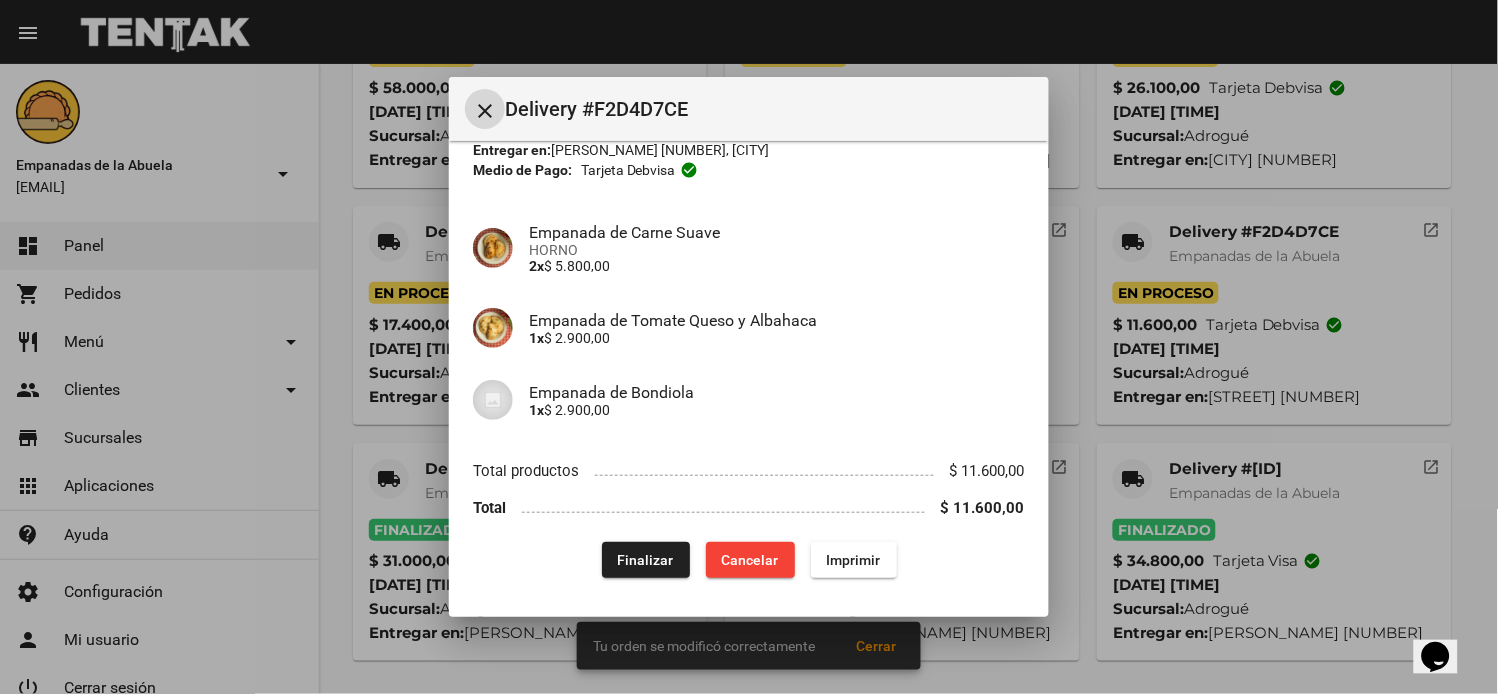 click on "Finalizar" 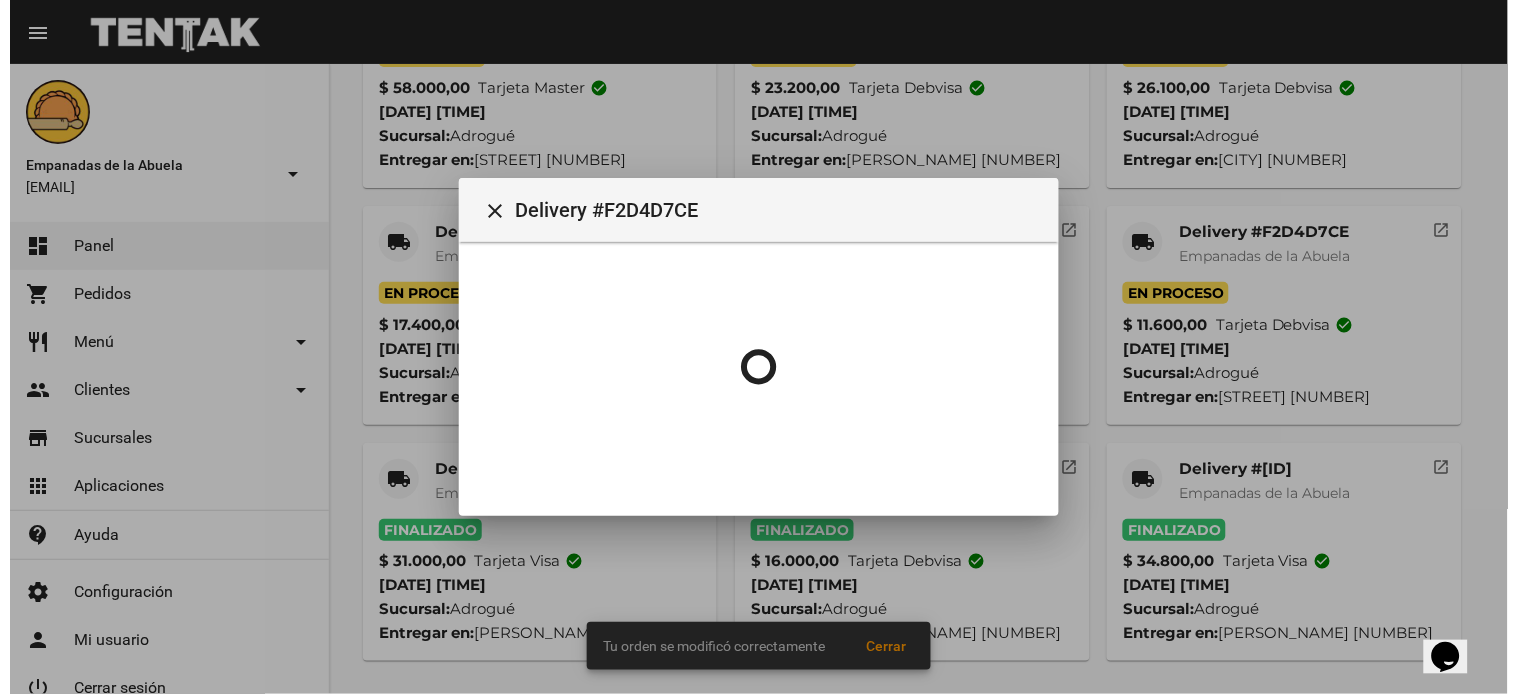 scroll, scrollTop: 0, scrollLeft: 0, axis: both 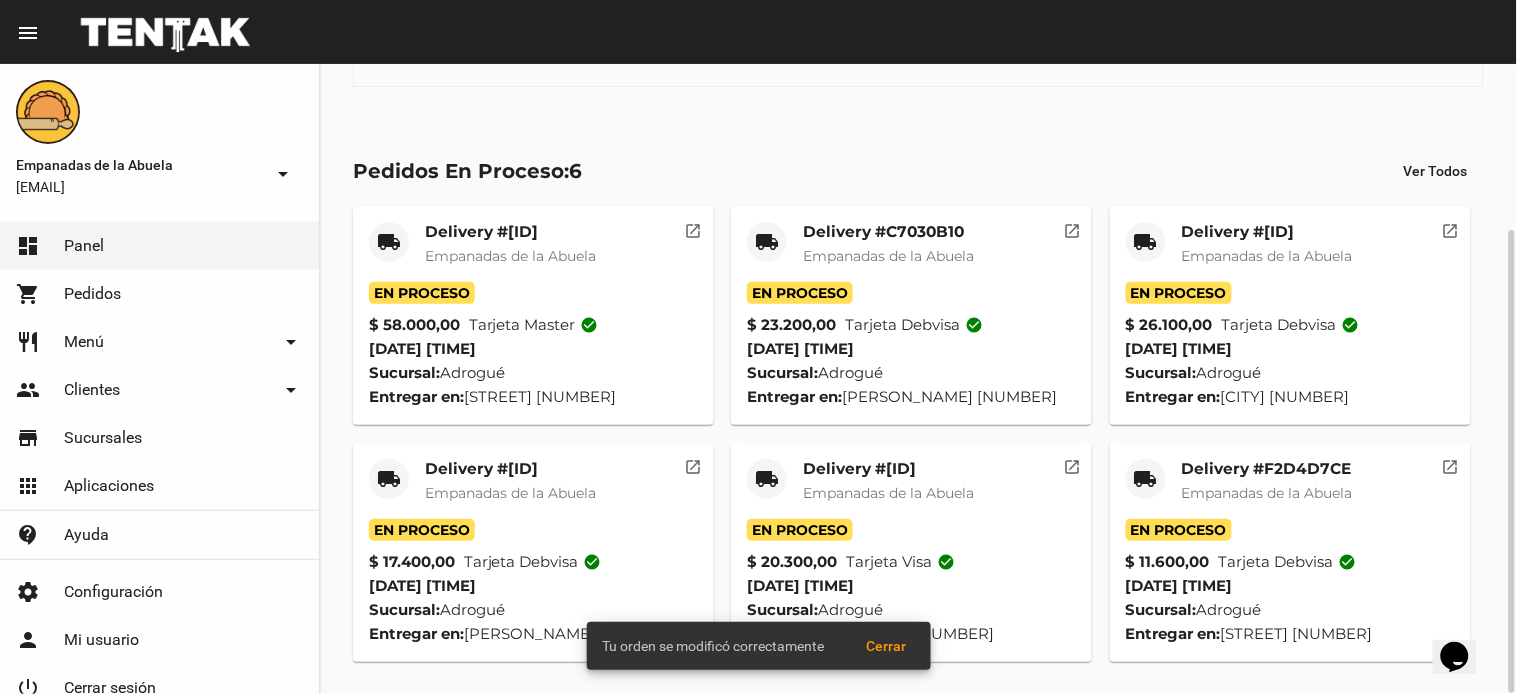 click on "local_shipping" 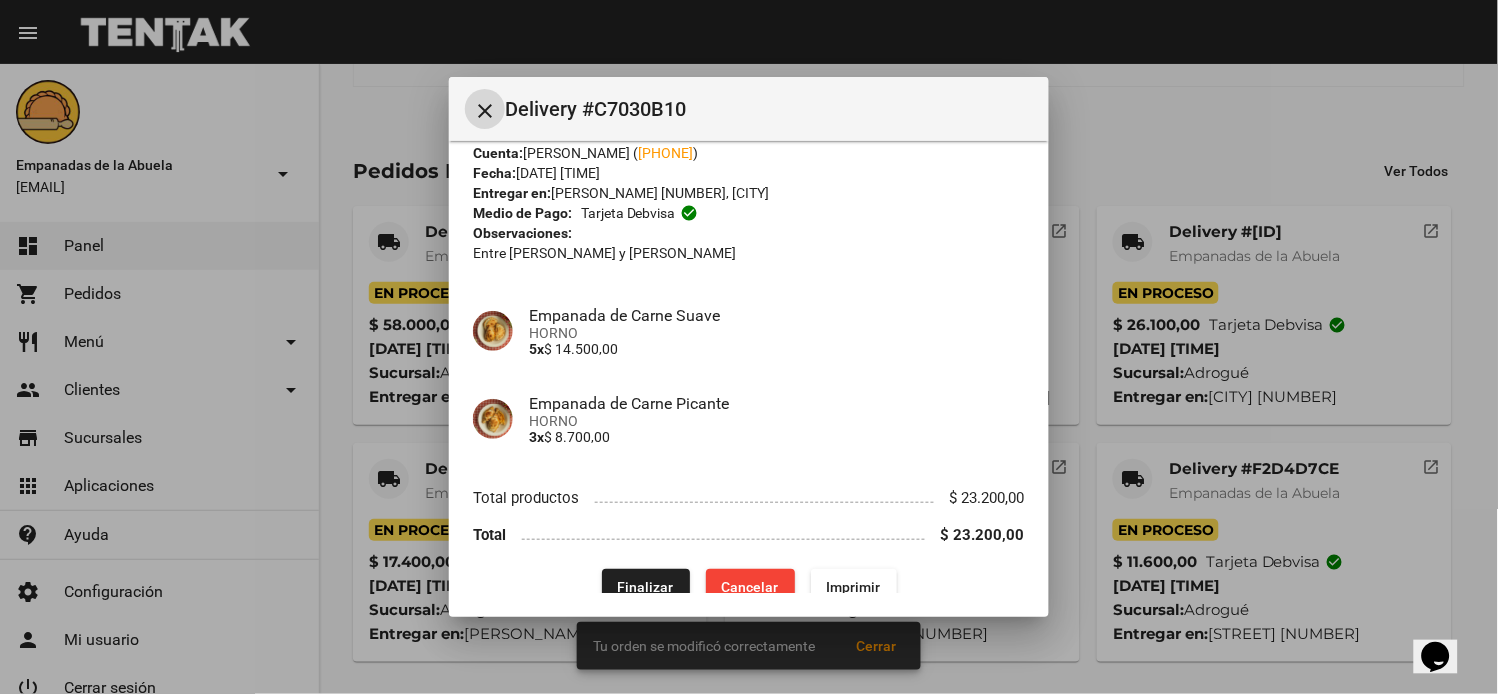 scroll, scrollTop: 90, scrollLeft: 0, axis: vertical 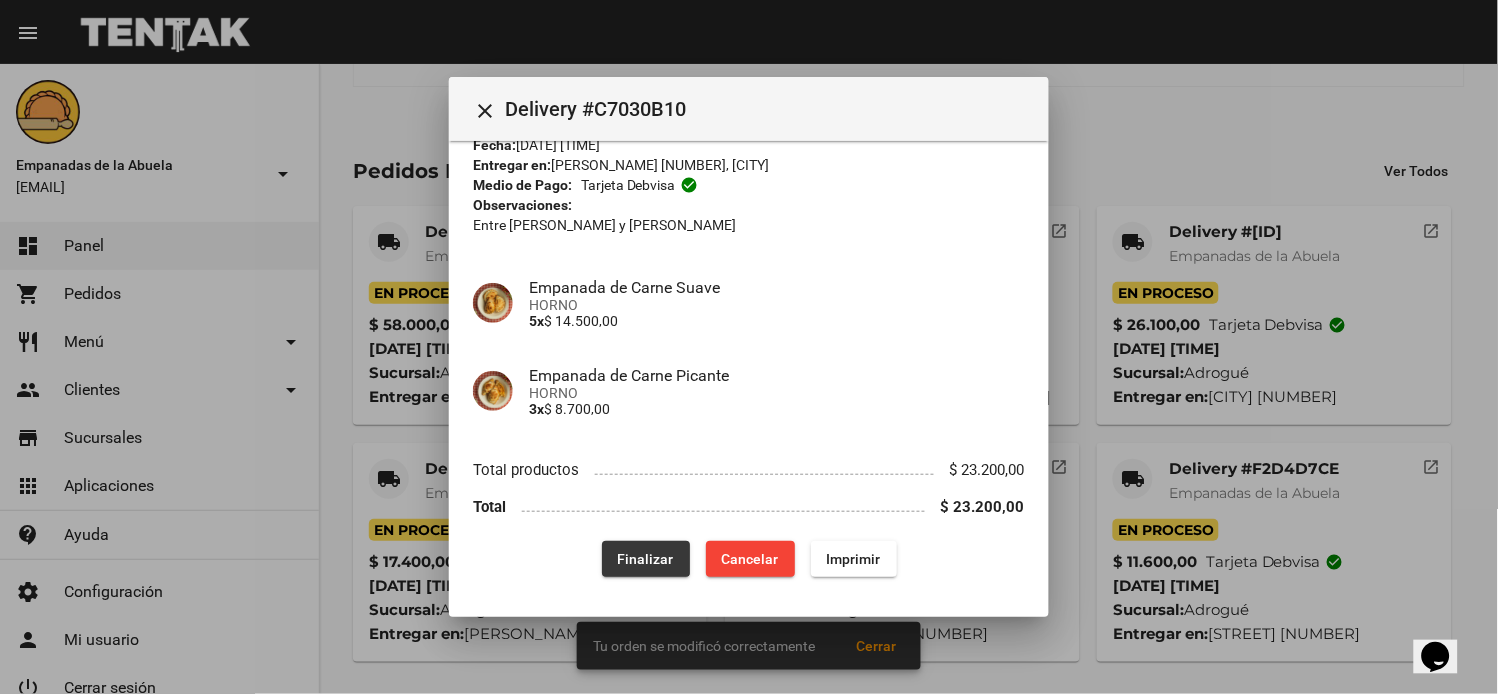 click on "Finalizar" 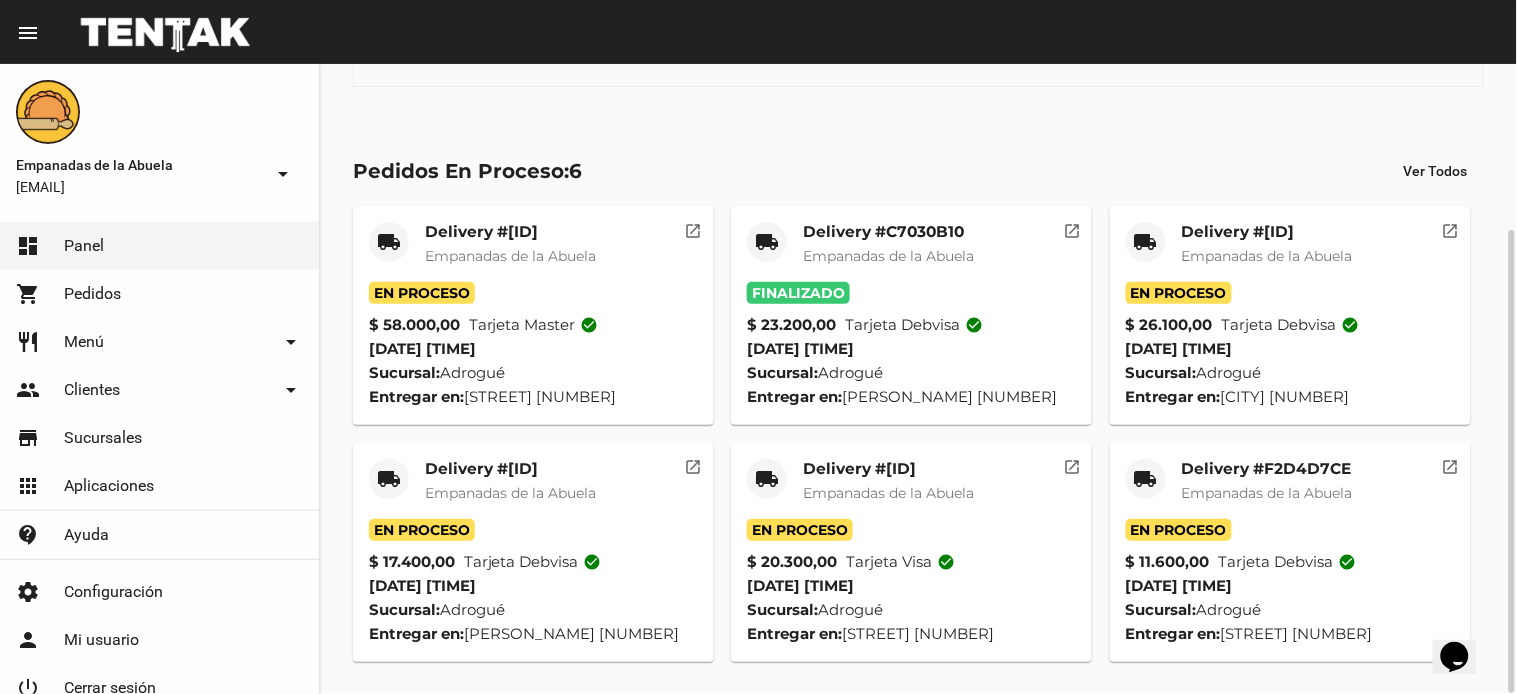 click on "local_shipping" 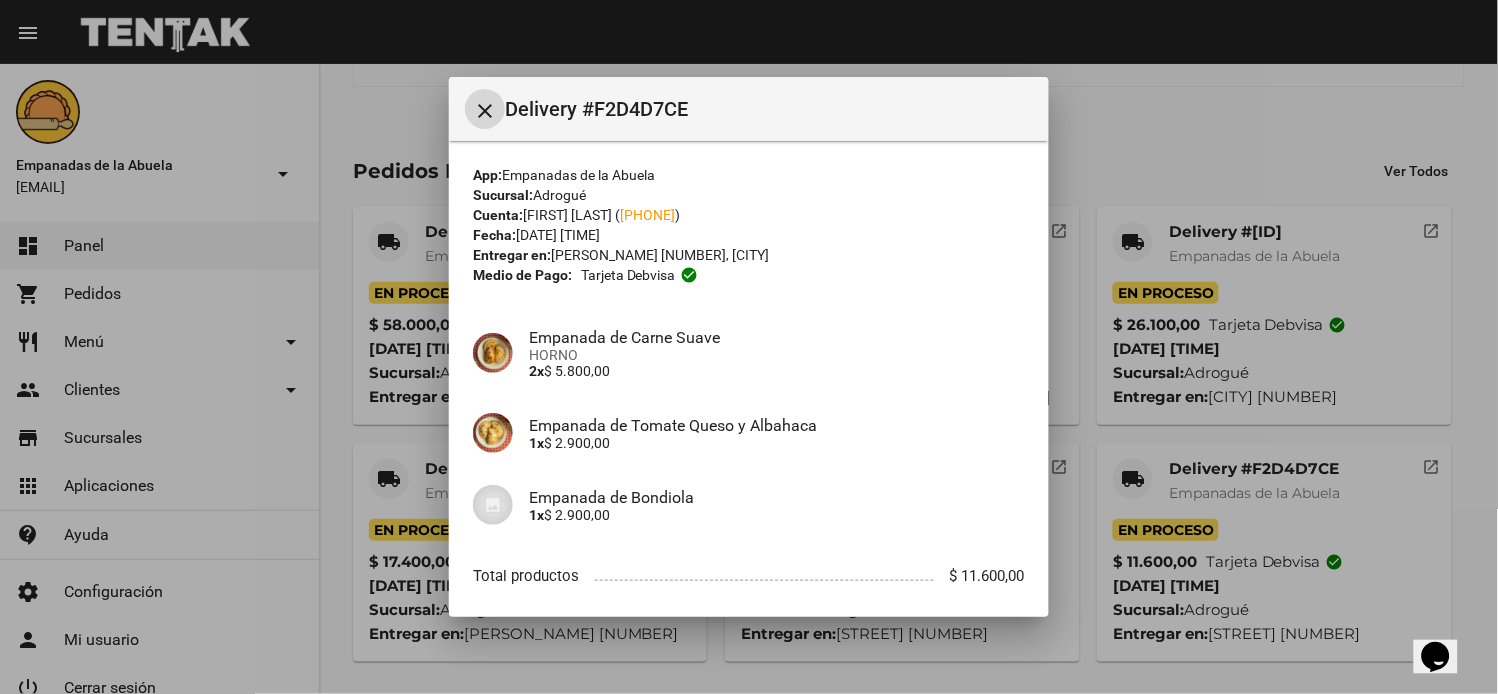 scroll, scrollTop: 105, scrollLeft: 0, axis: vertical 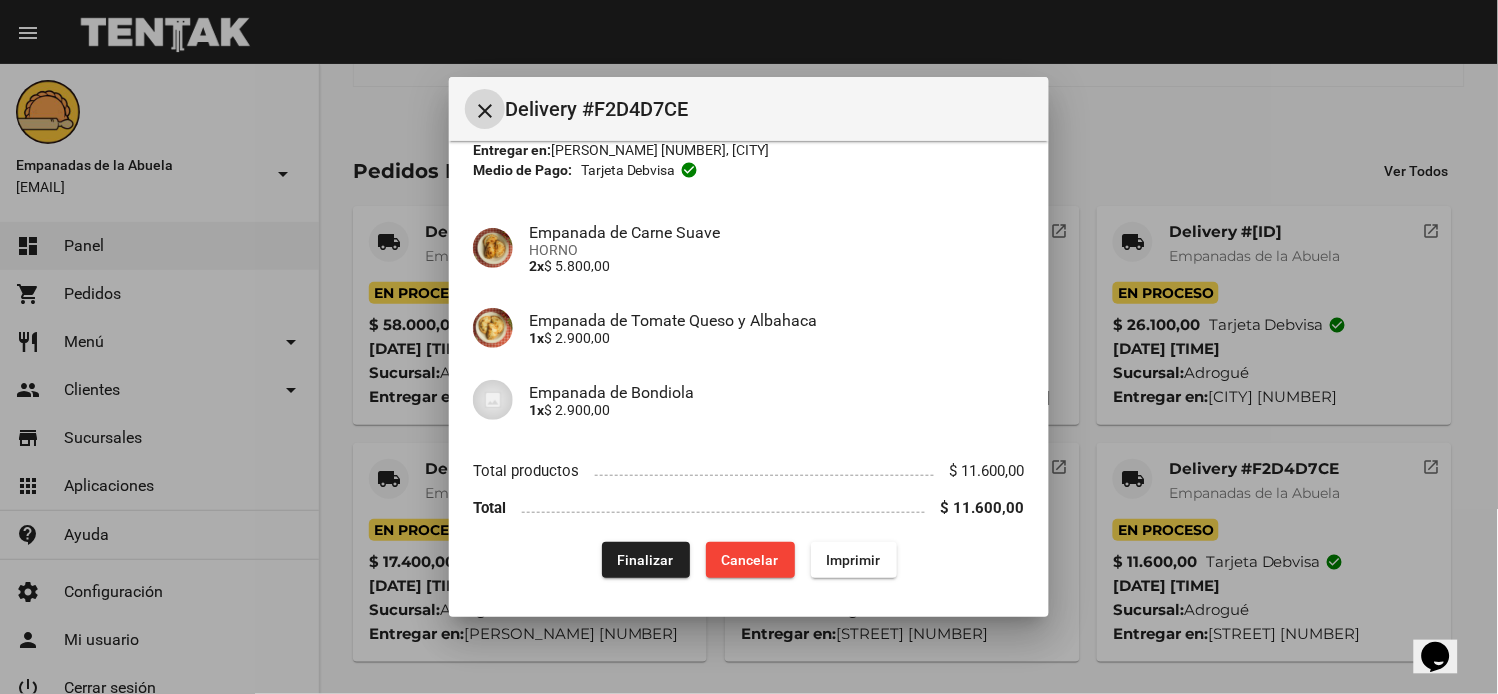 click on "Finalizar" 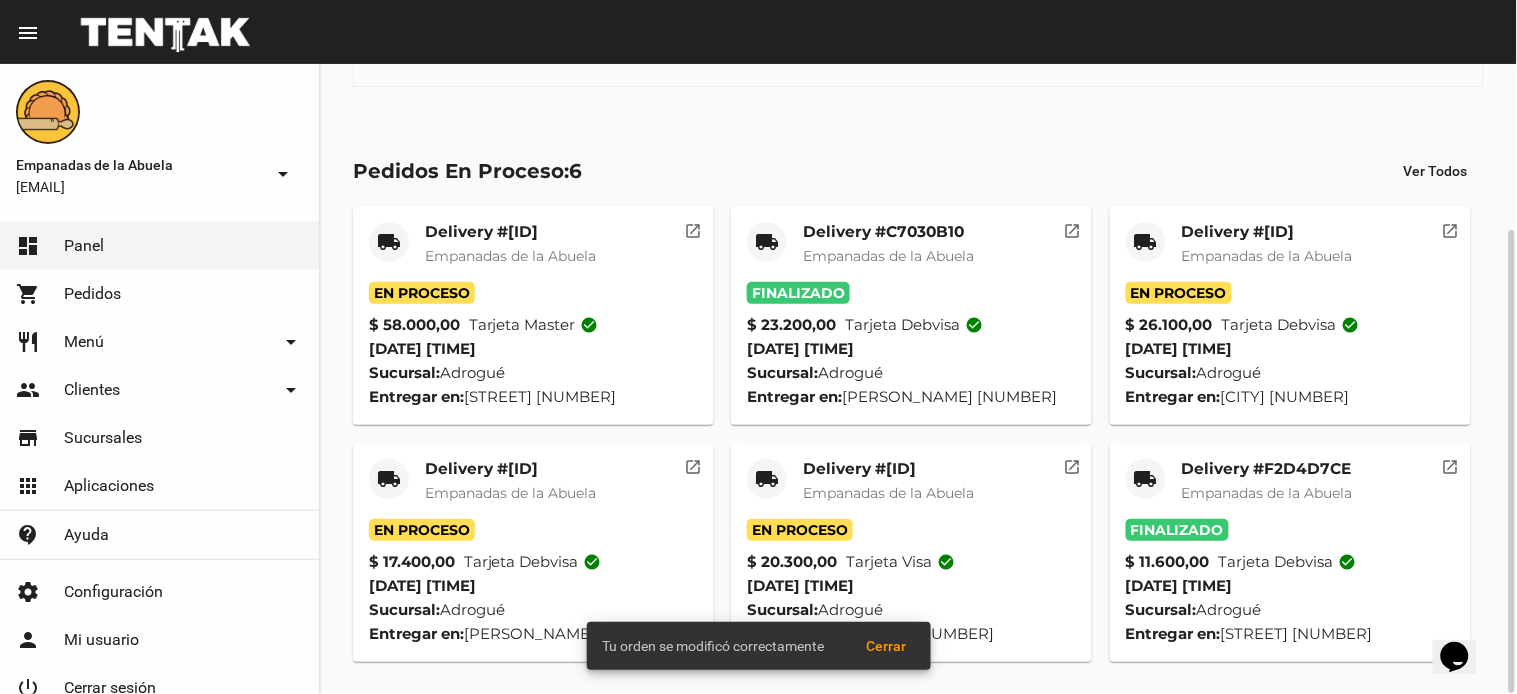click on "local_shipping Delivery #DD8E85B9 Empanadas de la Abuela En Proceso $ 26.100,00 Tarjeta debvisa check_circle 1/8/25 20:53 Sucursal:  Adrogué  Entregar en:  Monte Santiago 11   open_in_new" 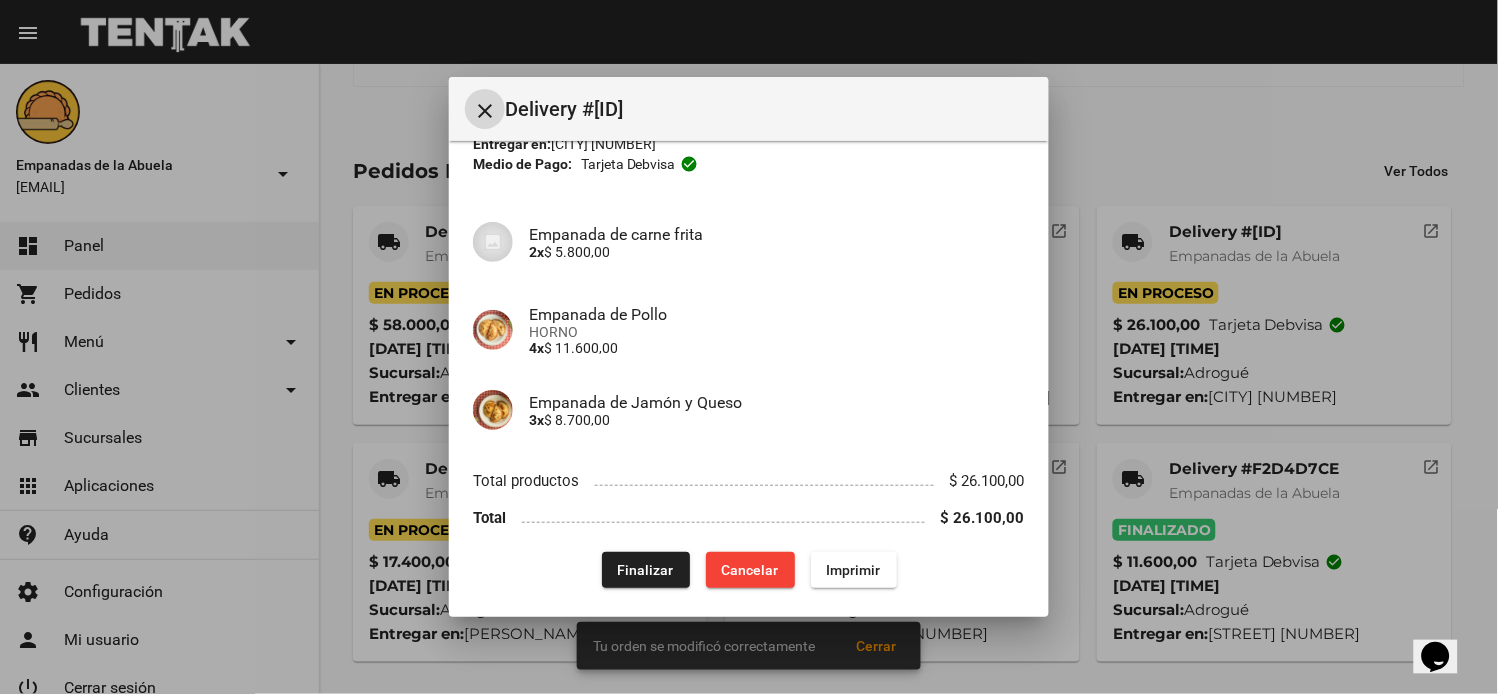 scroll, scrollTop: 121, scrollLeft: 0, axis: vertical 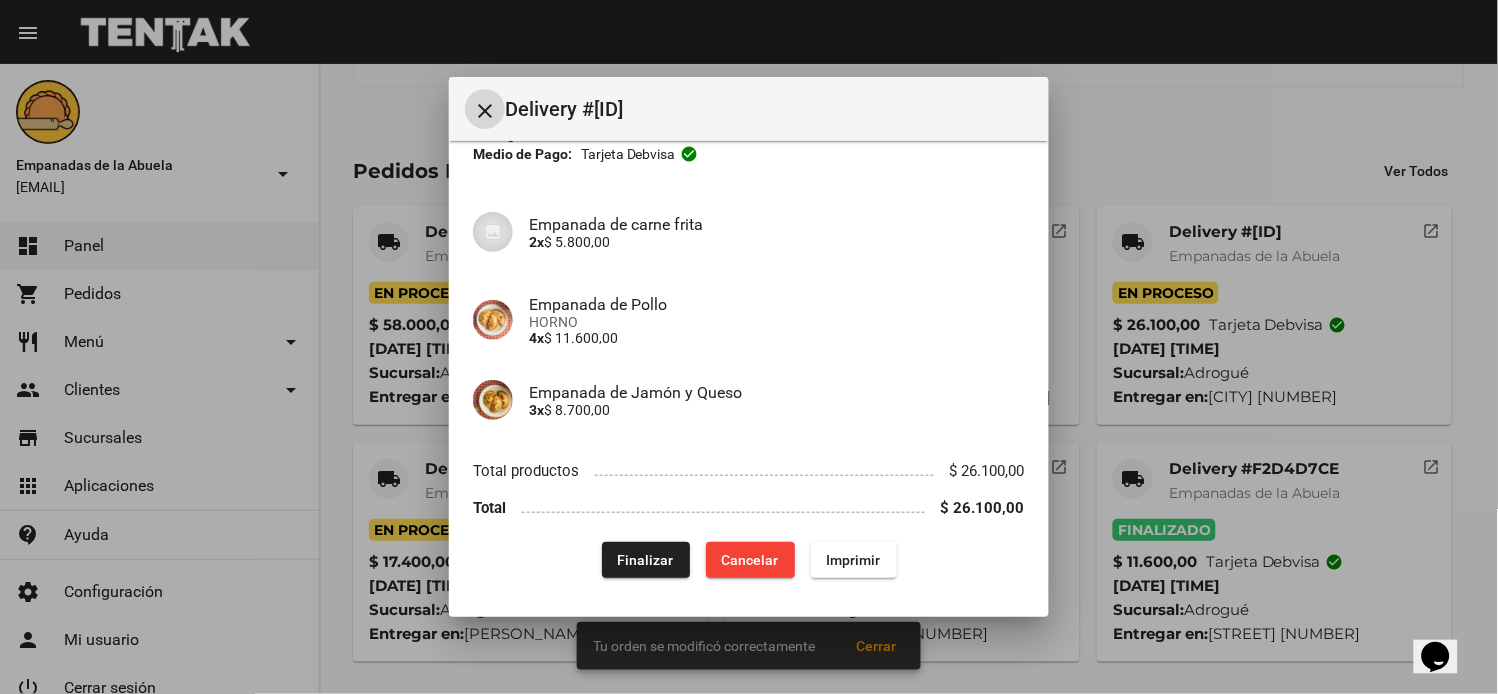 click on "Finalizar" 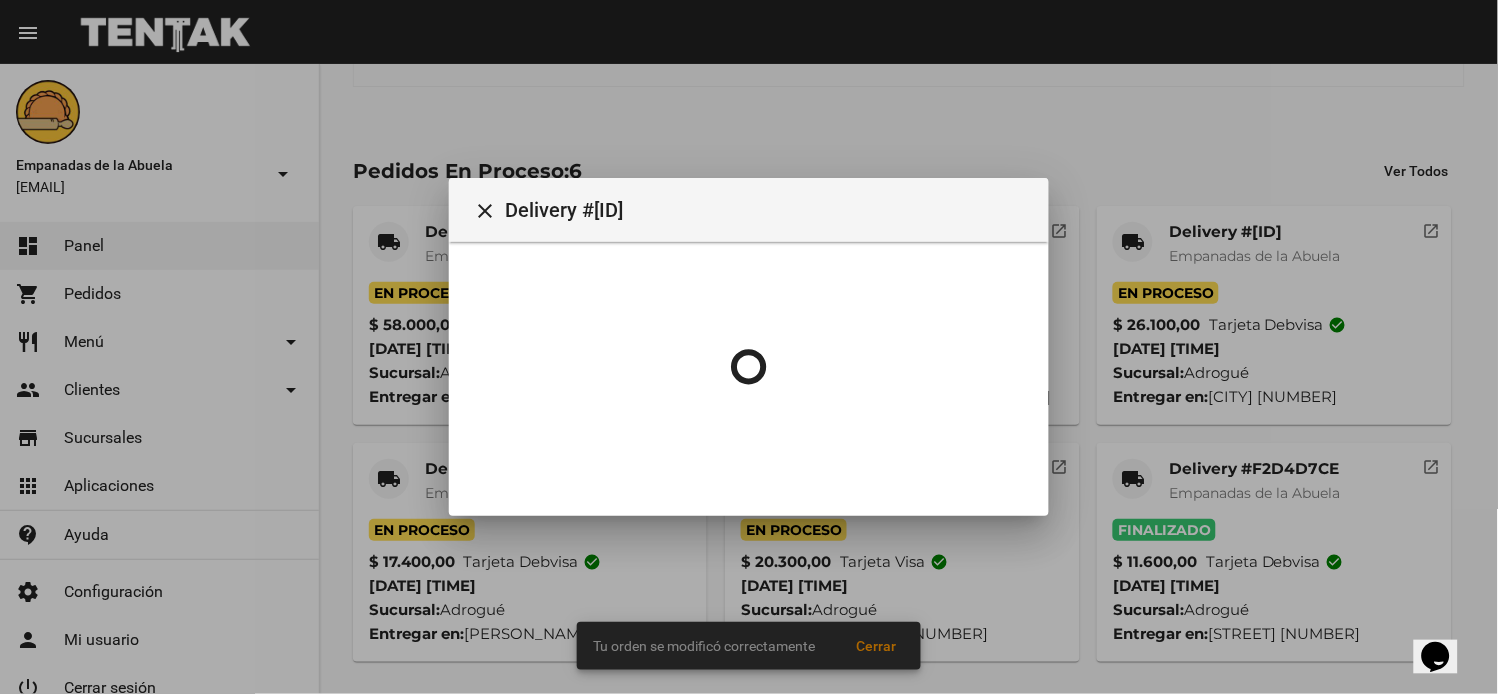 scroll, scrollTop: 0, scrollLeft: 0, axis: both 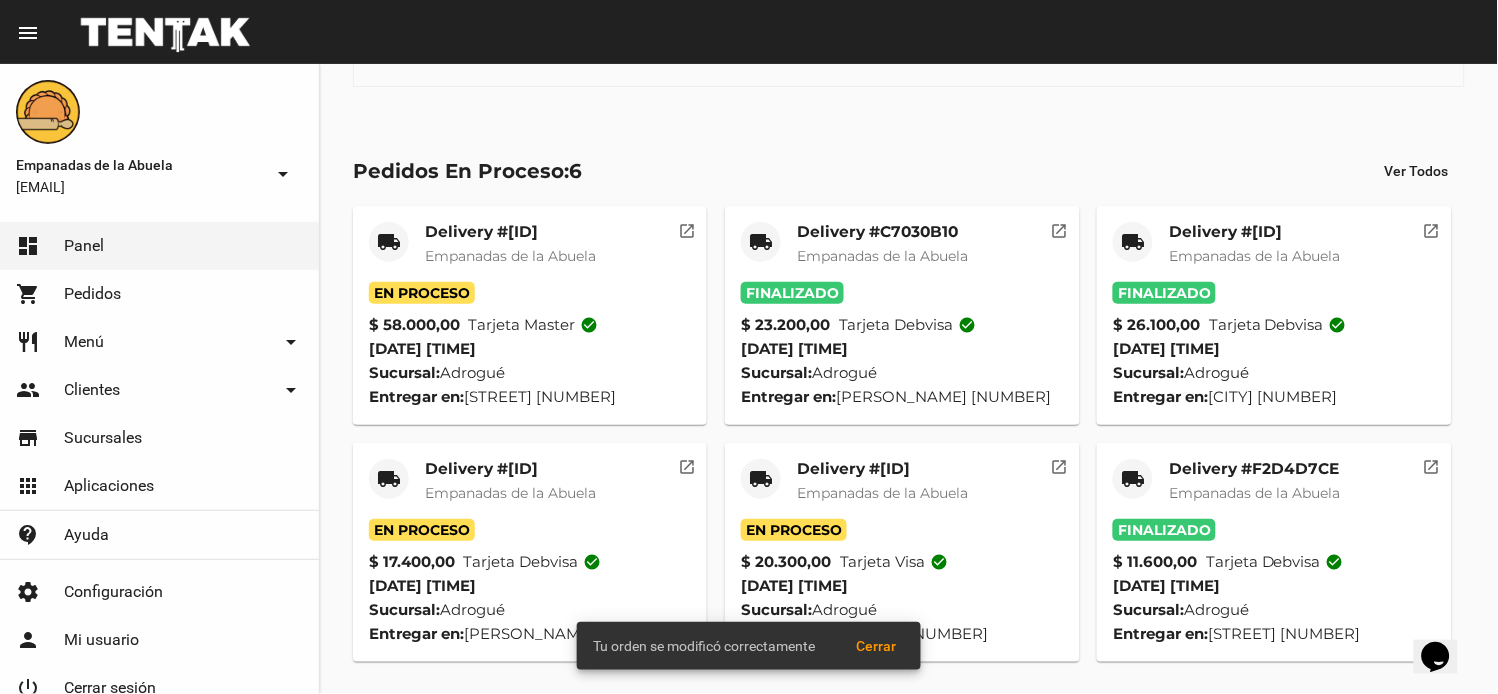 click on "local_shipping" 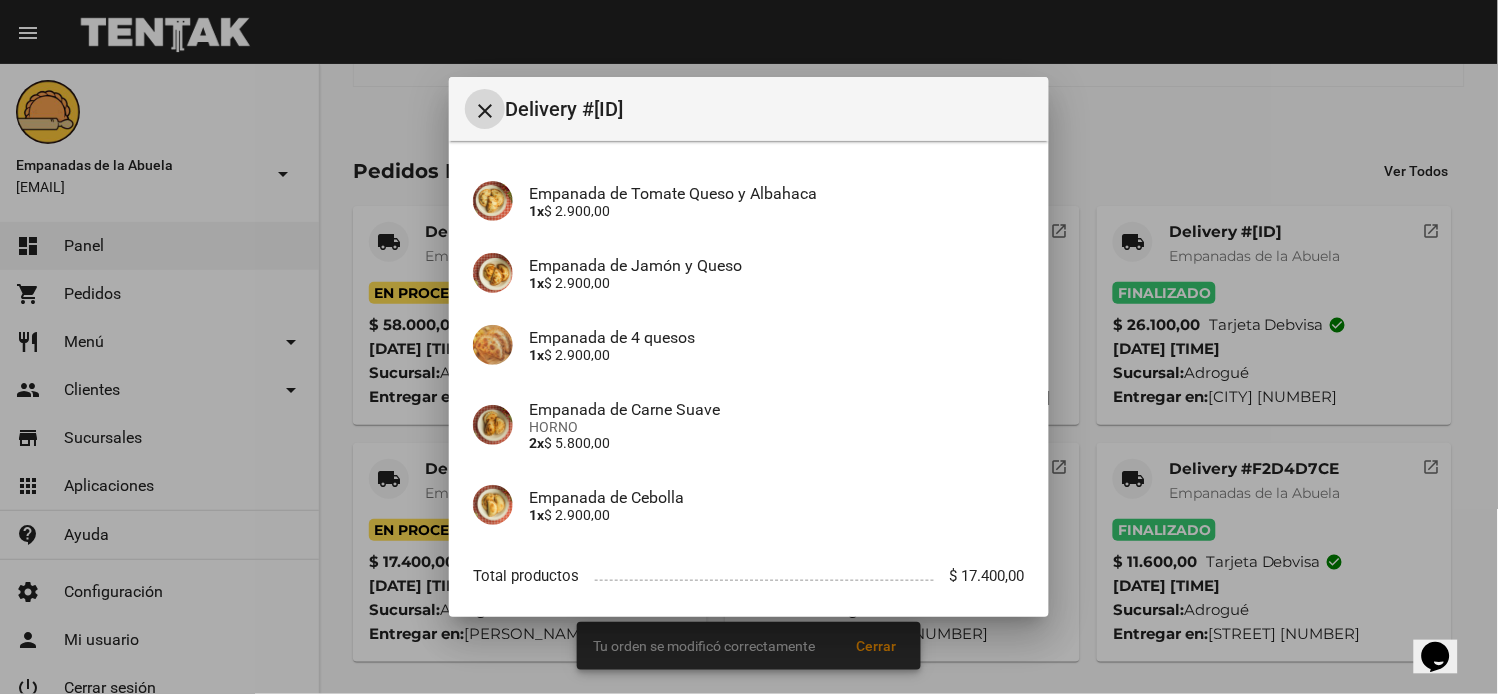 scroll, scrollTop: 250, scrollLeft: 0, axis: vertical 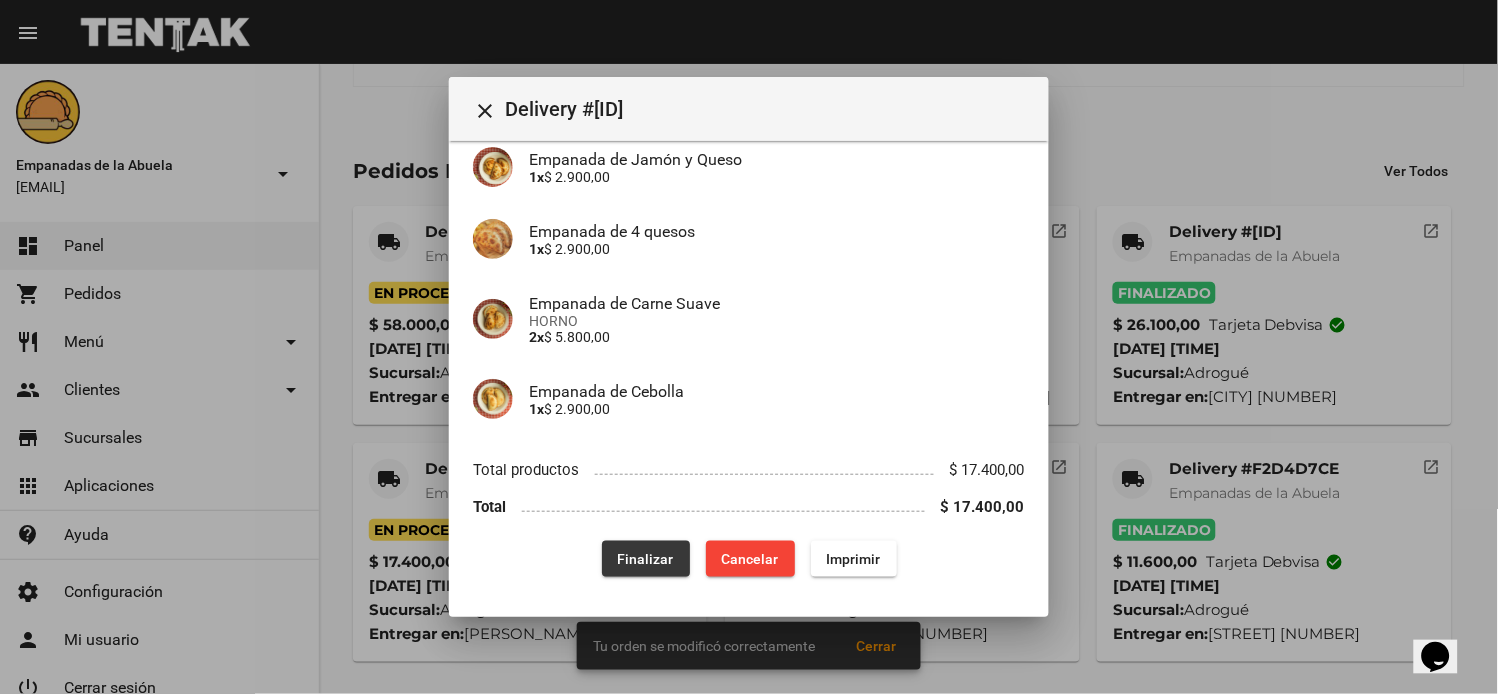 click on "Finalizar" 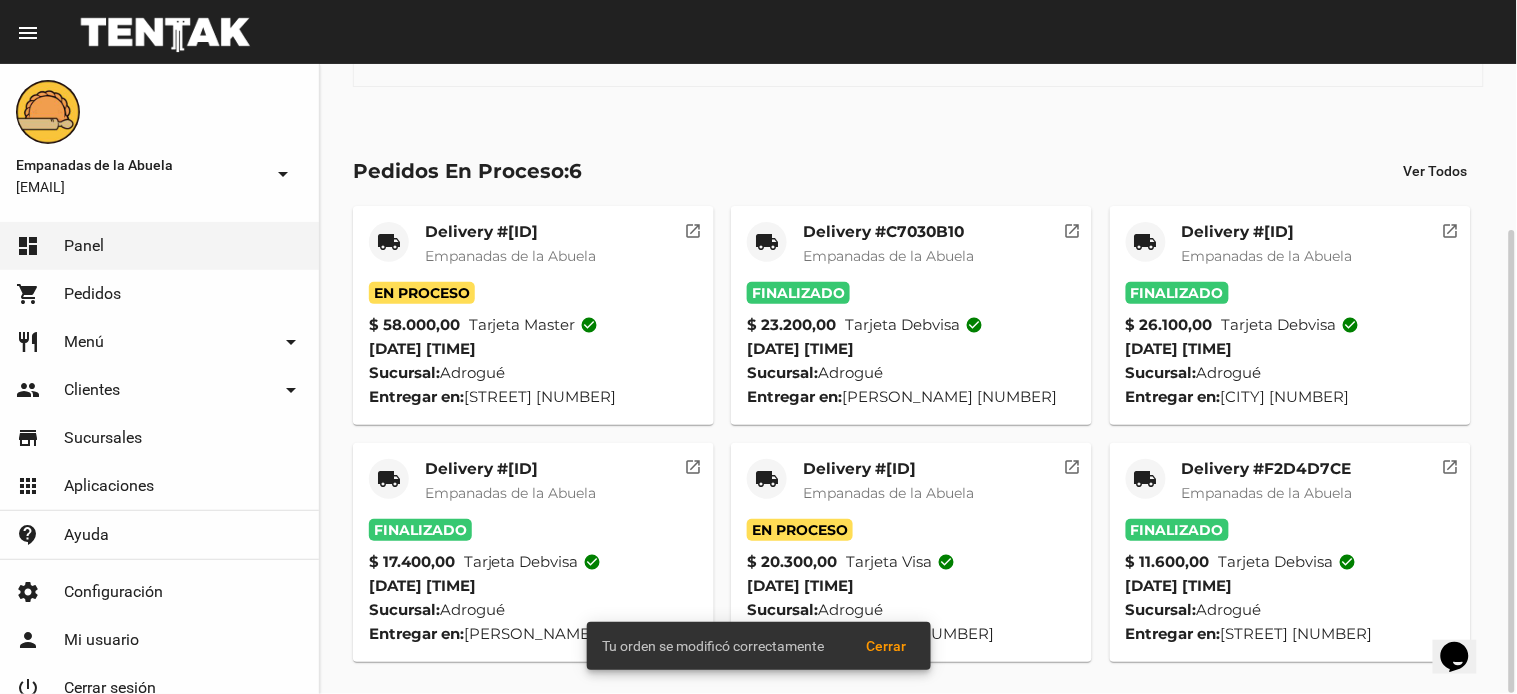 click on "local_shipping" 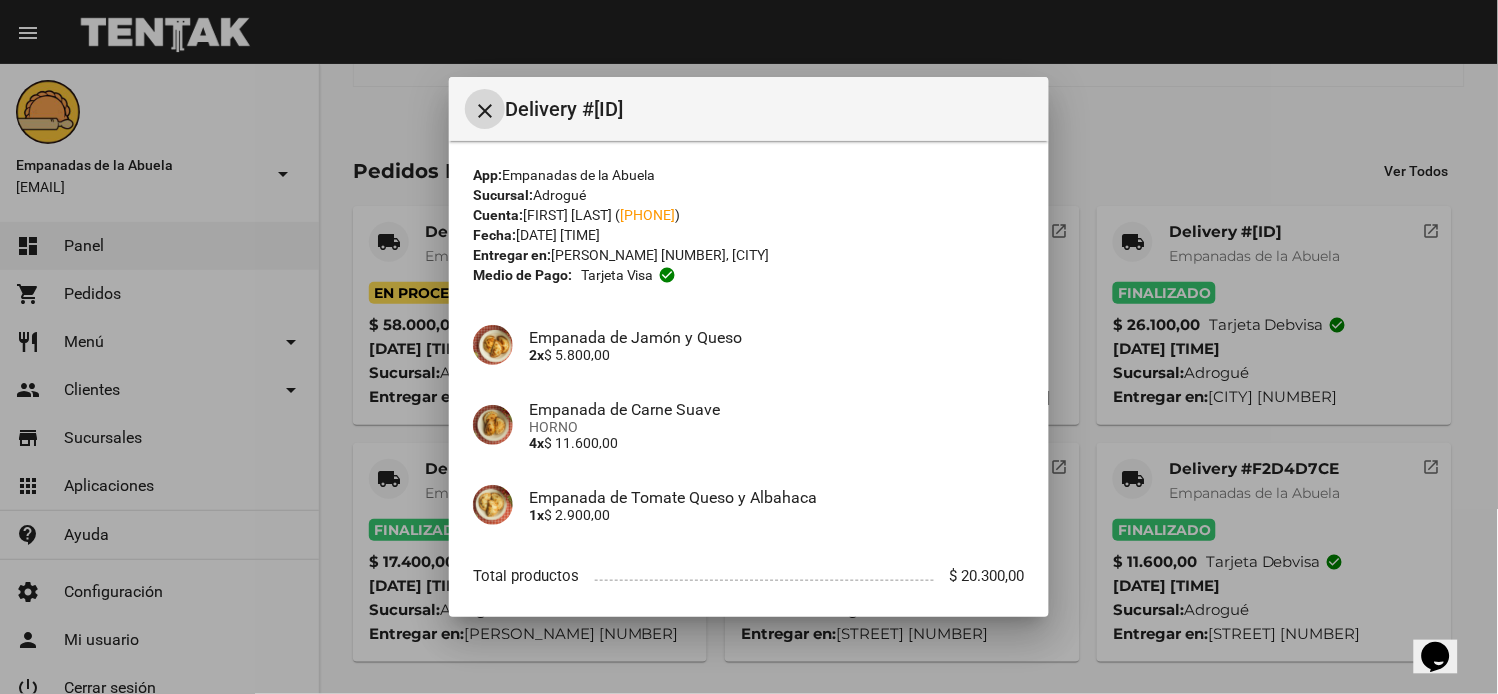 scroll, scrollTop: 105, scrollLeft: 0, axis: vertical 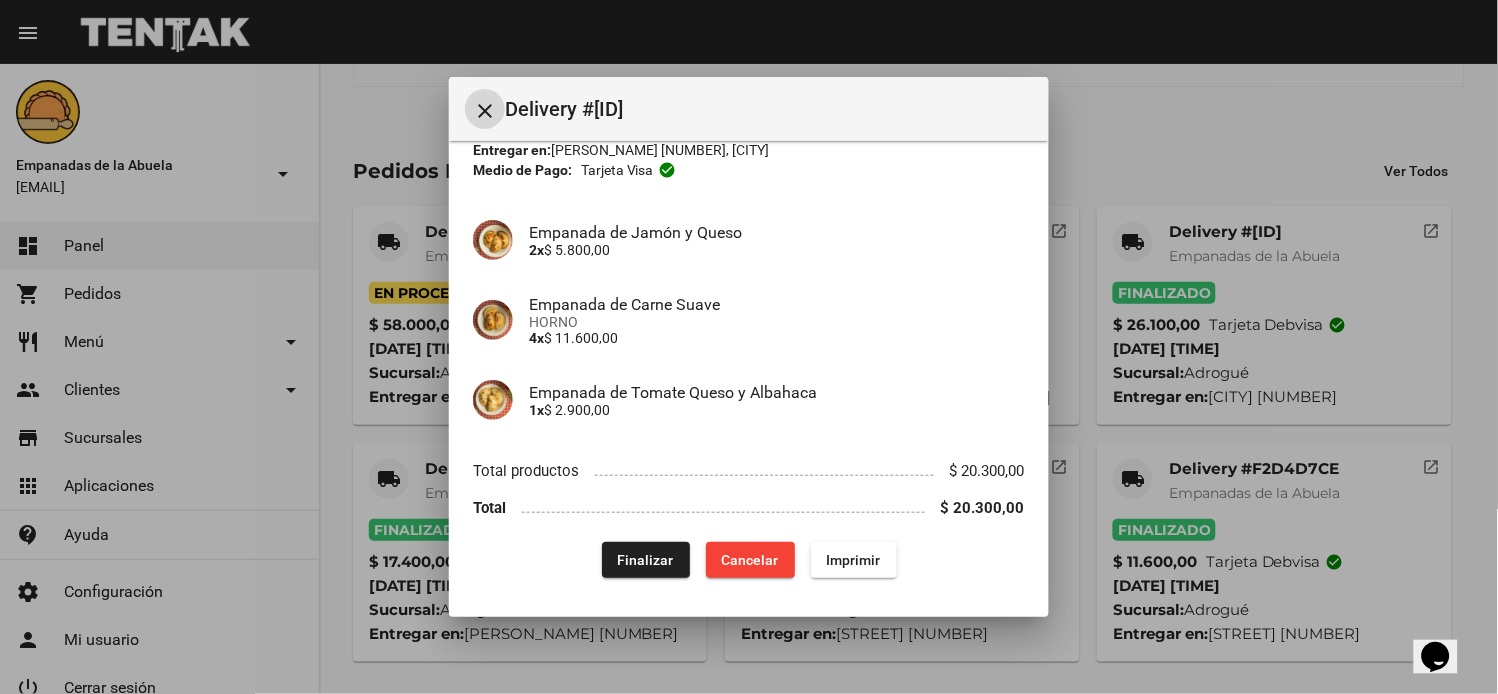click on "Finalizar" 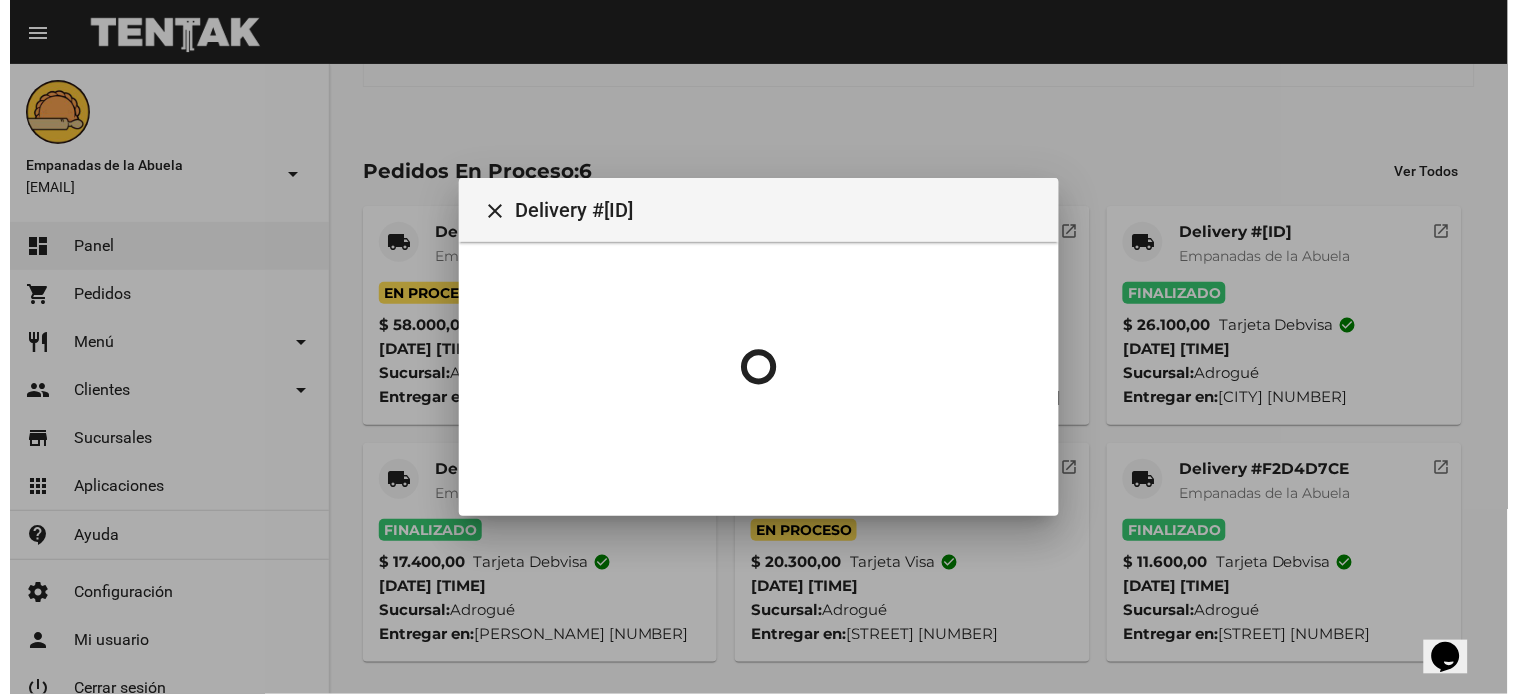 scroll, scrollTop: 0, scrollLeft: 0, axis: both 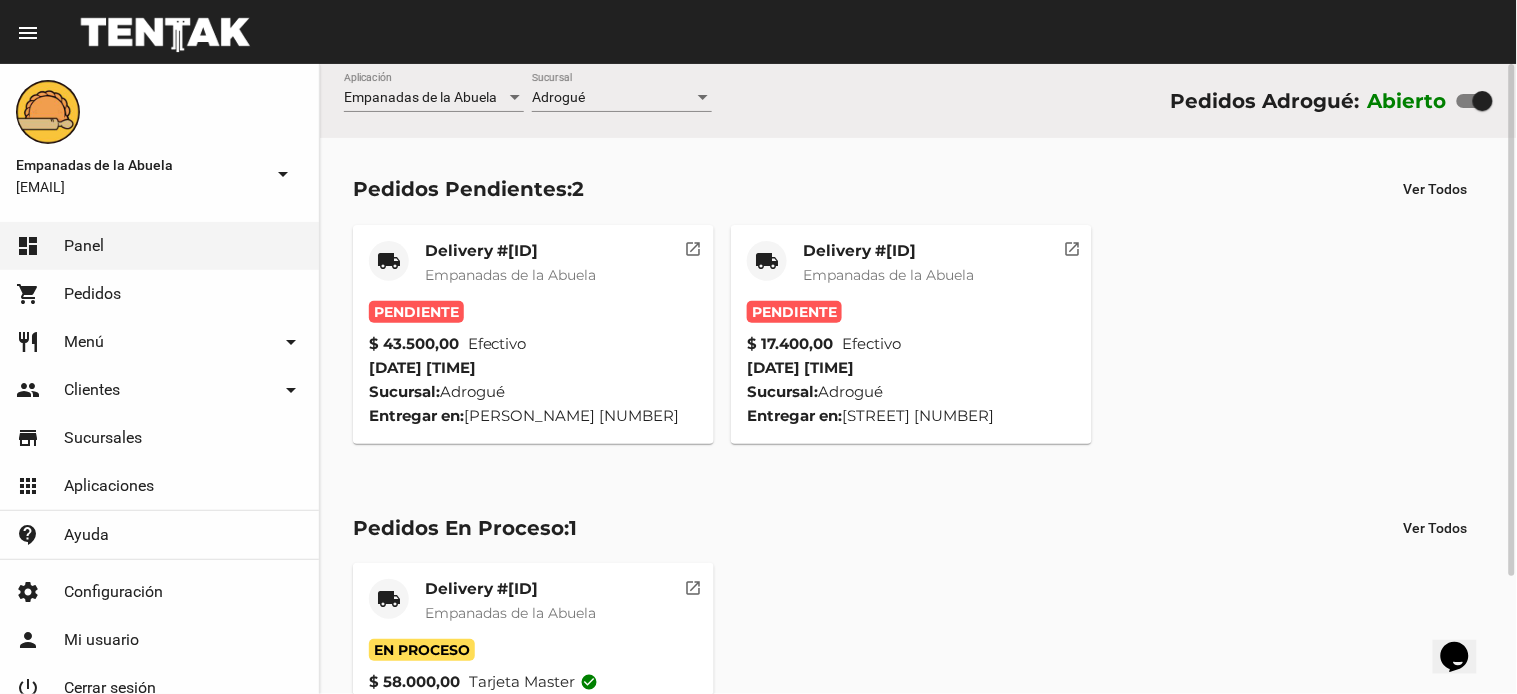 click on "local_shipping Delivery #359C7098 Empanadas de la Abuela" 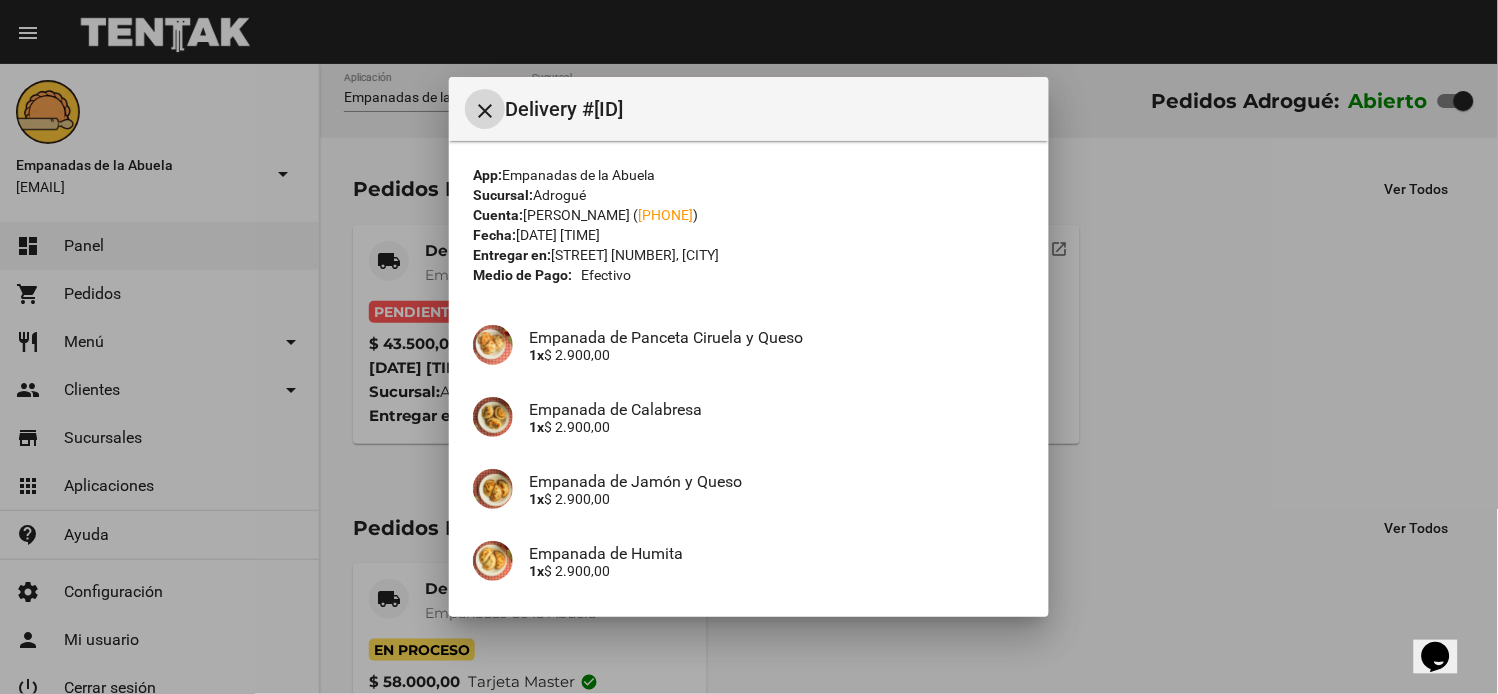 scroll, scrollTop: 337, scrollLeft: 0, axis: vertical 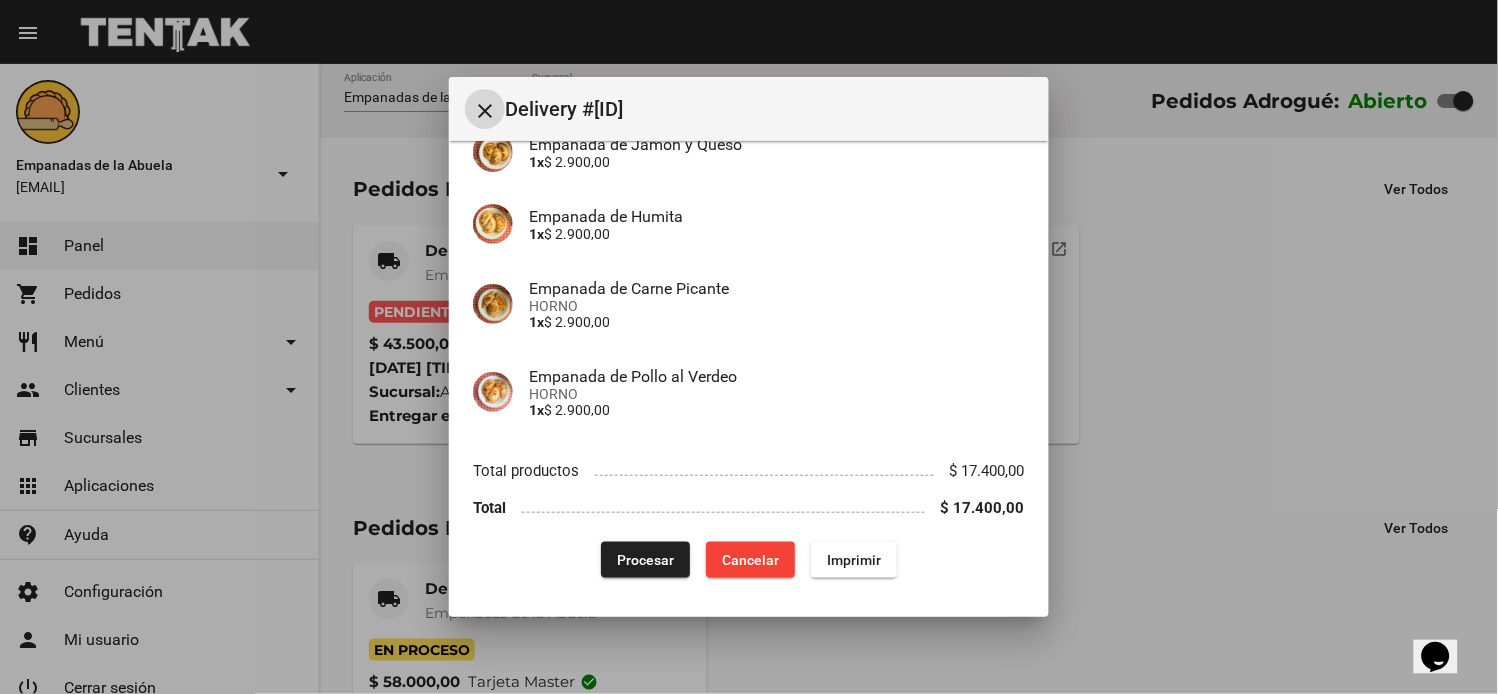 drag, startPoint x: 835, startPoint y: 558, endPoint x: 1115, endPoint y: 587, distance: 281.49777 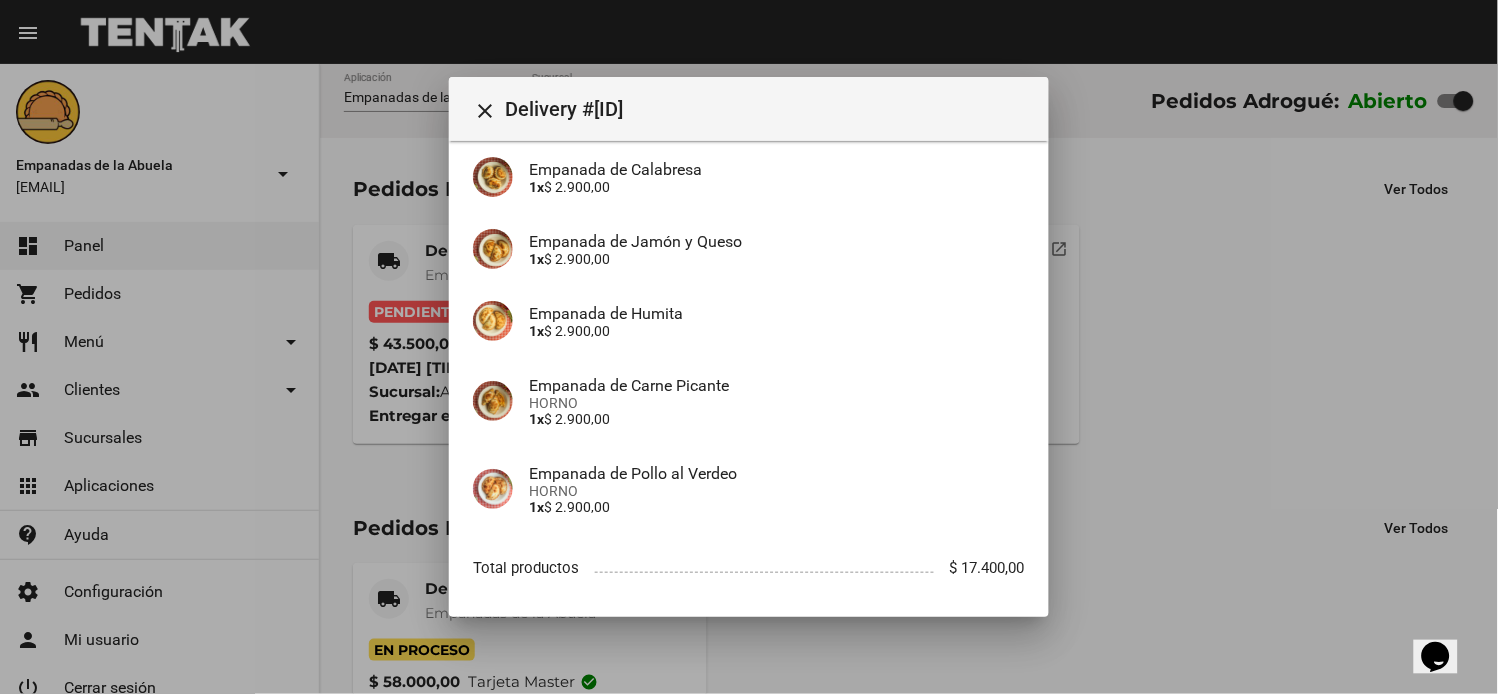 scroll, scrollTop: 337, scrollLeft: 0, axis: vertical 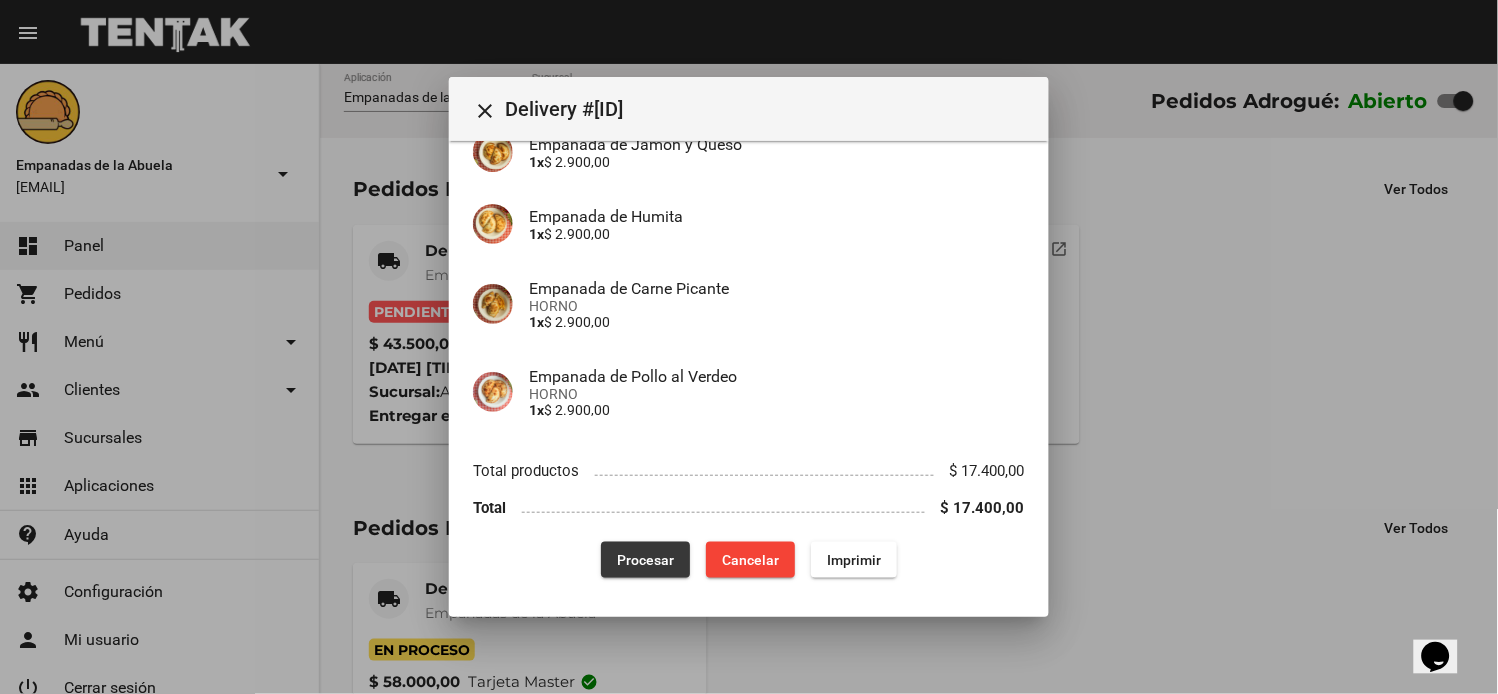 click on "Procesar" 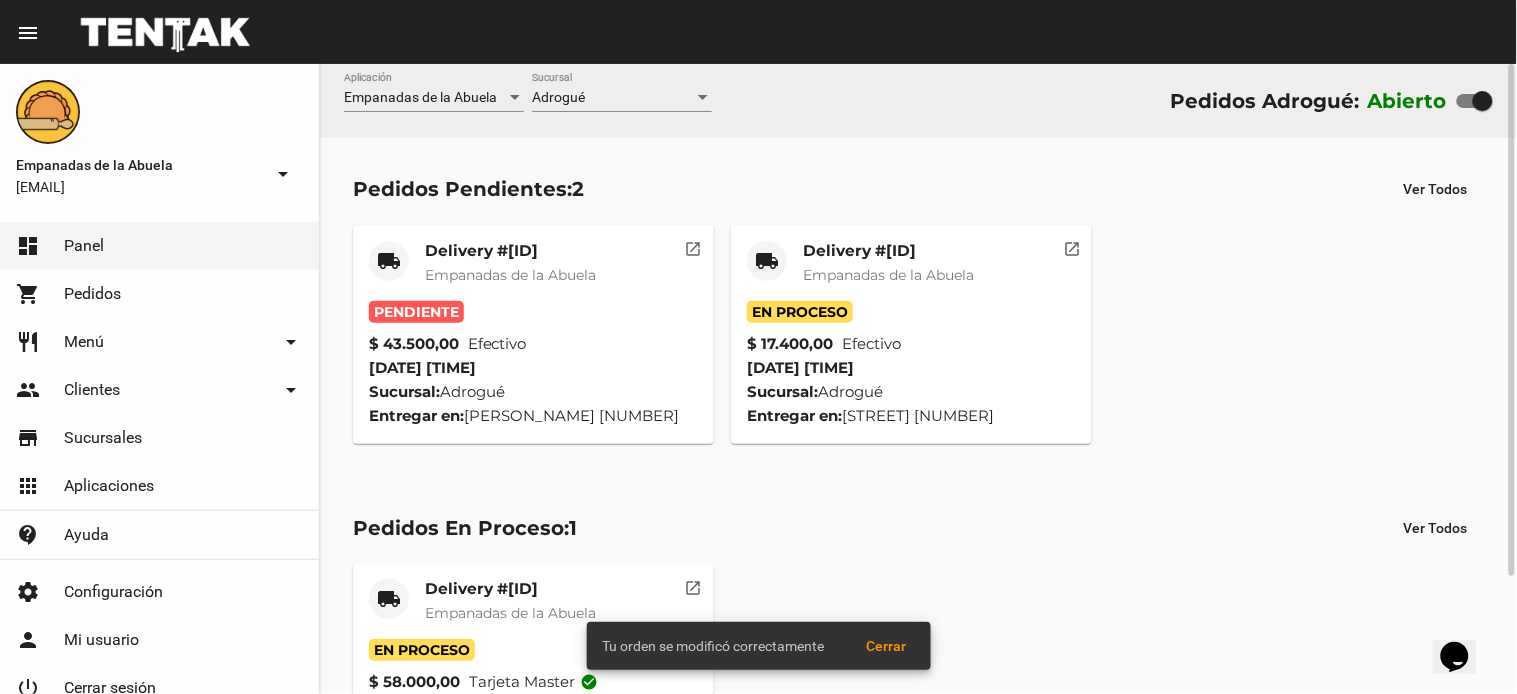 click on "Empanadas de la Abuela" 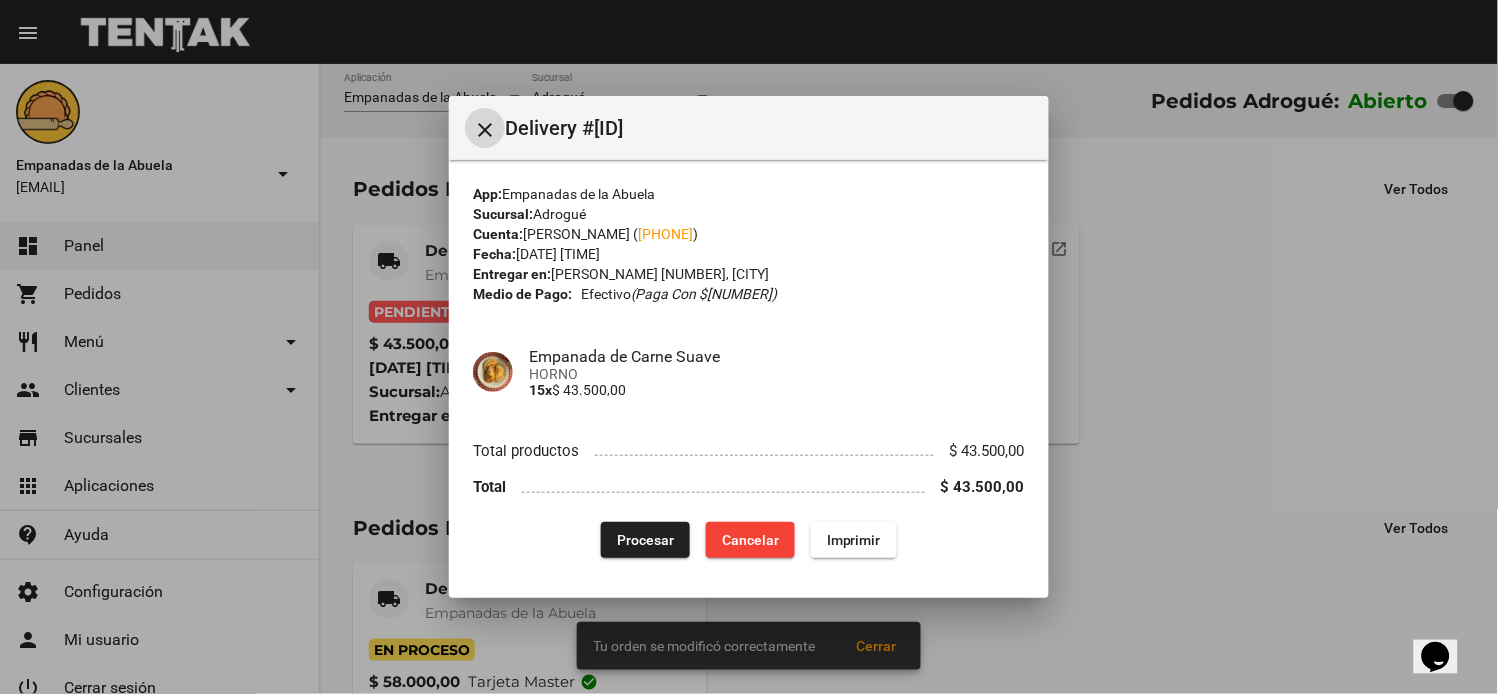 click on "Imprimir" 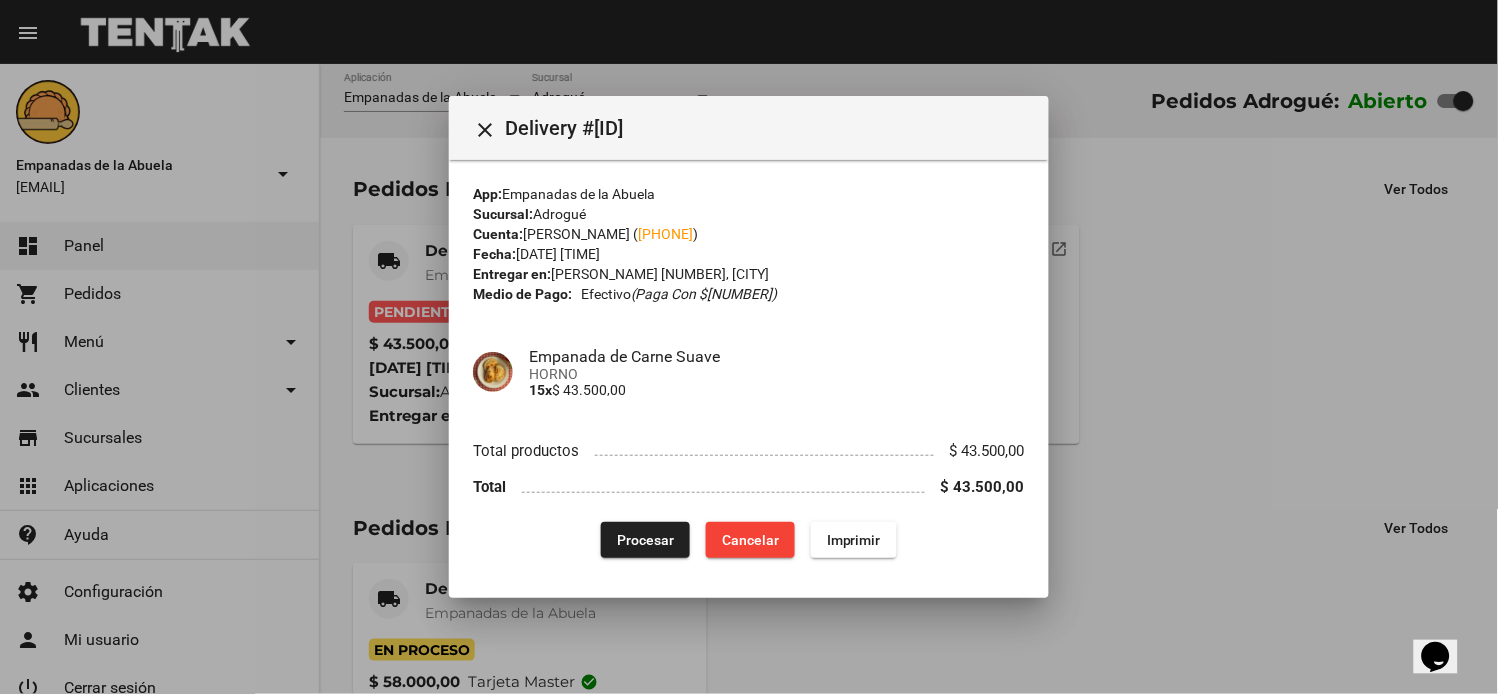 click on "Procesar" 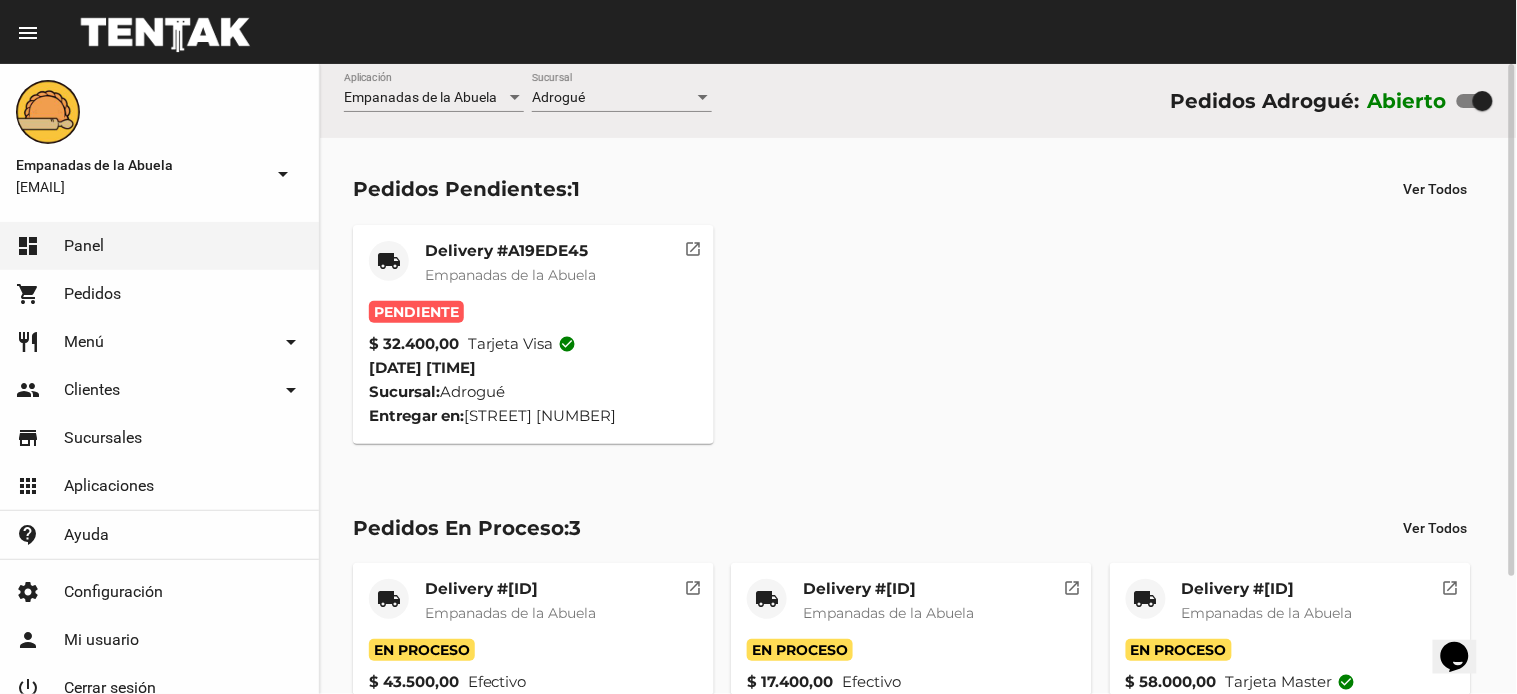click on "Delivery #A19EDE45" 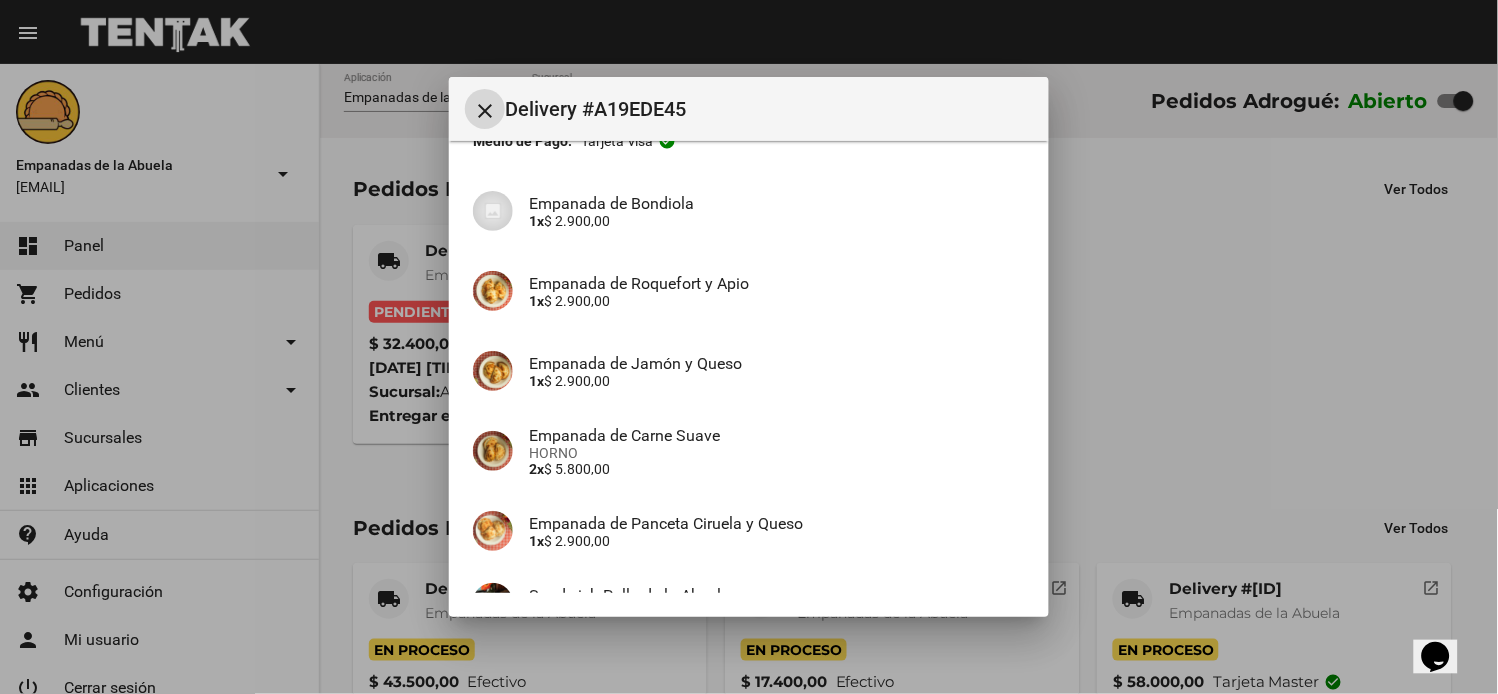 scroll, scrollTop: 337, scrollLeft: 0, axis: vertical 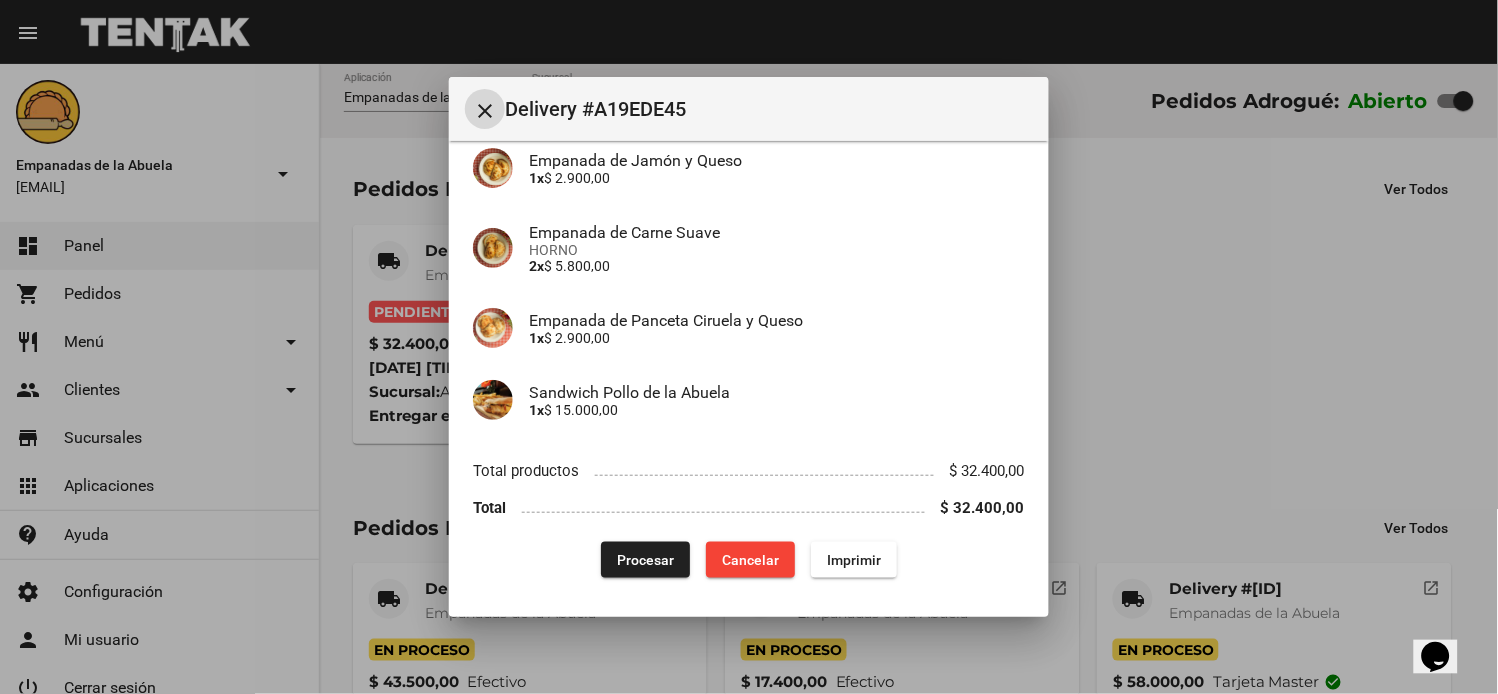 click on "Imprimir" 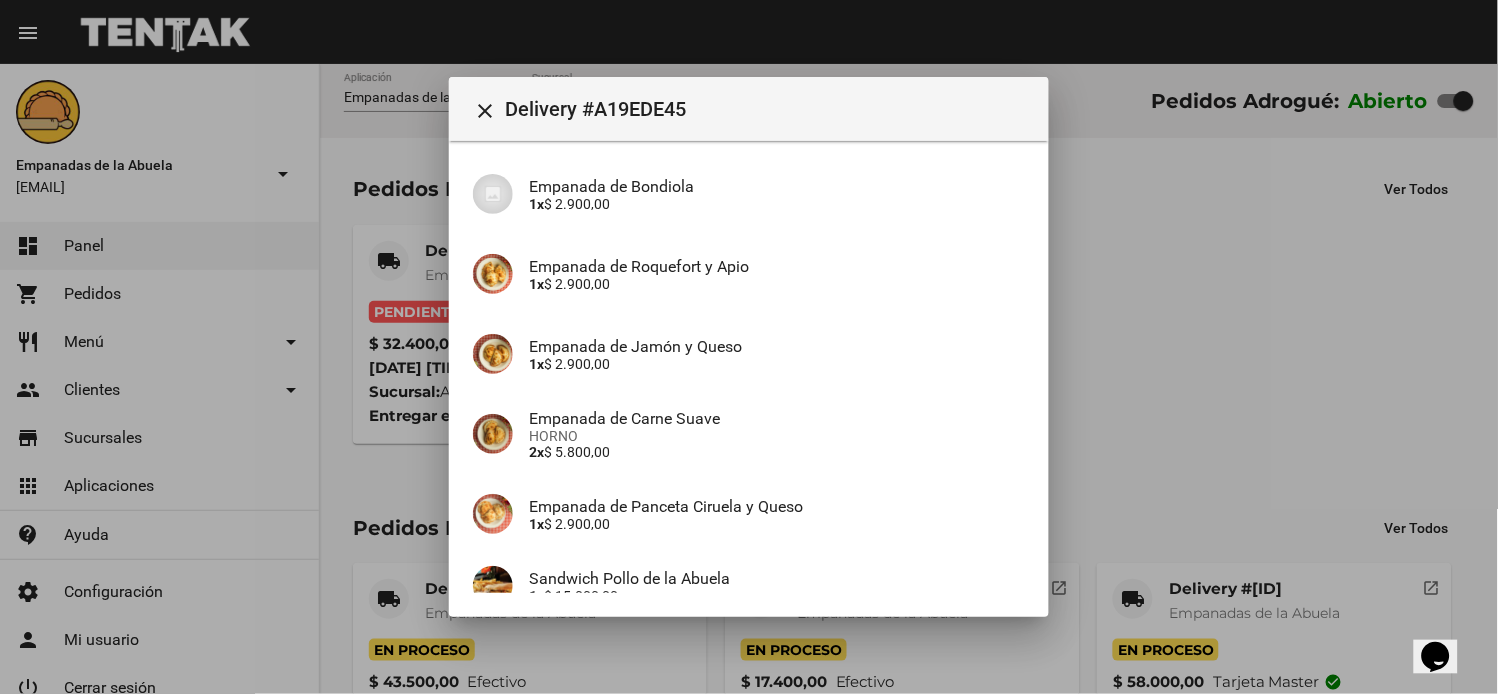 scroll, scrollTop: 337, scrollLeft: 0, axis: vertical 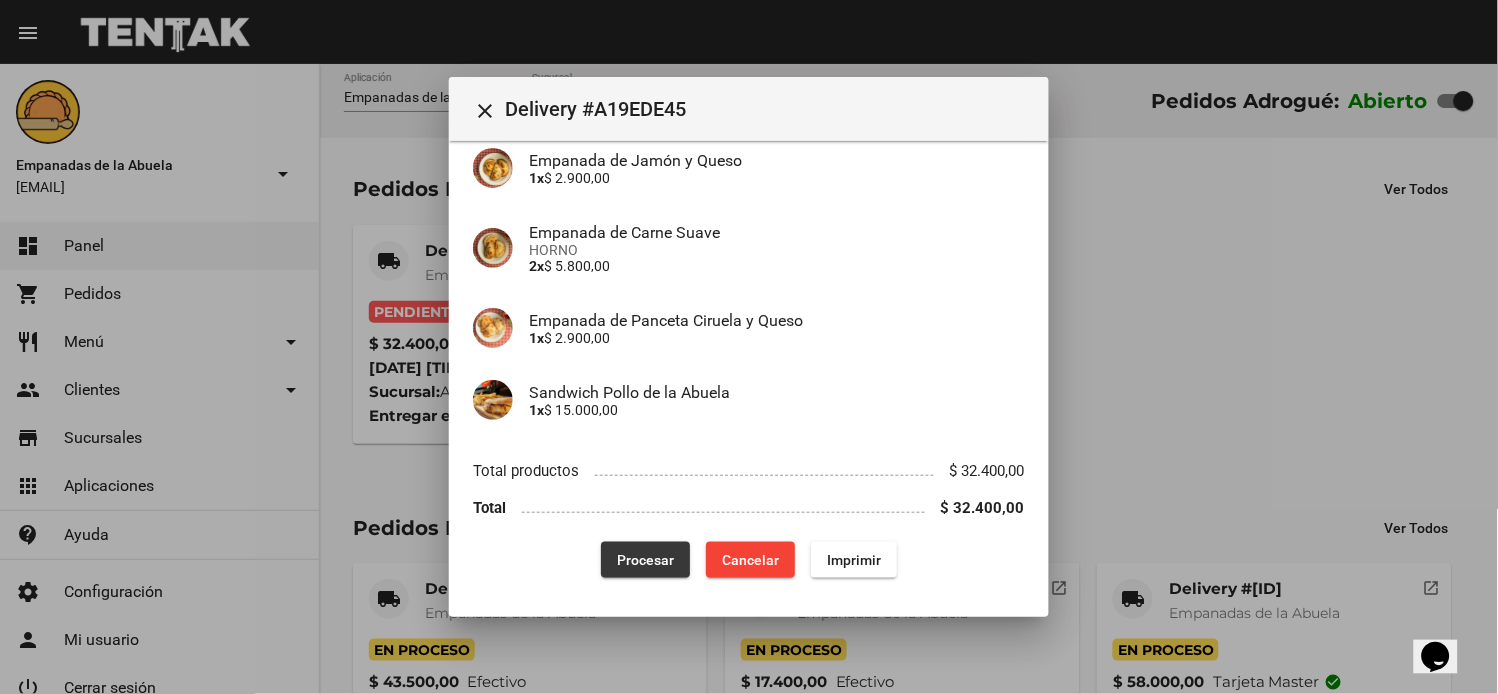 click on "Procesar" 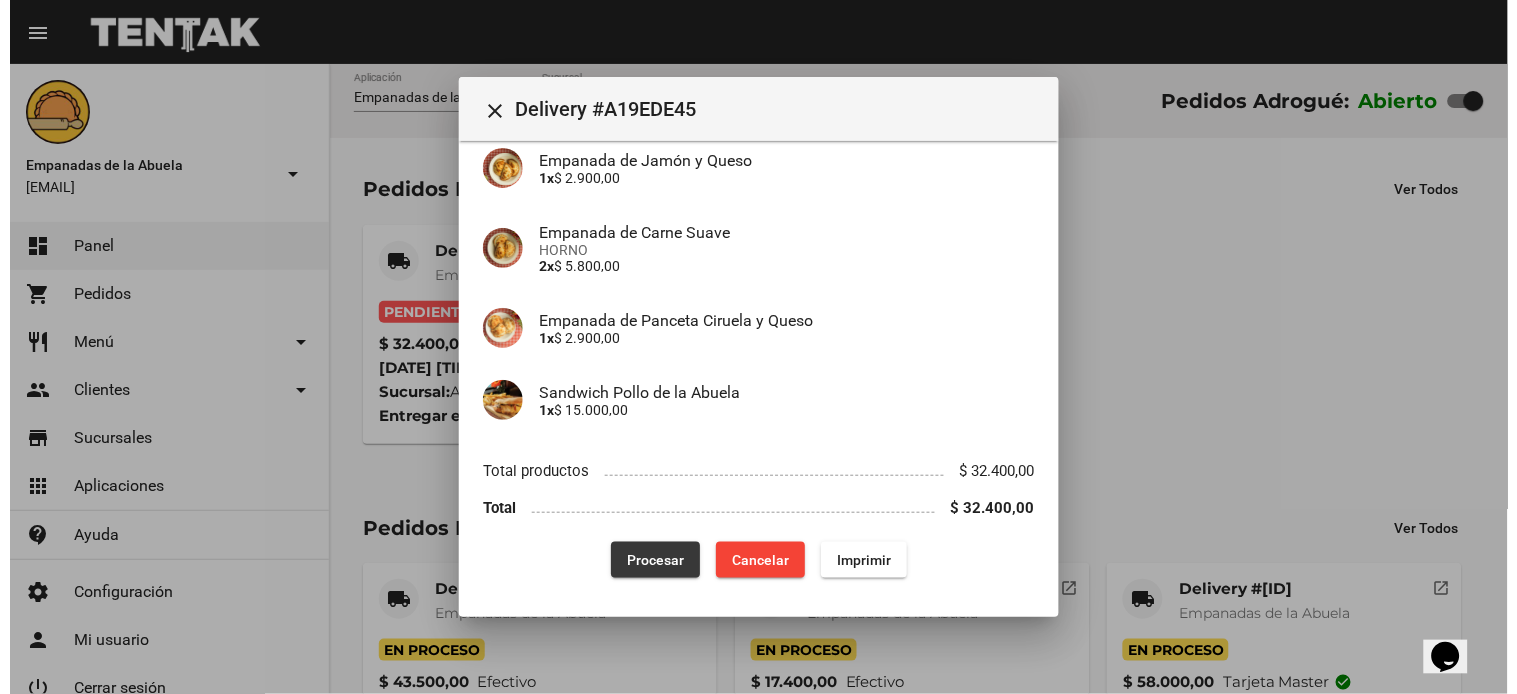 scroll, scrollTop: 0, scrollLeft: 0, axis: both 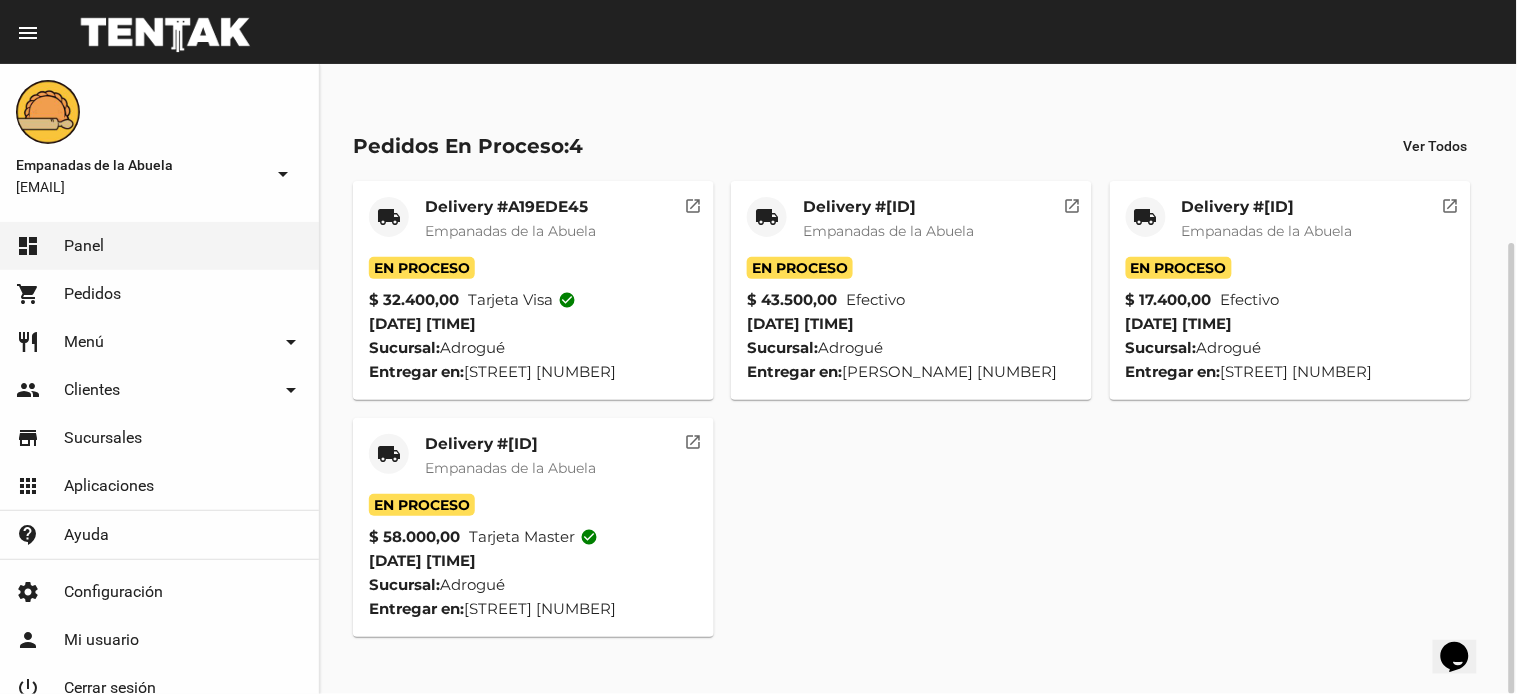 click on "Delivery #369C1C6B" 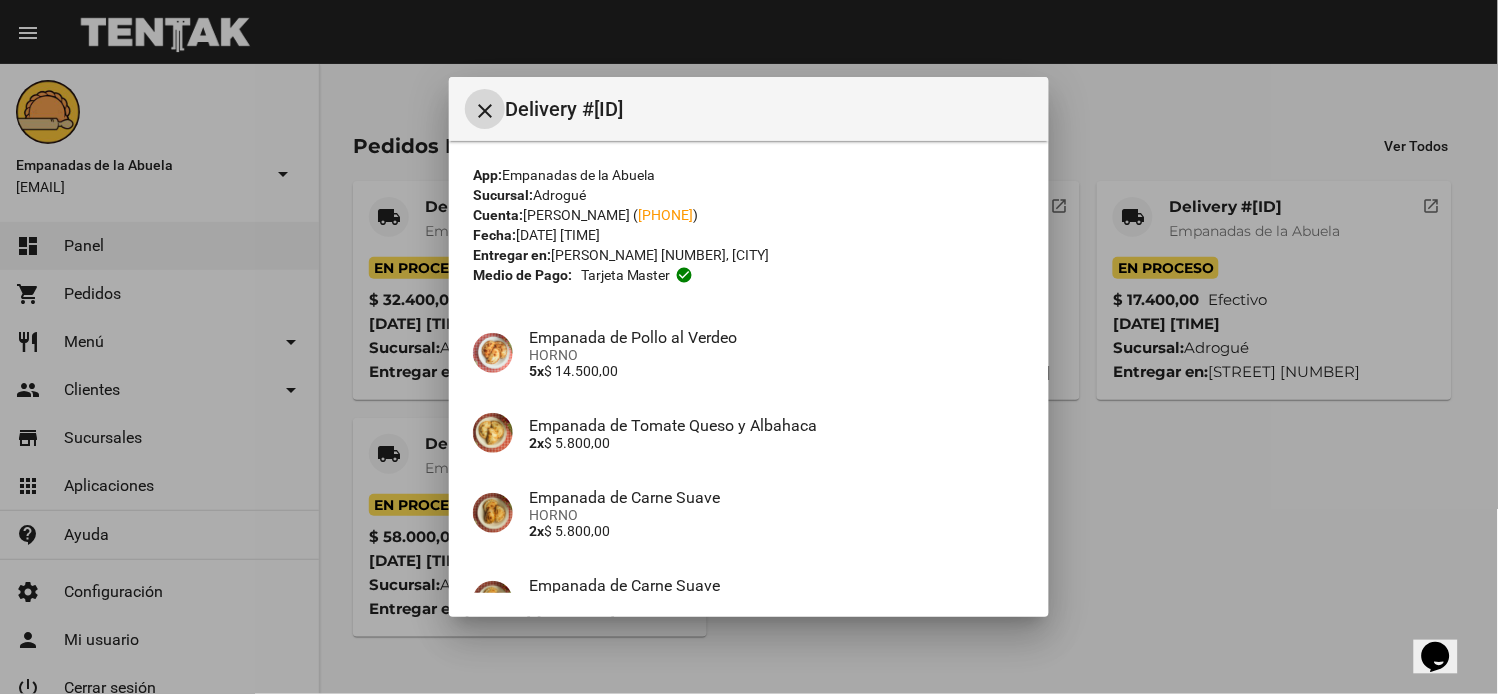 click on "close" at bounding box center (485, 111) 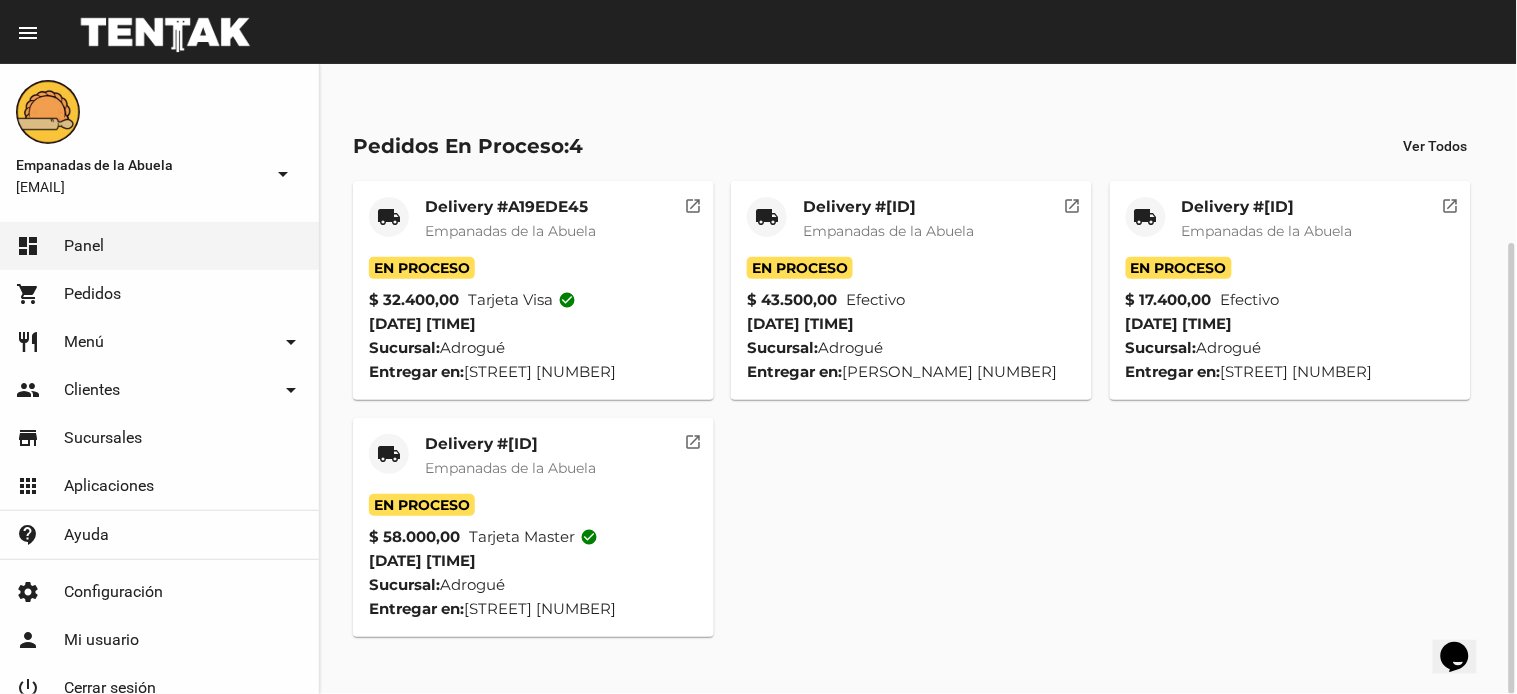 click on "local_shipping" 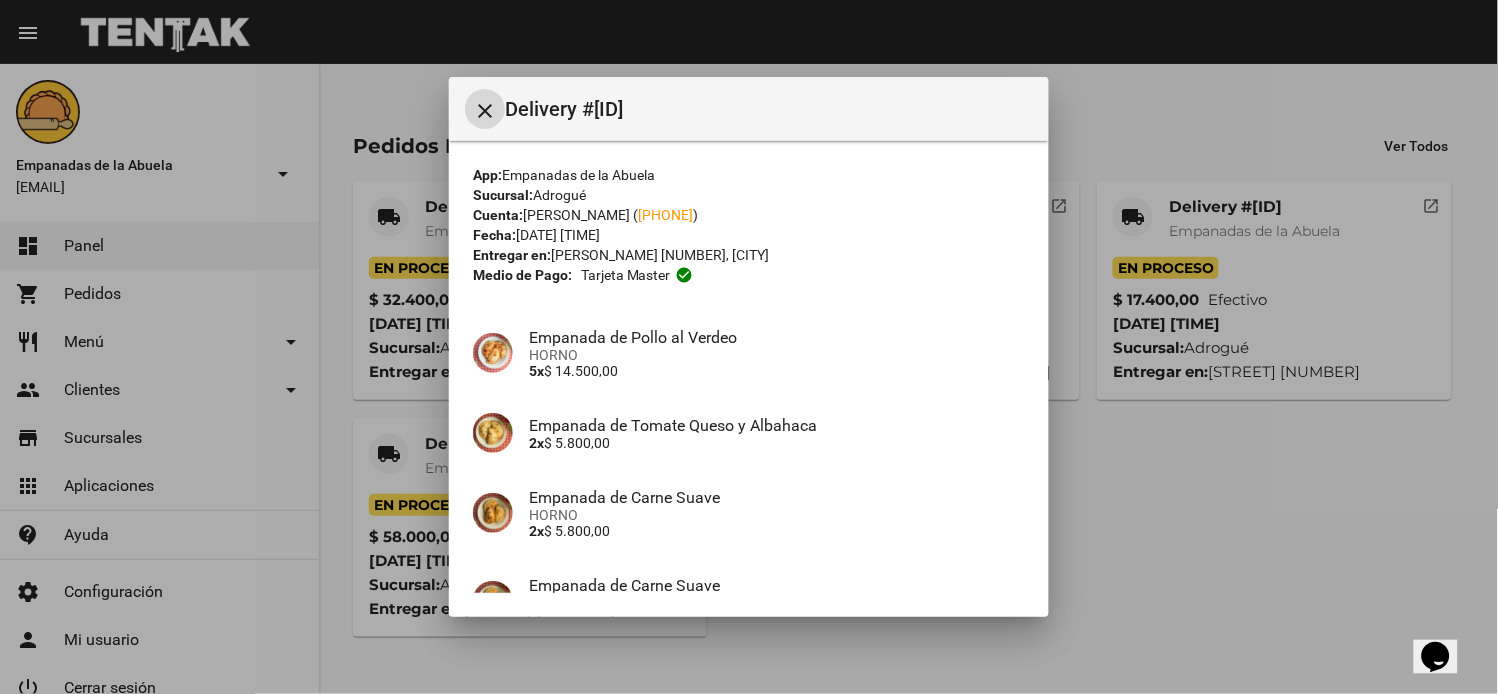 scroll, scrollTop: 657, scrollLeft: 0, axis: vertical 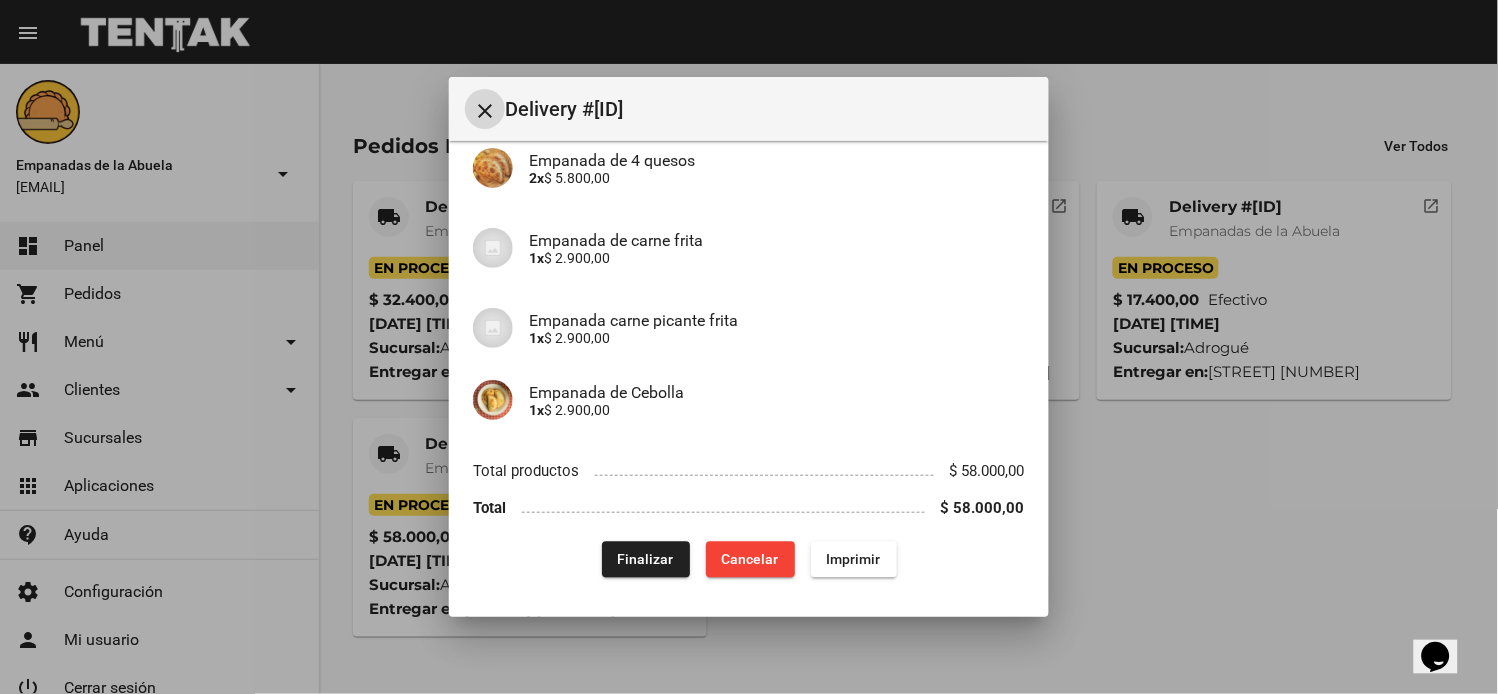 drag, startPoint x: 596, startPoint y: 541, endPoint x: 685, endPoint y: 528, distance: 89.94443 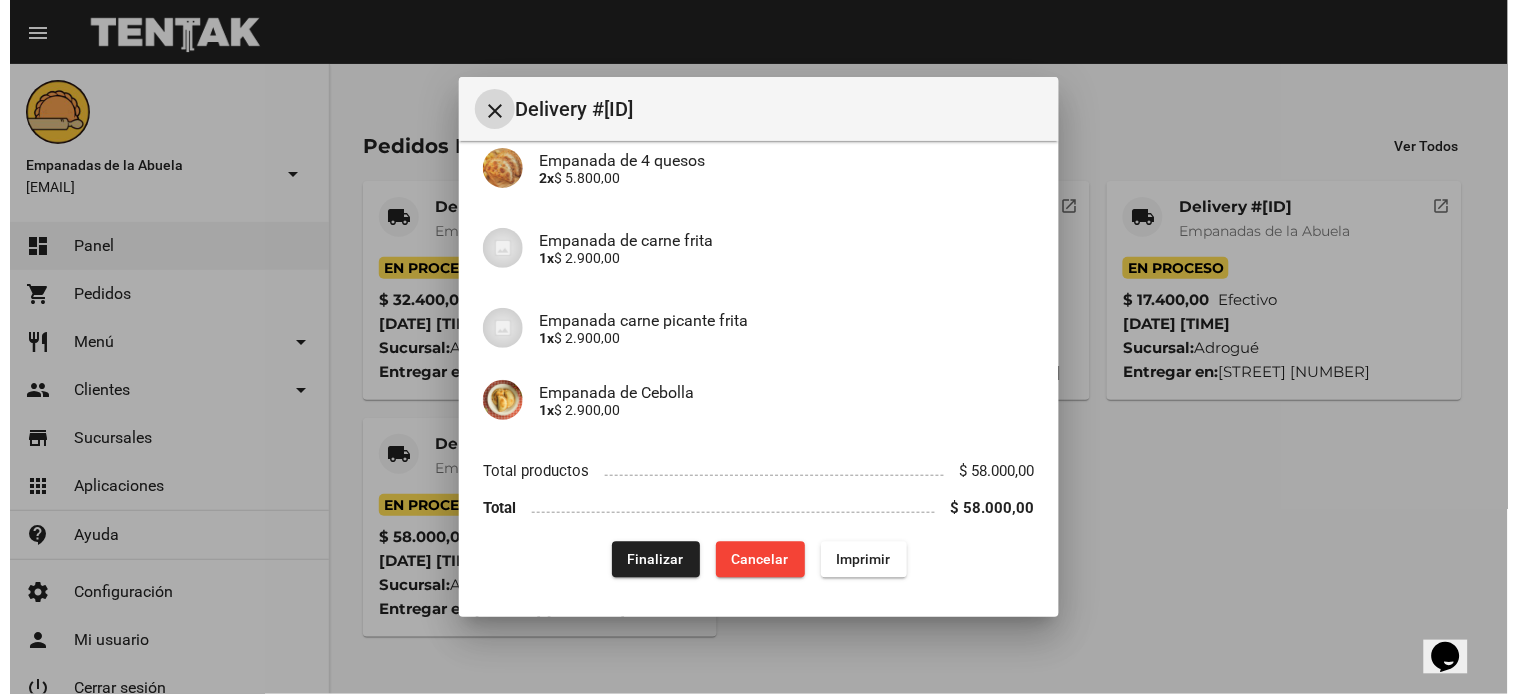 scroll, scrollTop: 0, scrollLeft: 0, axis: both 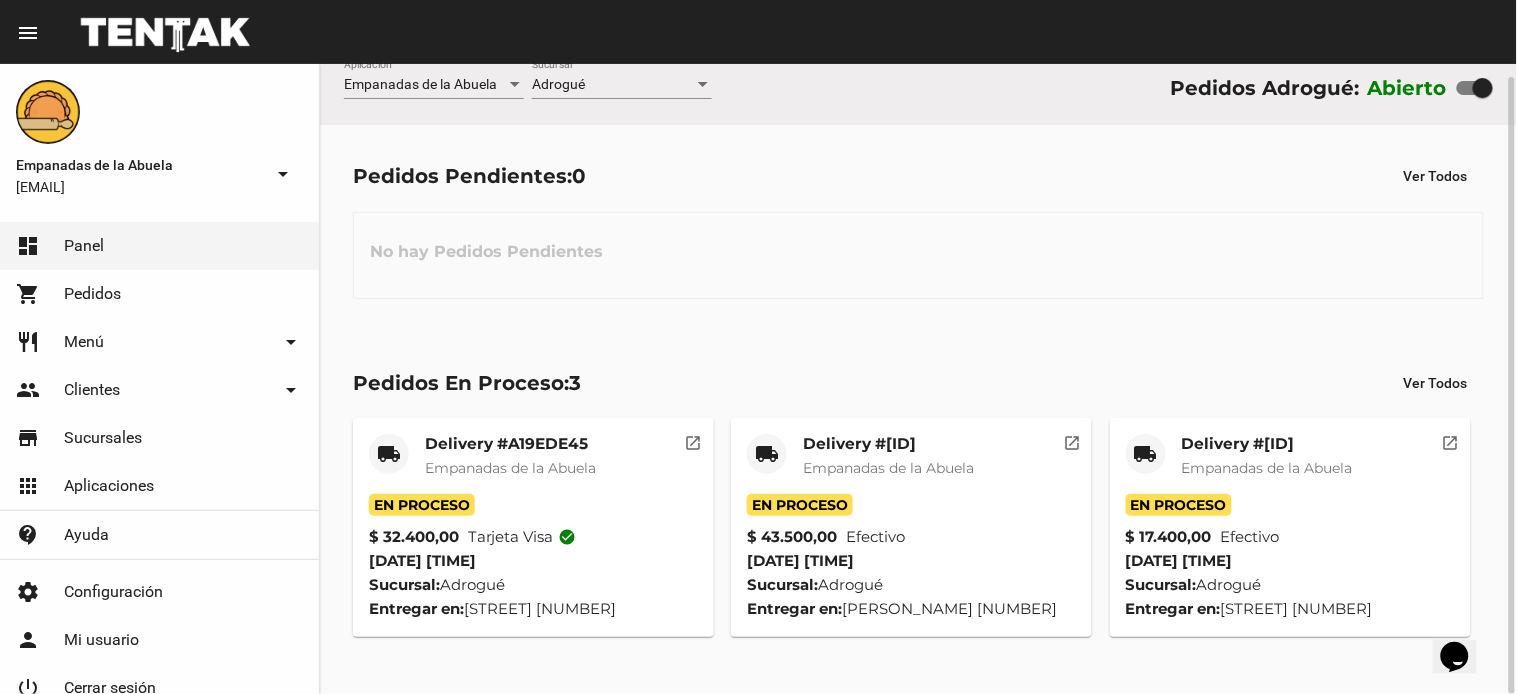 click on "local_shipping" 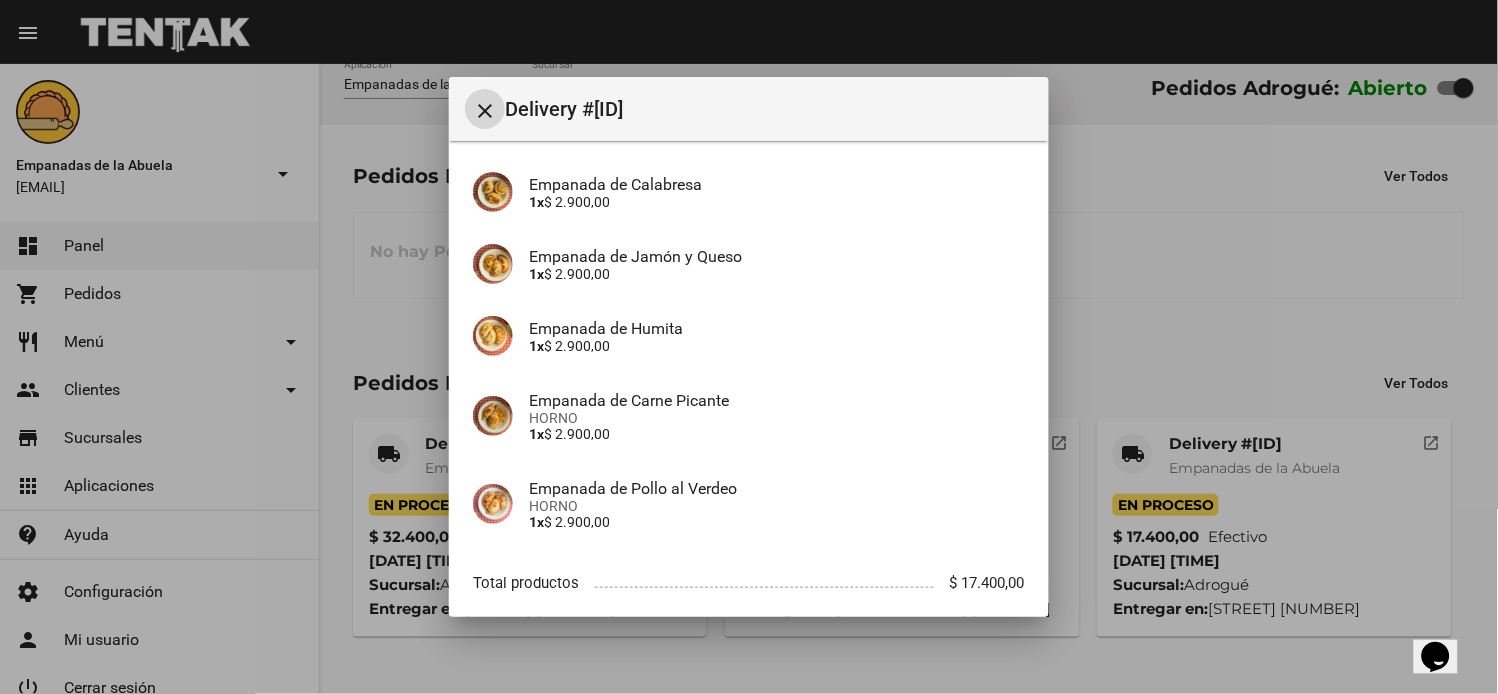 scroll, scrollTop: 337, scrollLeft: 0, axis: vertical 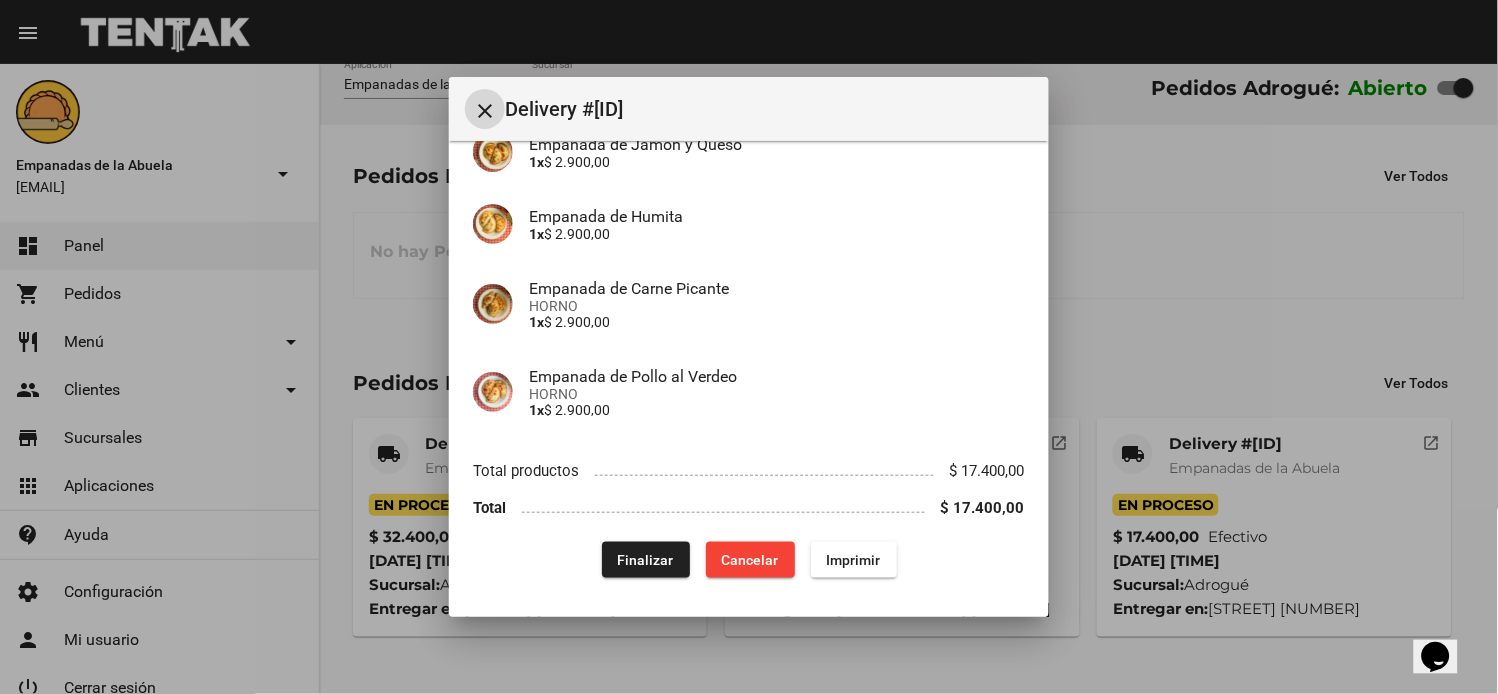 drag, startPoint x: 620, startPoint y: 533, endPoint x: 628, endPoint y: 555, distance: 23.409399 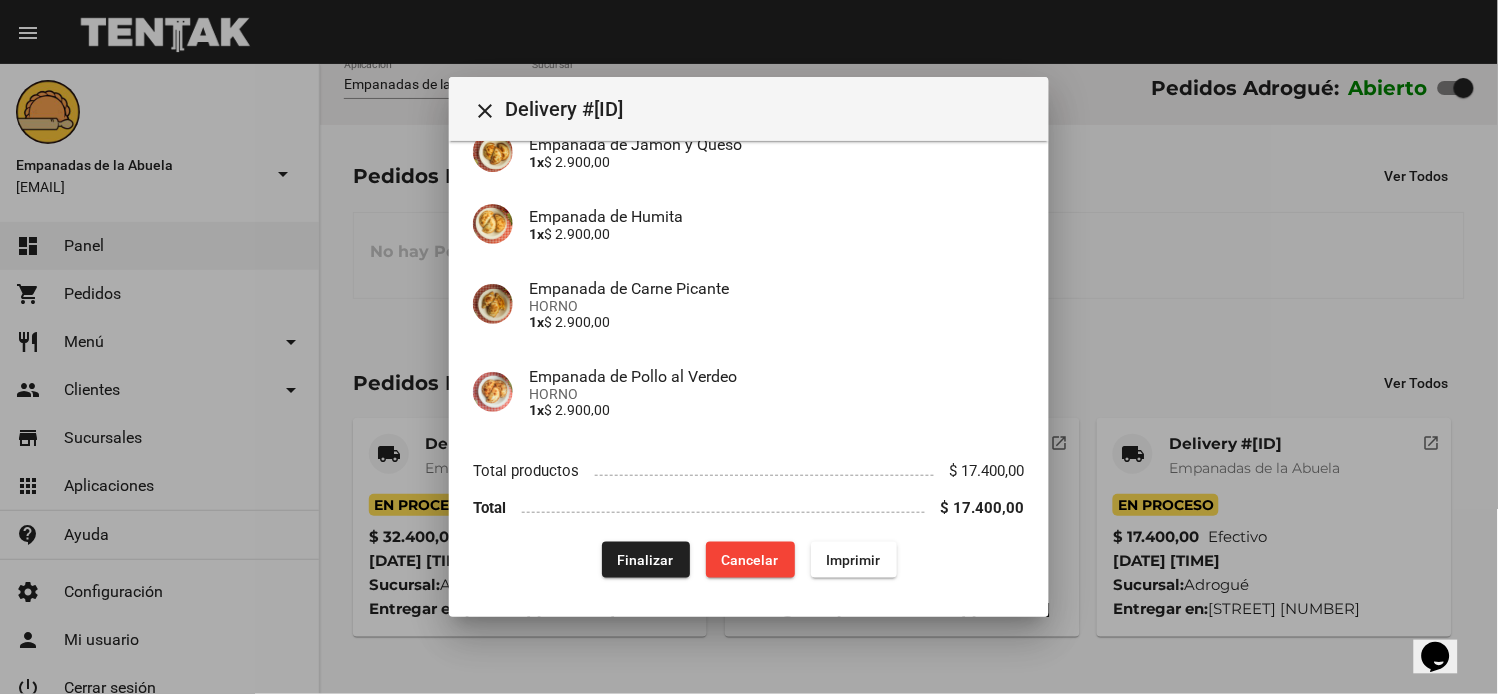 click on "Finalizar" 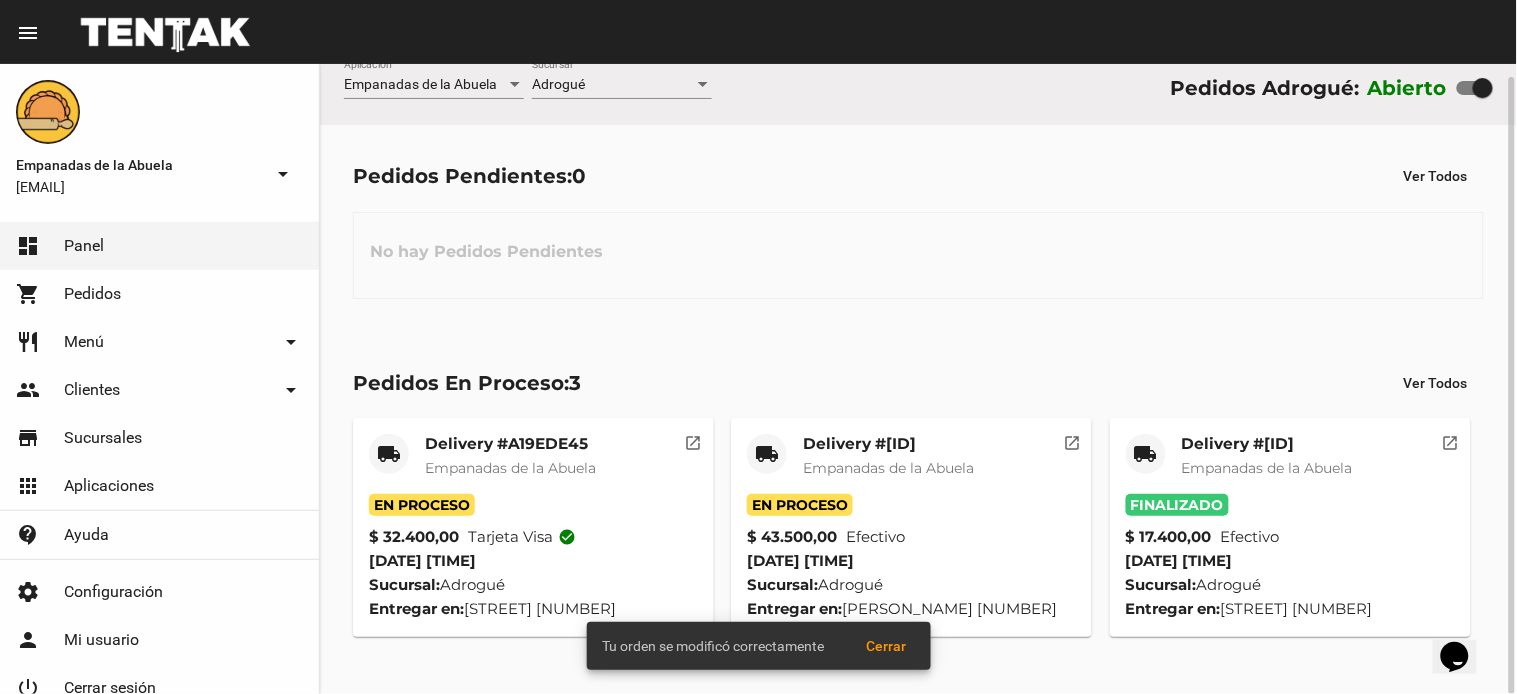 click on "local_shipping Delivery #39537BEC Empanadas de la Abuela" 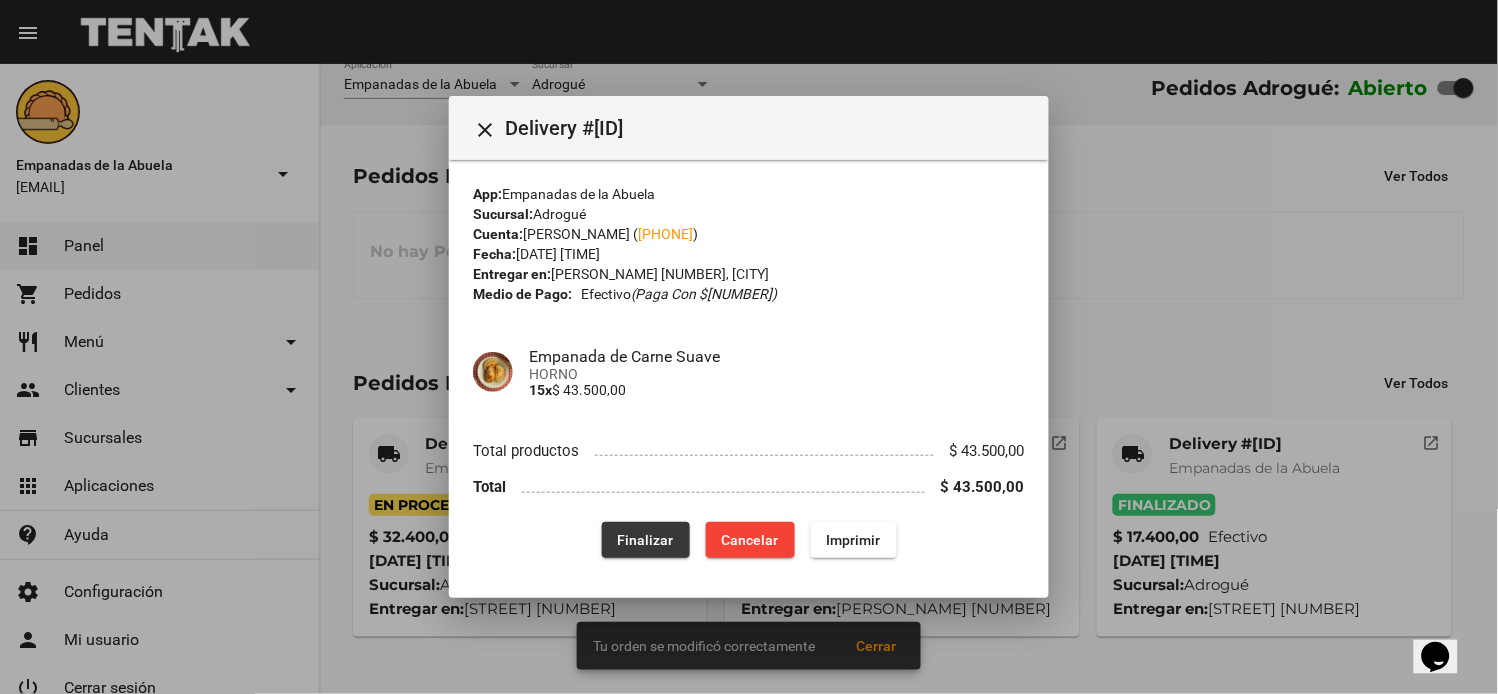 click on "Finalizar" 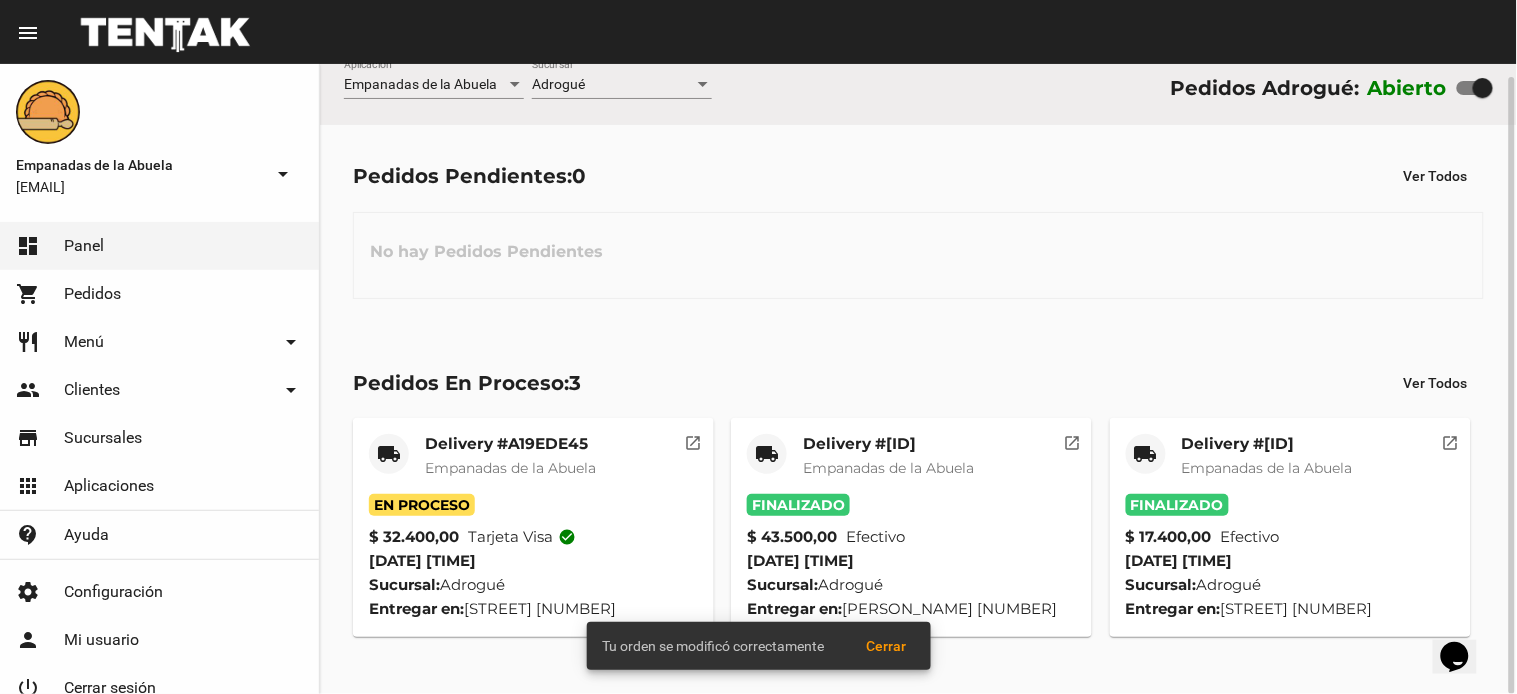 click on "Delivery #A19EDE45" 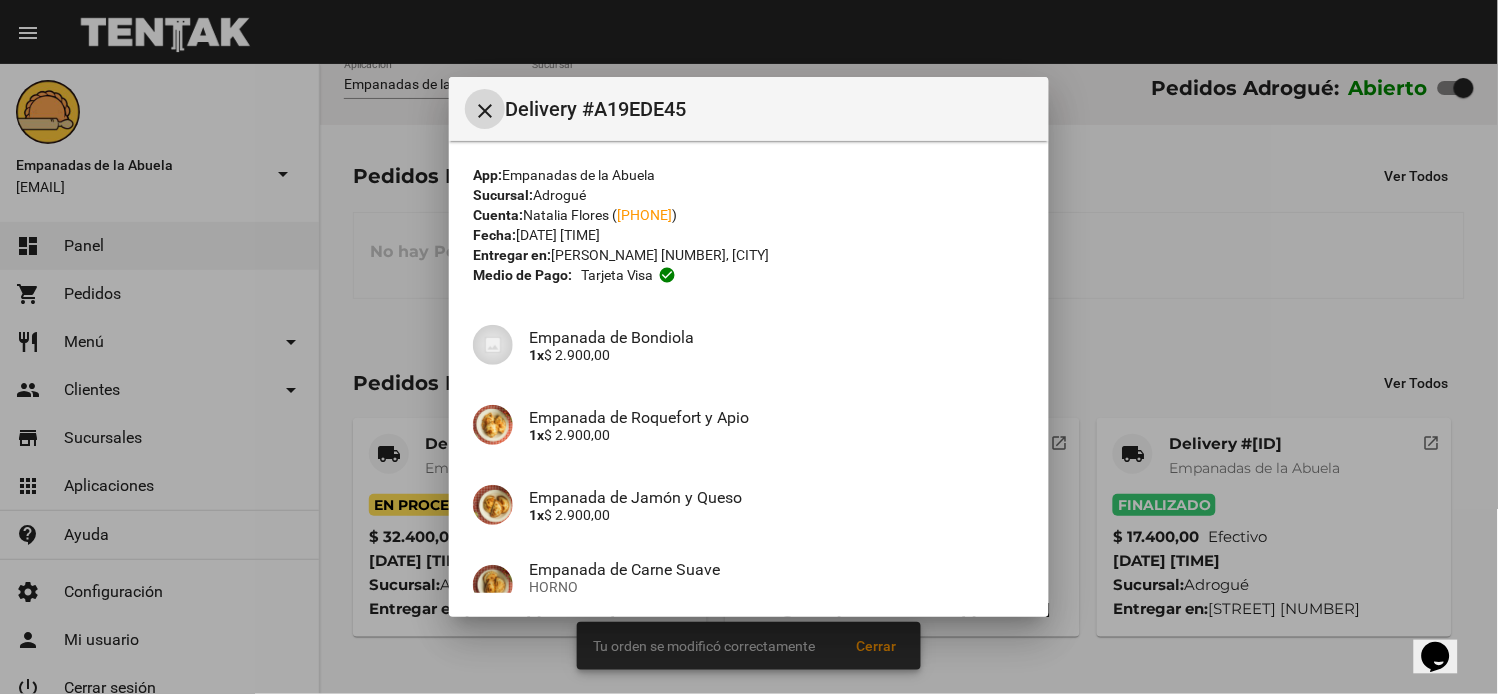 scroll, scrollTop: 337, scrollLeft: 0, axis: vertical 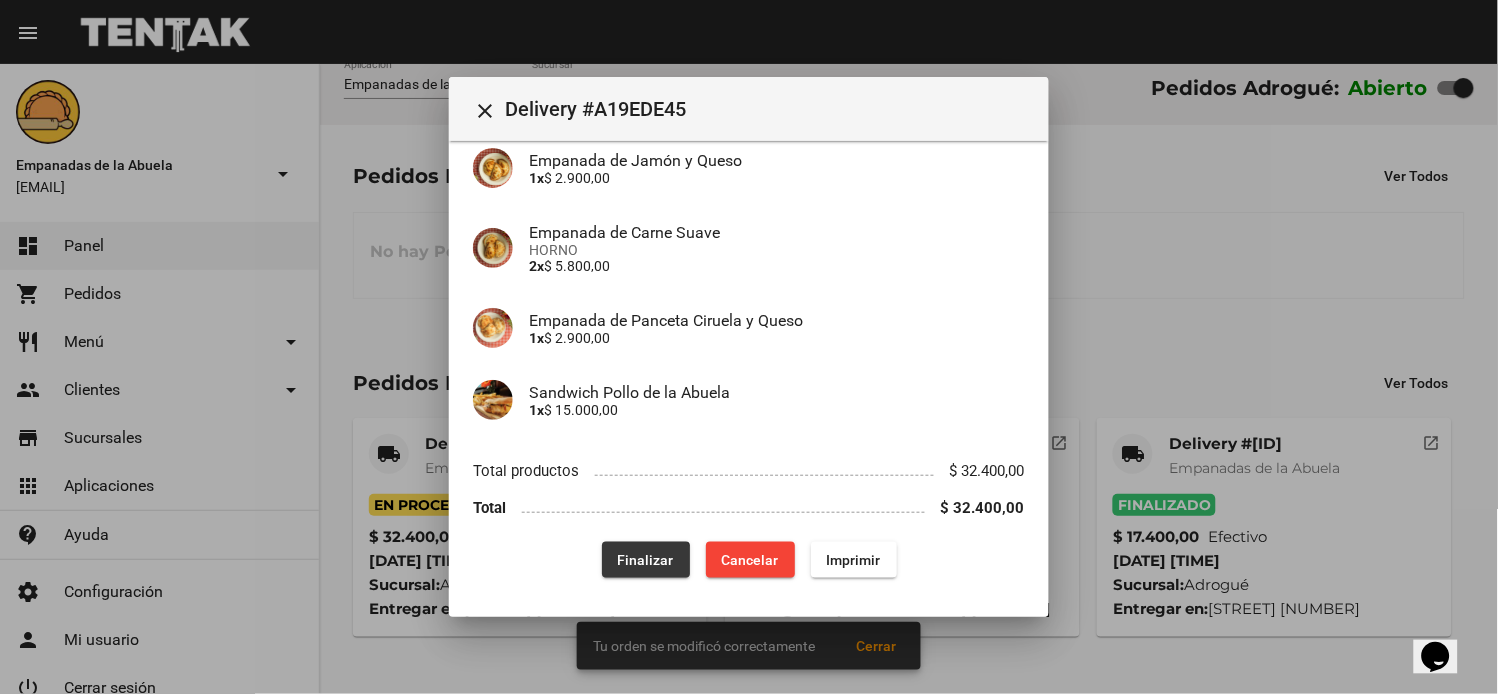 click on "Finalizar" 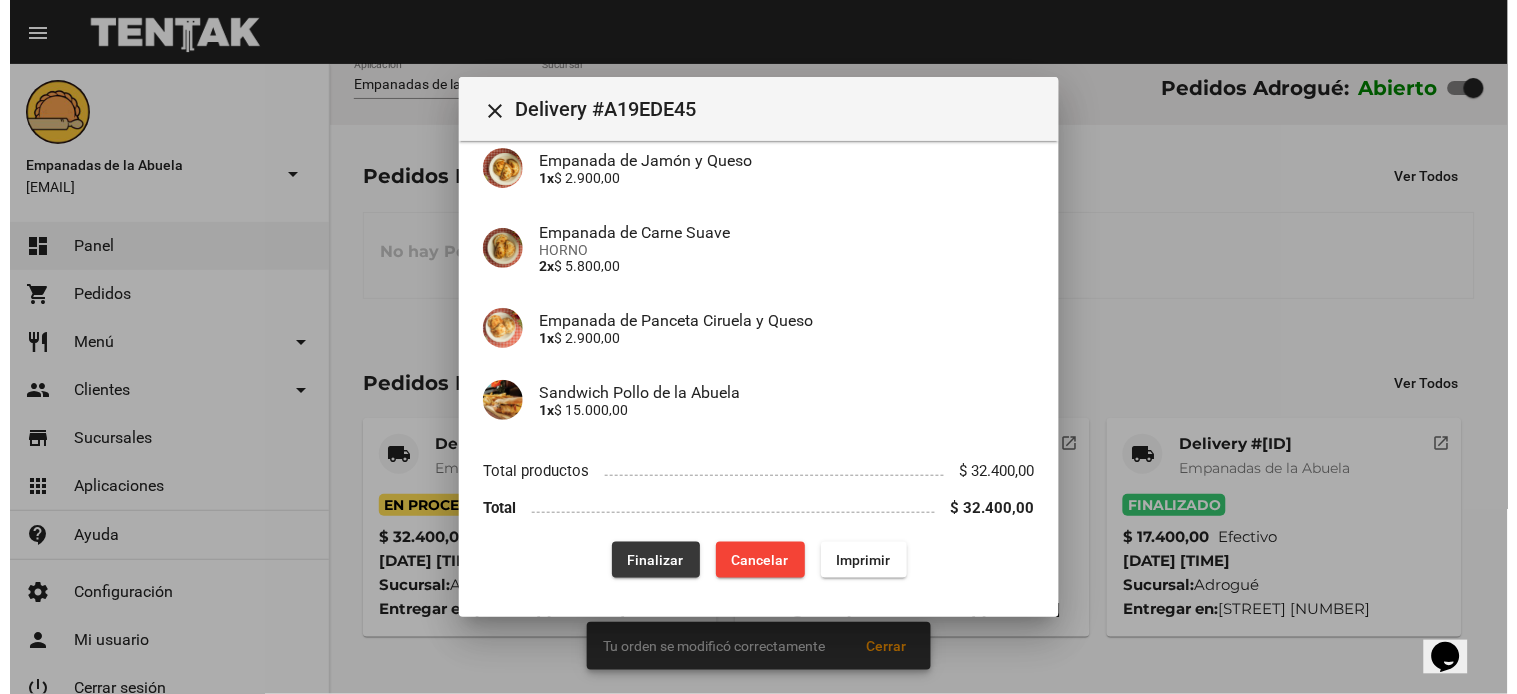 scroll, scrollTop: 0, scrollLeft: 0, axis: both 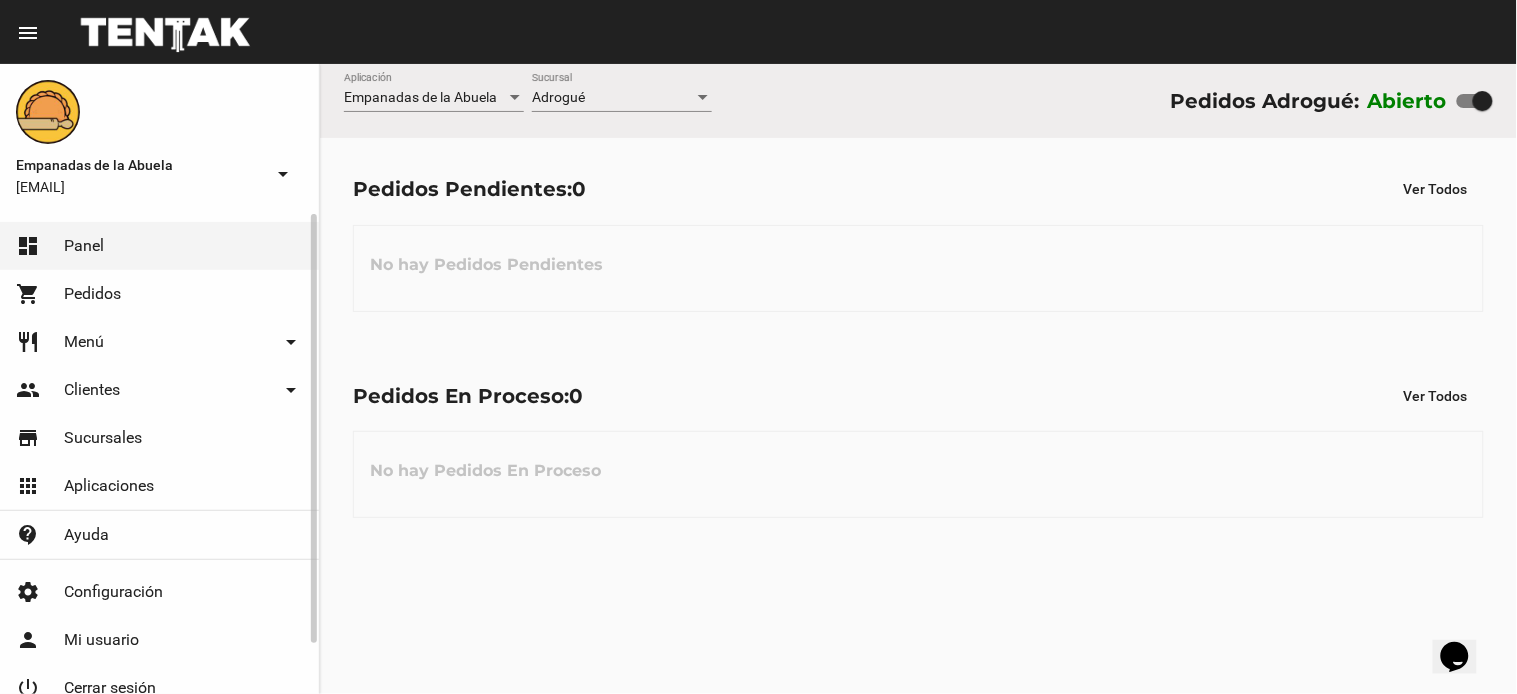 click on "Menú" 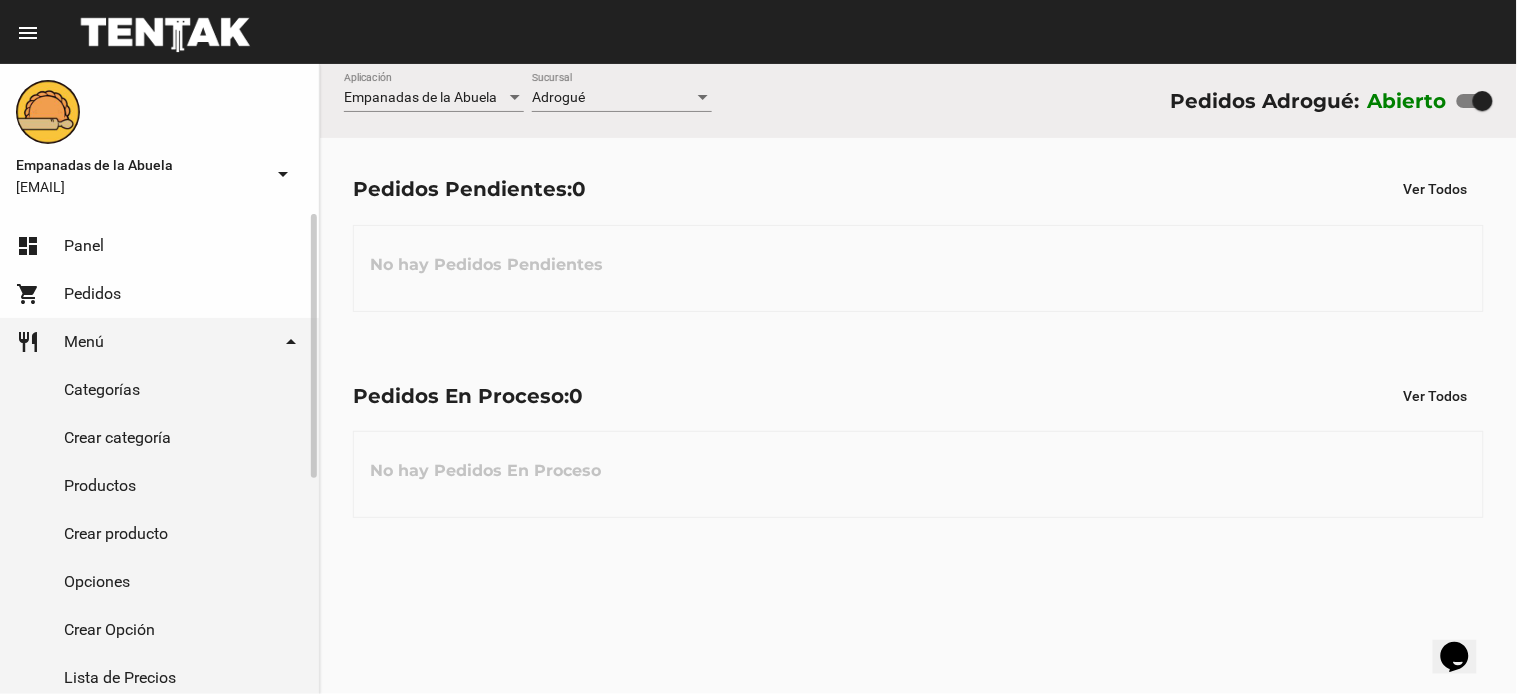 click on "Productos" 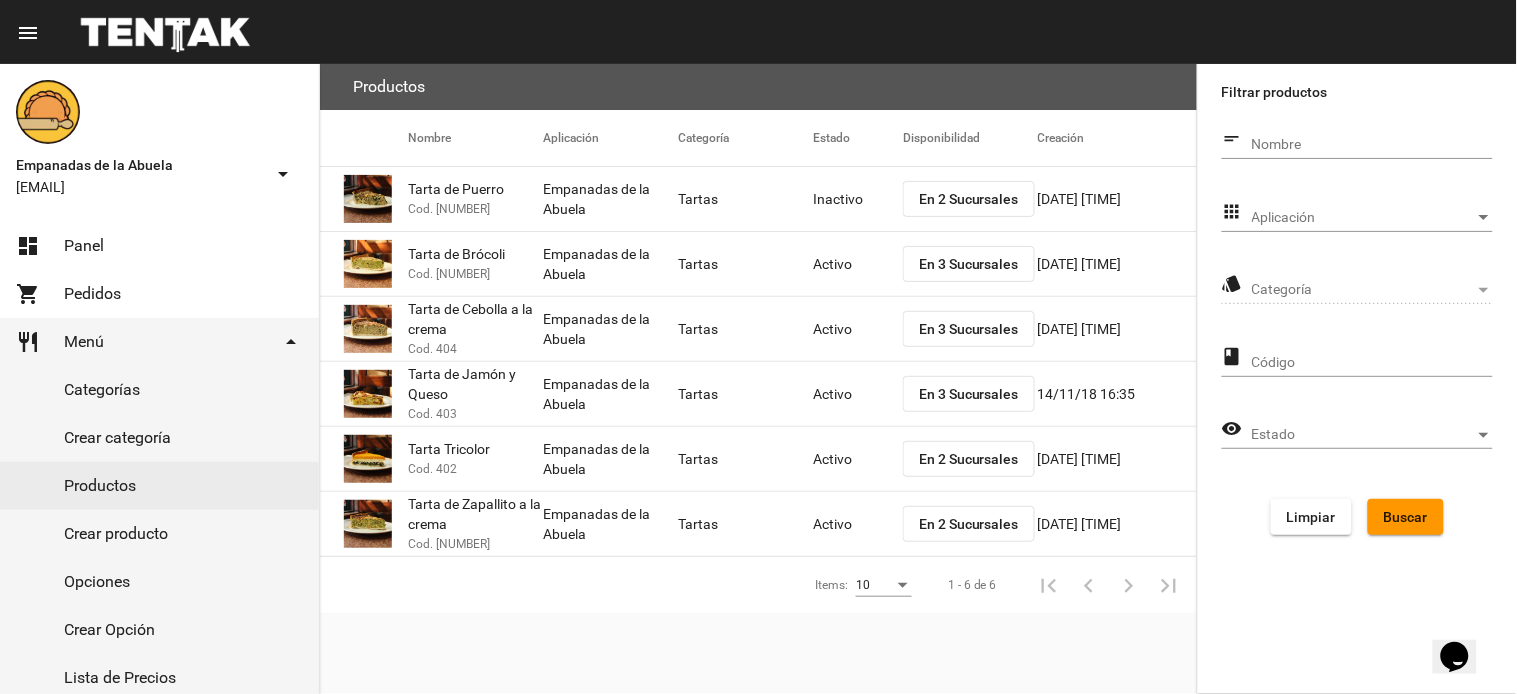 click on "Aplicación Aplicación" 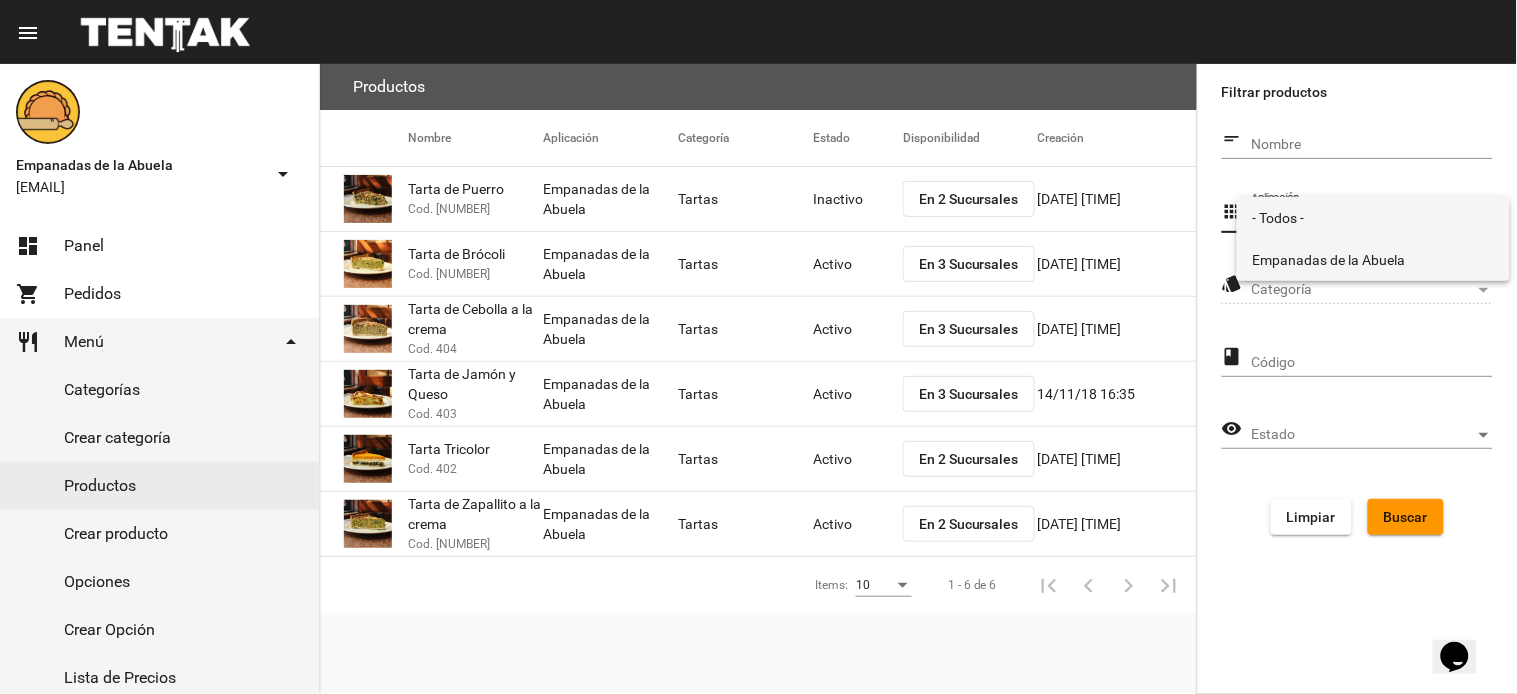 click on "Empanadas de la Abuela" at bounding box center (1373, 260) 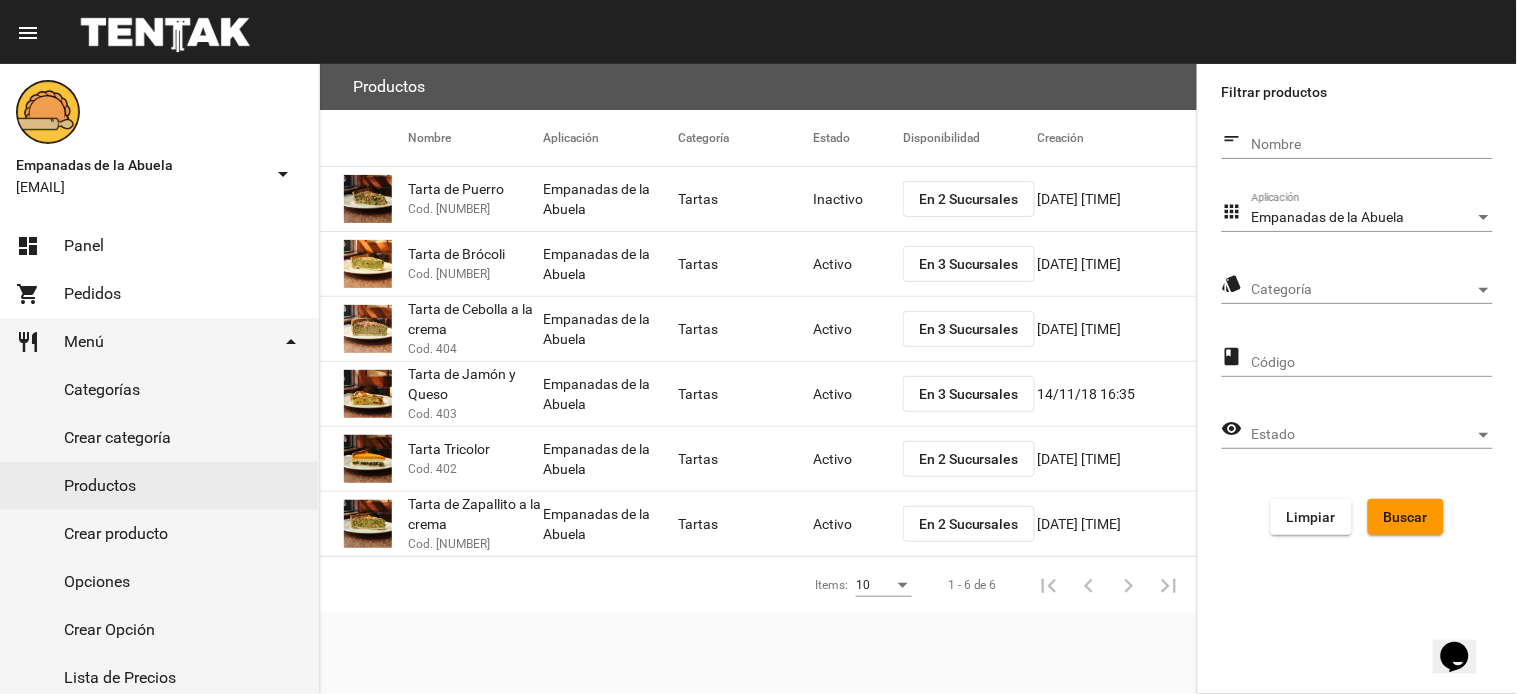 click on "Categoría Categoría" 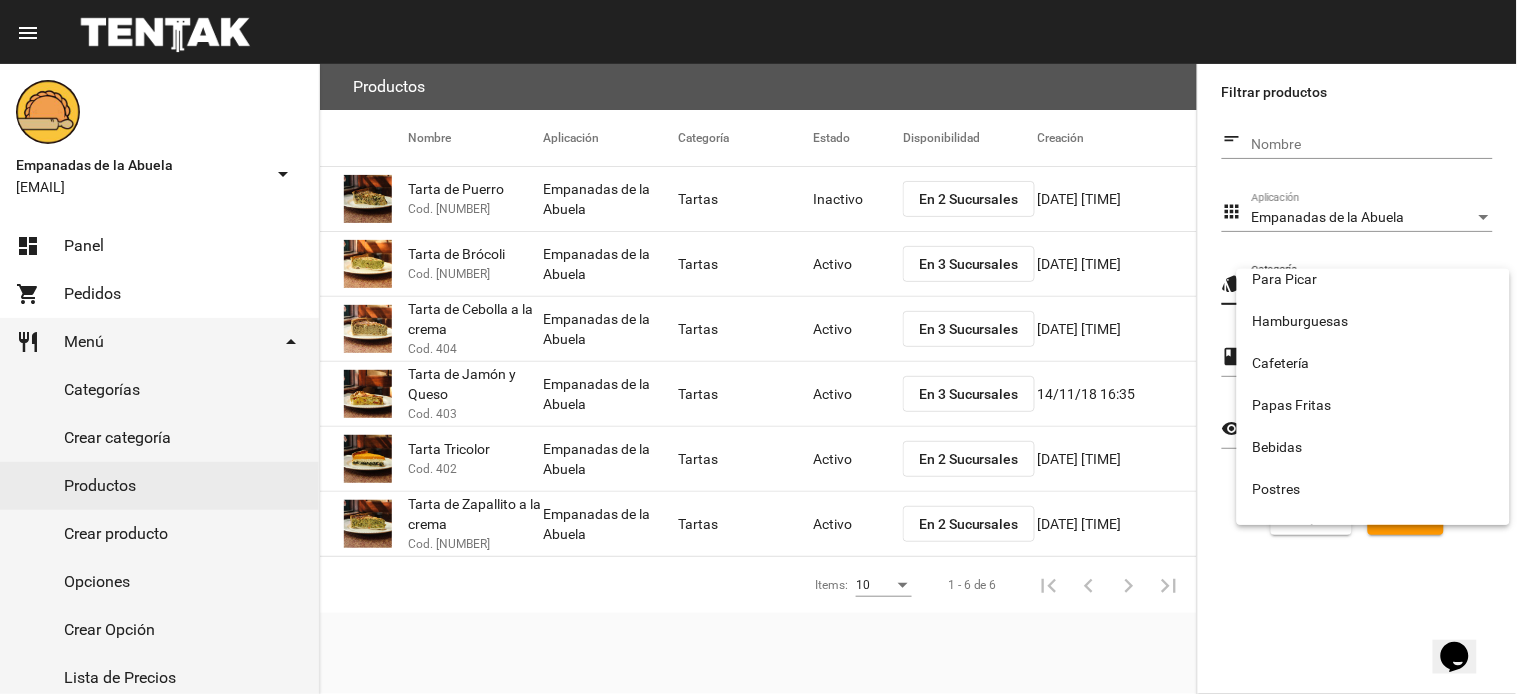 scroll, scrollTop: 332, scrollLeft: 0, axis: vertical 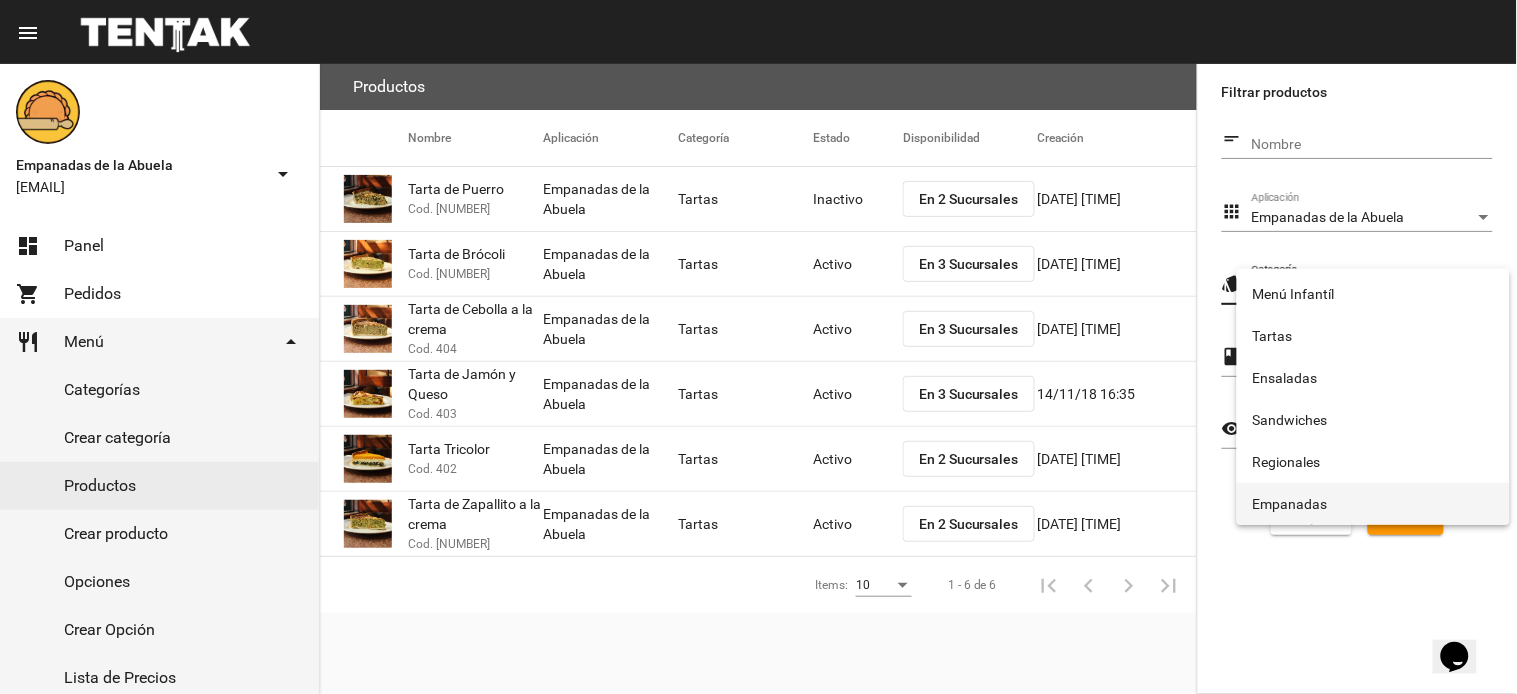 click on "Empanadas" at bounding box center (1373, 504) 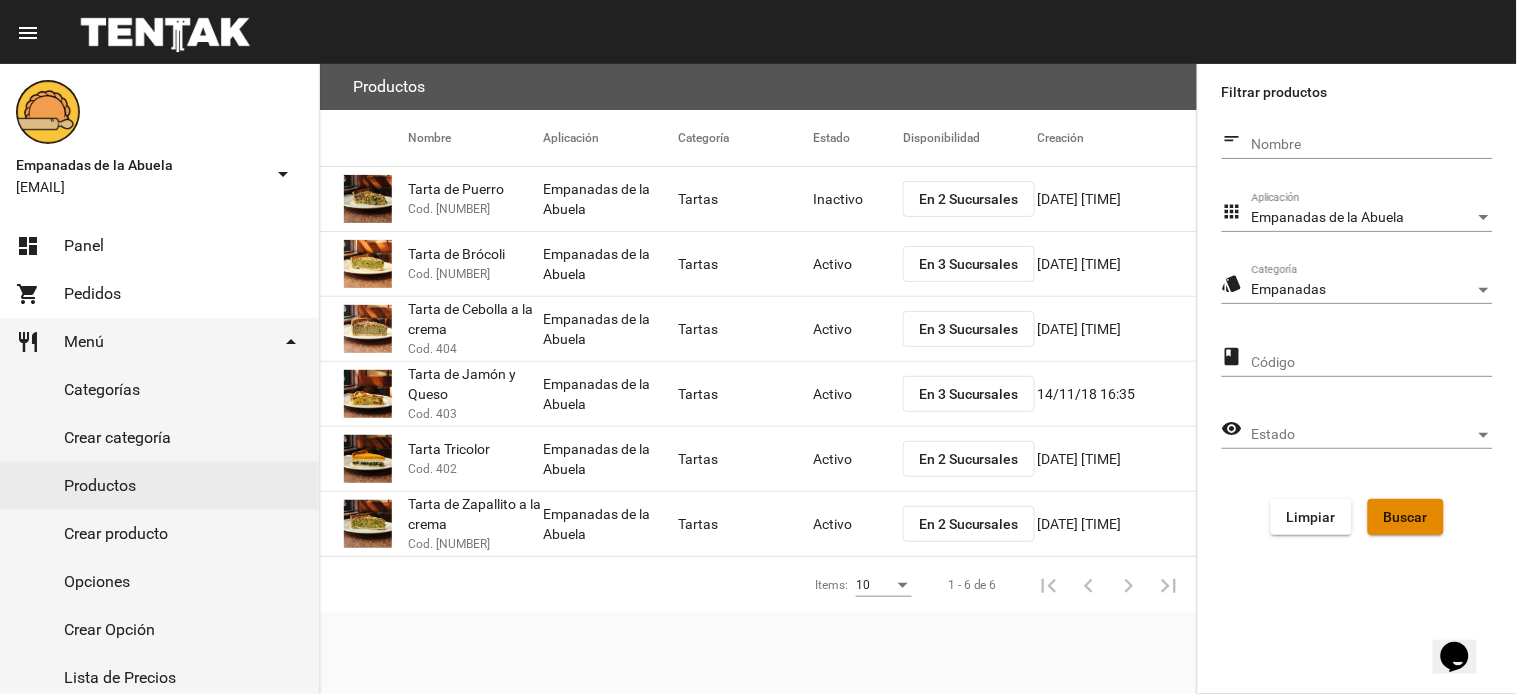 click on "Buscar" 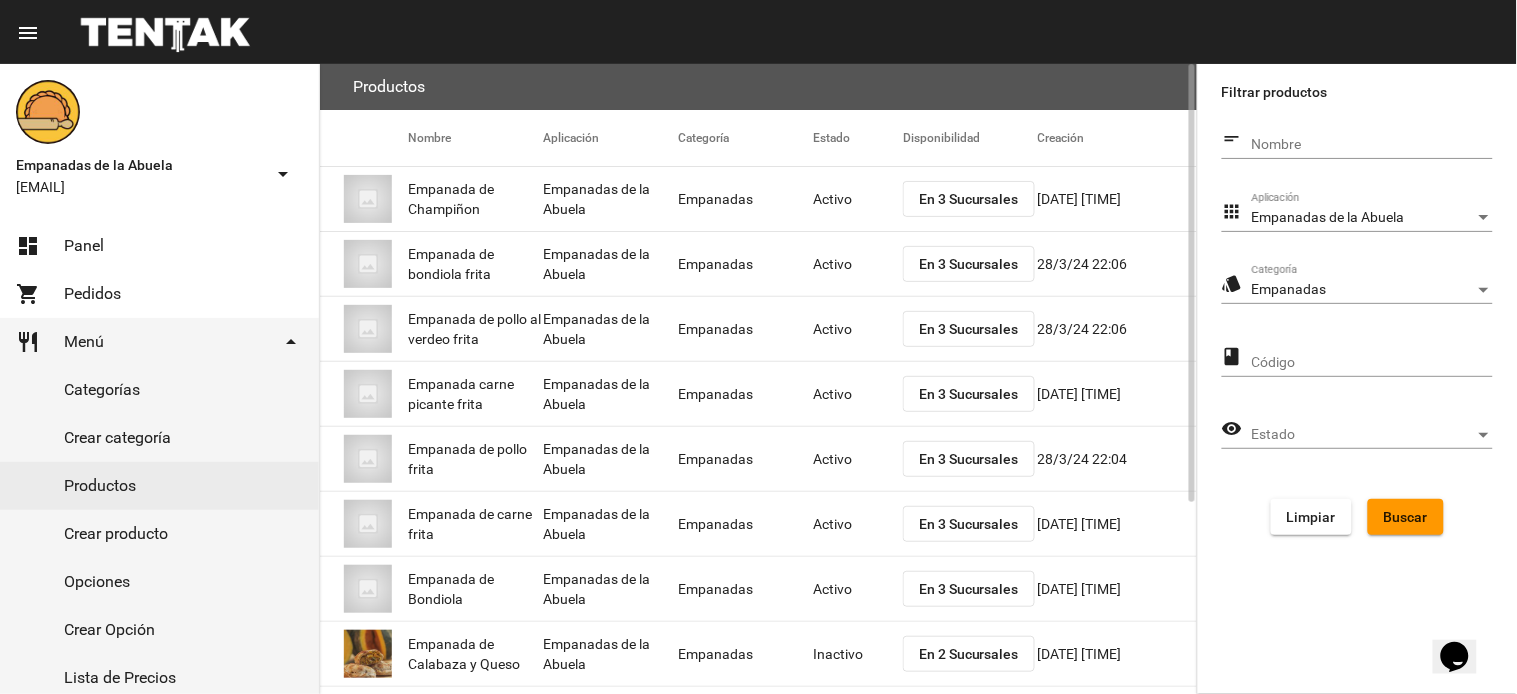 click on "En 3 Sucursales" 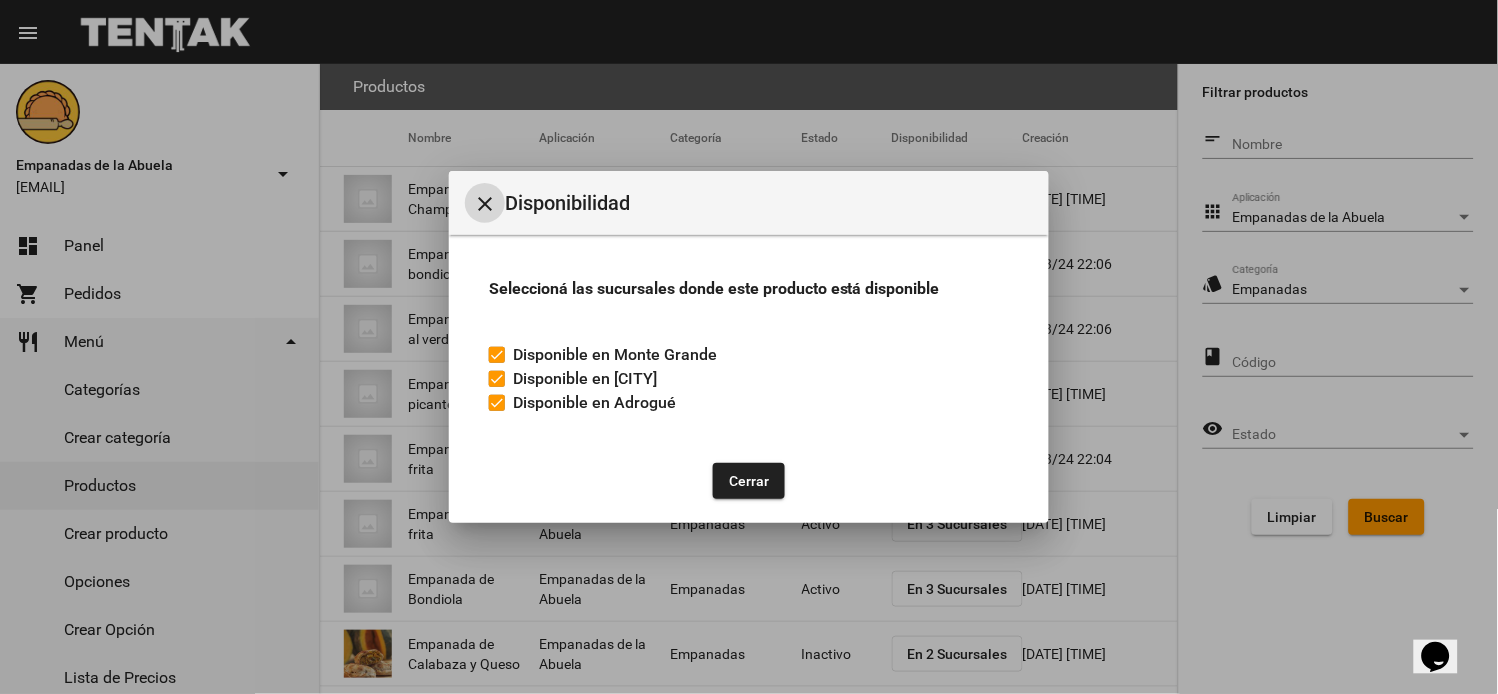 drag, startPoint x: 497, startPoint y: 403, endPoint x: 517, endPoint y: 406, distance: 20.22375 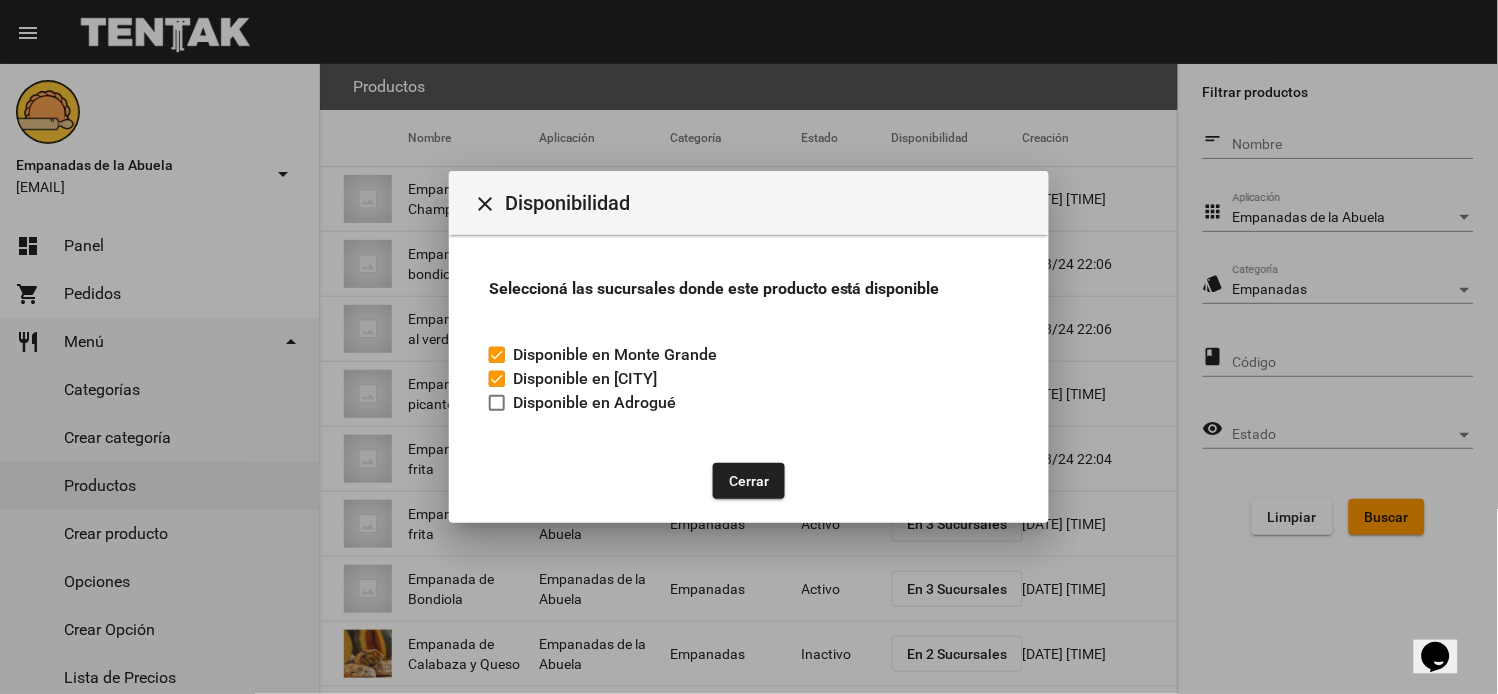 click on "Cerrar" 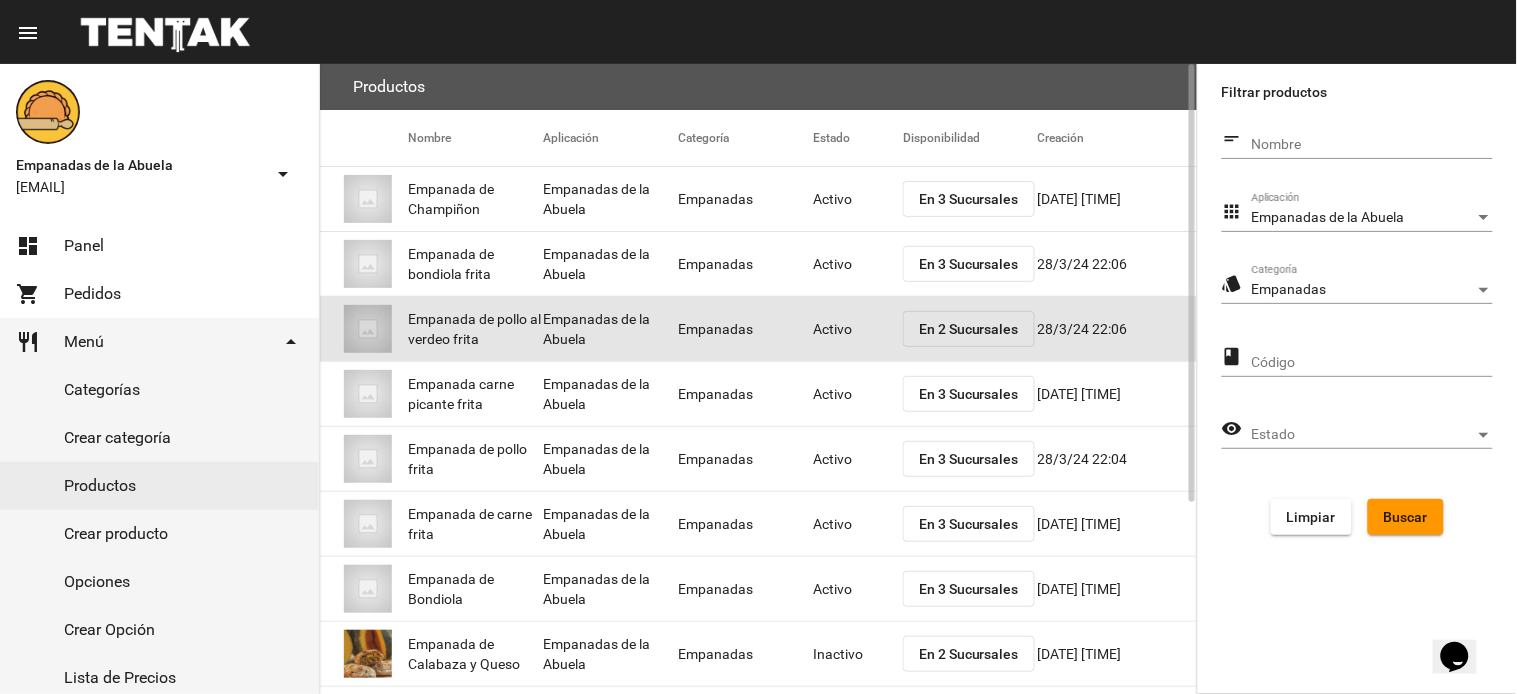 click on "Activo" 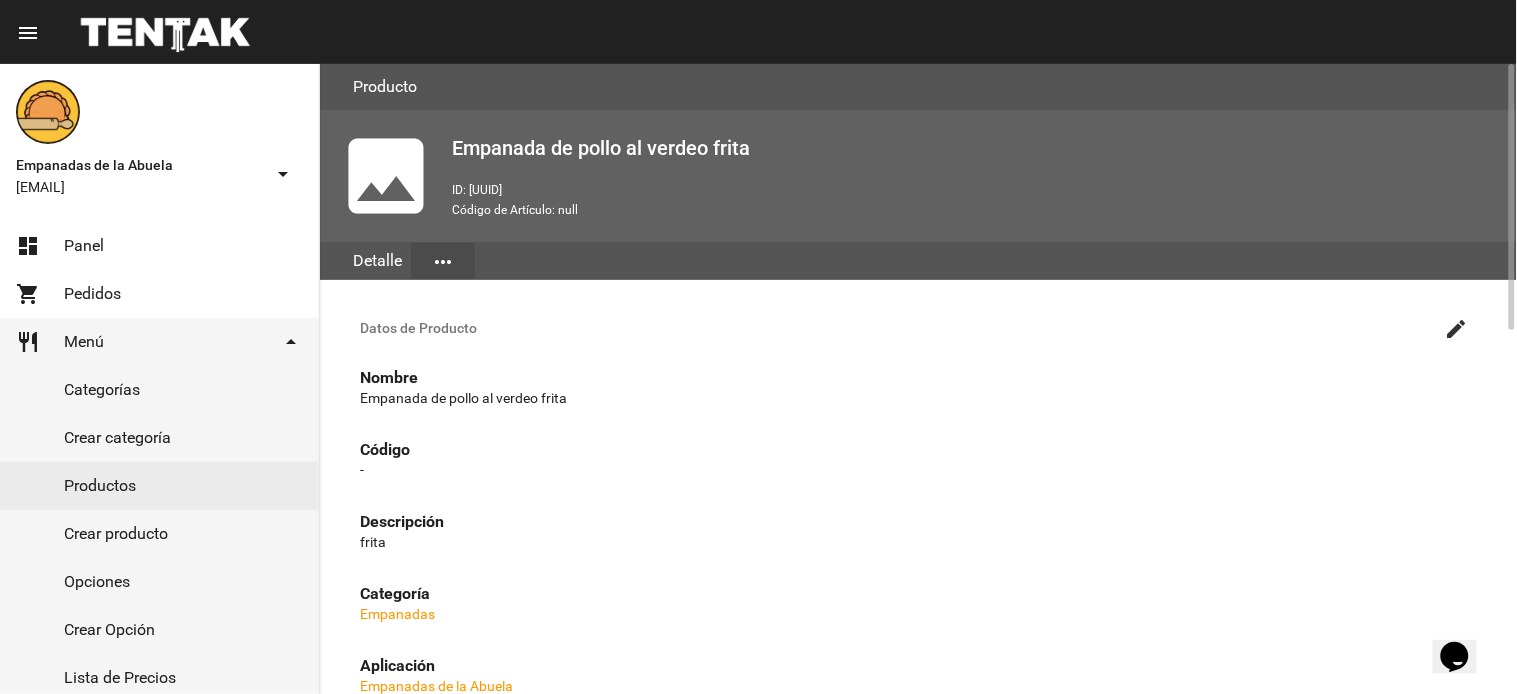 click on "create" 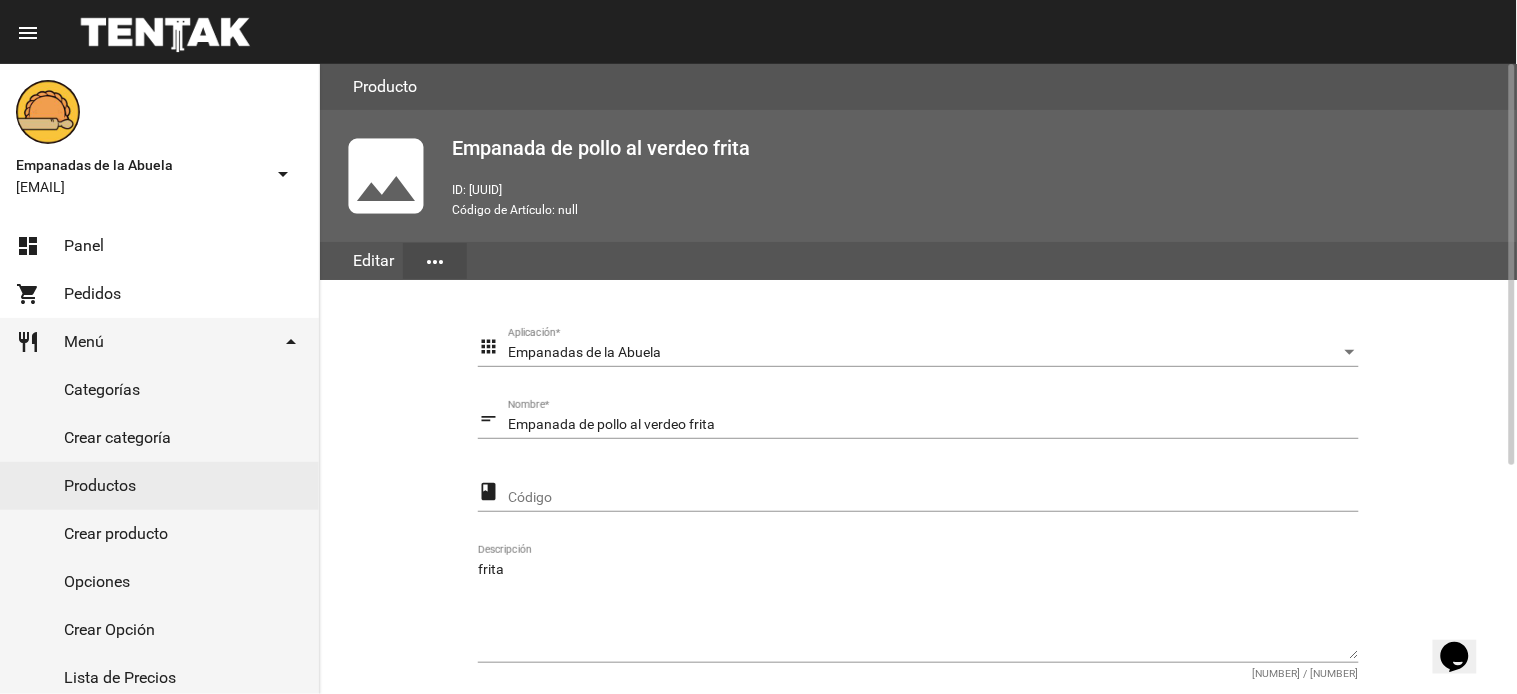 scroll, scrollTop: 358, scrollLeft: 0, axis: vertical 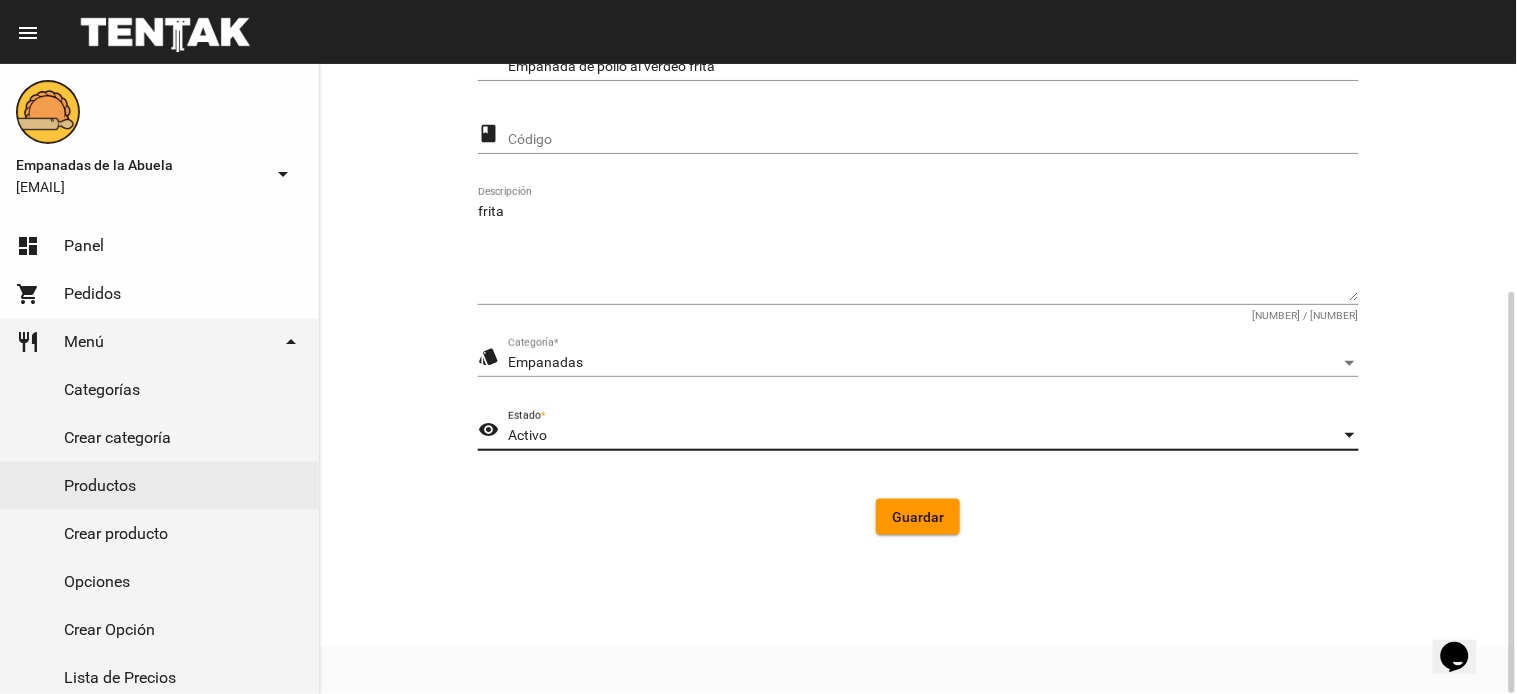 click on "Activo" at bounding box center [924, 436] 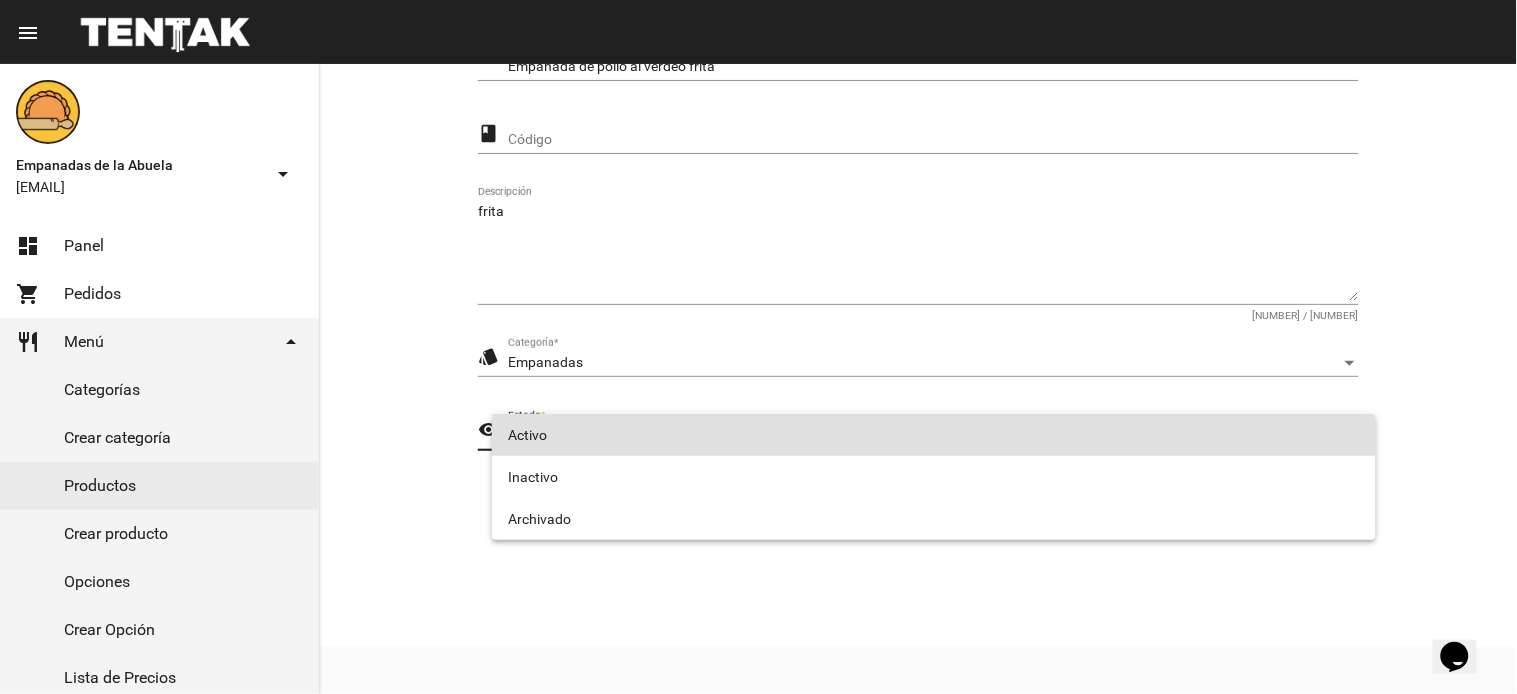 click on "Activo" at bounding box center (934, 435) 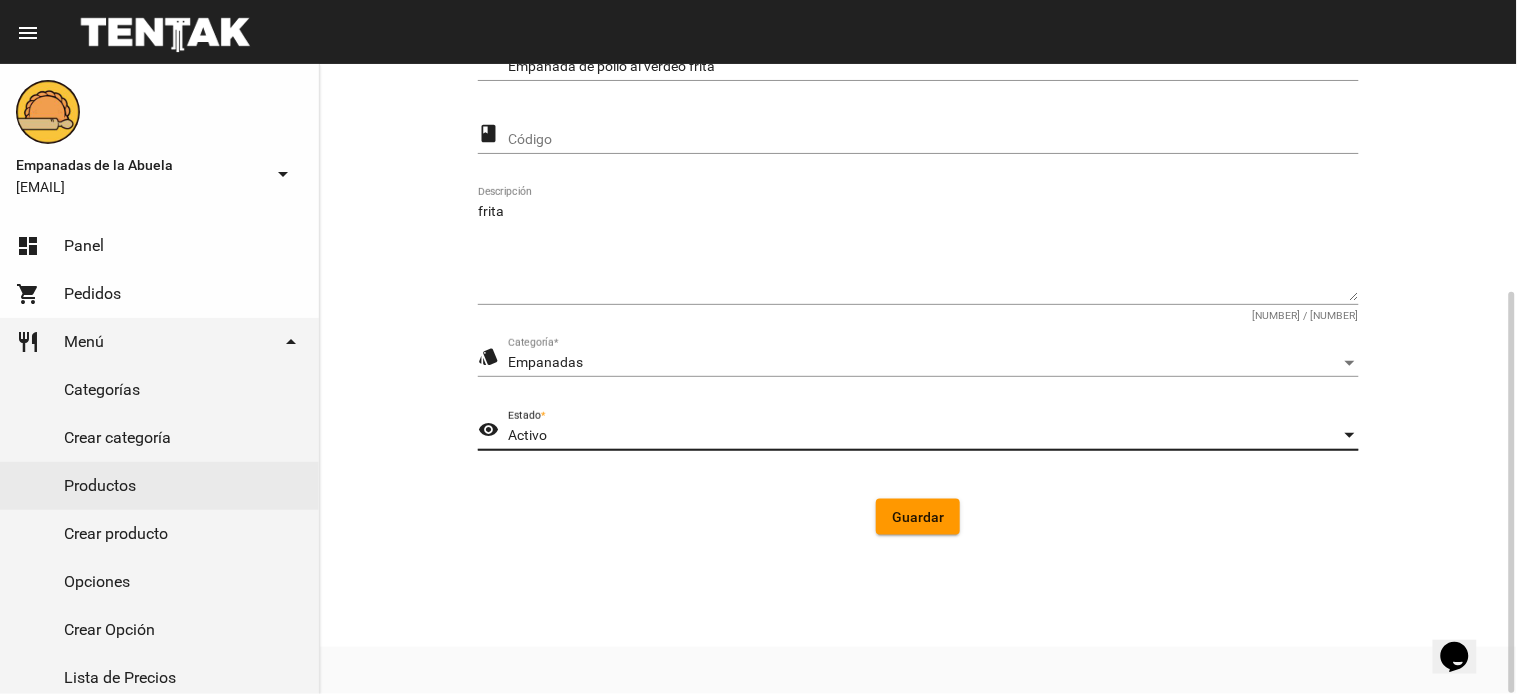 click on "Activo" at bounding box center (924, 436) 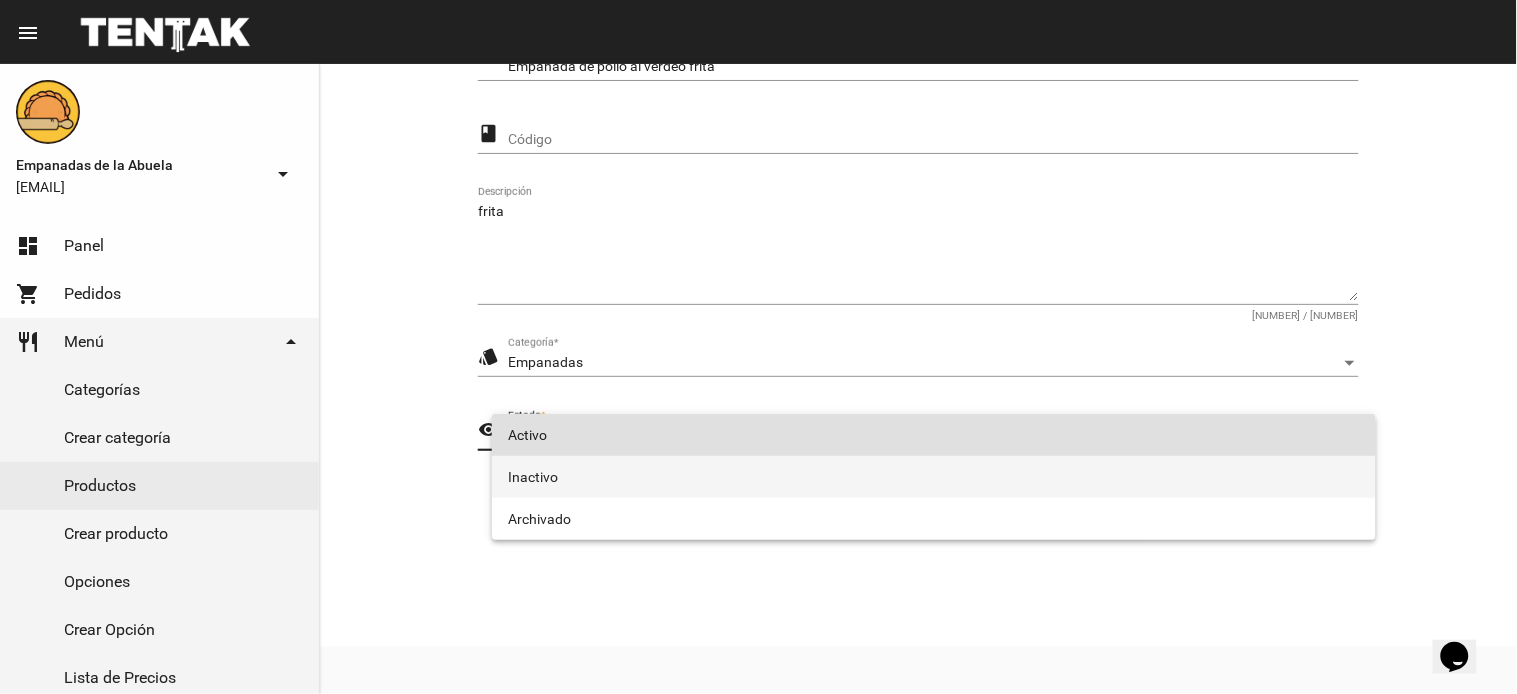 click on "Inactivo" at bounding box center (934, 477) 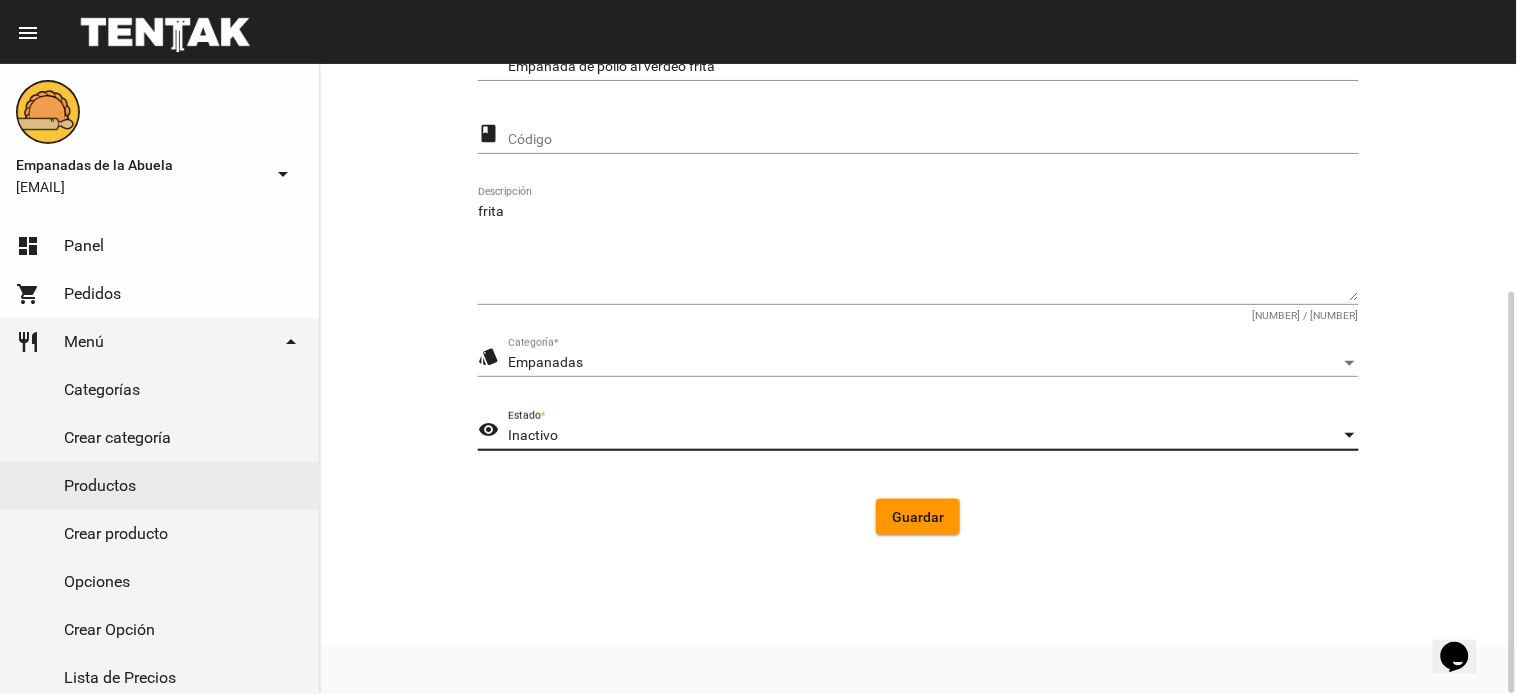 click on "Guardar" 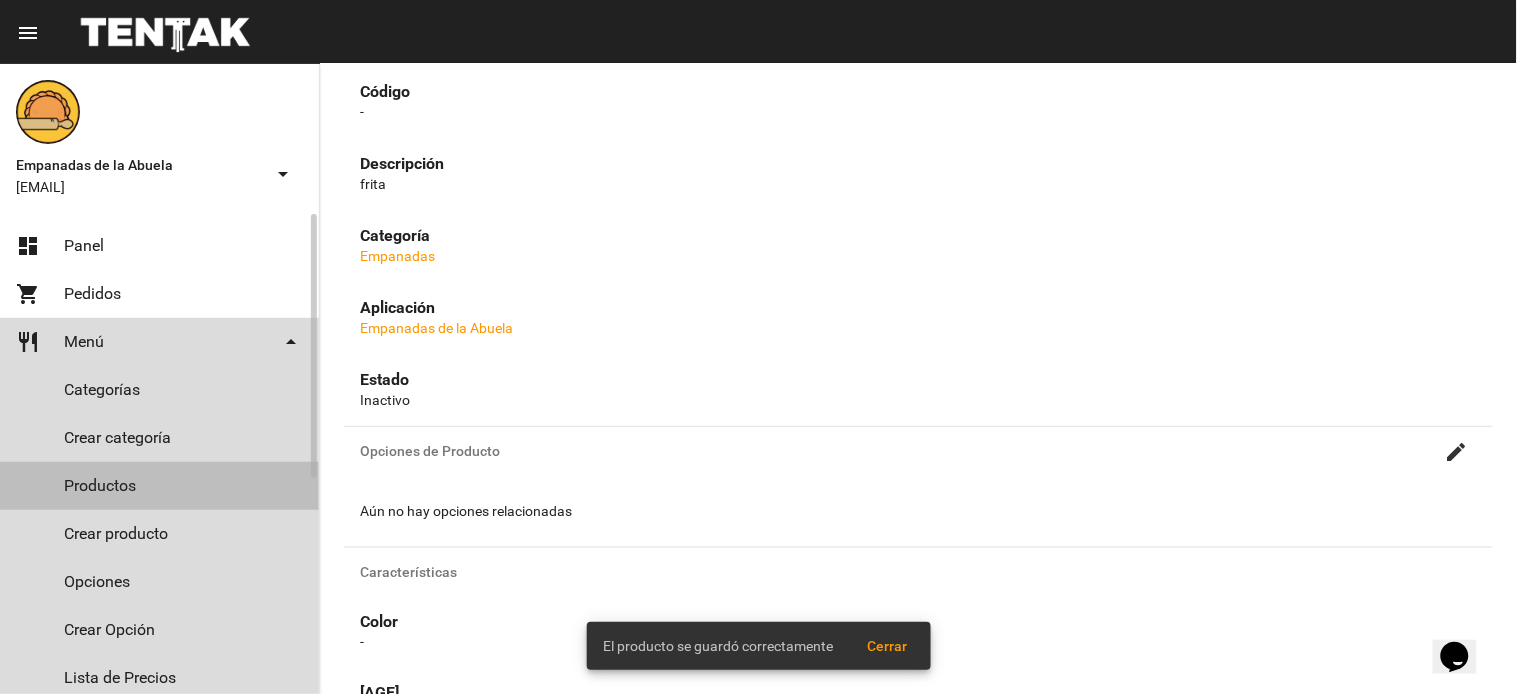 click on "Productos" 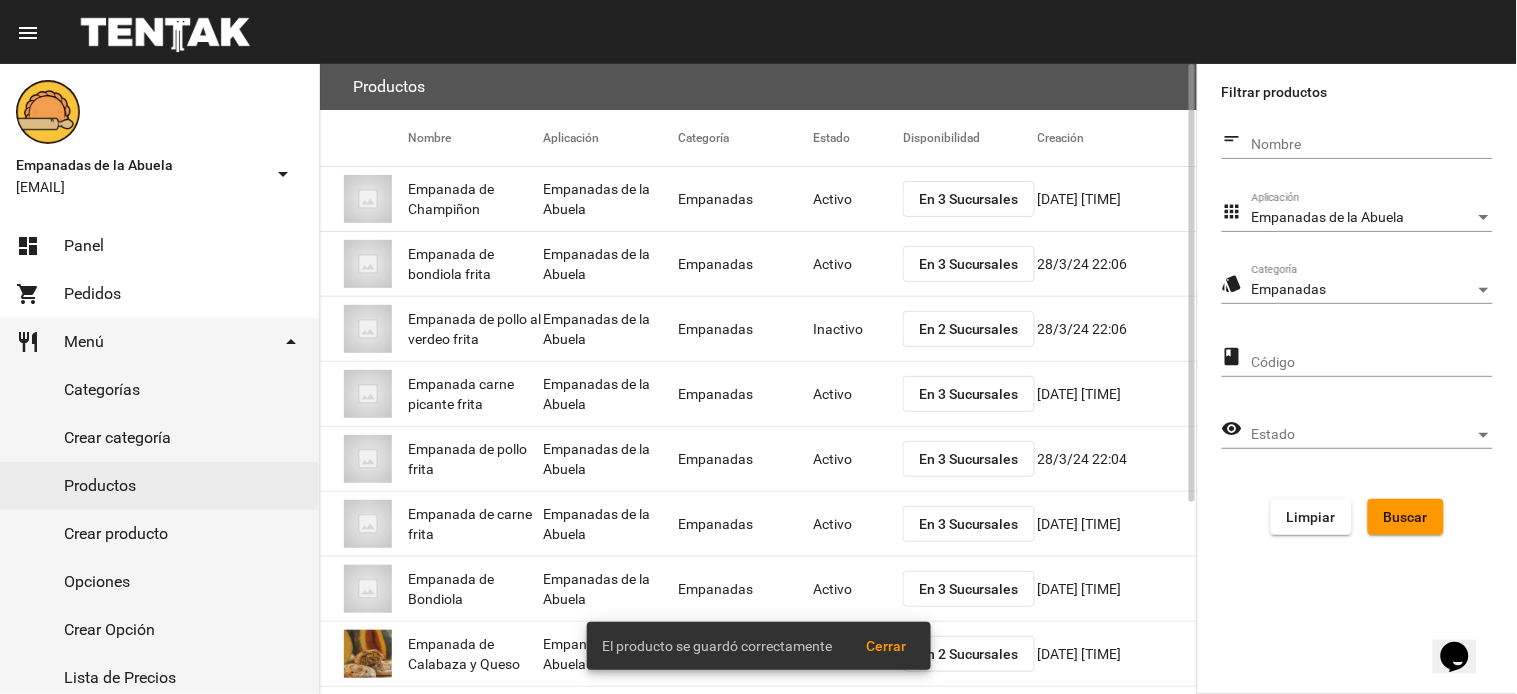 scroll, scrollTop: 275, scrollLeft: 0, axis: vertical 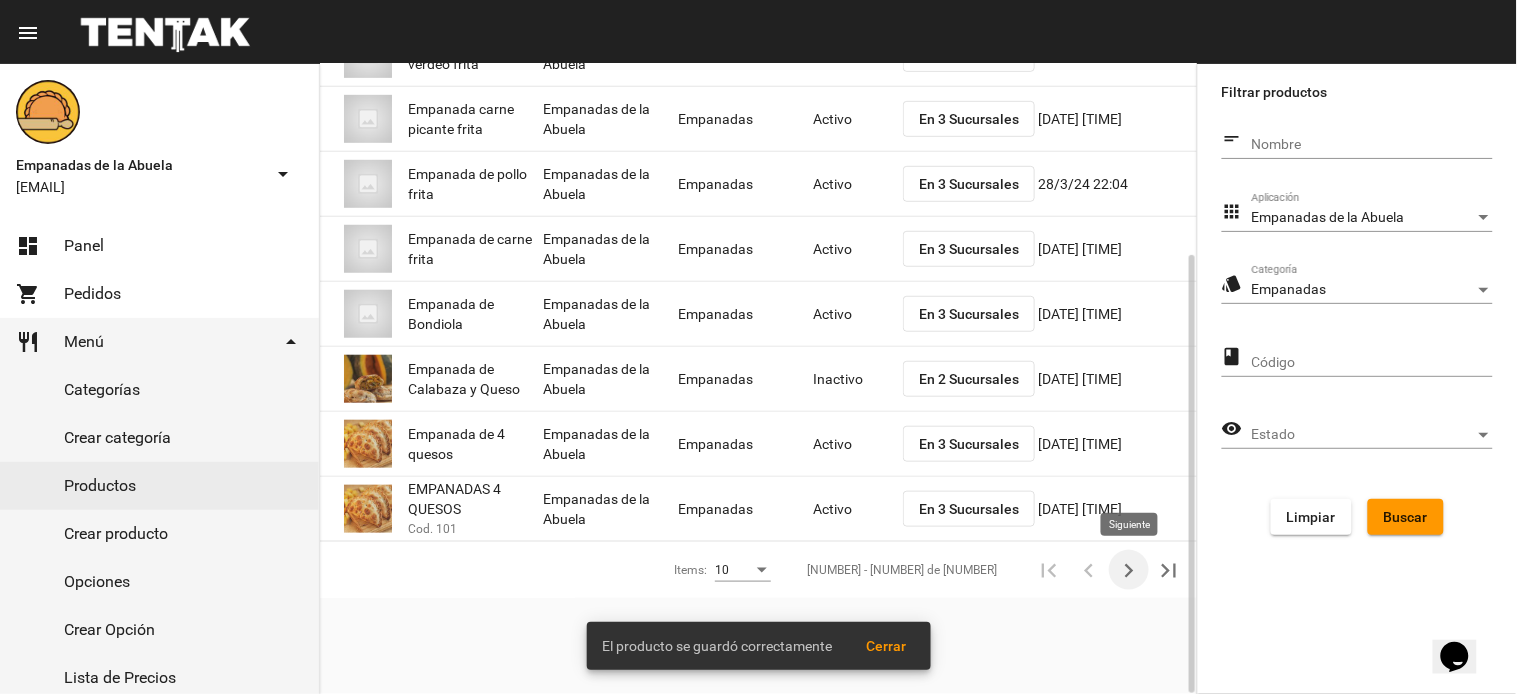 click 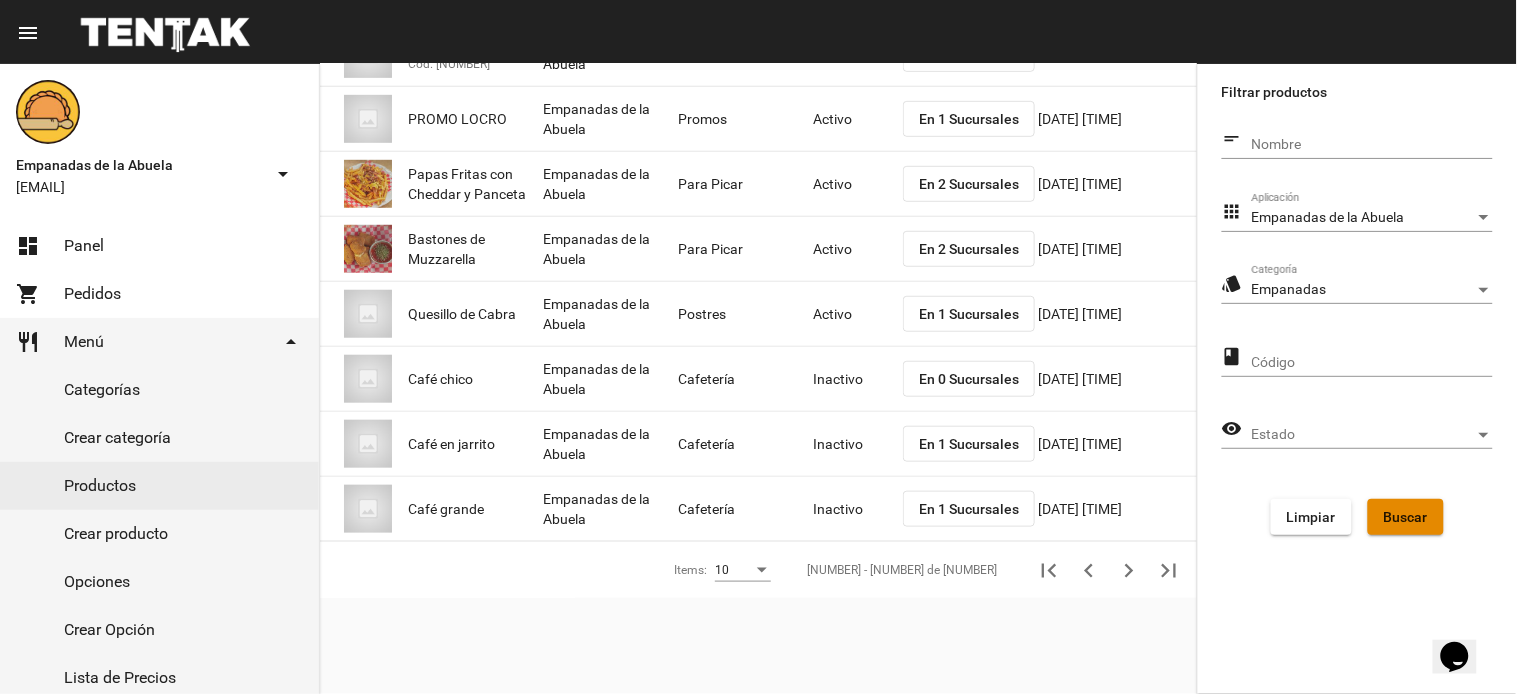 drag, startPoint x: 1384, startPoint y: 522, endPoint x: 1295, endPoint y: 517, distance: 89.140335 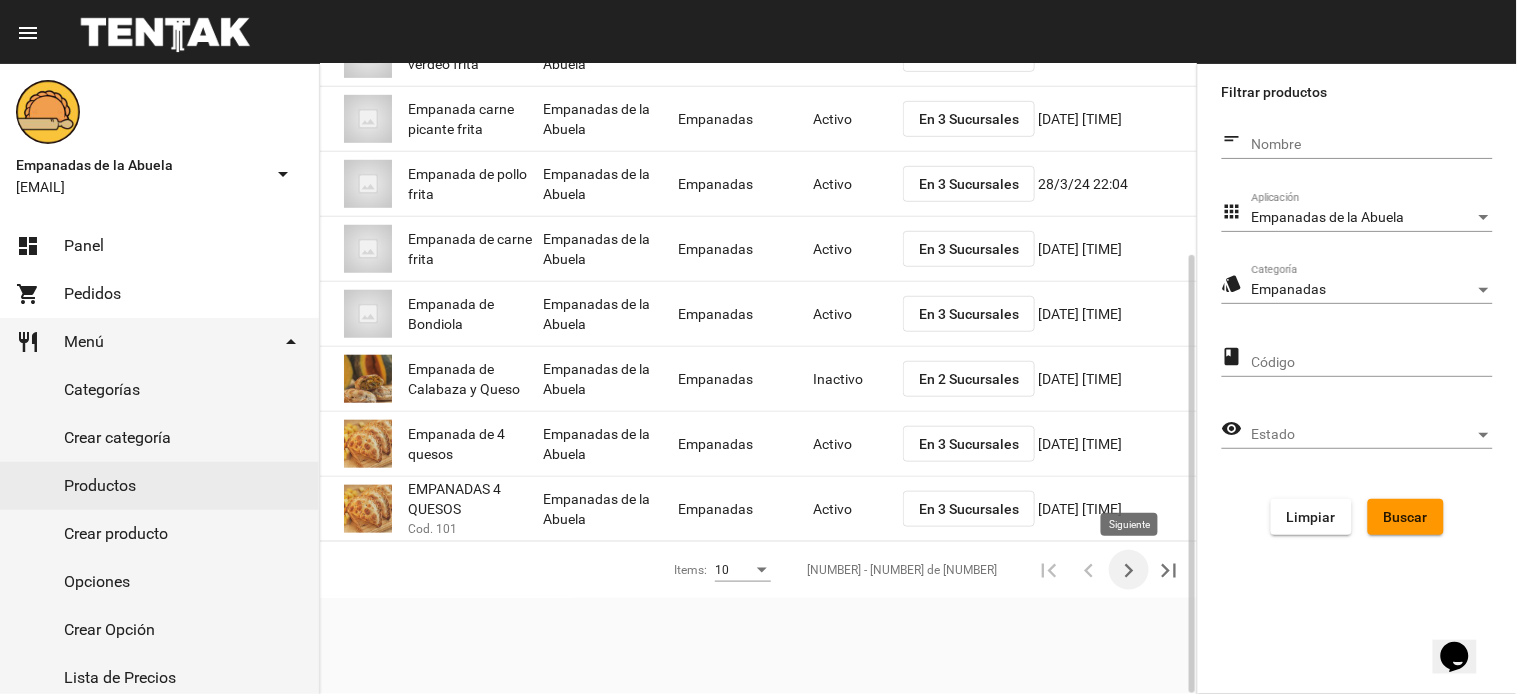 click 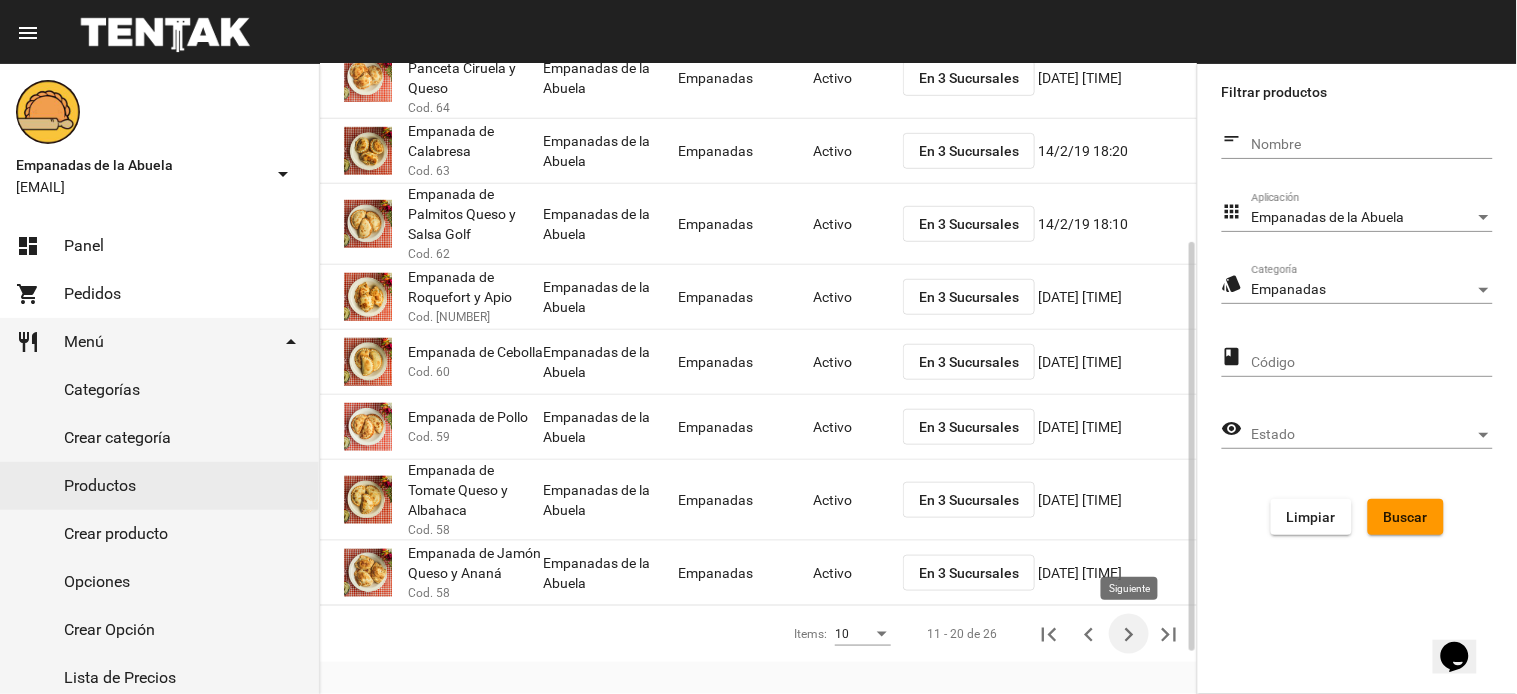 click 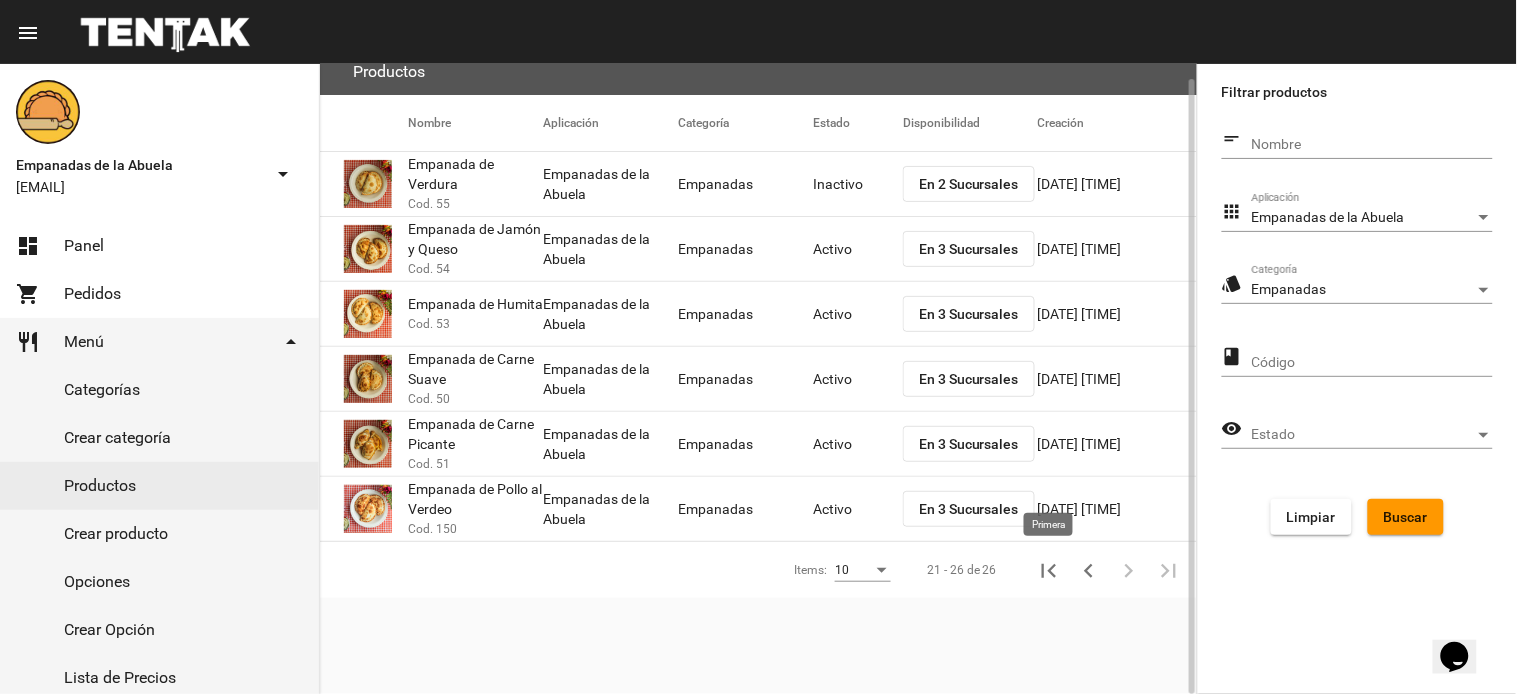 scroll, scrollTop: 15, scrollLeft: 0, axis: vertical 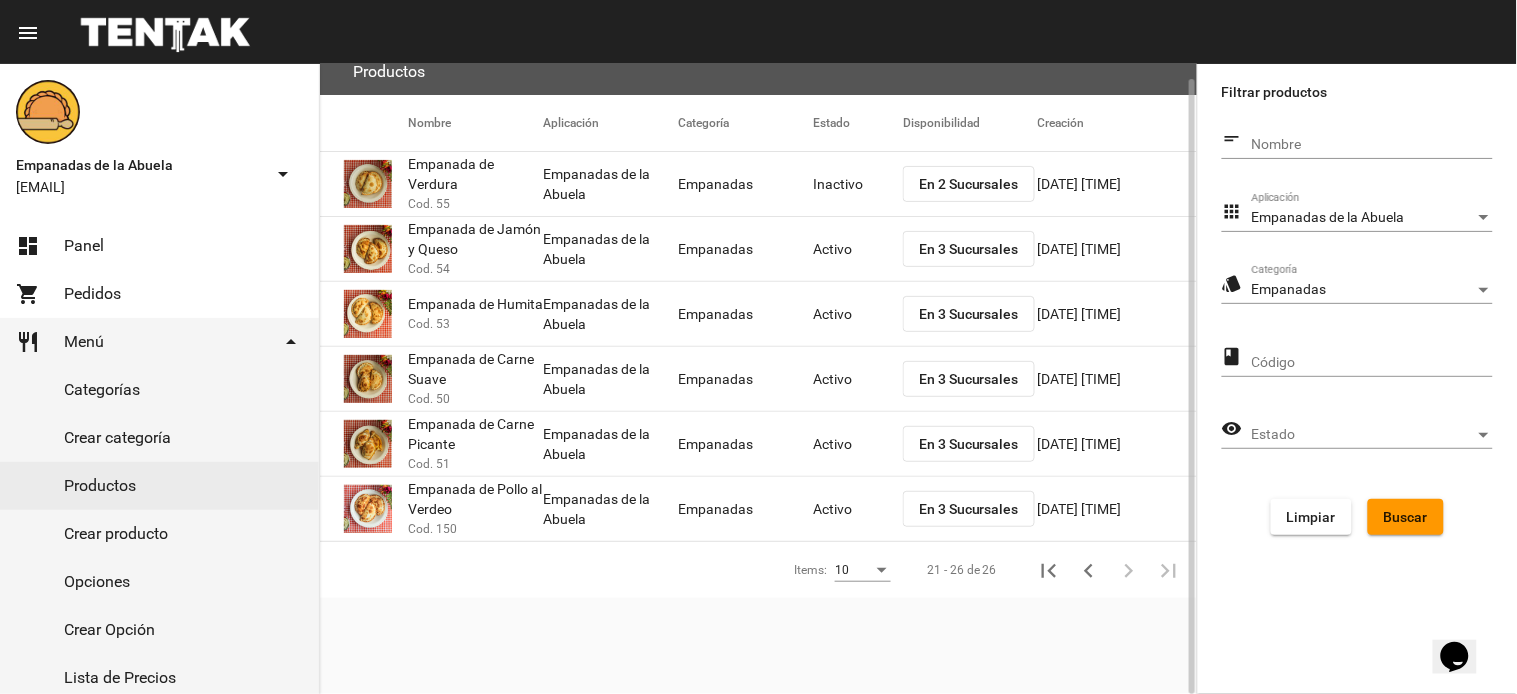 click on "En 3 Sucursales" 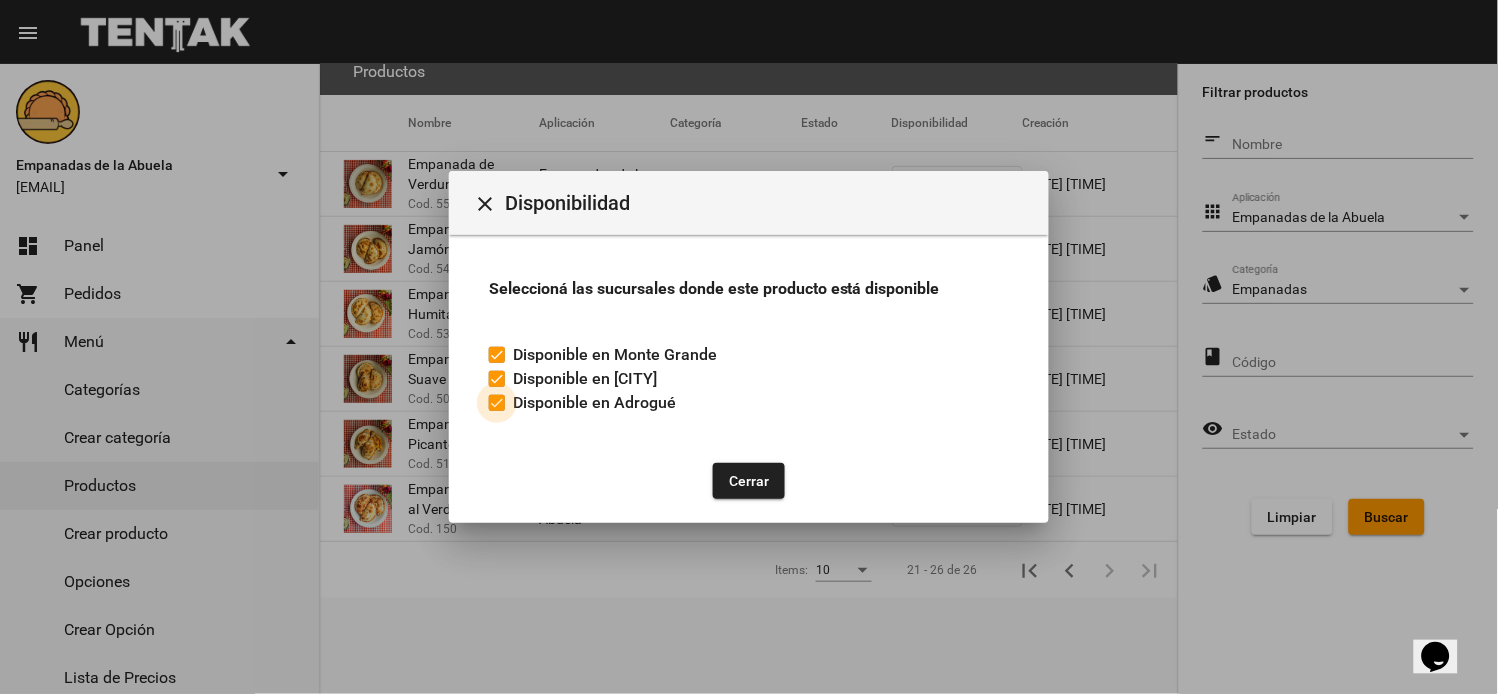 click on "Disponible en Adrogué" at bounding box center (582, 403) 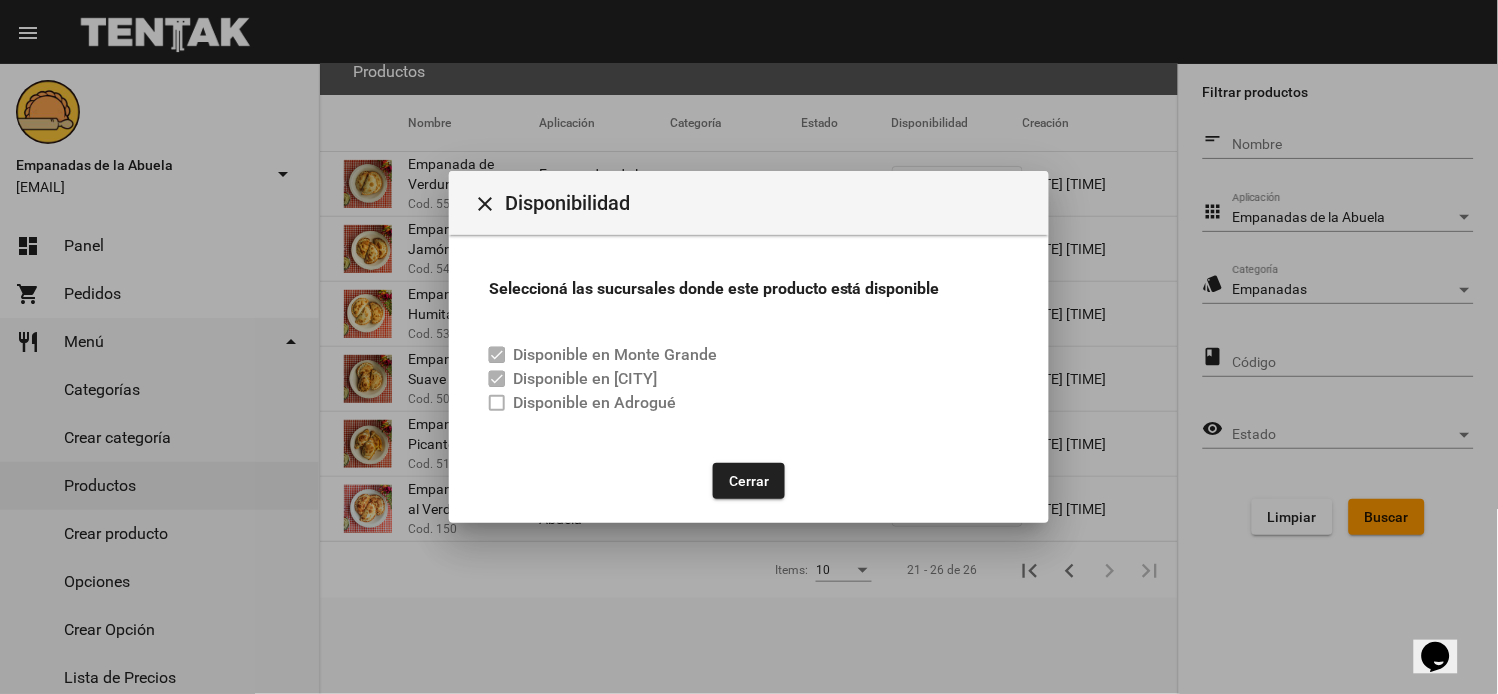 click on "Cerrar" 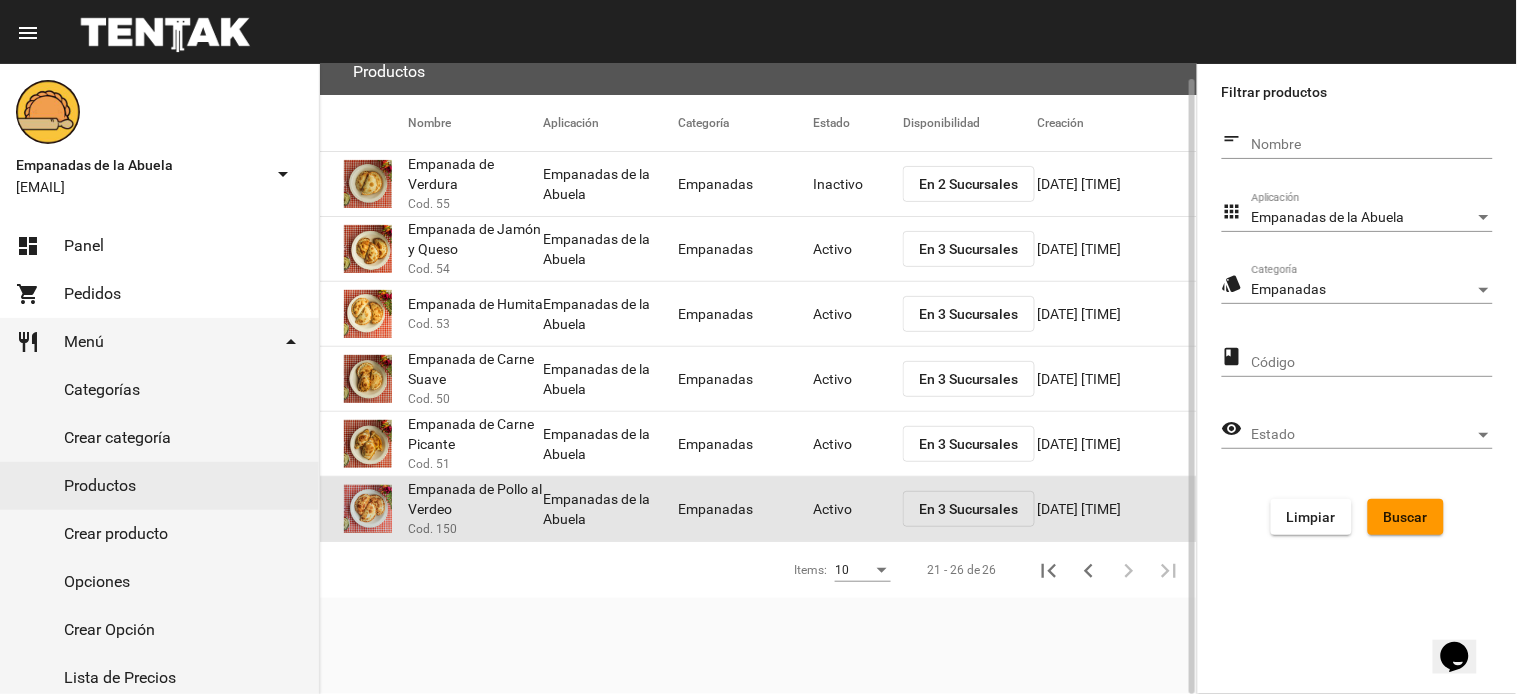 click on "Activo" 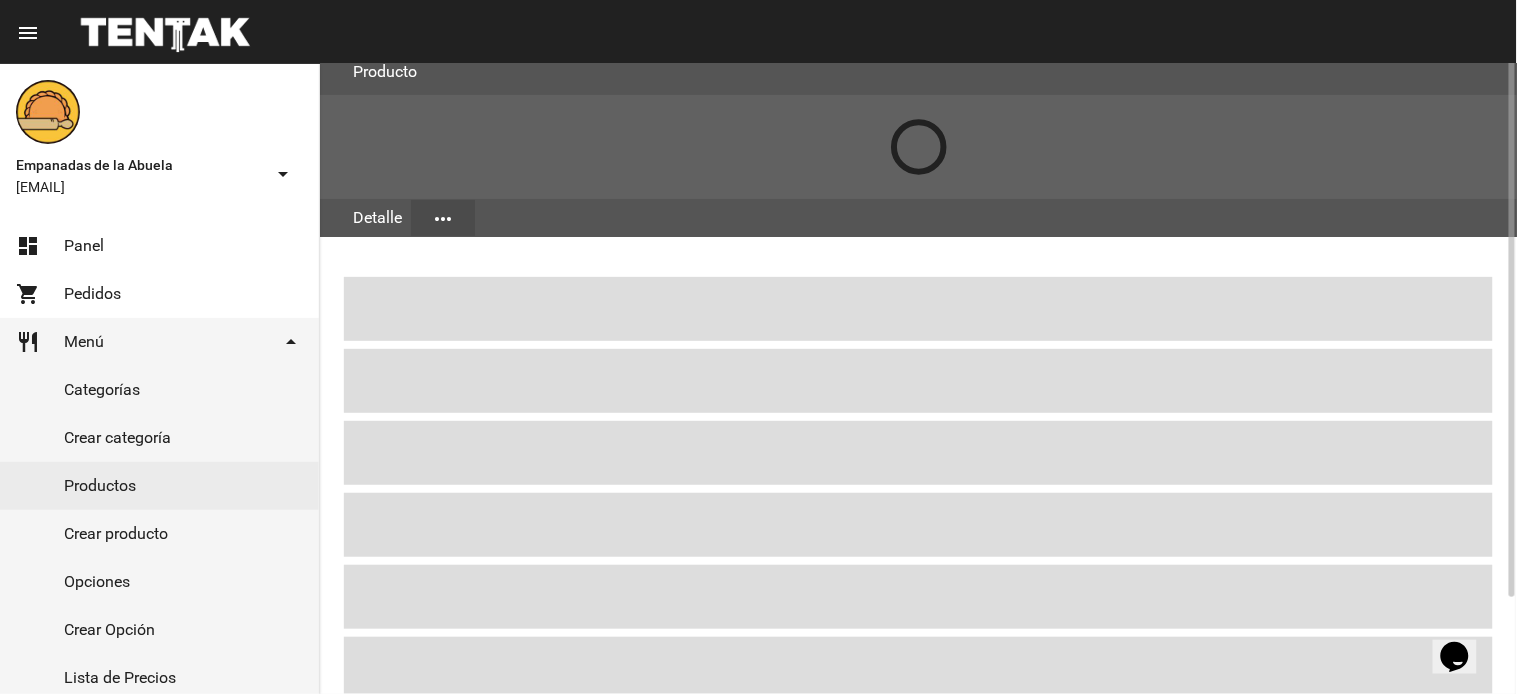 scroll, scrollTop: 0, scrollLeft: 0, axis: both 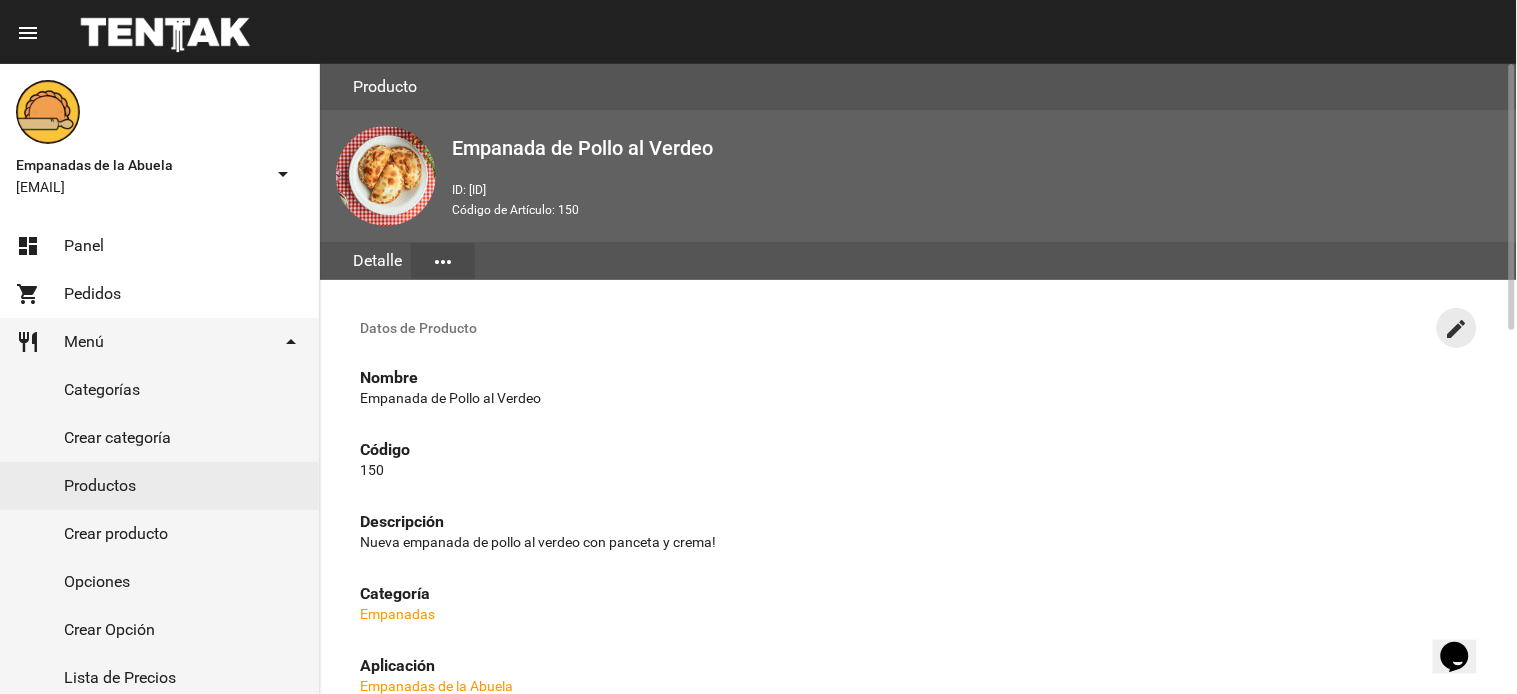 click on "create" 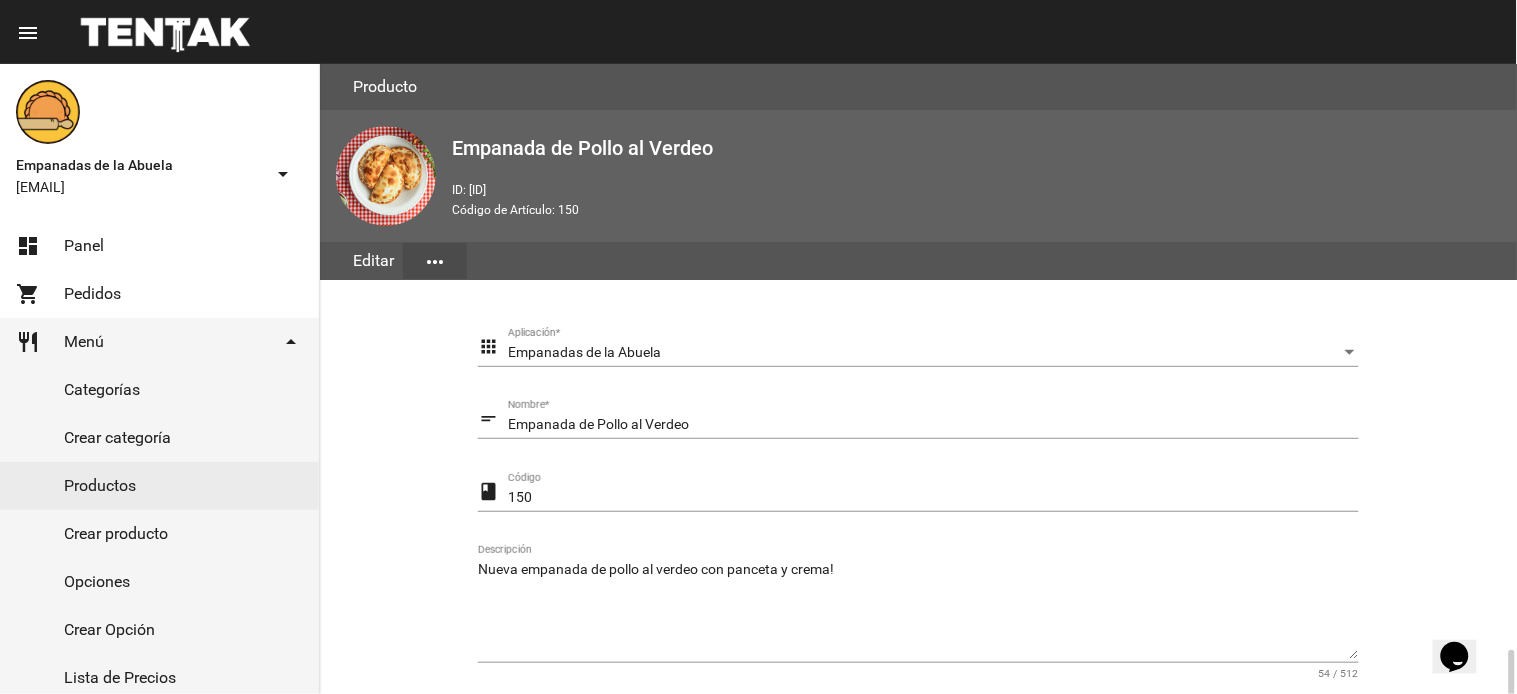 scroll, scrollTop: 358, scrollLeft: 0, axis: vertical 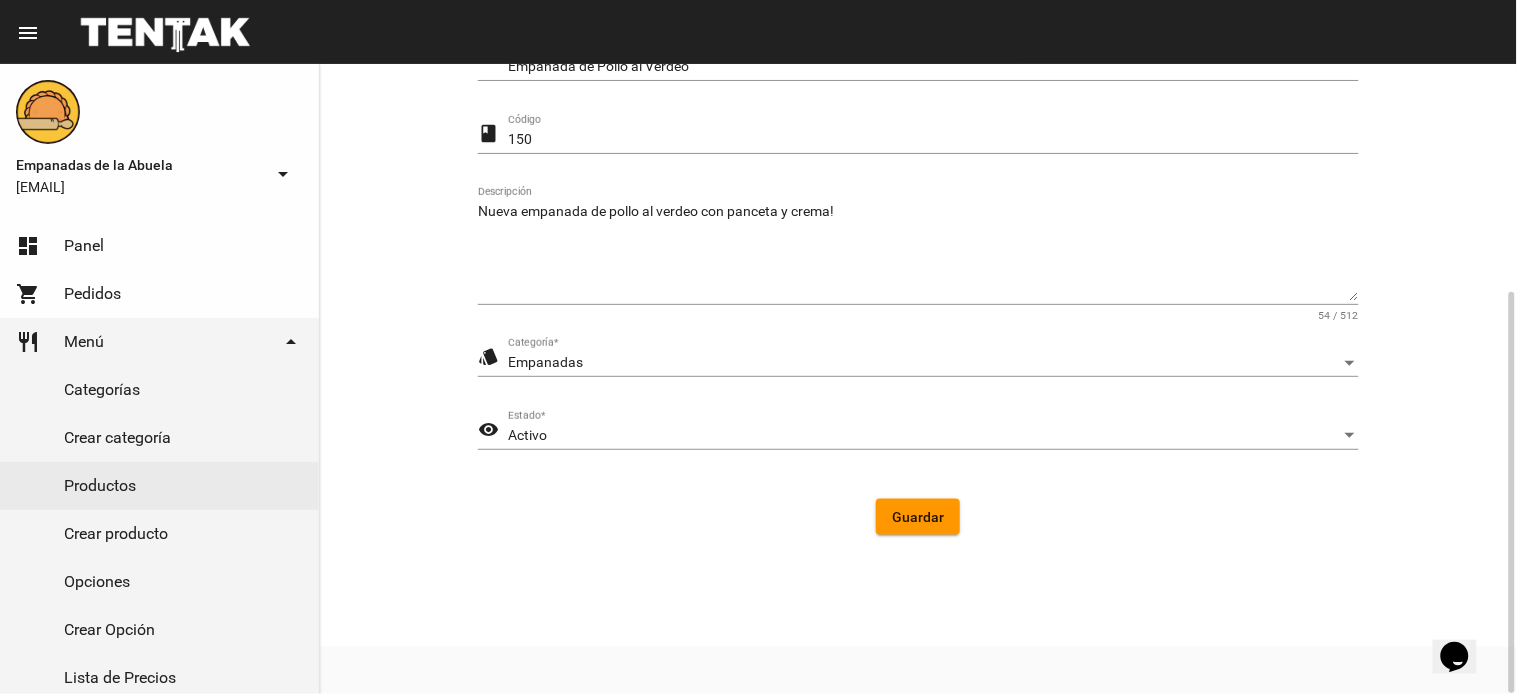 click on "Activo" at bounding box center (924, 436) 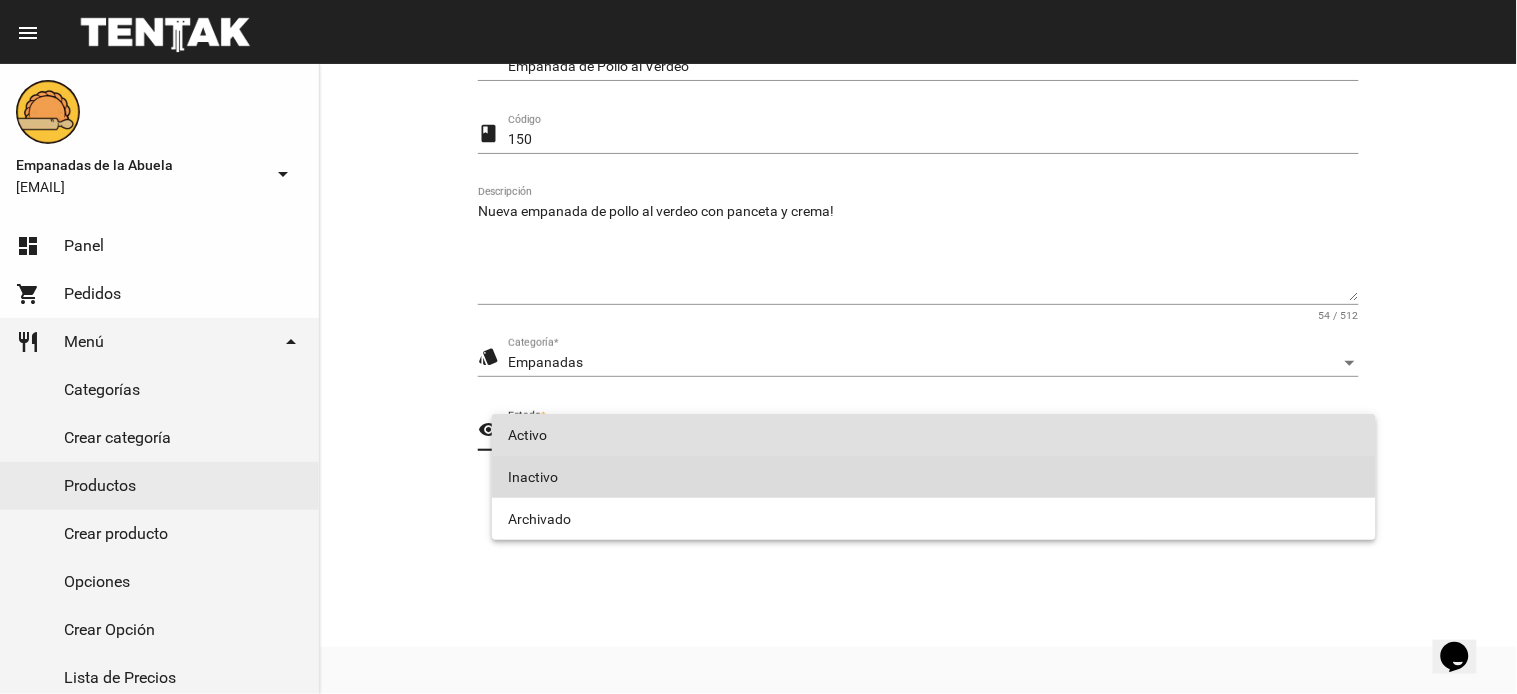 click on "Inactivo" at bounding box center [934, 477] 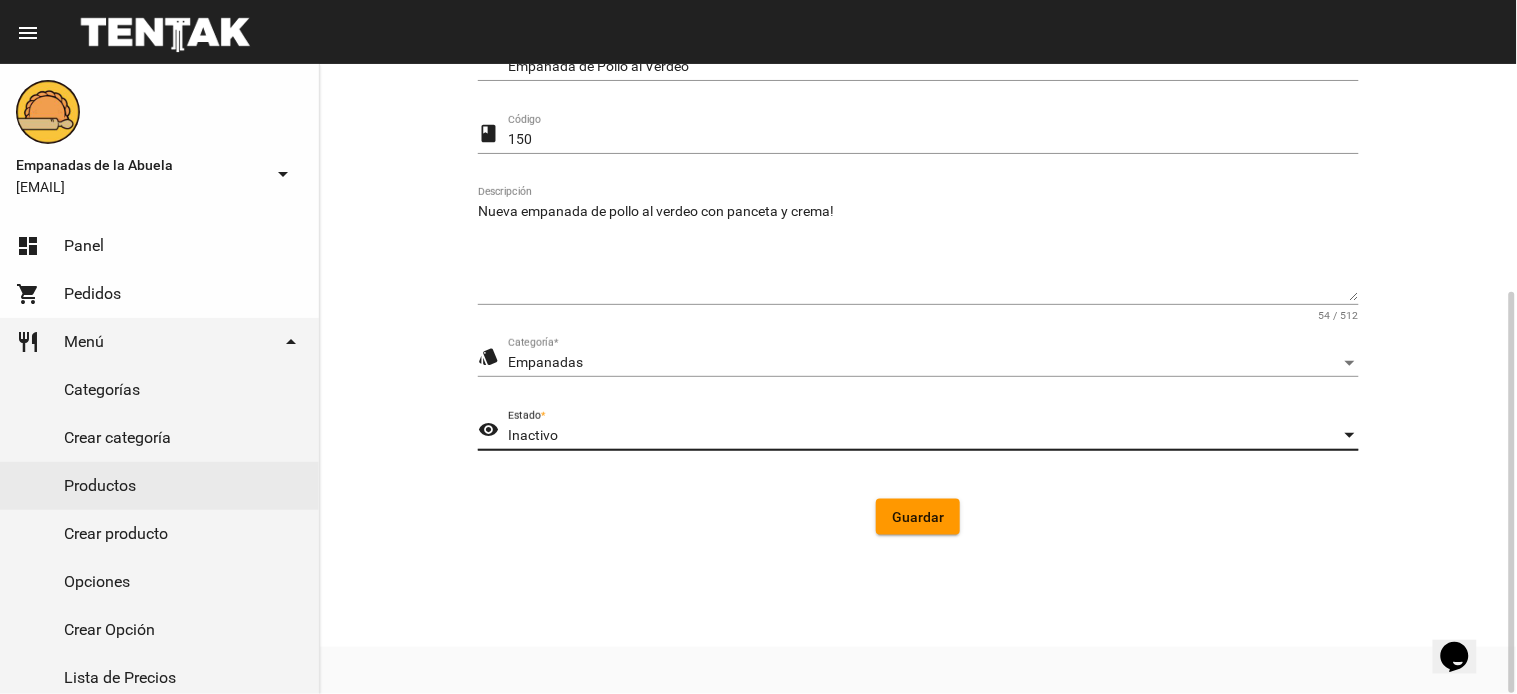 click on "Guardar" 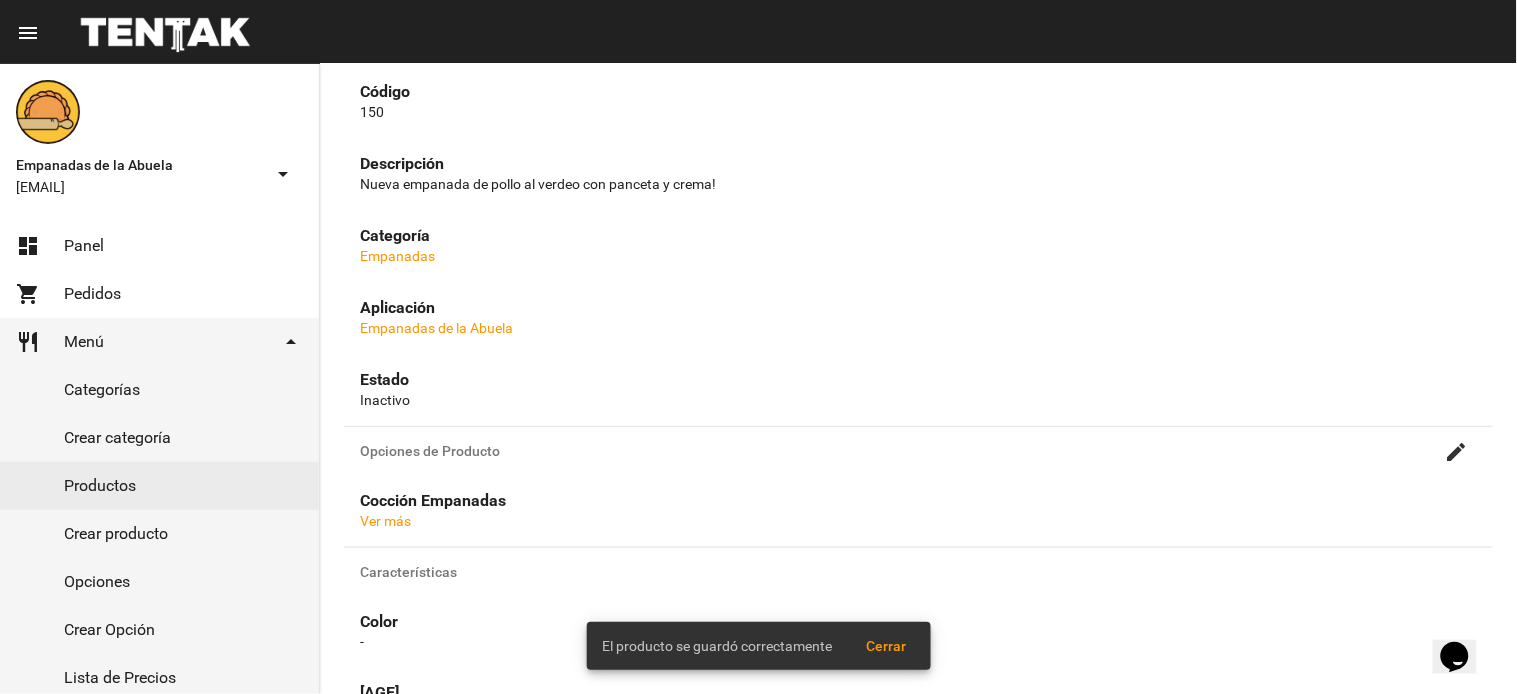 scroll, scrollTop: 0, scrollLeft: 0, axis: both 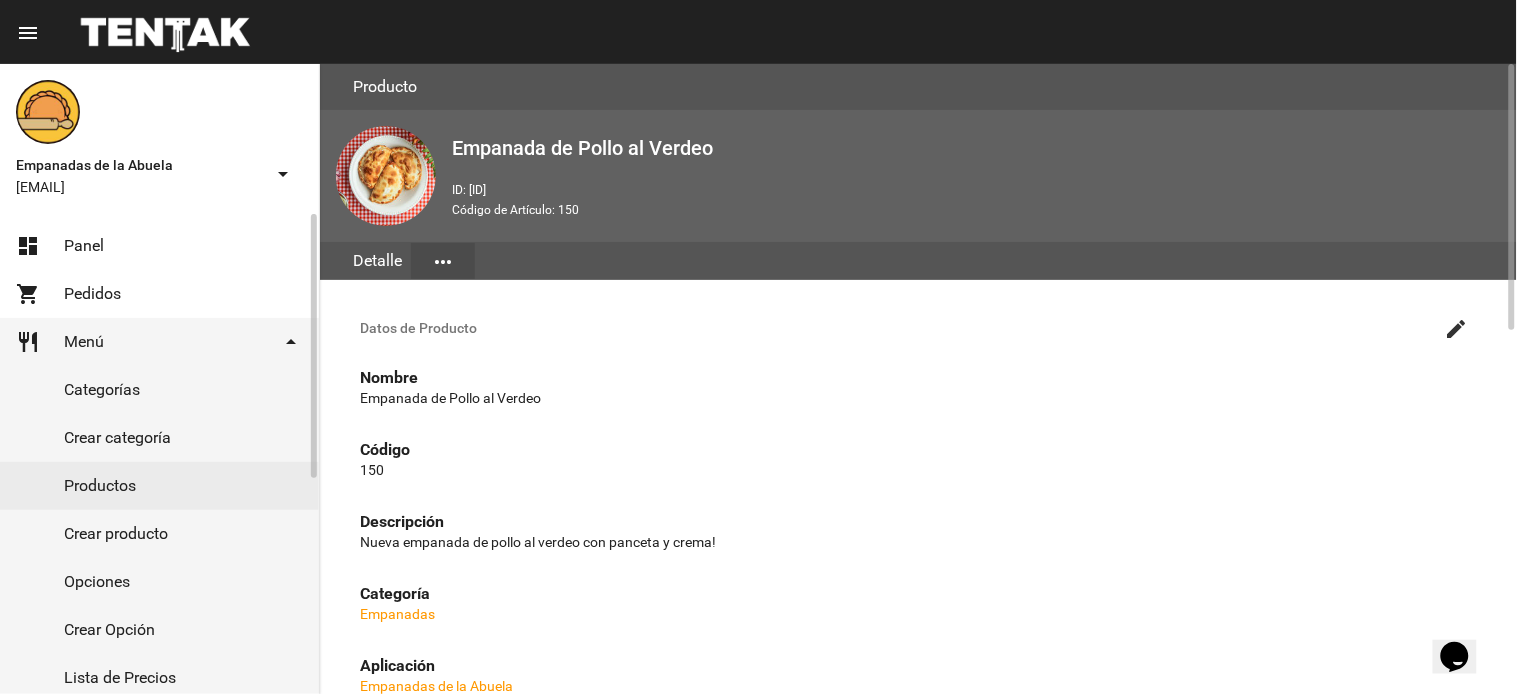 click on "dashboard Panel" 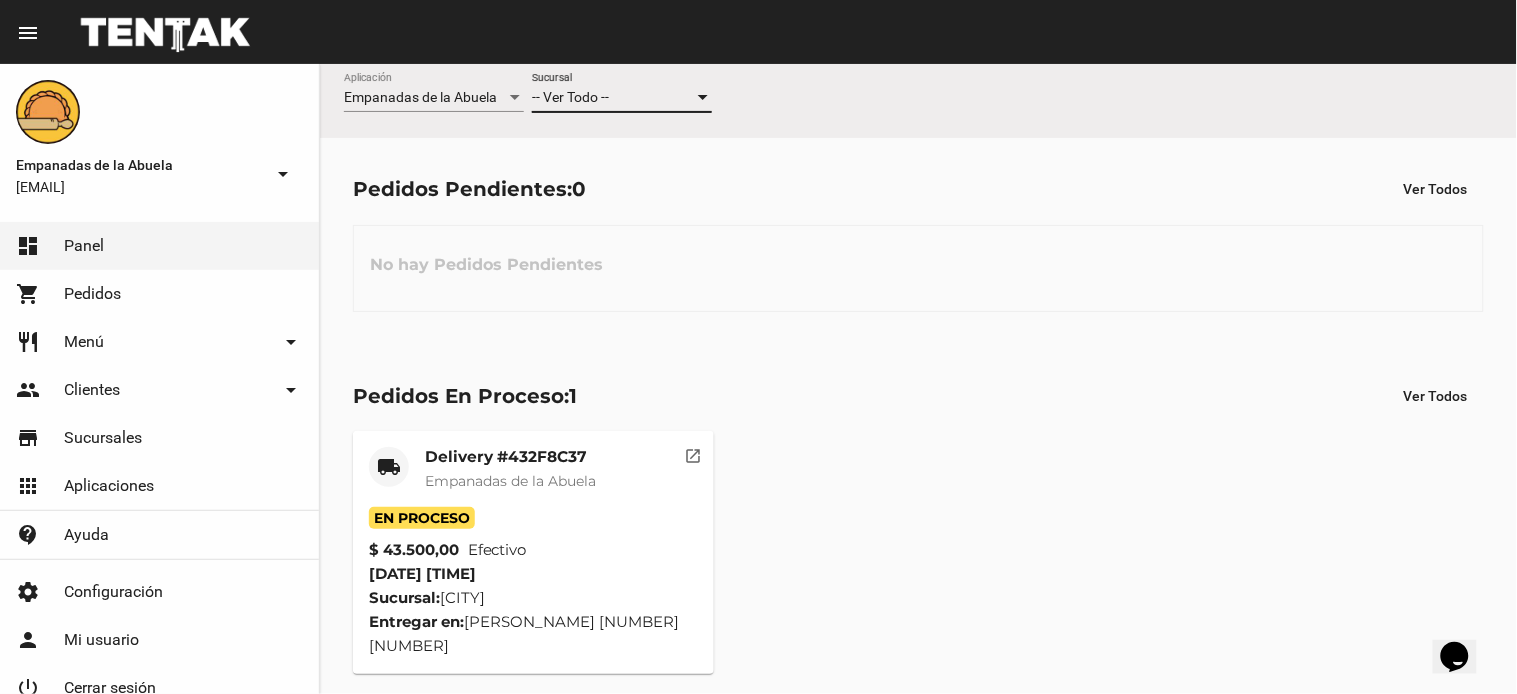 click on "-- Ver Todo --" at bounding box center [570, 97] 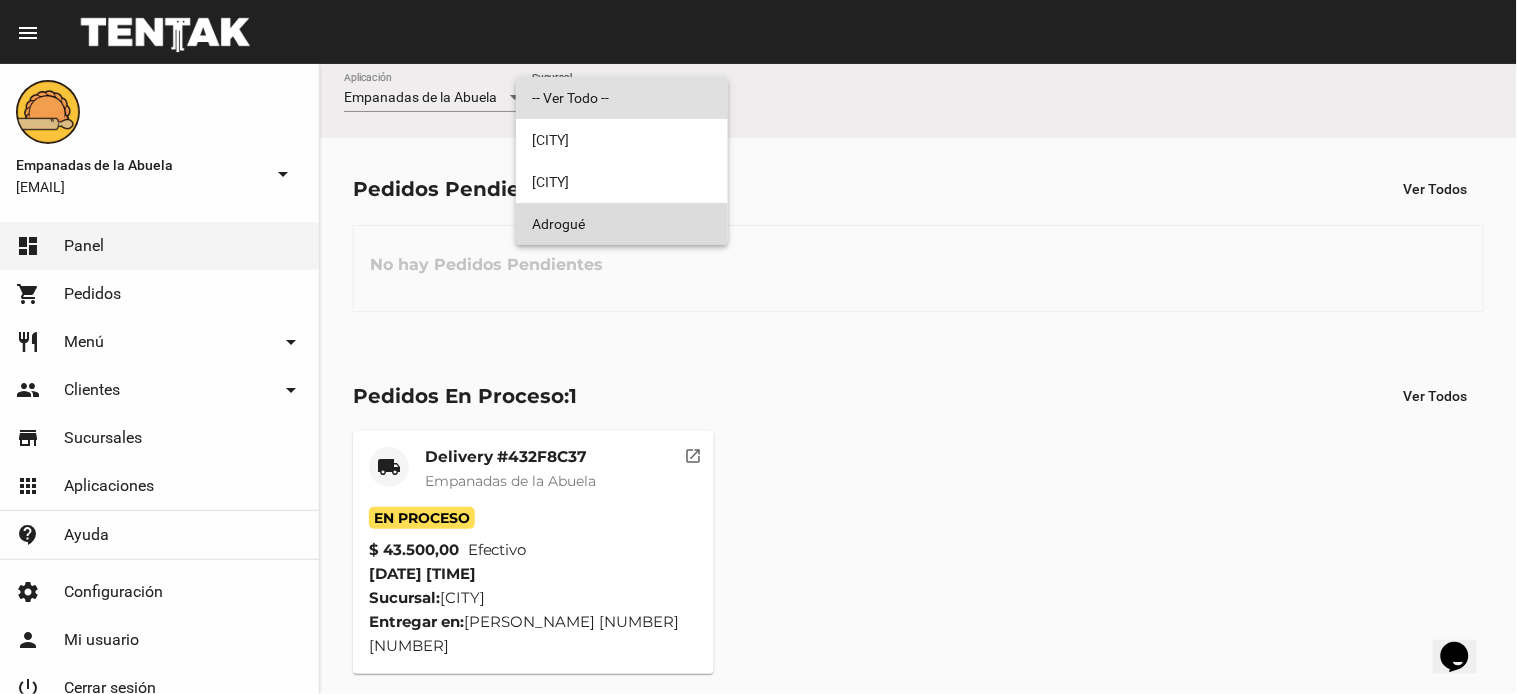 click on "Adrogué" at bounding box center (622, 224) 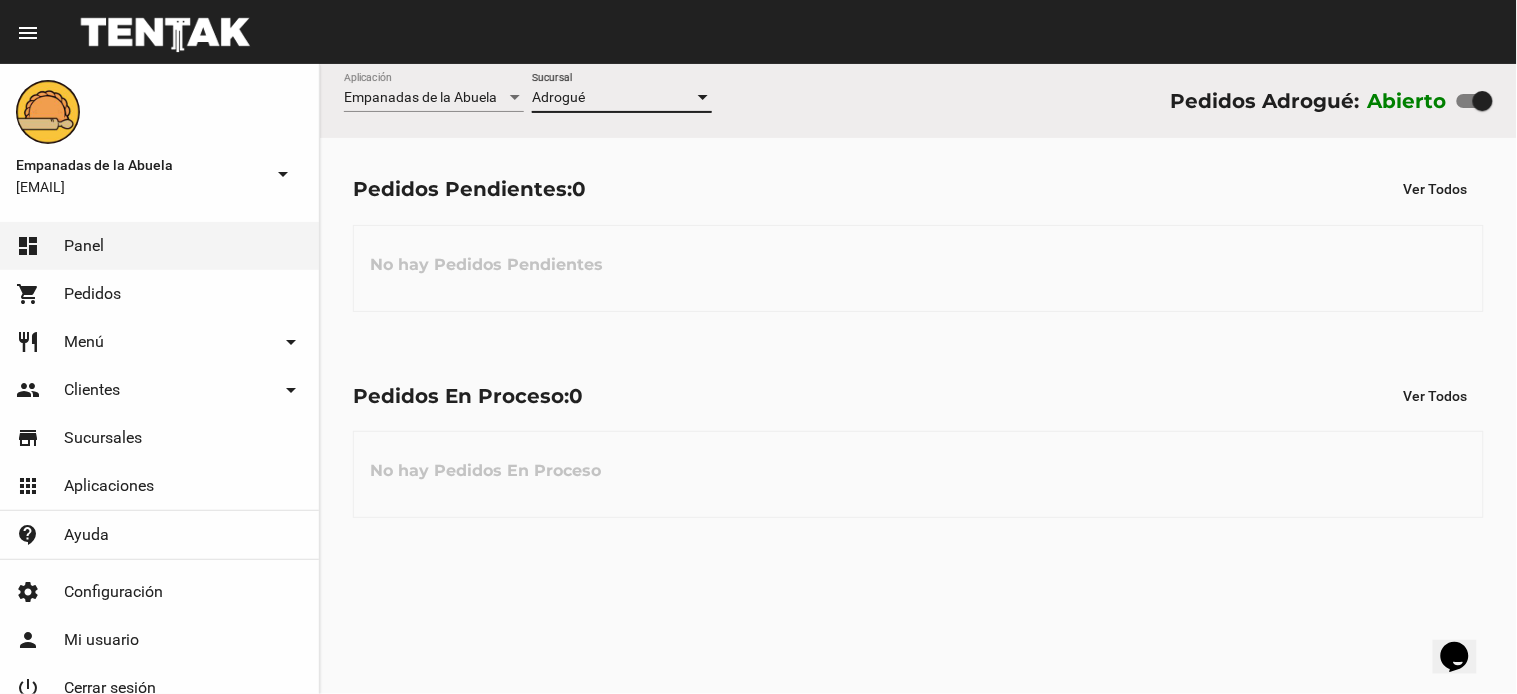 click on "Adrogué Sucursal" 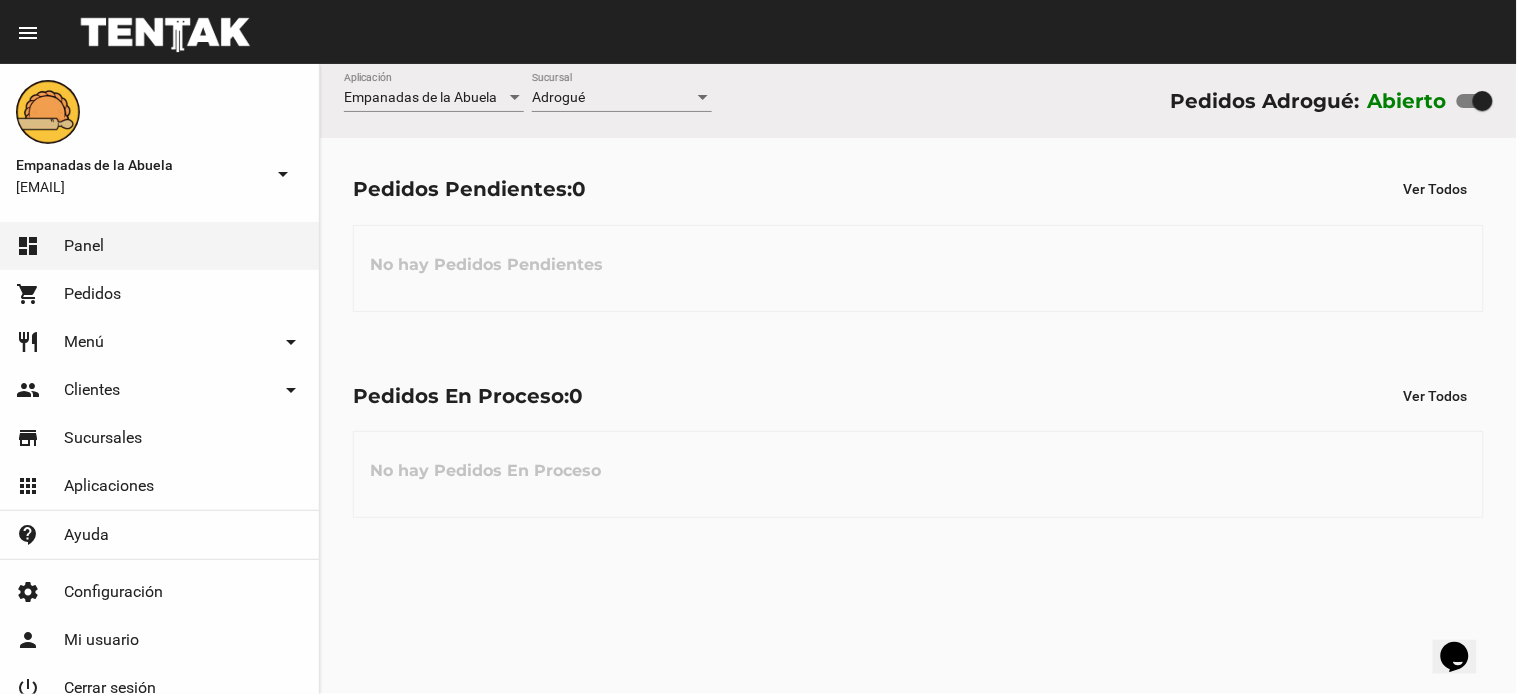 click on "Adrogué Sucursal" 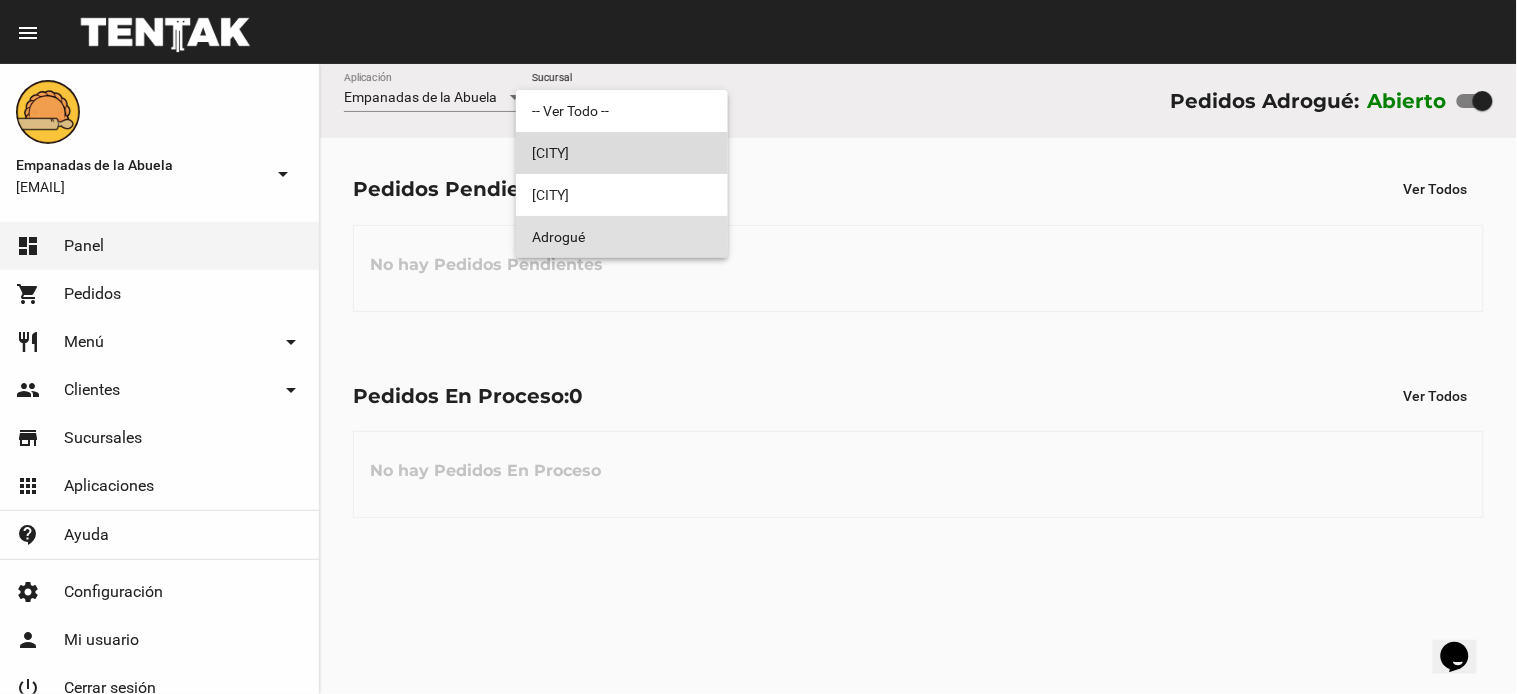 click on "Monte Grande" at bounding box center [622, 153] 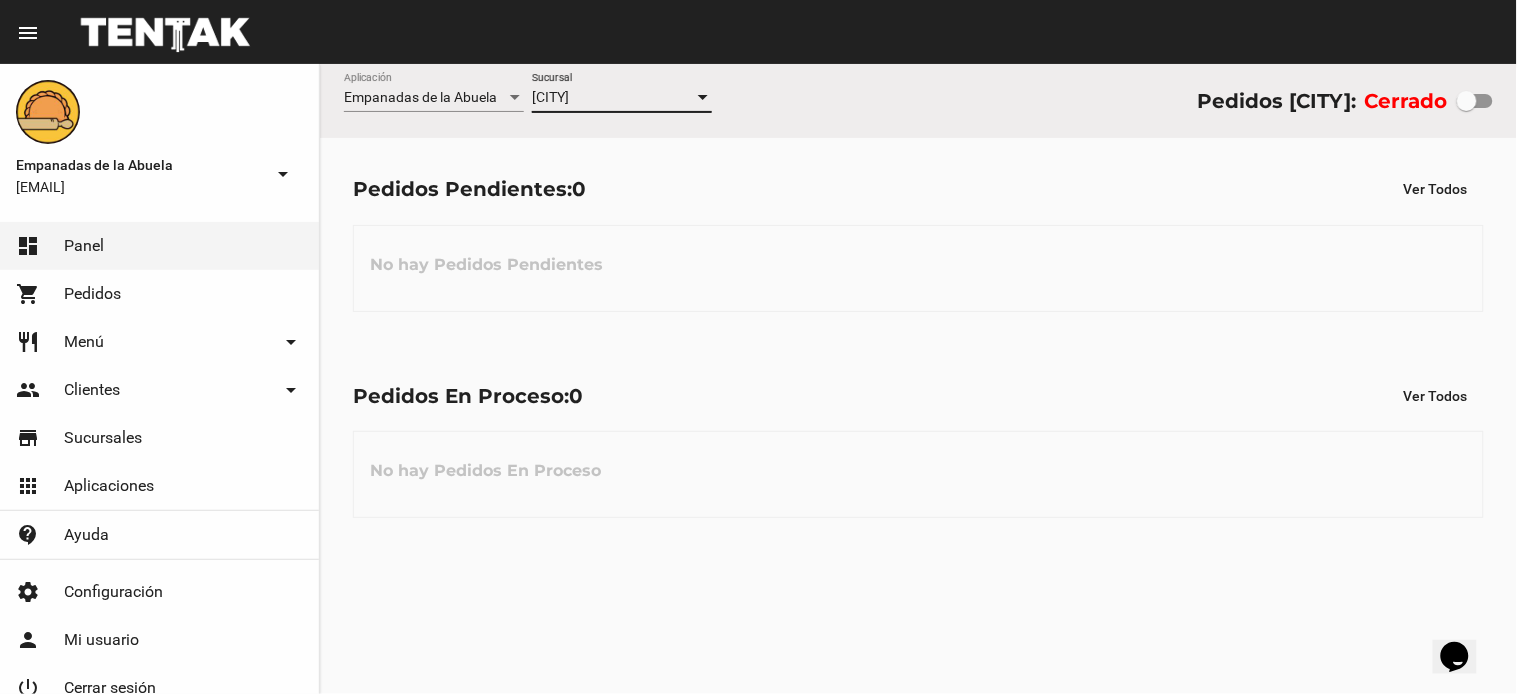 drag, startPoint x: 585, startPoint y: 90, endPoint x: 587, endPoint y: 102, distance: 12.165525 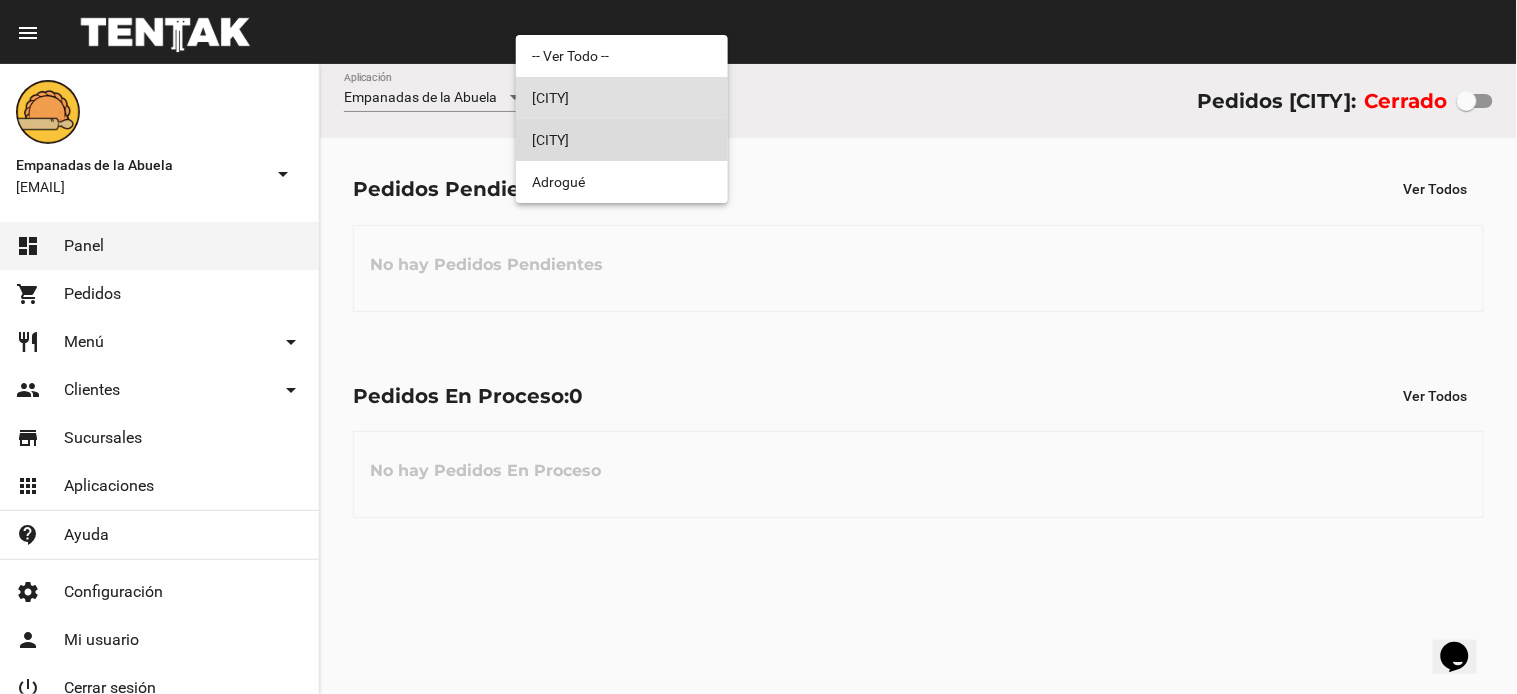 click on "Lomas de Zamora" at bounding box center (622, 140) 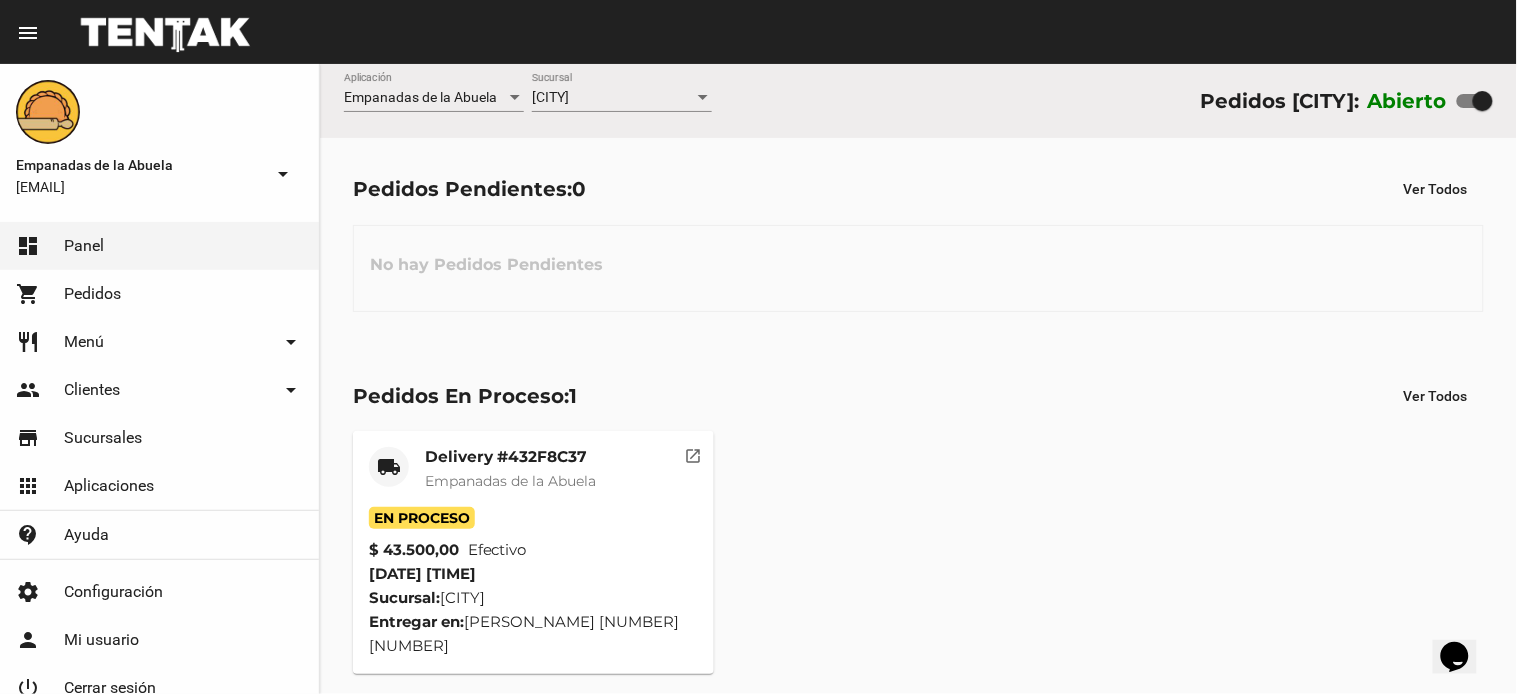 click on "Lomas de Zamora Sucursal" 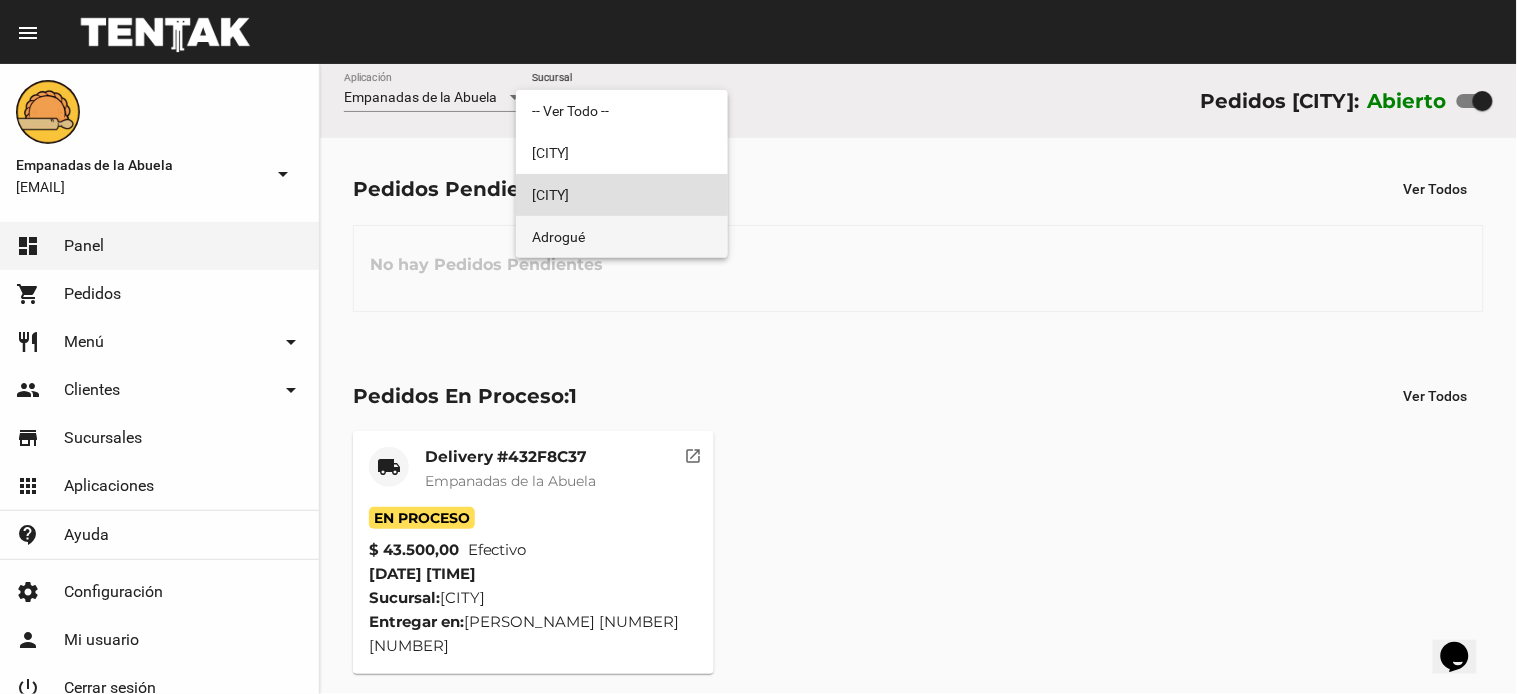 click on "Adrogué" at bounding box center [622, 237] 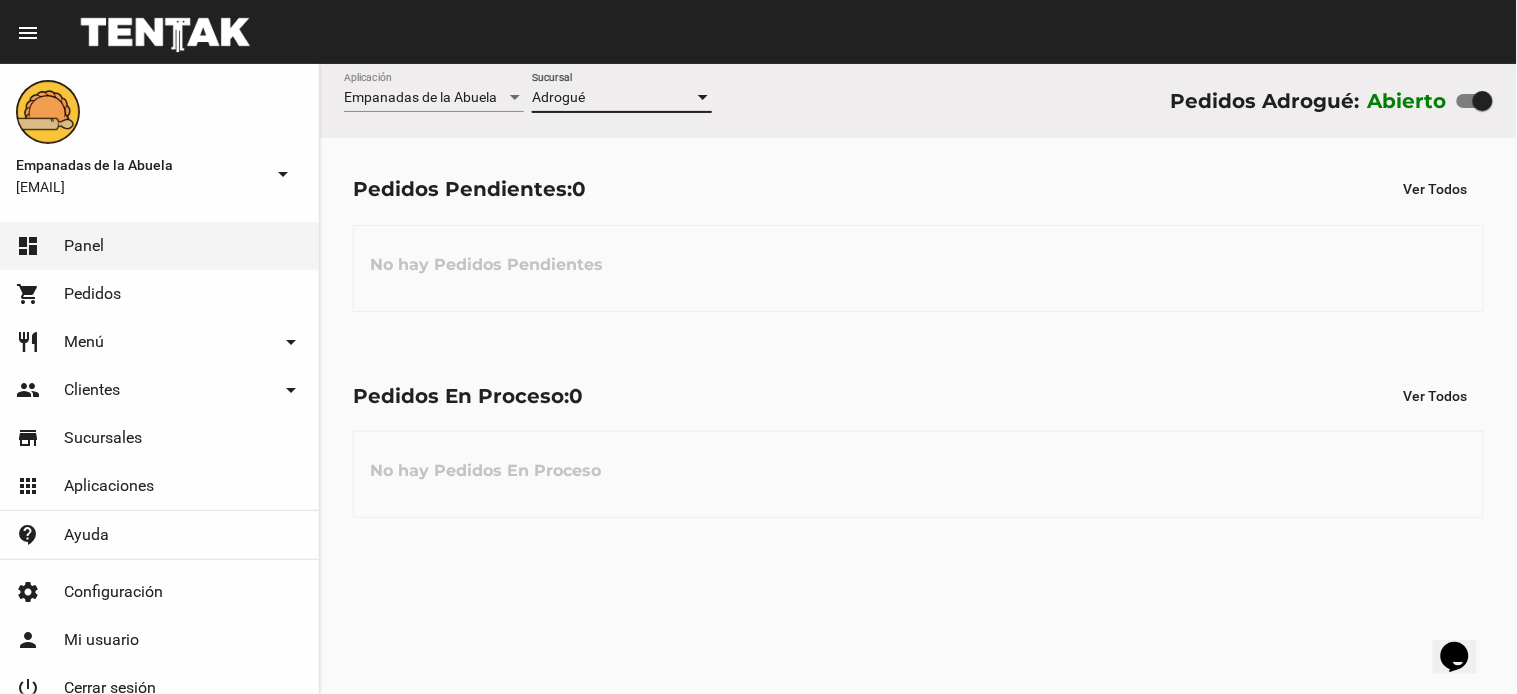 click on "Adrogué Sucursal" 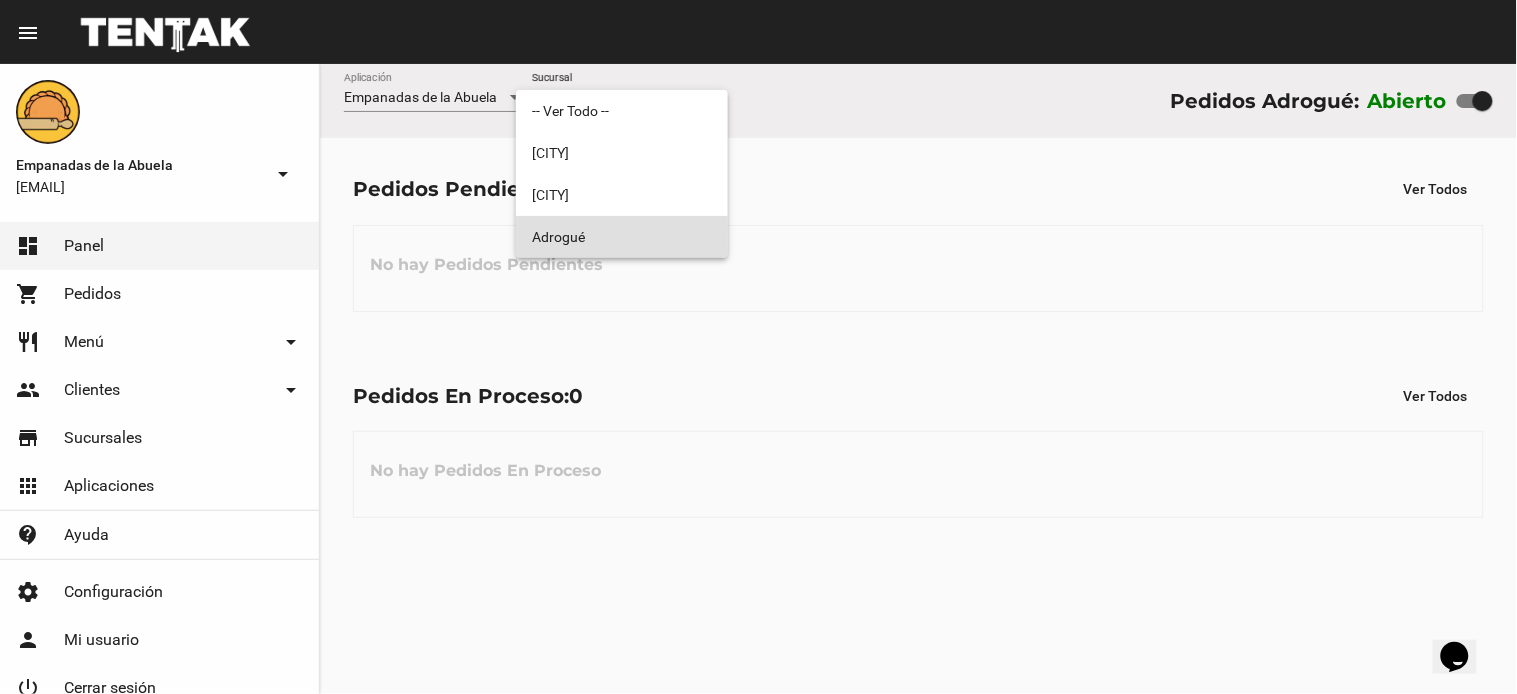 click on "Adrogué" at bounding box center [622, 237] 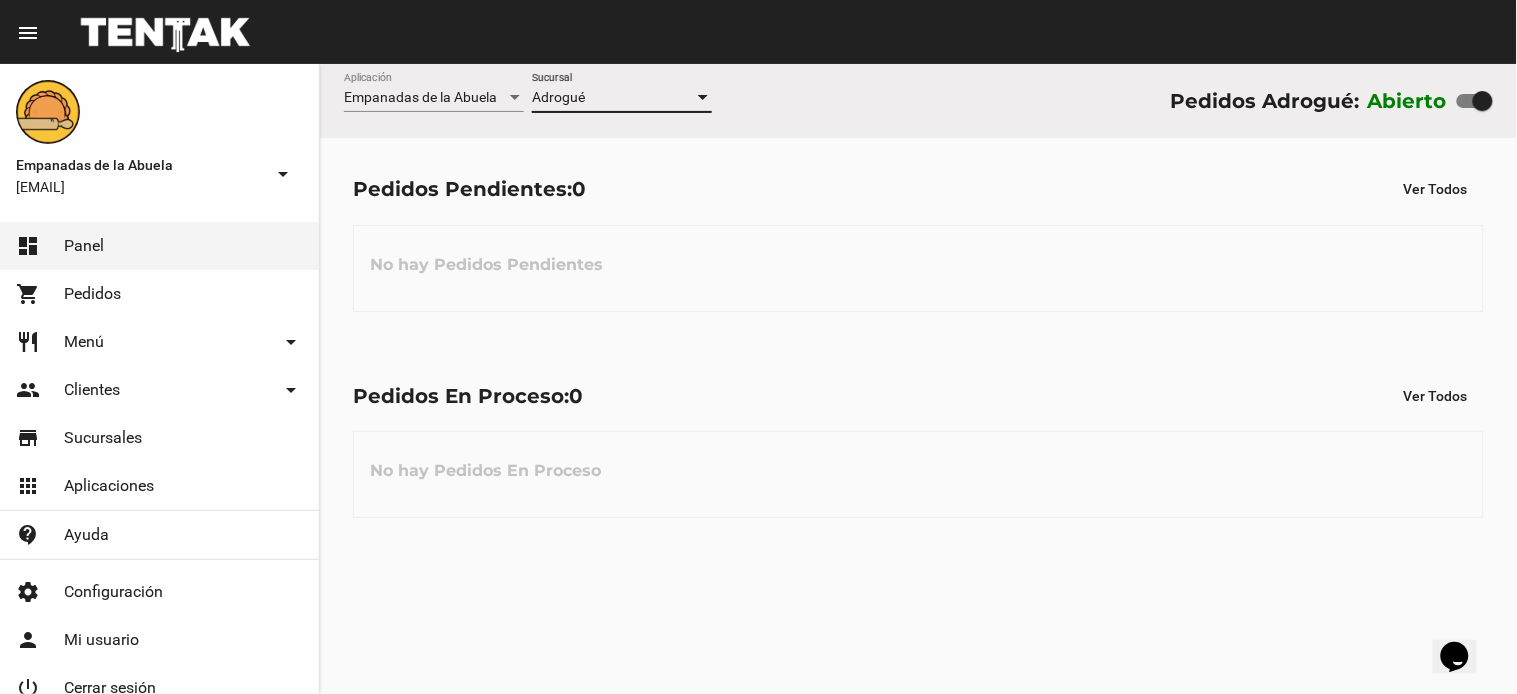click on "Adrogué" at bounding box center (558, 97) 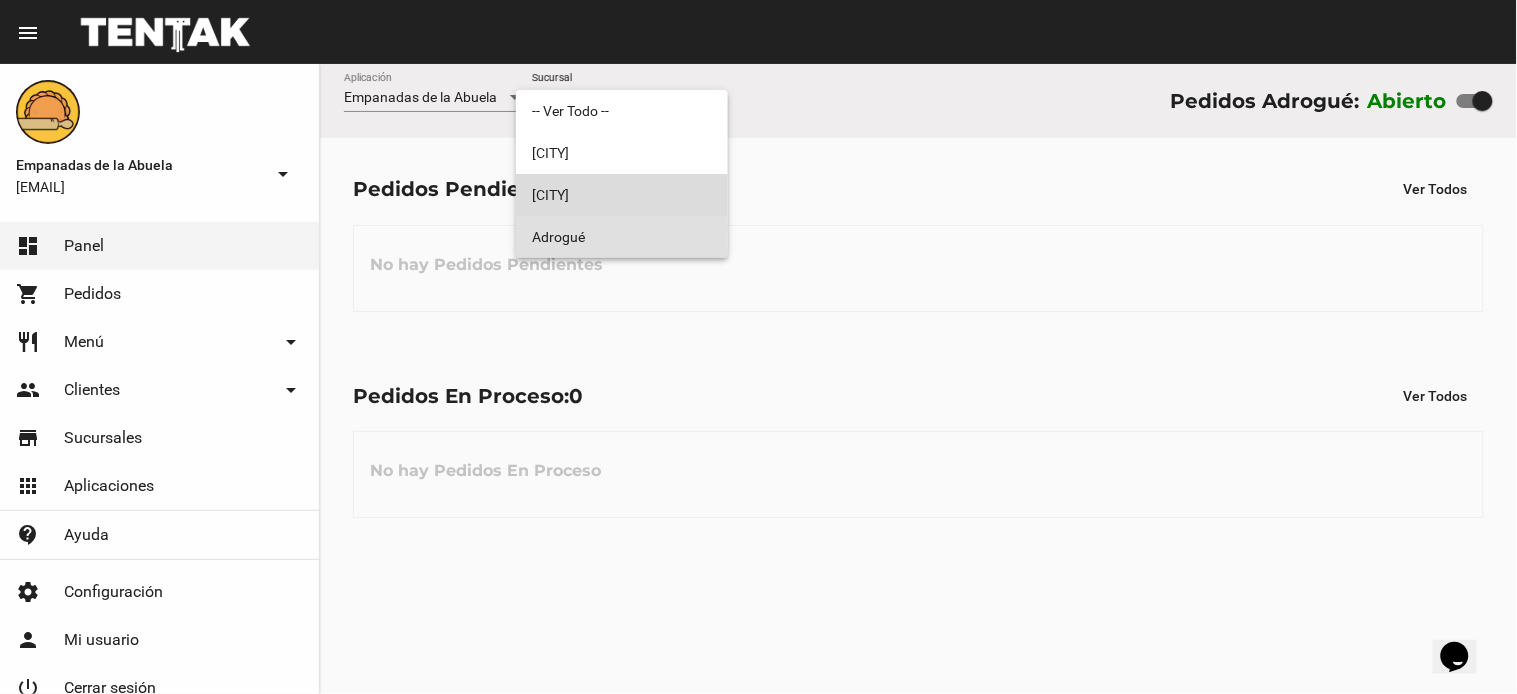 click on "Lomas de Zamora" at bounding box center [622, 195] 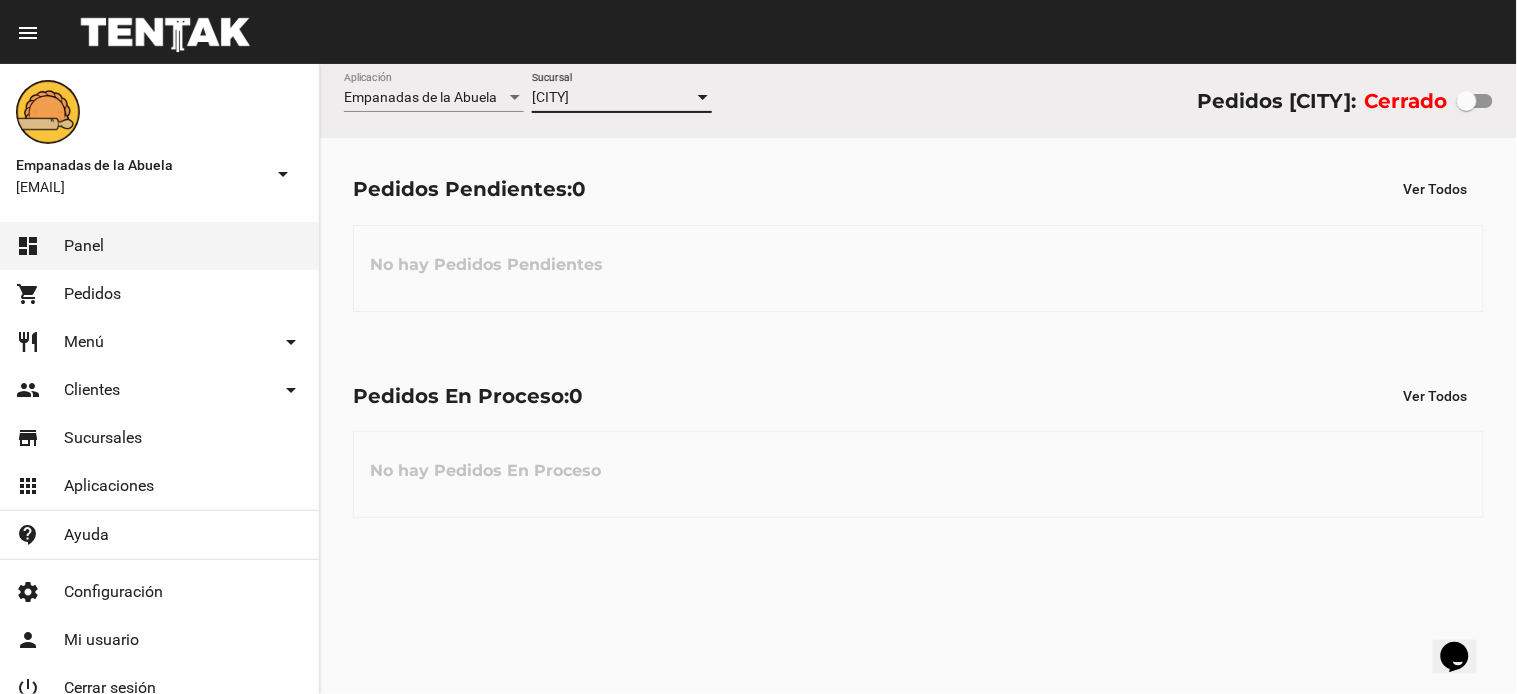 click on "Lomas de Zamora Sucursal" 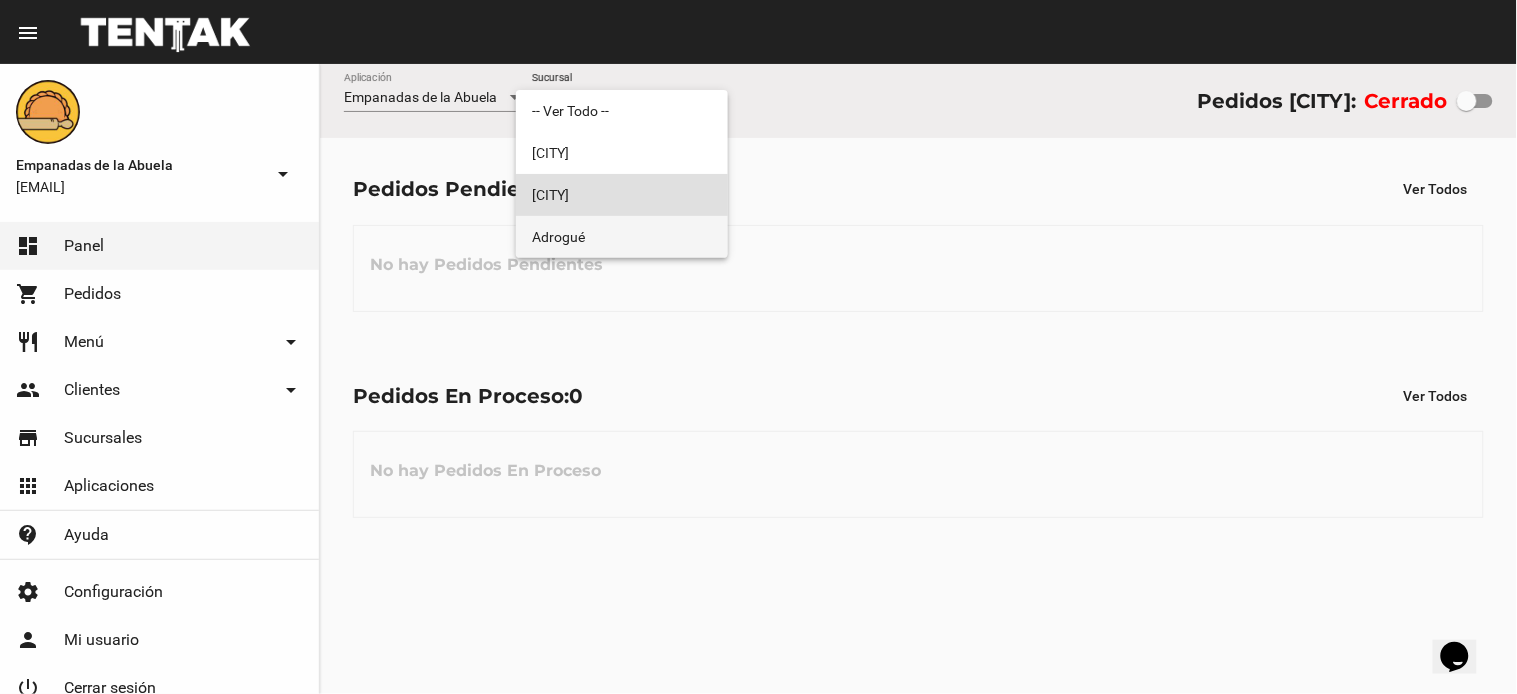 click on "Adrogué" at bounding box center (622, 237) 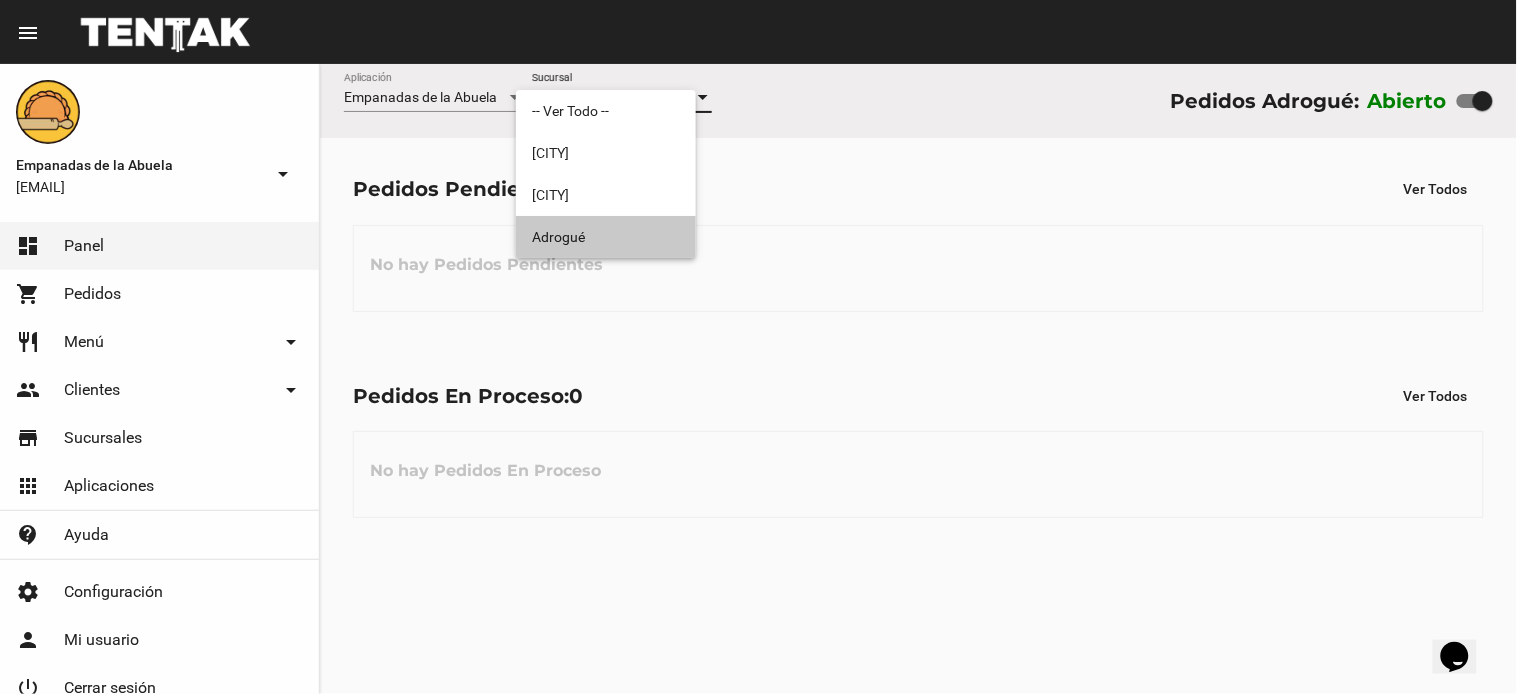checkbox on "true" 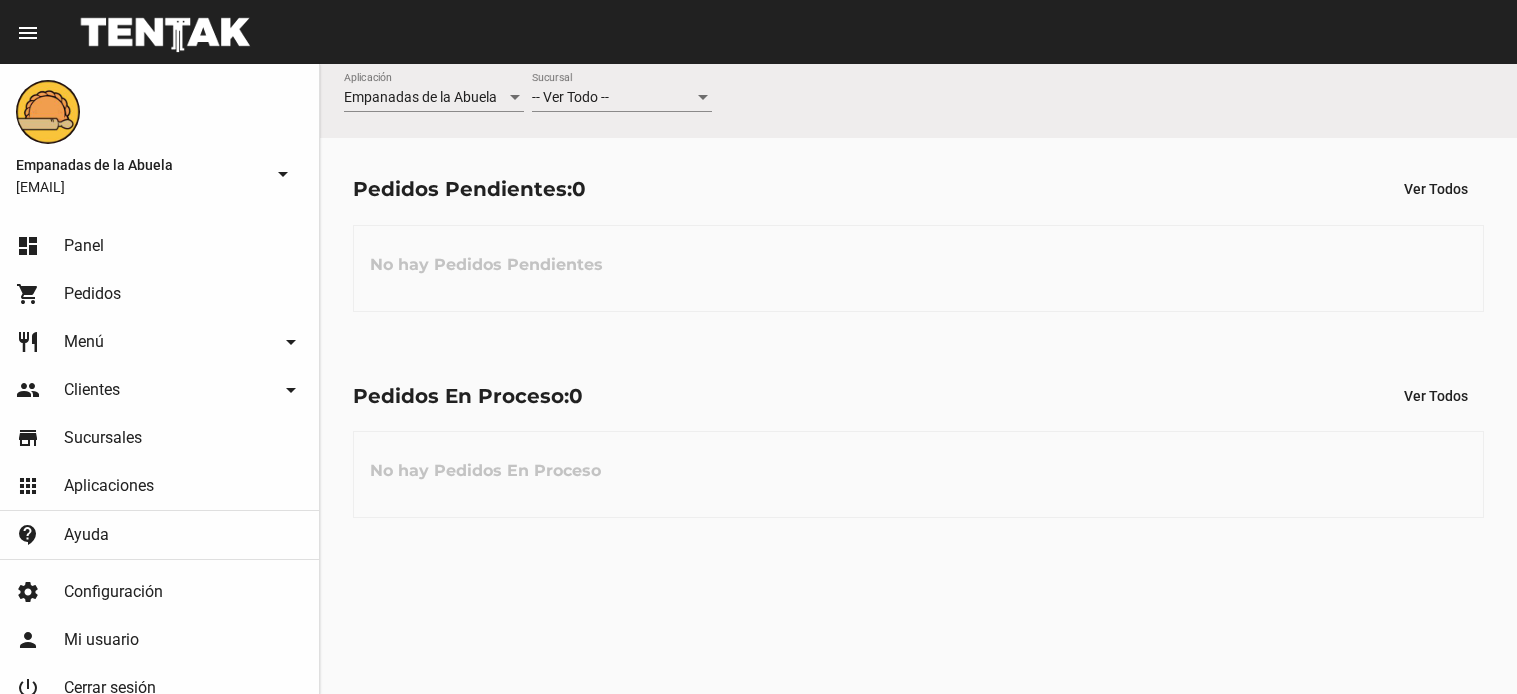 scroll, scrollTop: 0, scrollLeft: 0, axis: both 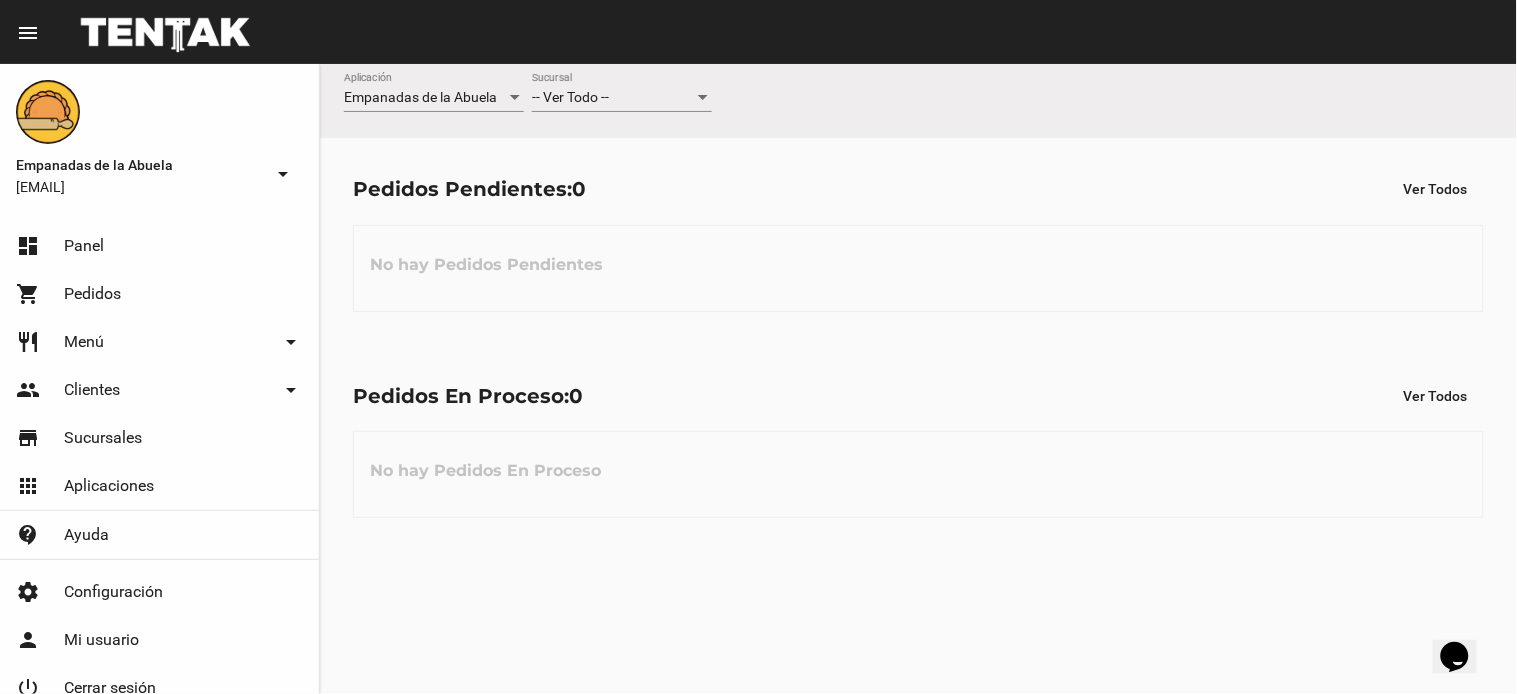 click on "-- Ver Todo -- Sucursal" 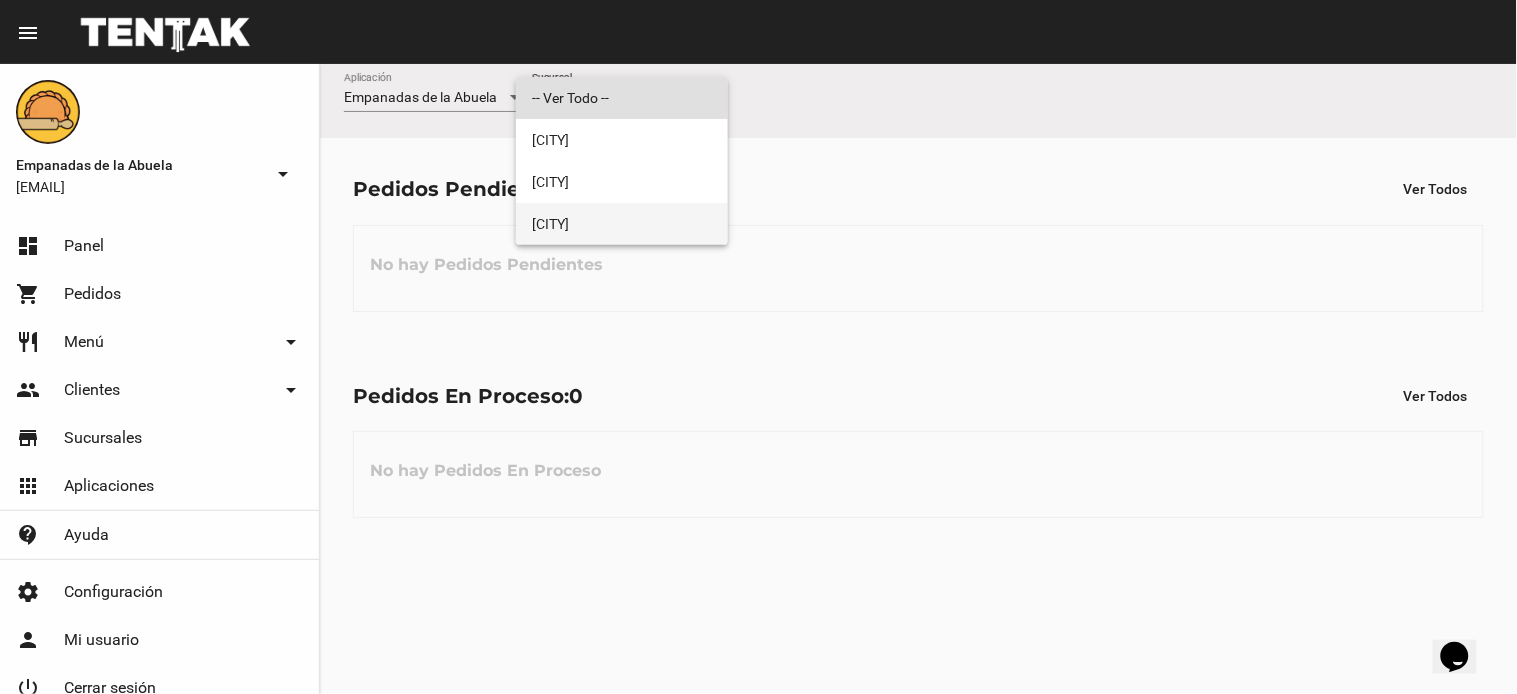 click on "[CITY]" at bounding box center (622, 224) 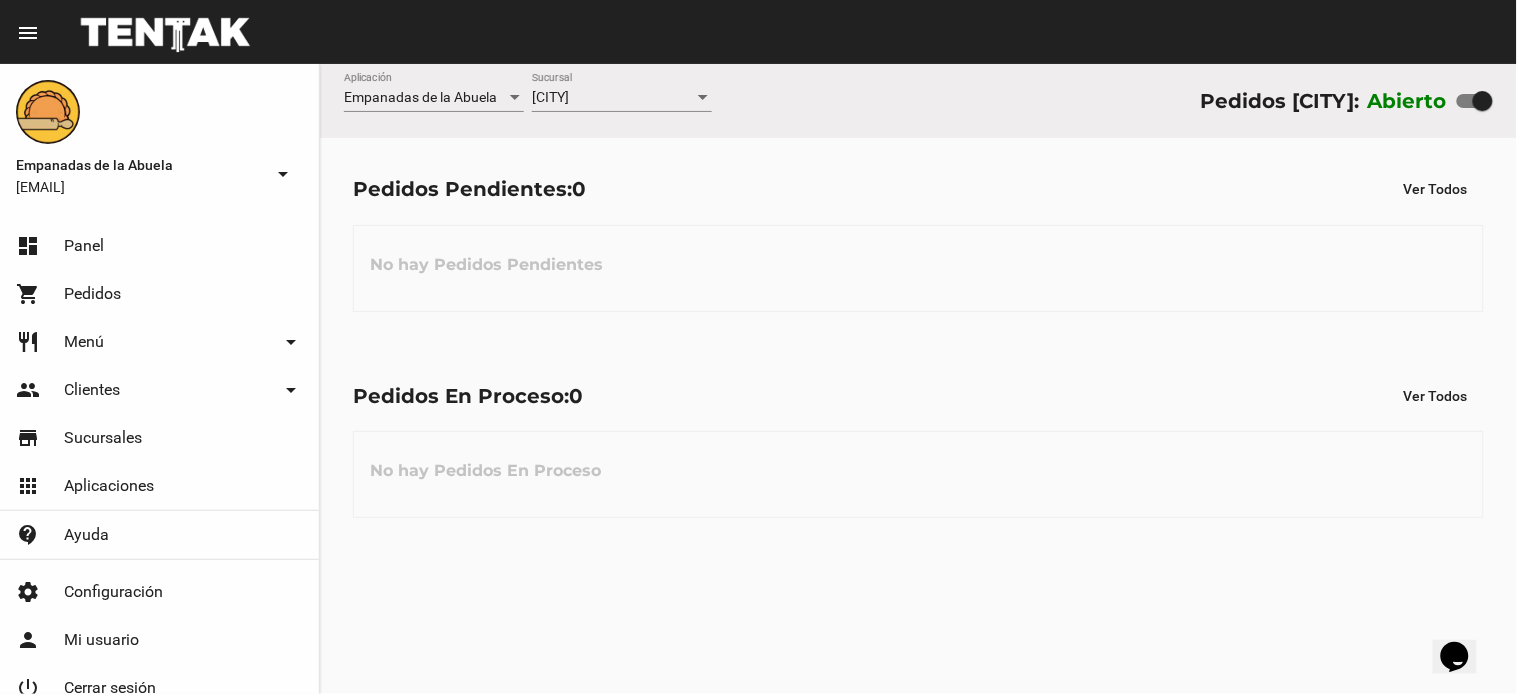 click on "Adrogué Sucursal" 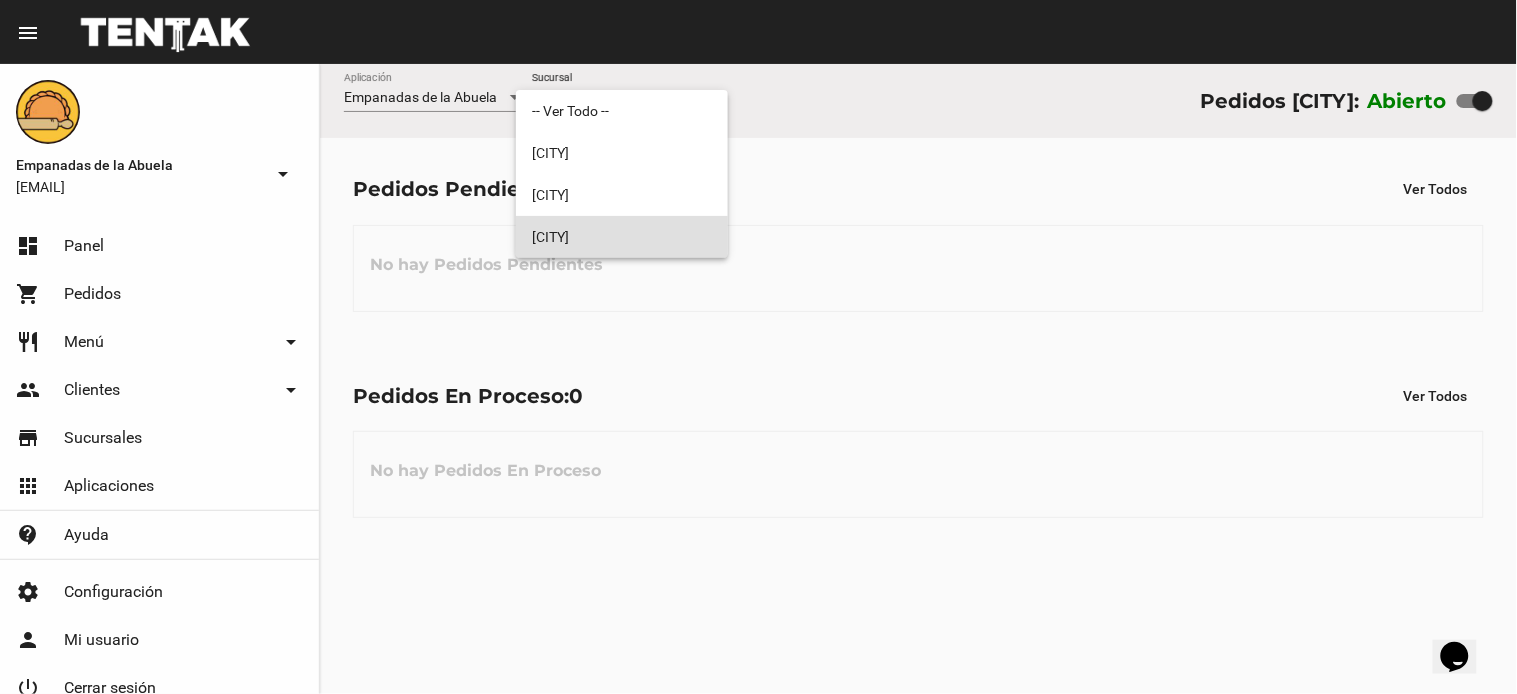 click on "[CITY]" at bounding box center [622, 237] 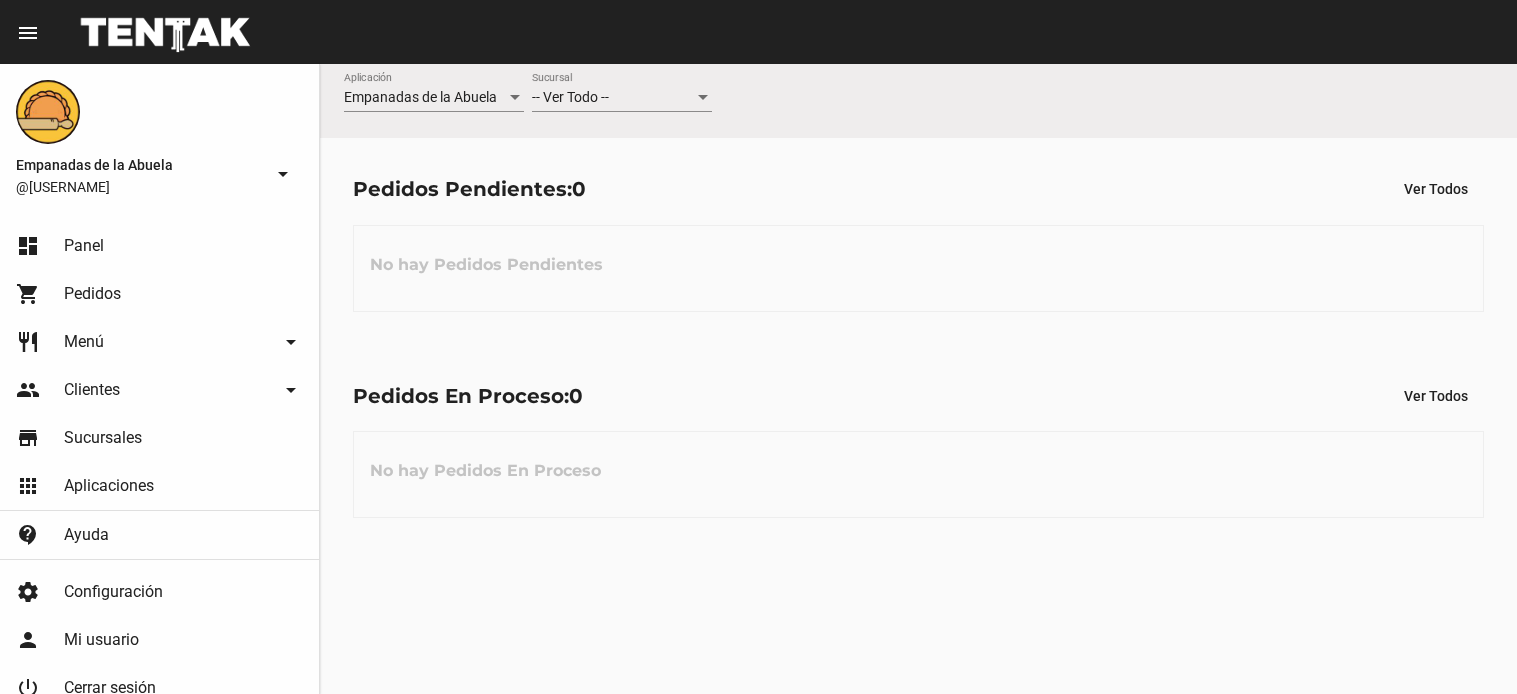 scroll, scrollTop: 0, scrollLeft: 0, axis: both 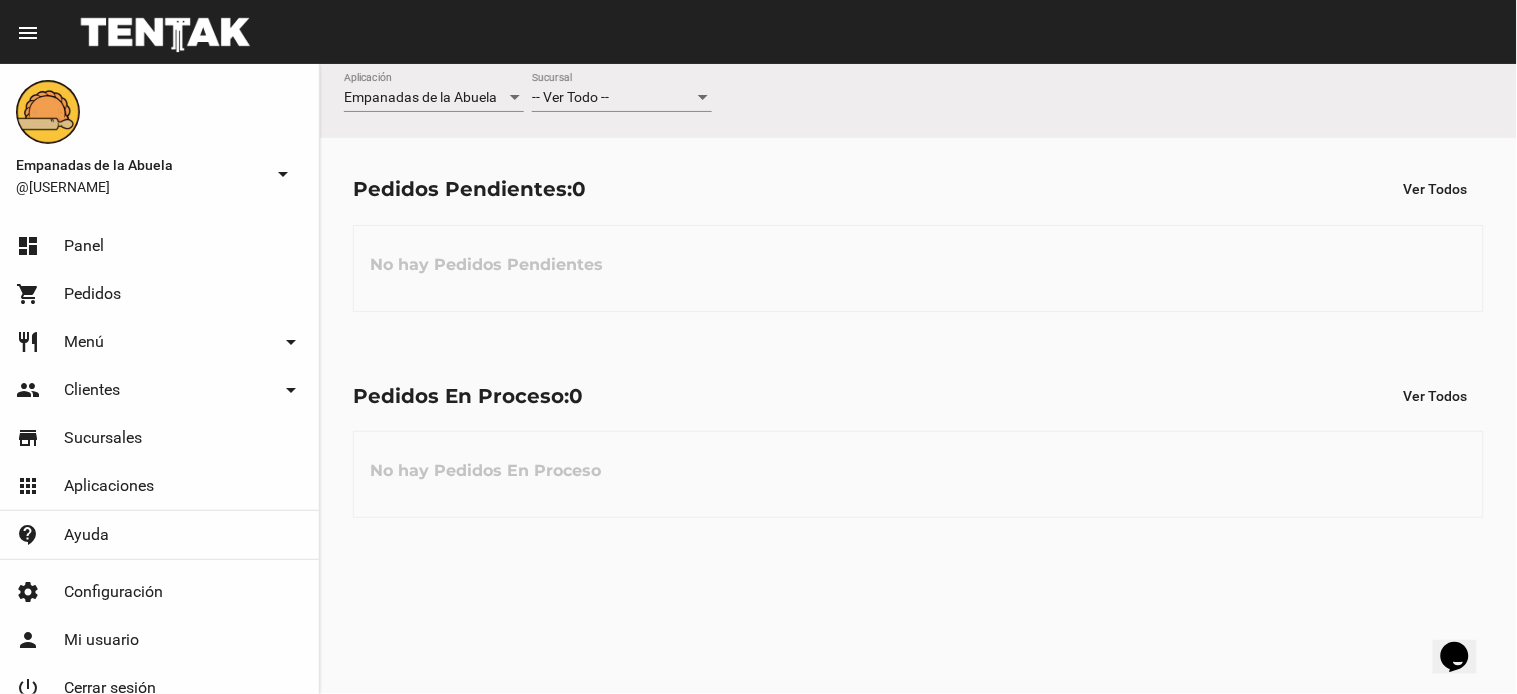 click on "-- Ver Todo --" at bounding box center [613, 98] 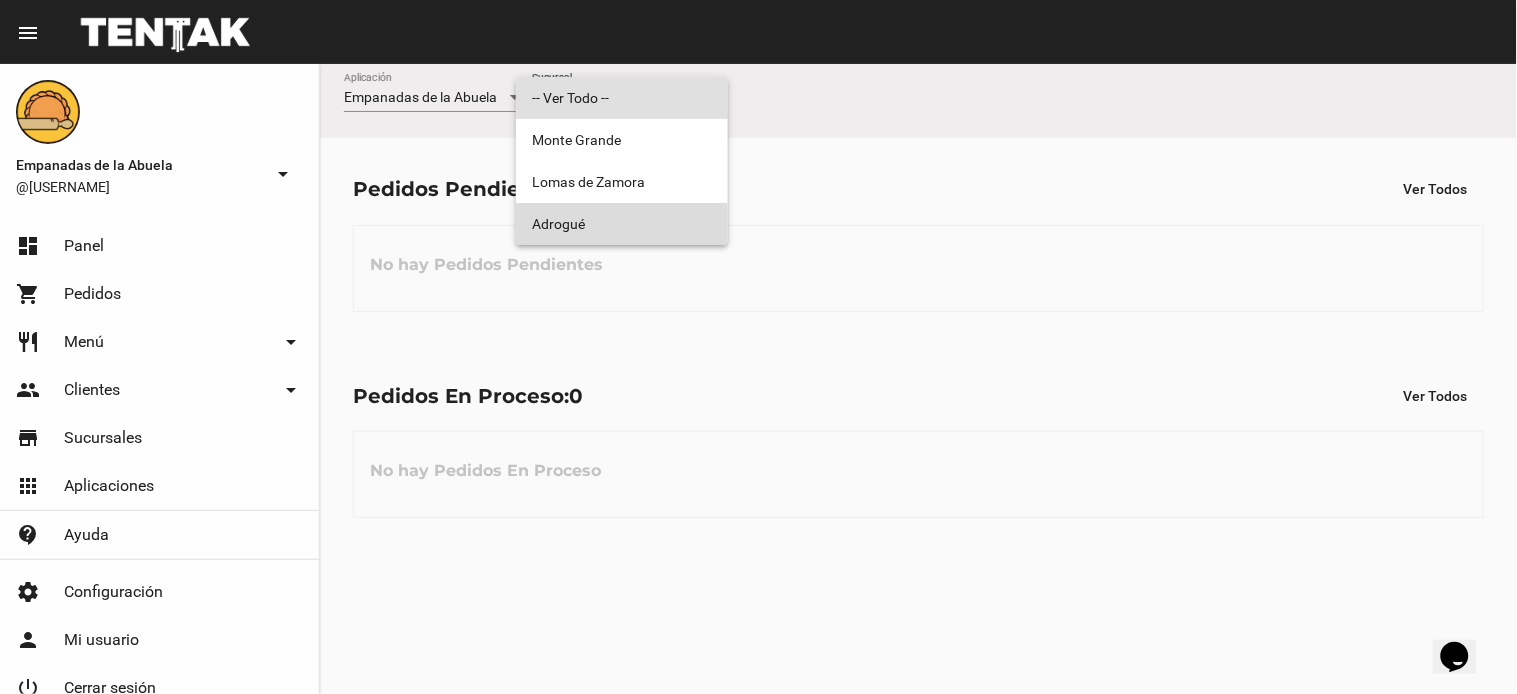 drag, startPoint x: 626, startPoint y: 220, endPoint x: 1231, endPoint y: 123, distance: 612.7267 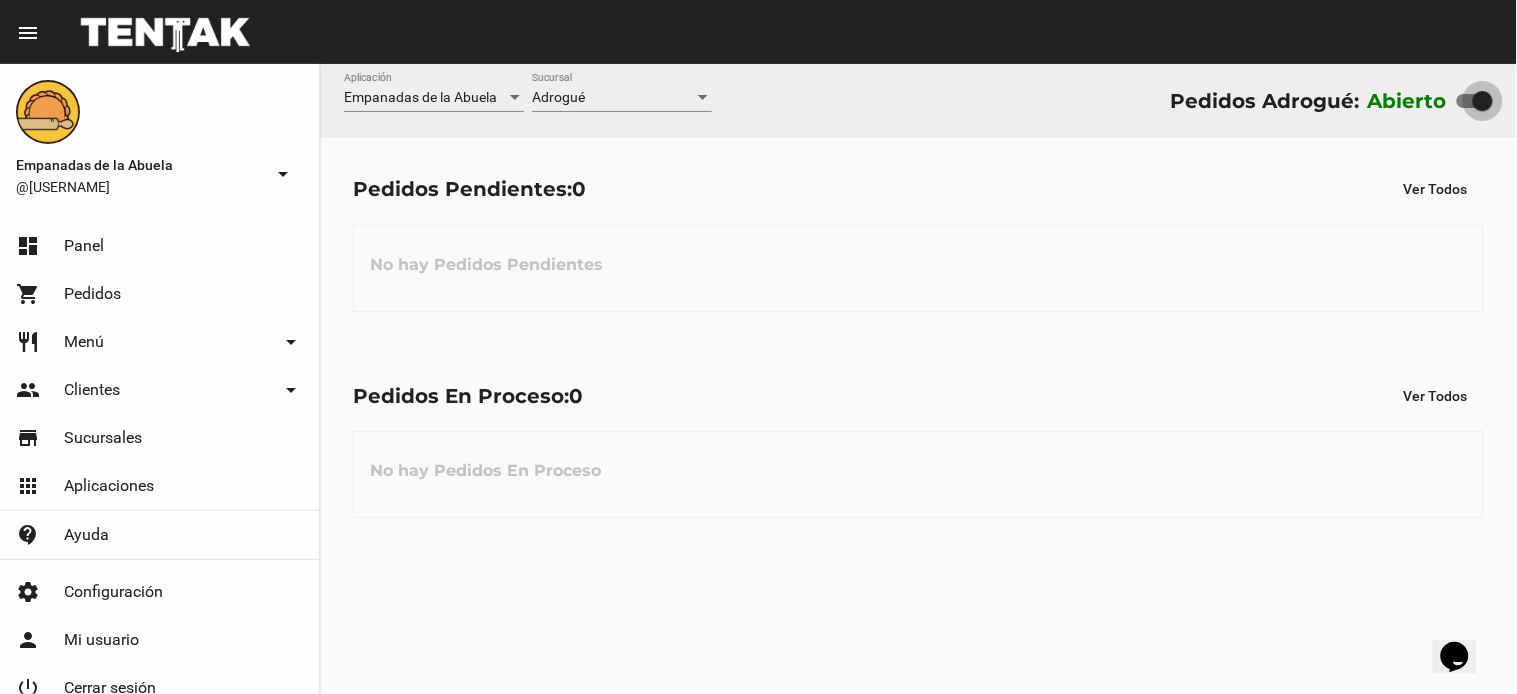 drag, startPoint x: 1480, startPoint y: 101, endPoint x: 1348, endPoint y: 106, distance: 132.09467 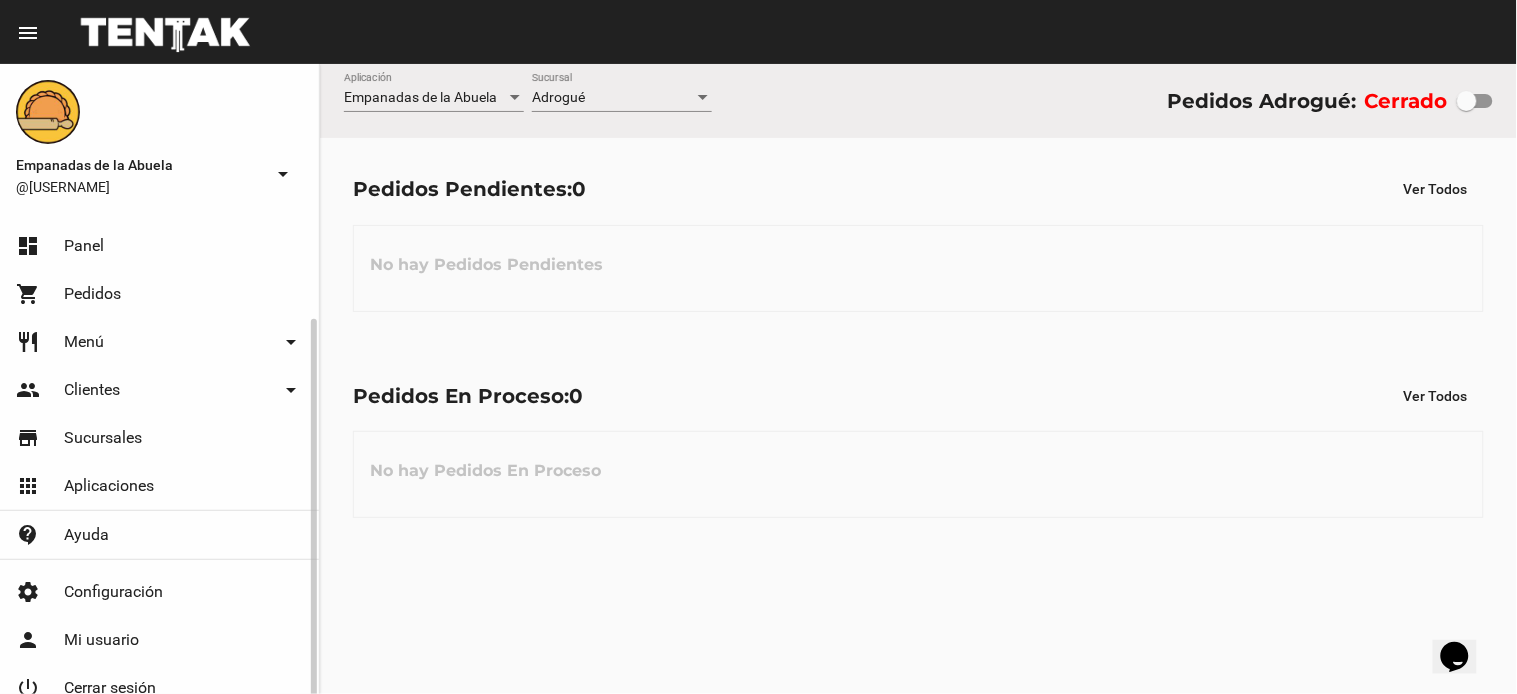 scroll, scrollTop: 55, scrollLeft: 0, axis: vertical 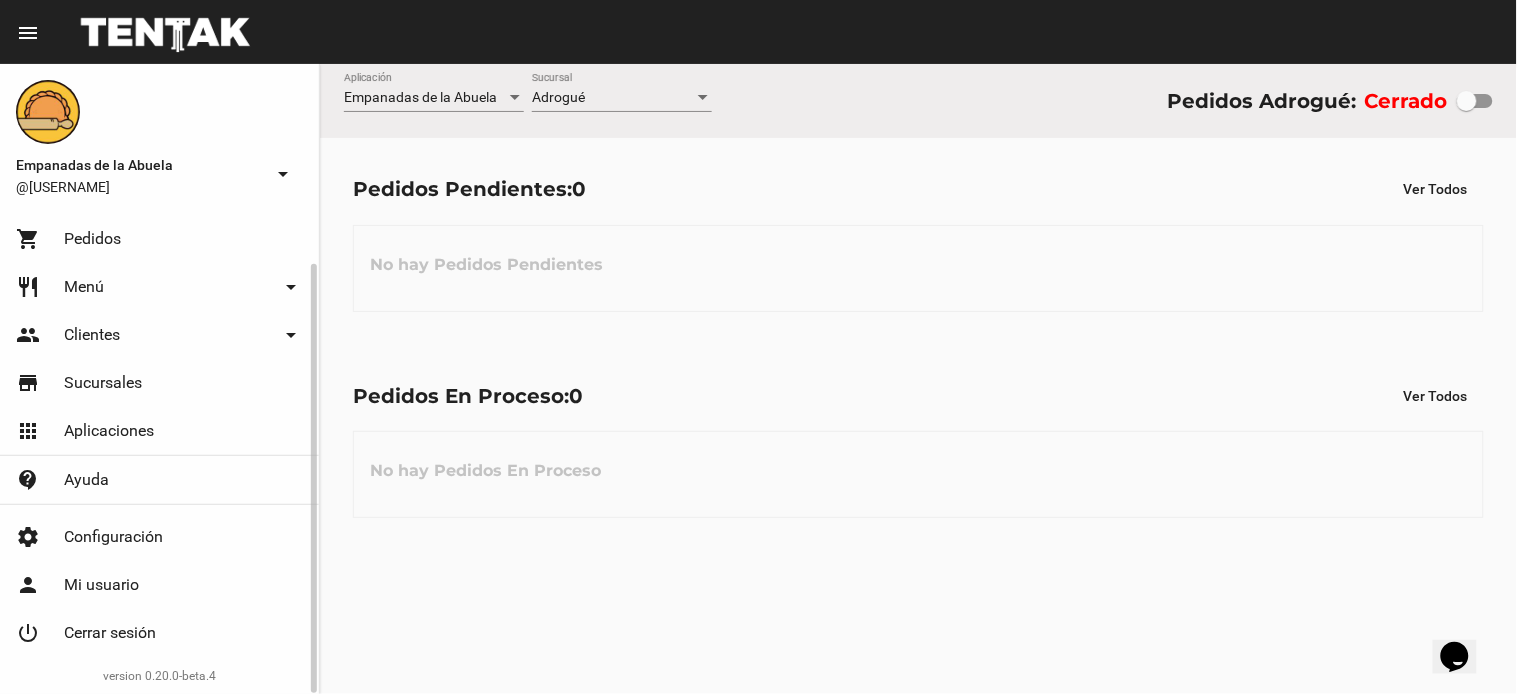 click on "Cerrar sesión" 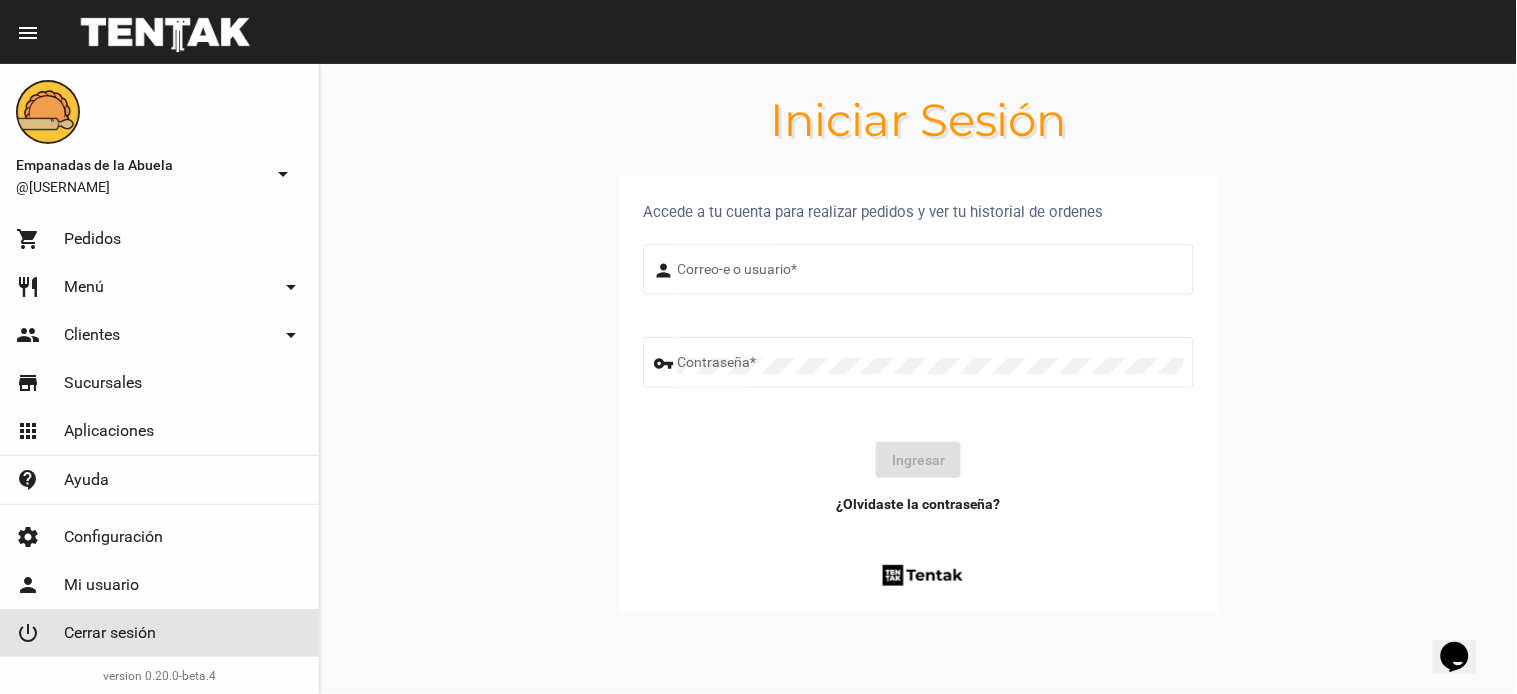 scroll, scrollTop: 0, scrollLeft: 0, axis: both 